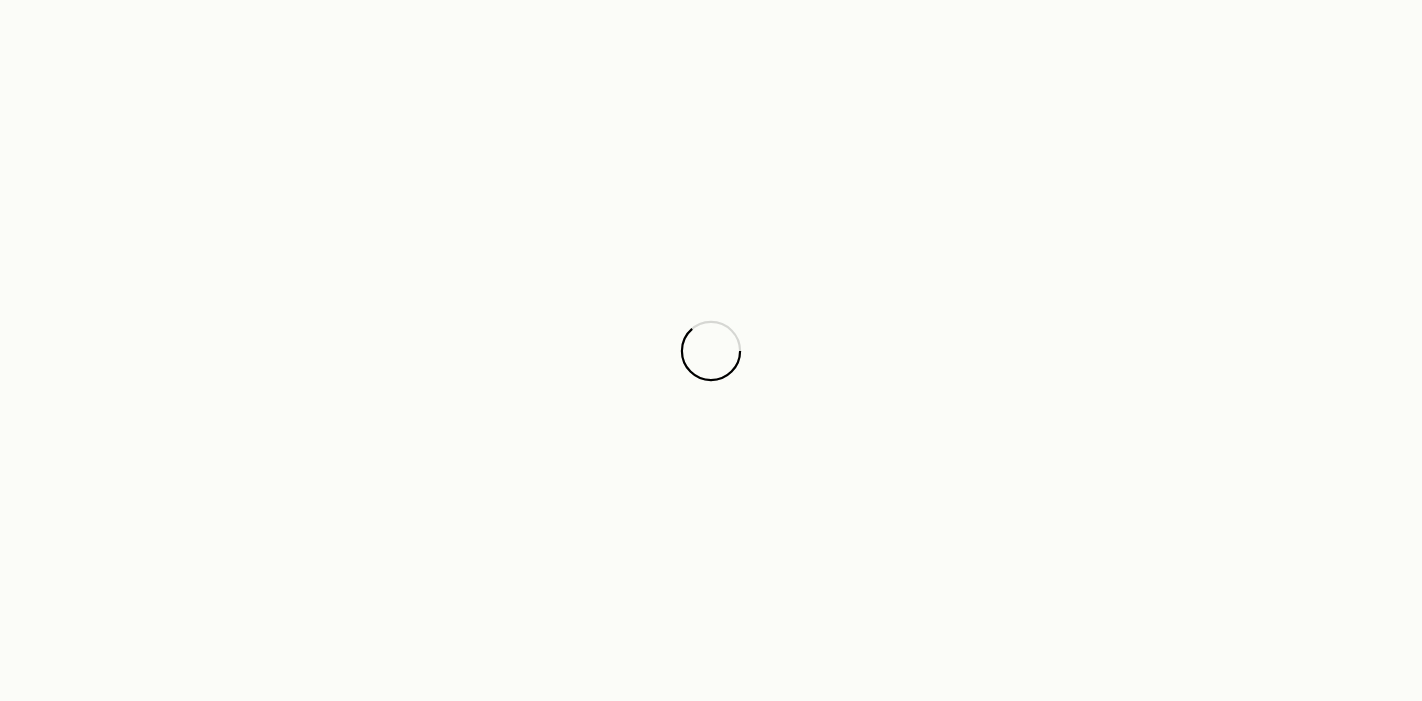 scroll, scrollTop: 0, scrollLeft: 0, axis: both 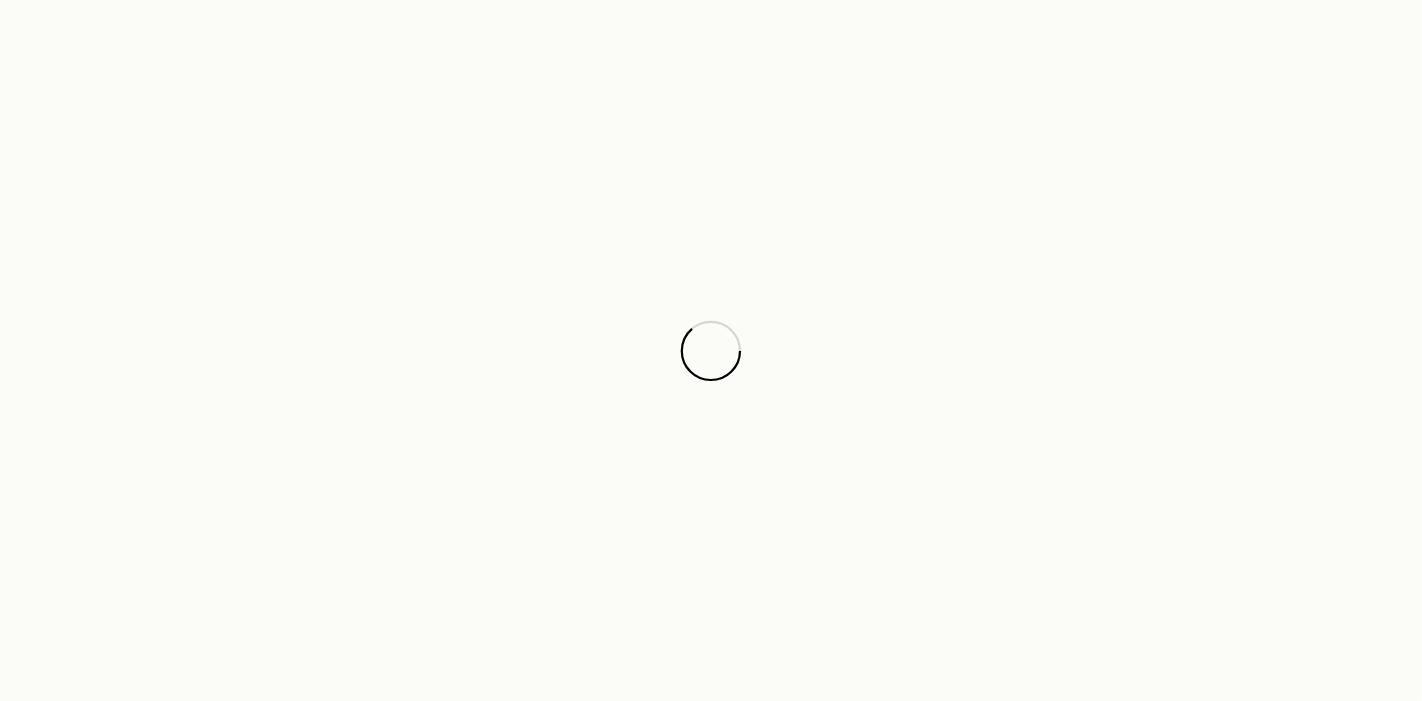 click at bounding box center [711, 350] 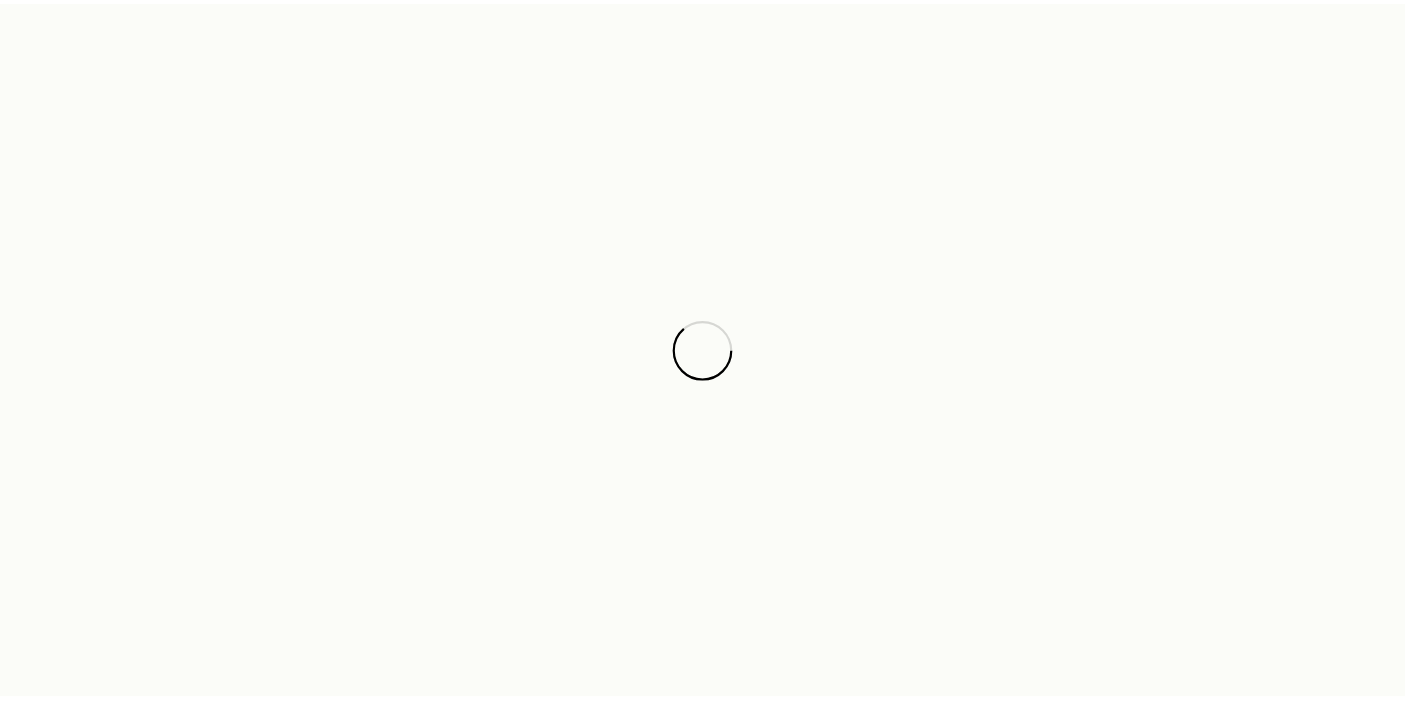 scroll, scrollTop: 0, scrollLeft: 0, axis: both 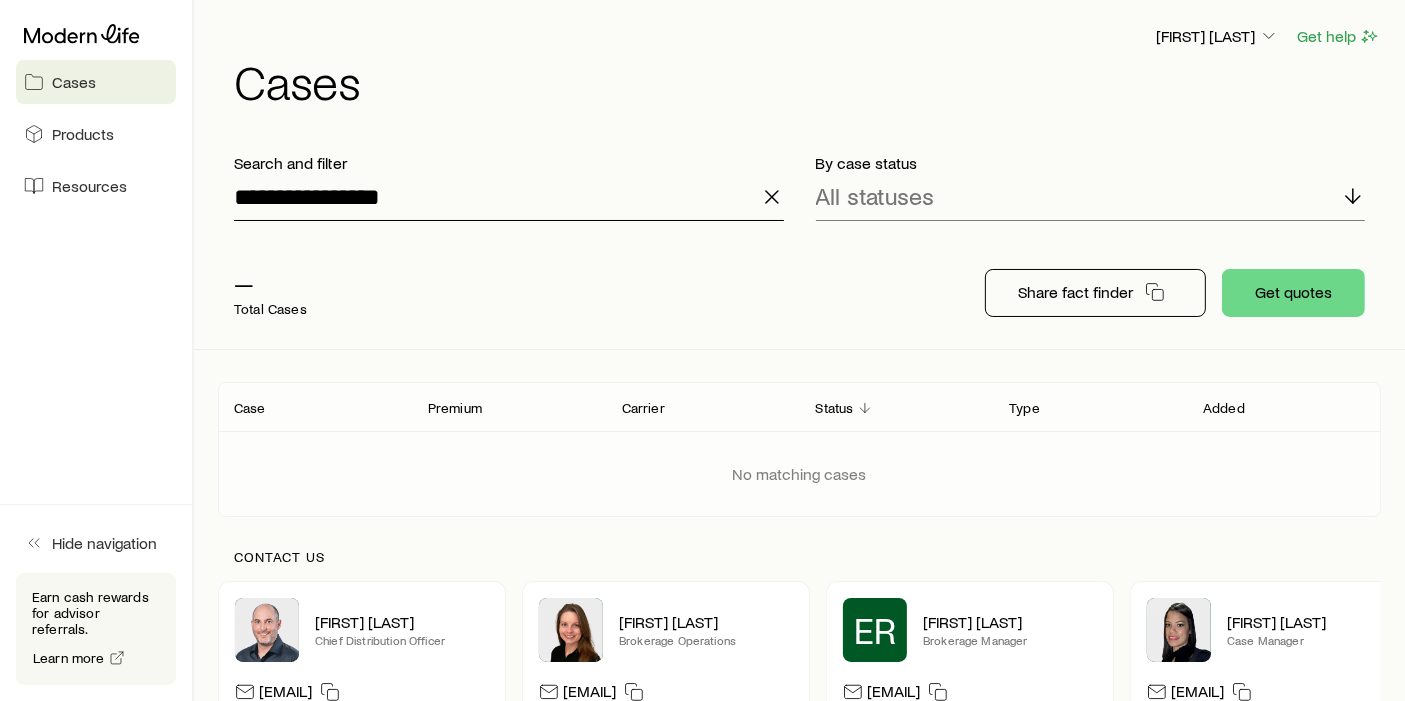 click on "**********" at bounding box center [509, 197] 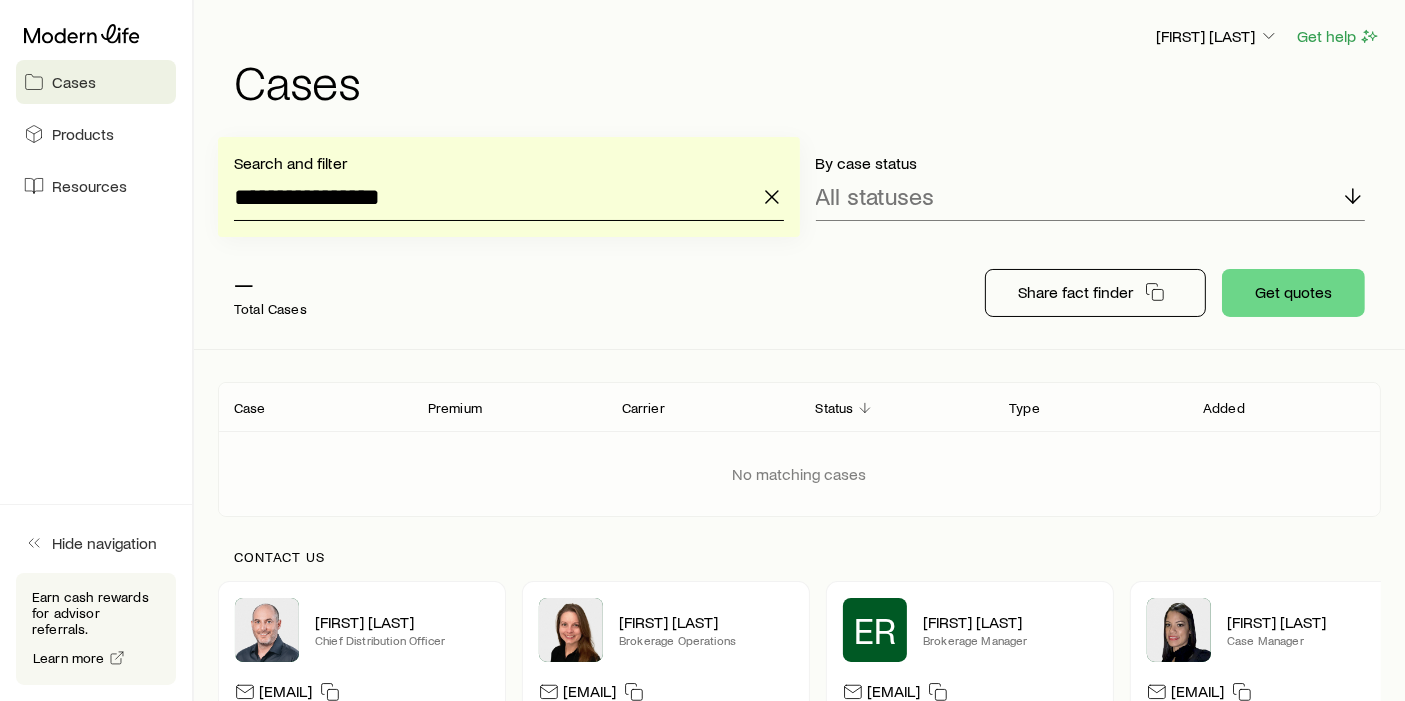 click on "**********" at bounding box center (509, 197) 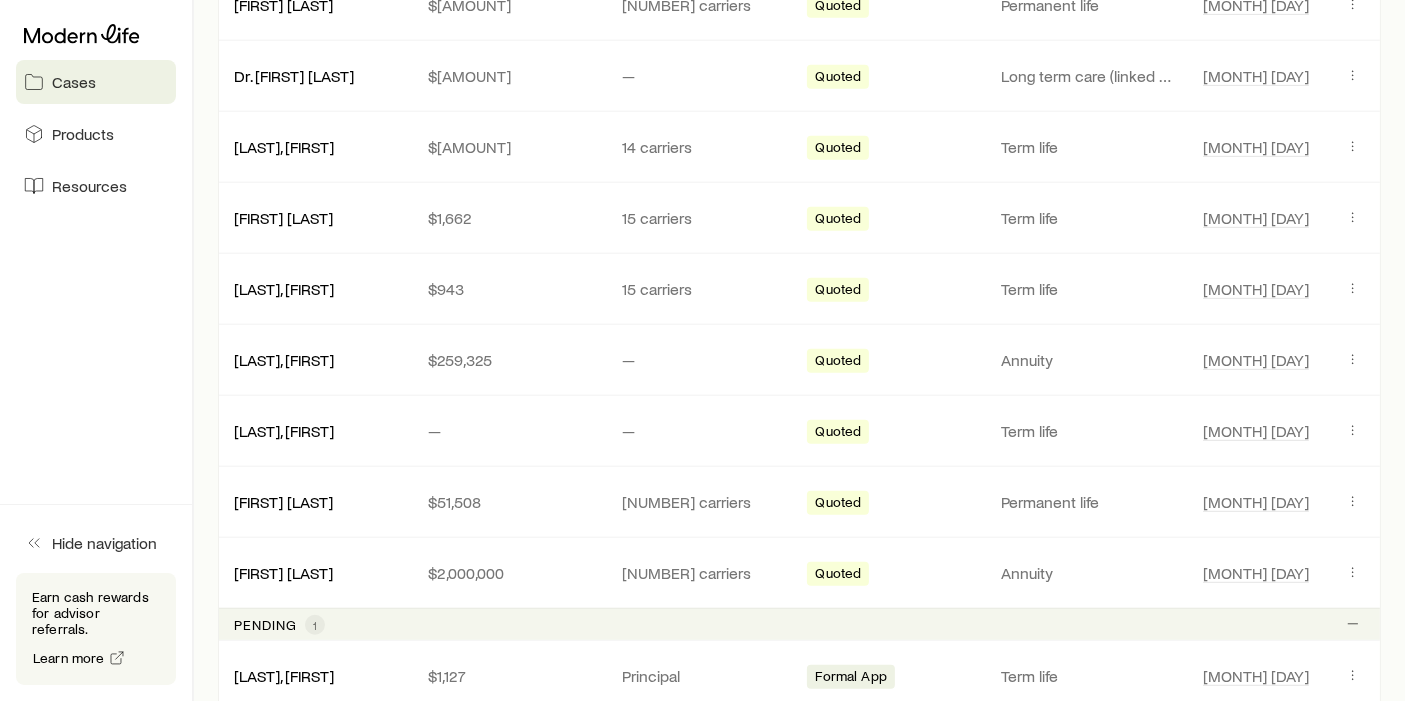 scroll, scrollTop: 992, scrollLeft: 0, axis: vertical 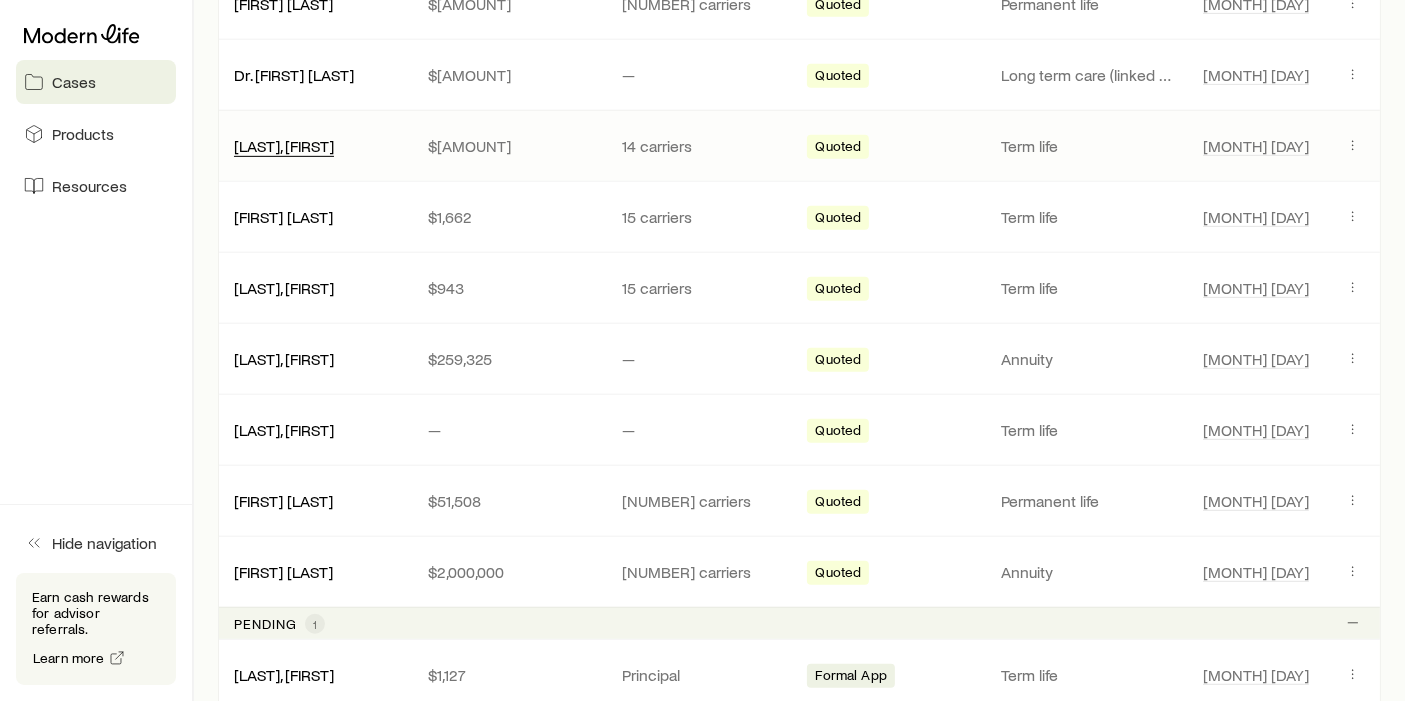 type 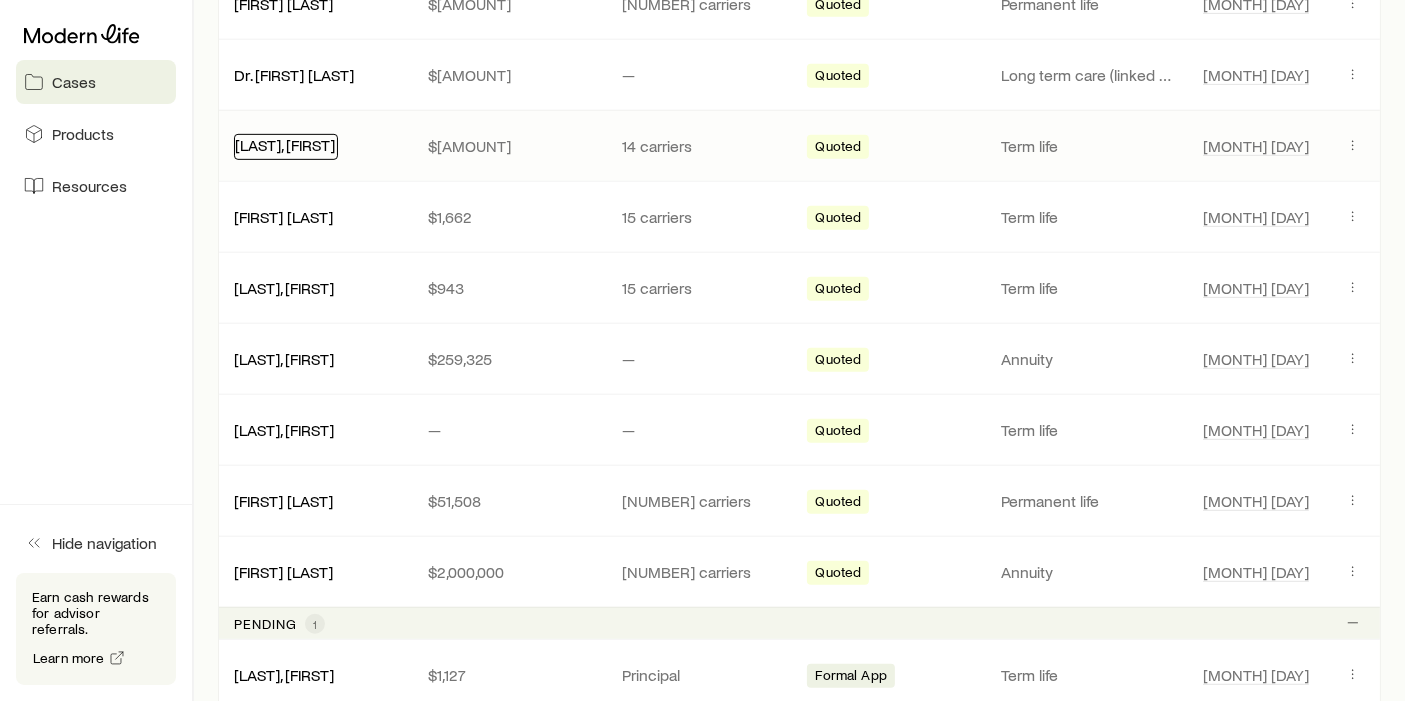 click on "[LAST], [FIRST]" at bounding box center (285, 144) 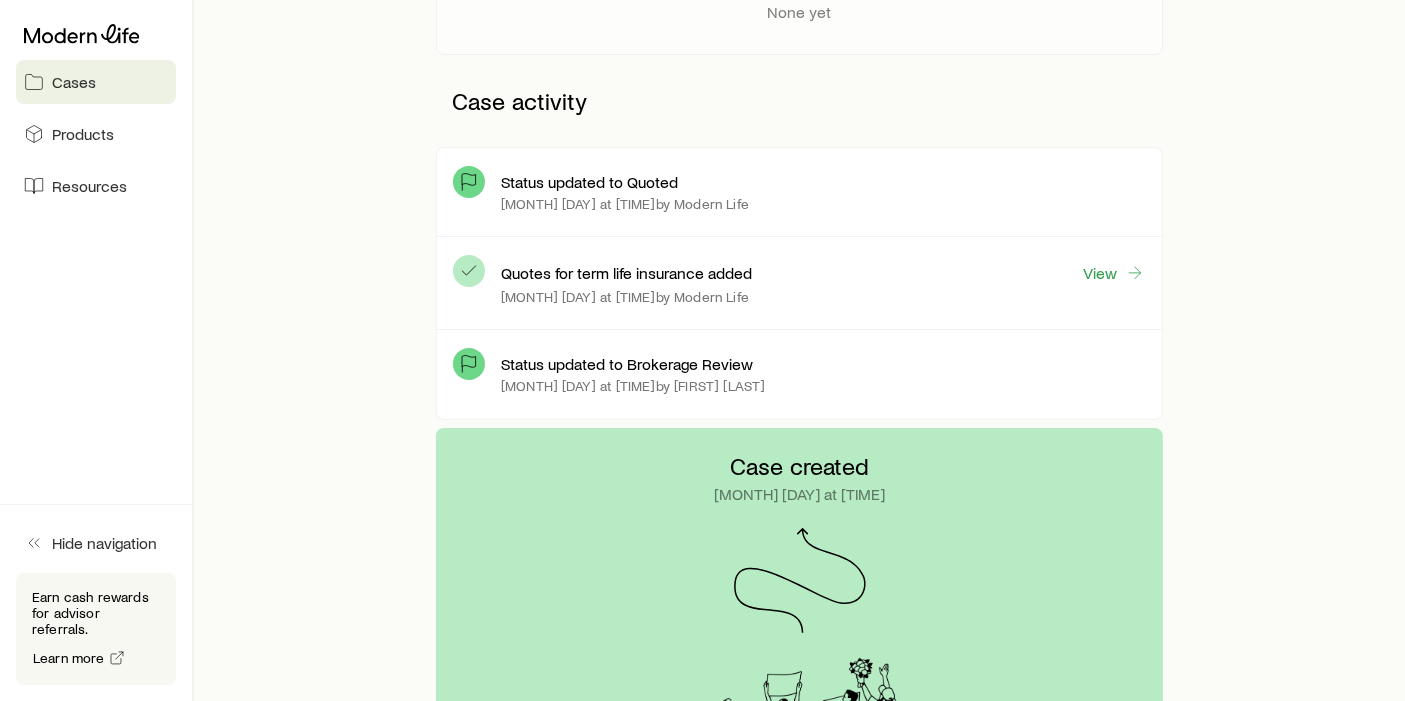 scroll, scrollTop: 468, scrollLeft: 0, axis: vertical 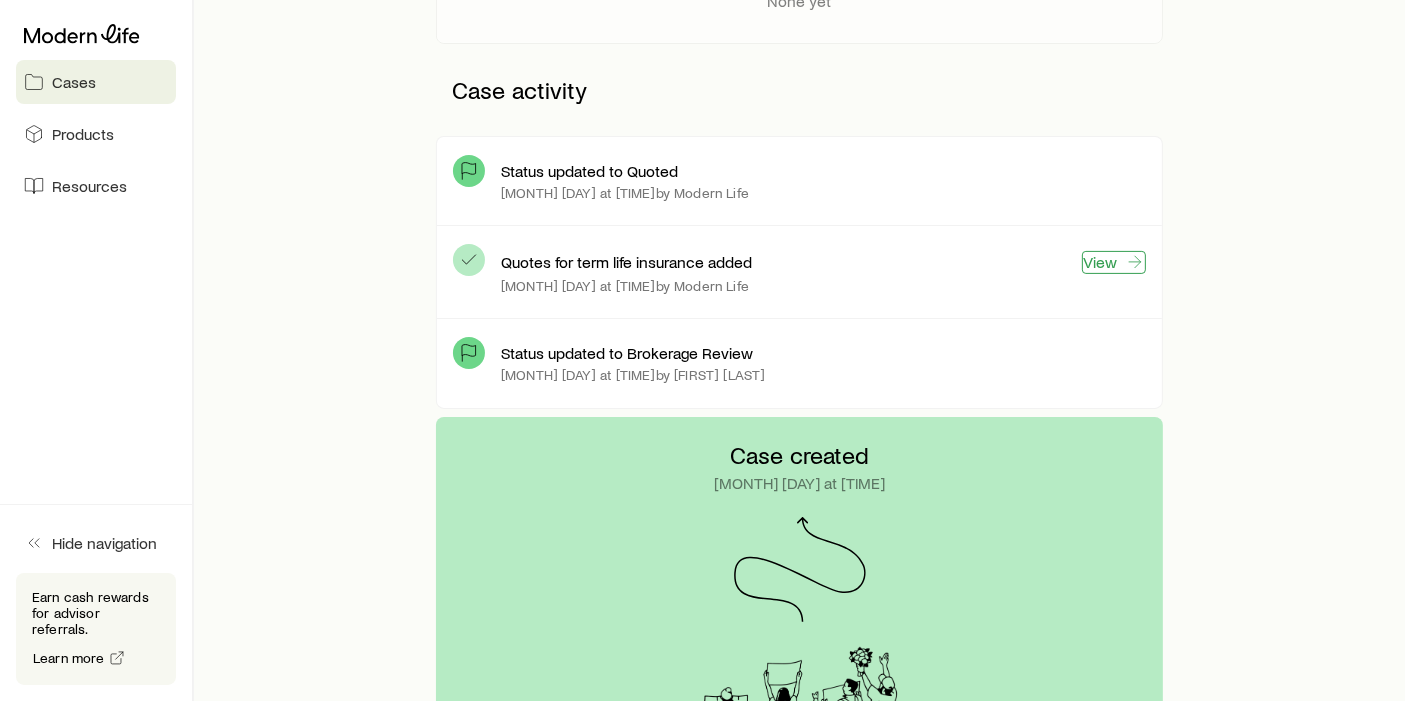 click on "View" at bounding box center (1114, 262) 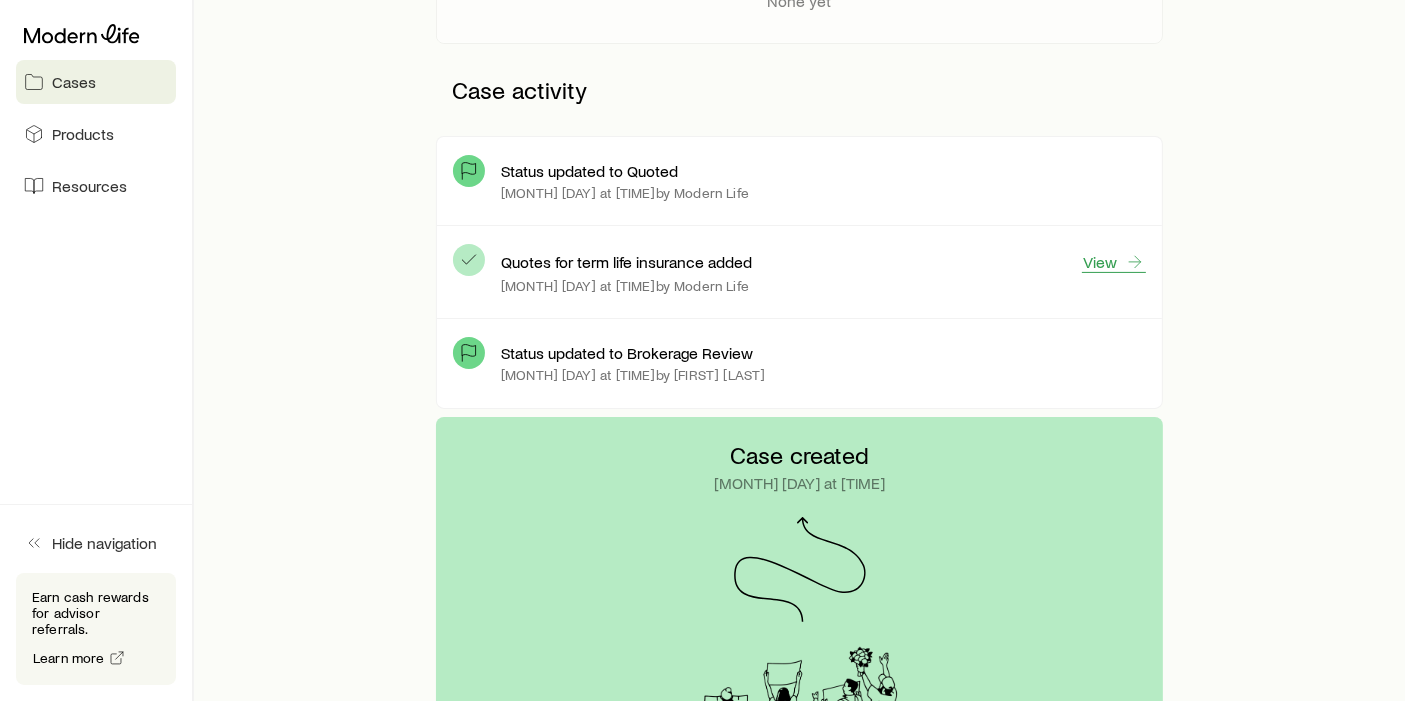 scroll, scrollTop: 0, scrollLeft: 0, axis: both 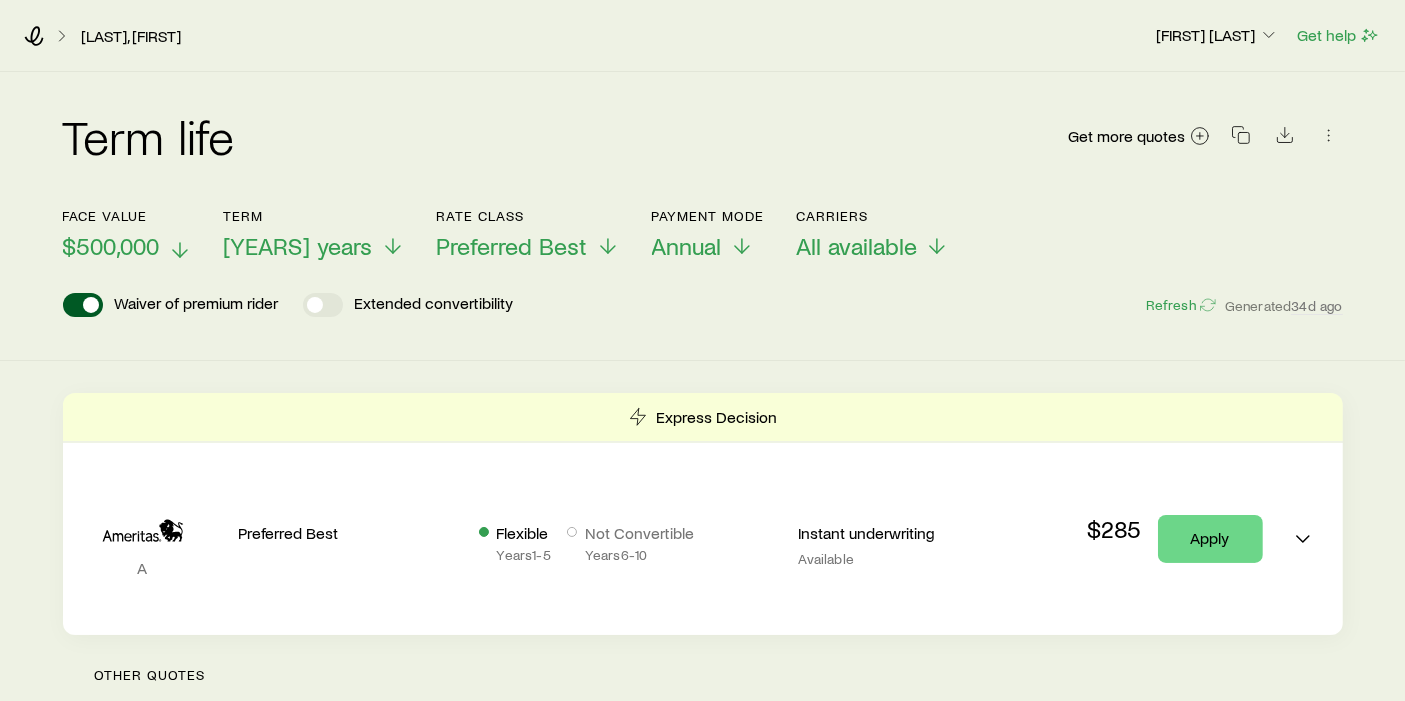 click on "$500,000" at bounding box center (111, 246) 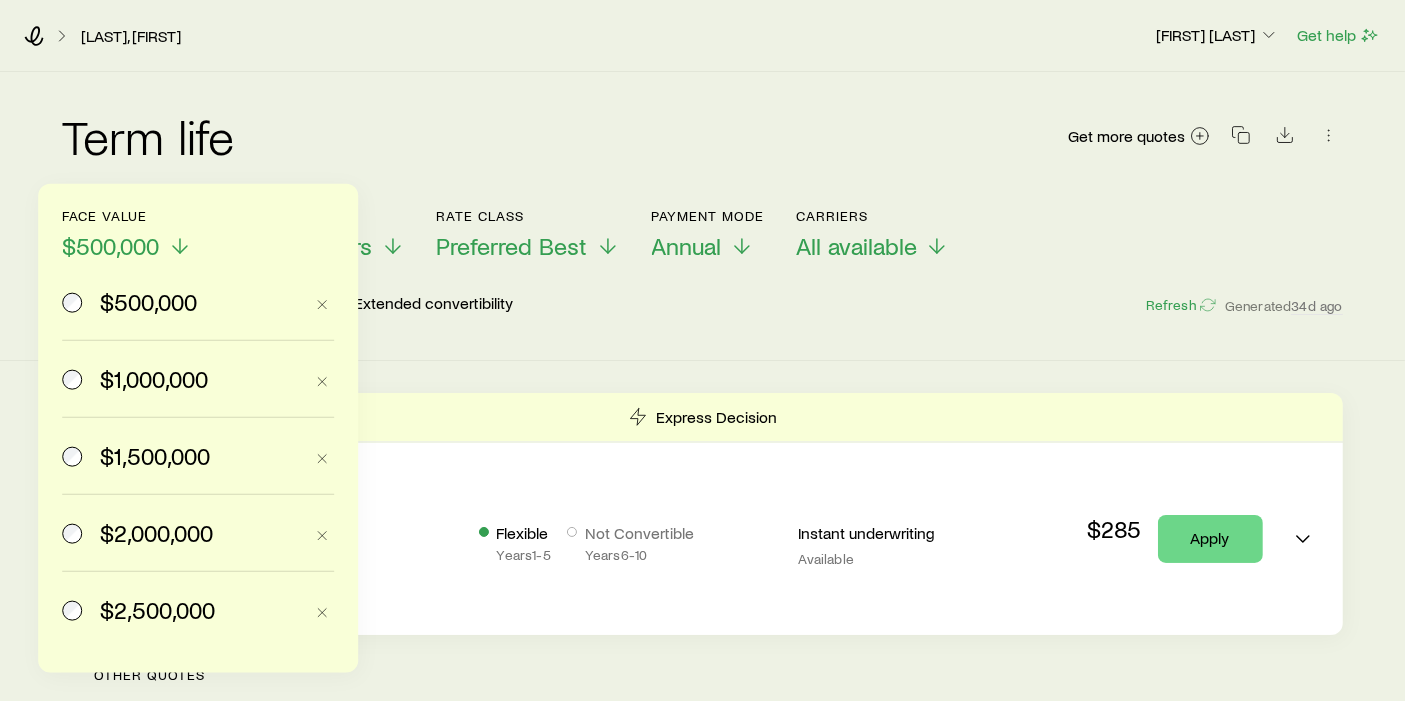 click on "$1,000,000" at bounding box center [154, 379] 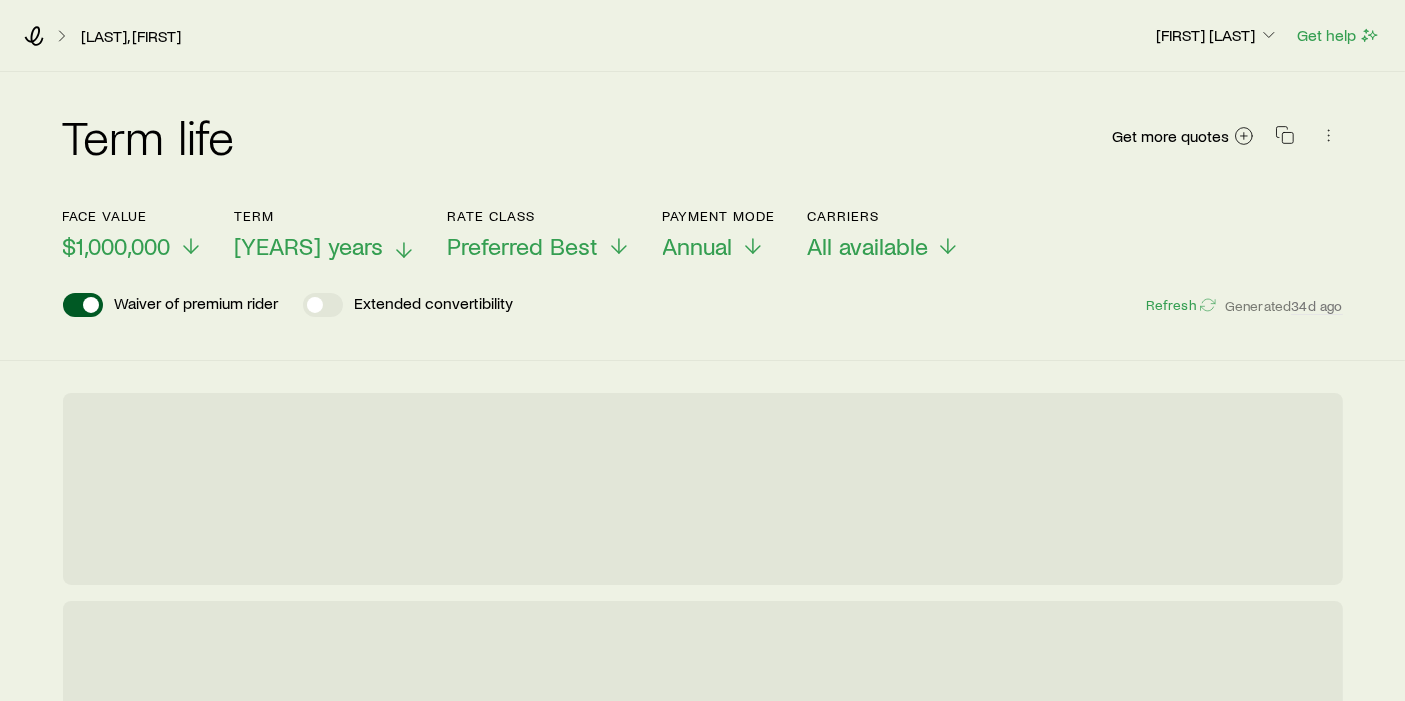 click on "[YEARS] years" at bounding box center [309, 246] 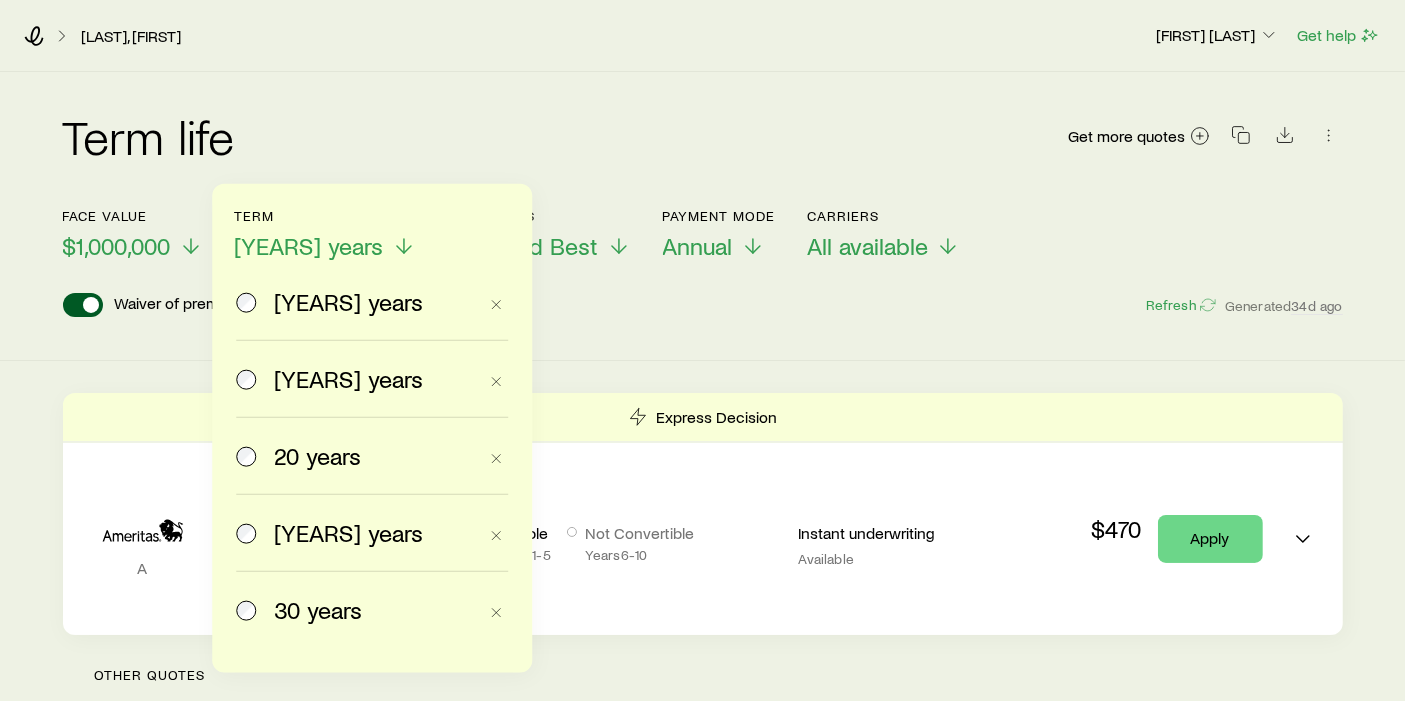 click on "20 years" at bounding box center [356, 456] 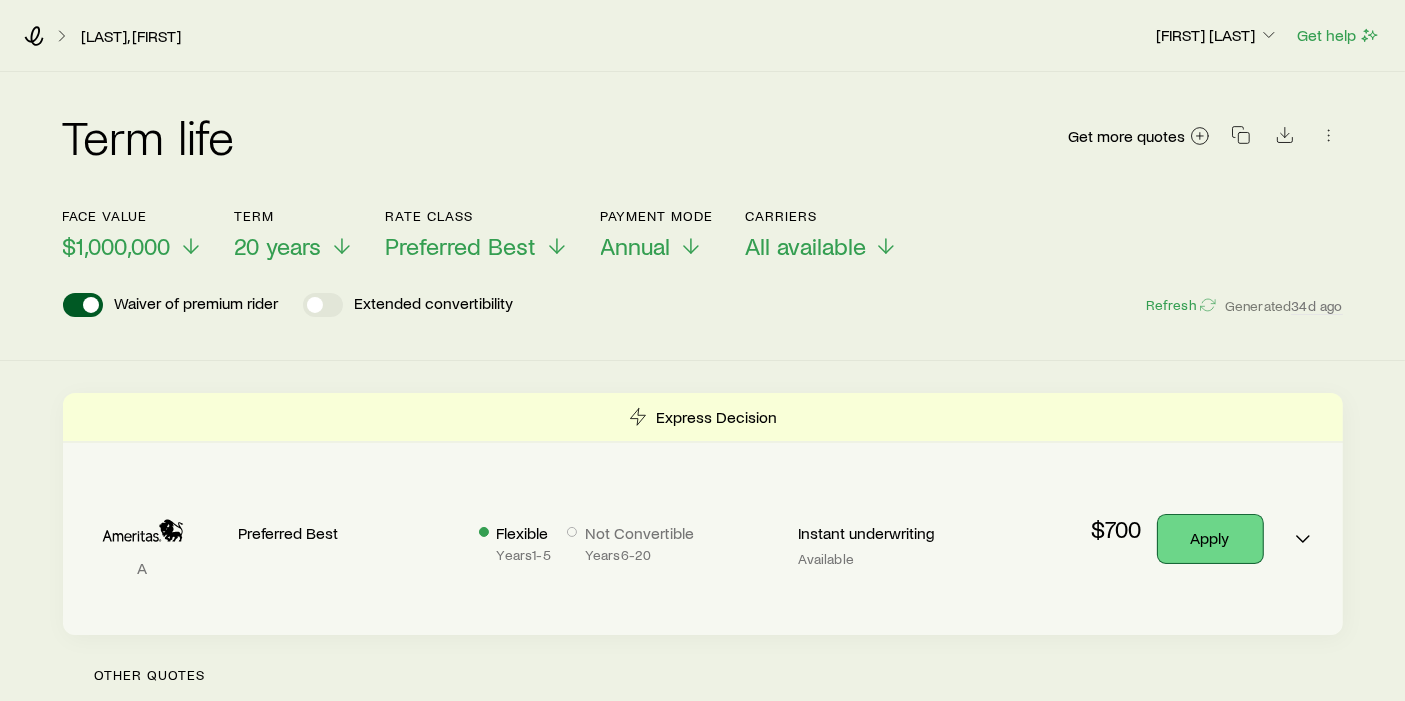 click on "Apply" at bounding box center [1210, 539] 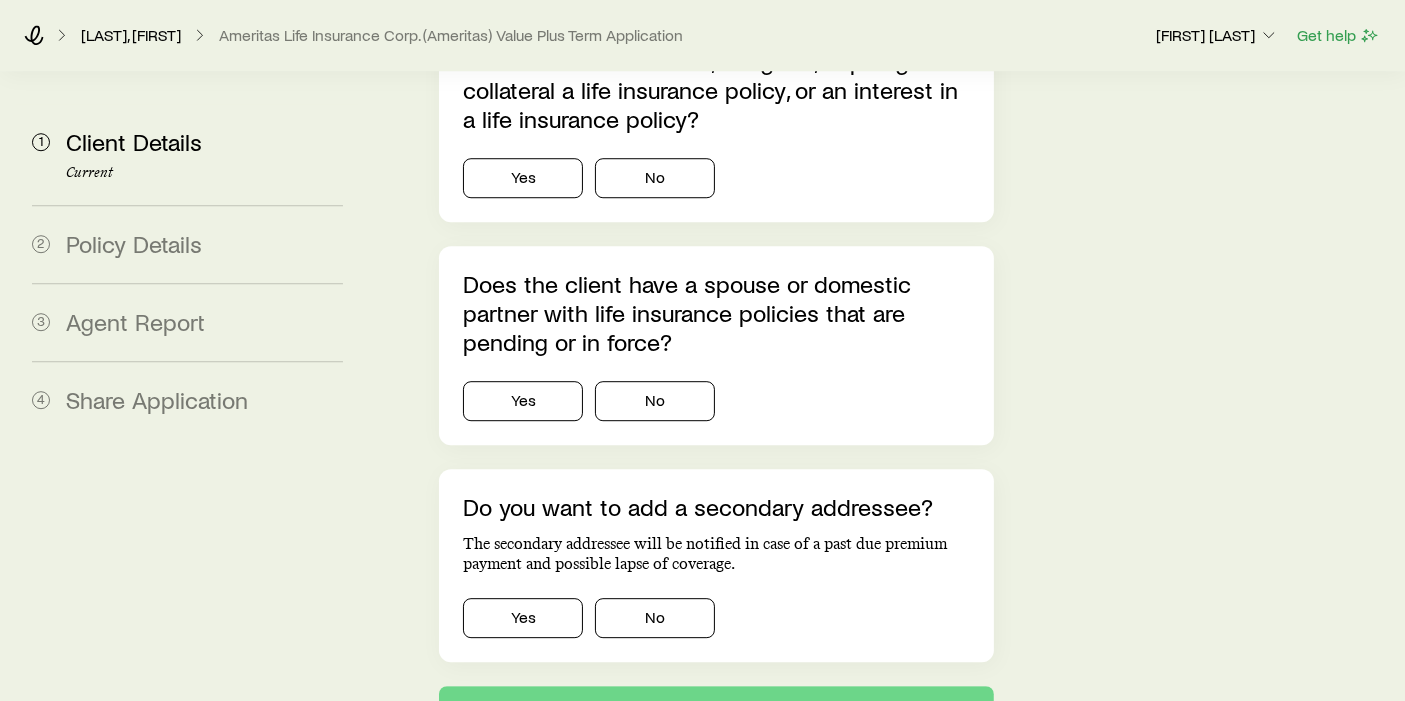 scroll, scrollTop: 5713, scrollLeft: 0, axis: vertical 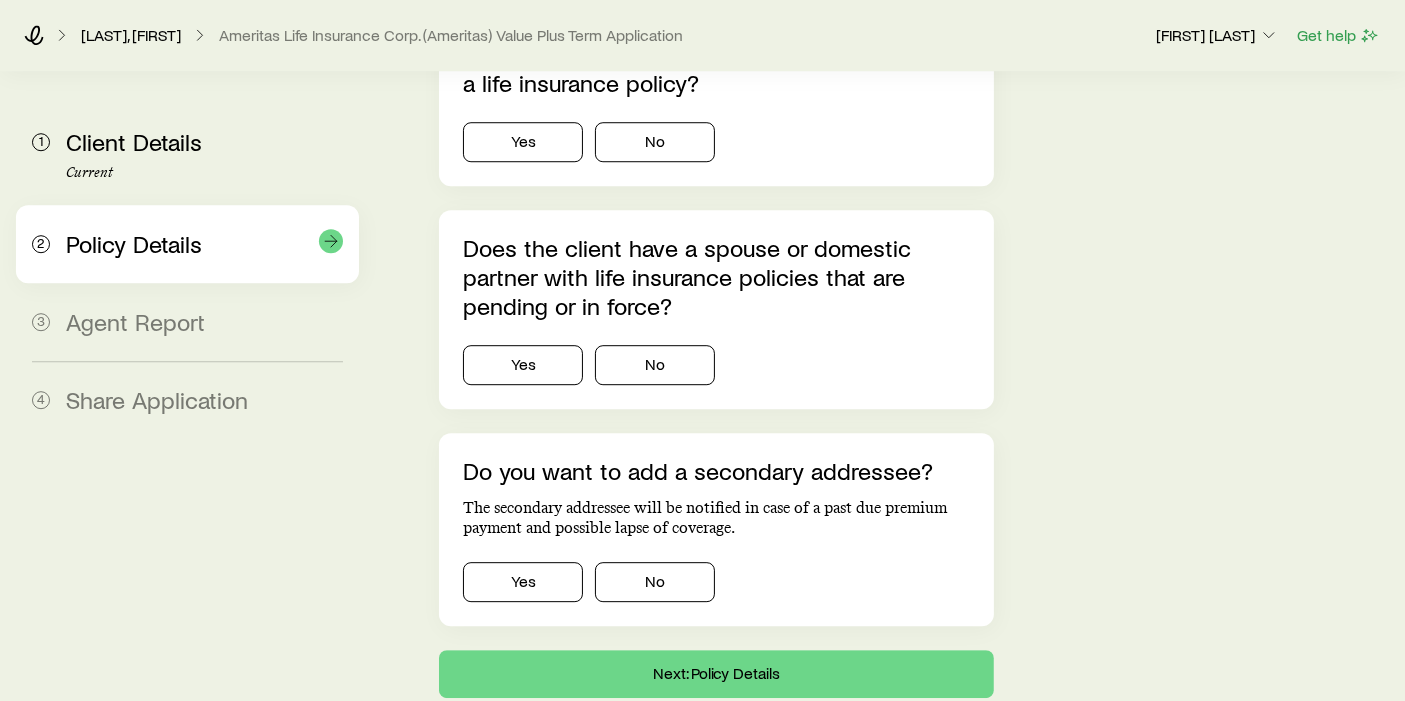 click on "2 Policy Details" at bounding box center [187, 244] 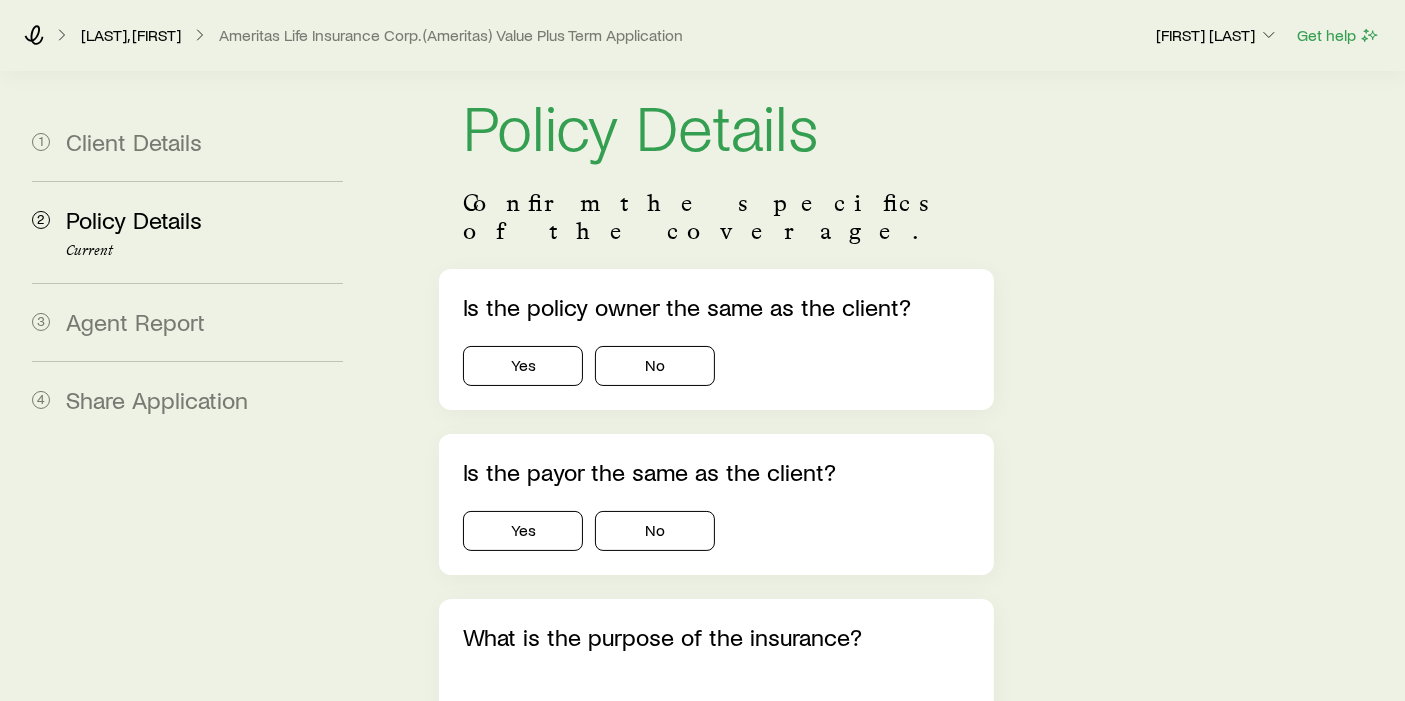 scroll, scrollTop: 44, scrollLeft: 0, axis: vertical 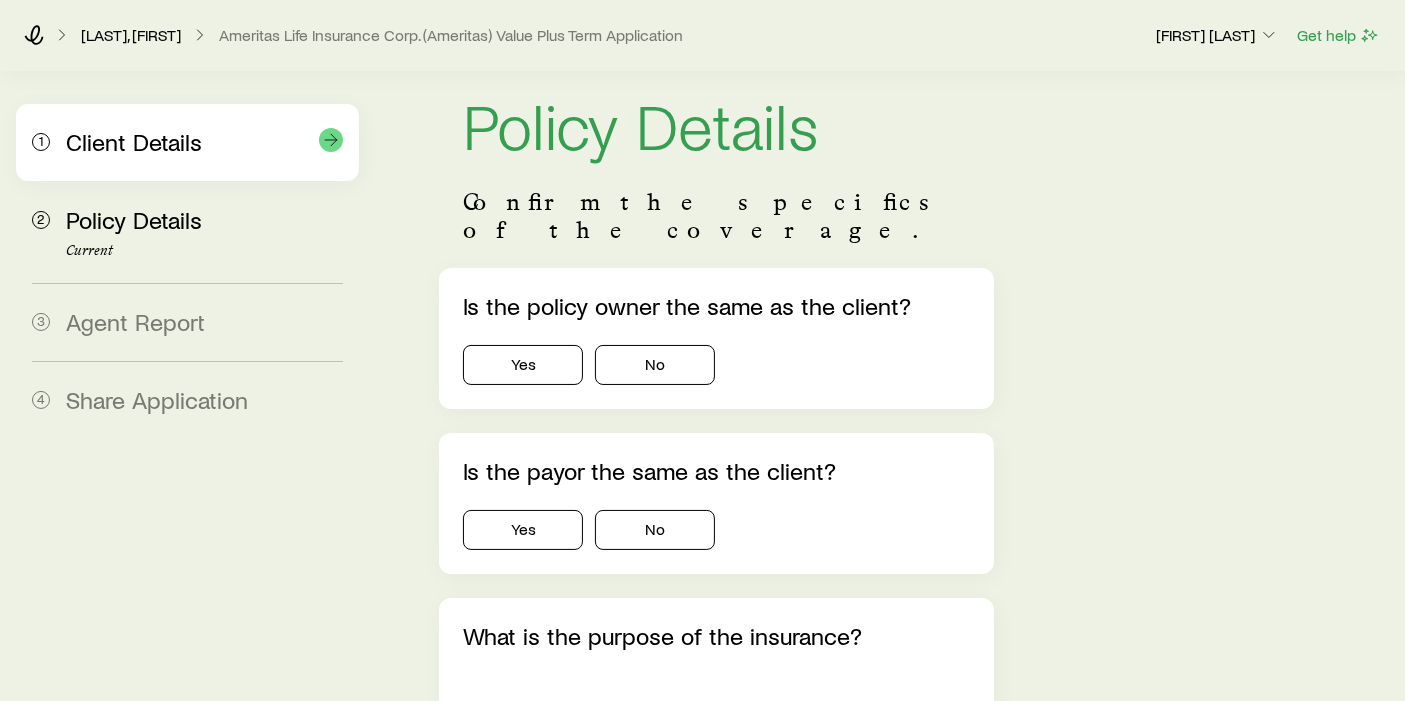 click on "1 Client Details" at bounding box center [187, 142] 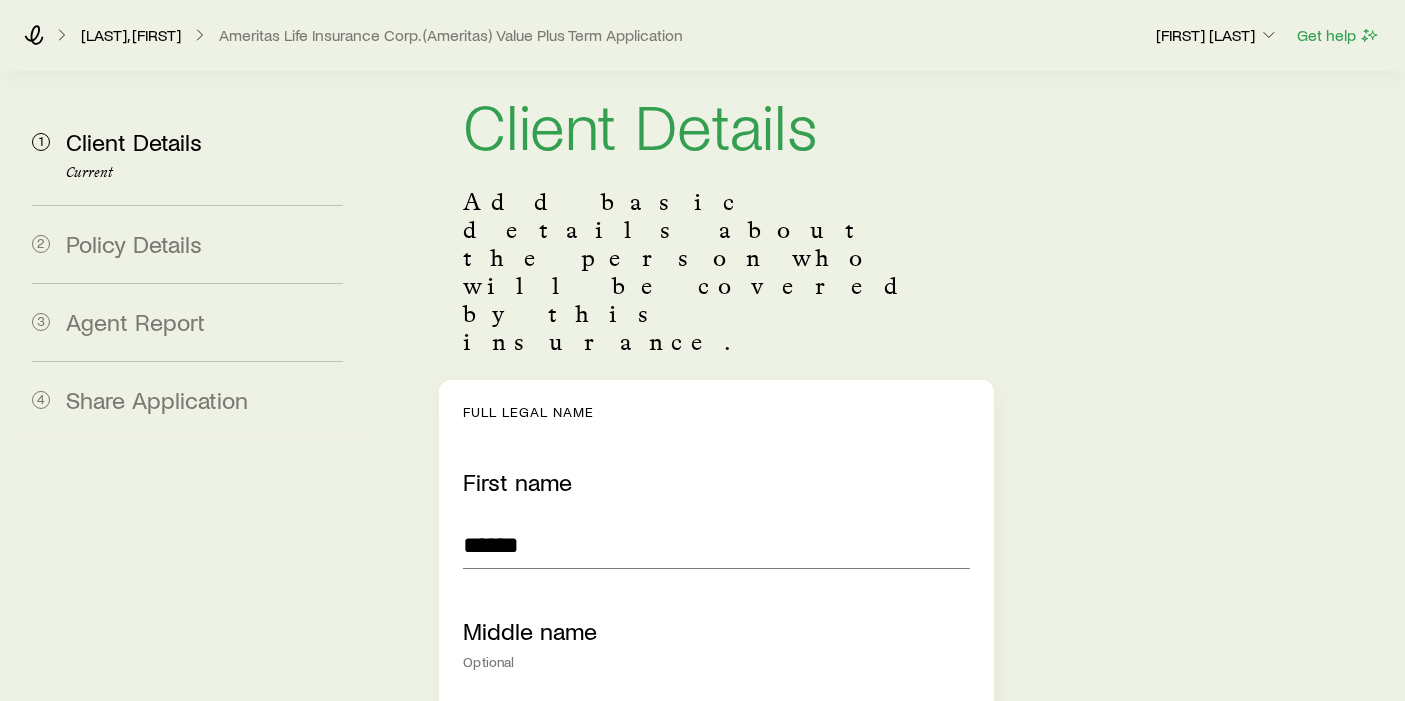 scroll, scrollTop: 0, scrollLeft: 0, axis: both 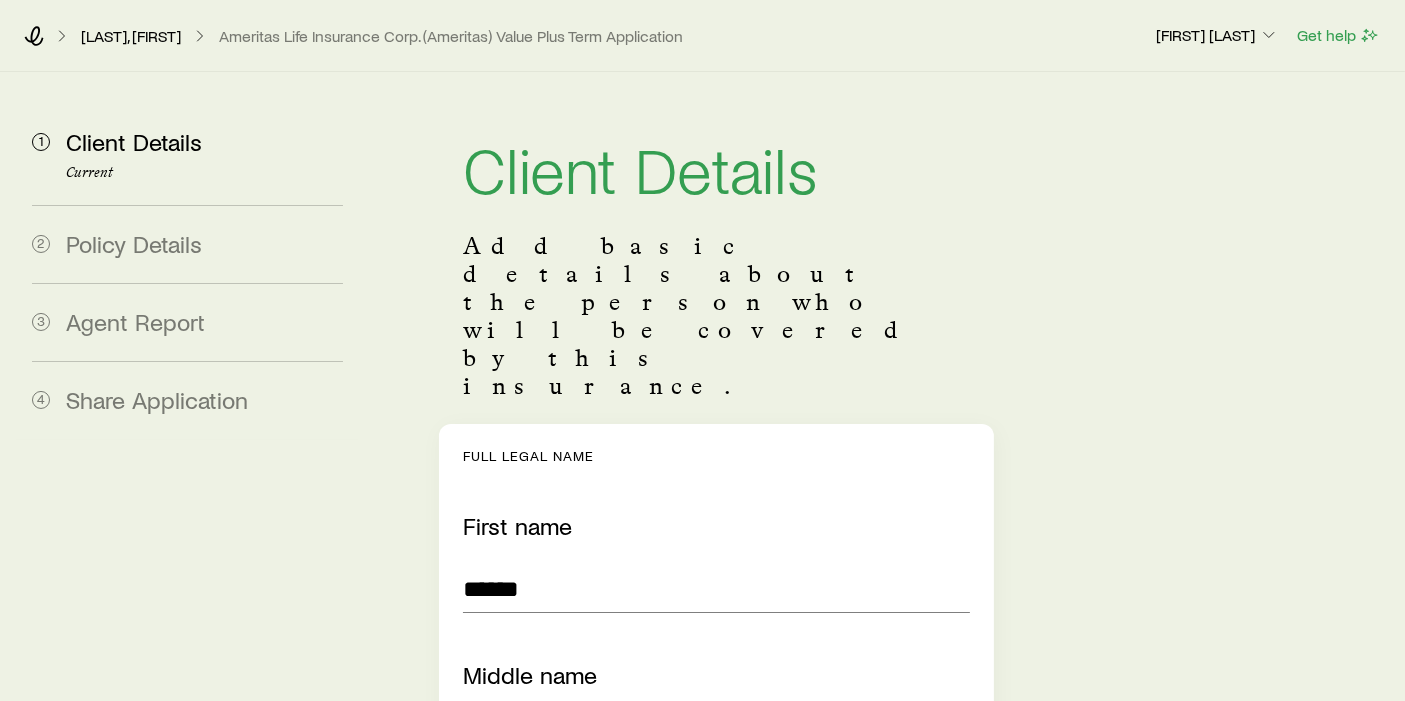 click on "**********" at bounding box center (886, 3241) 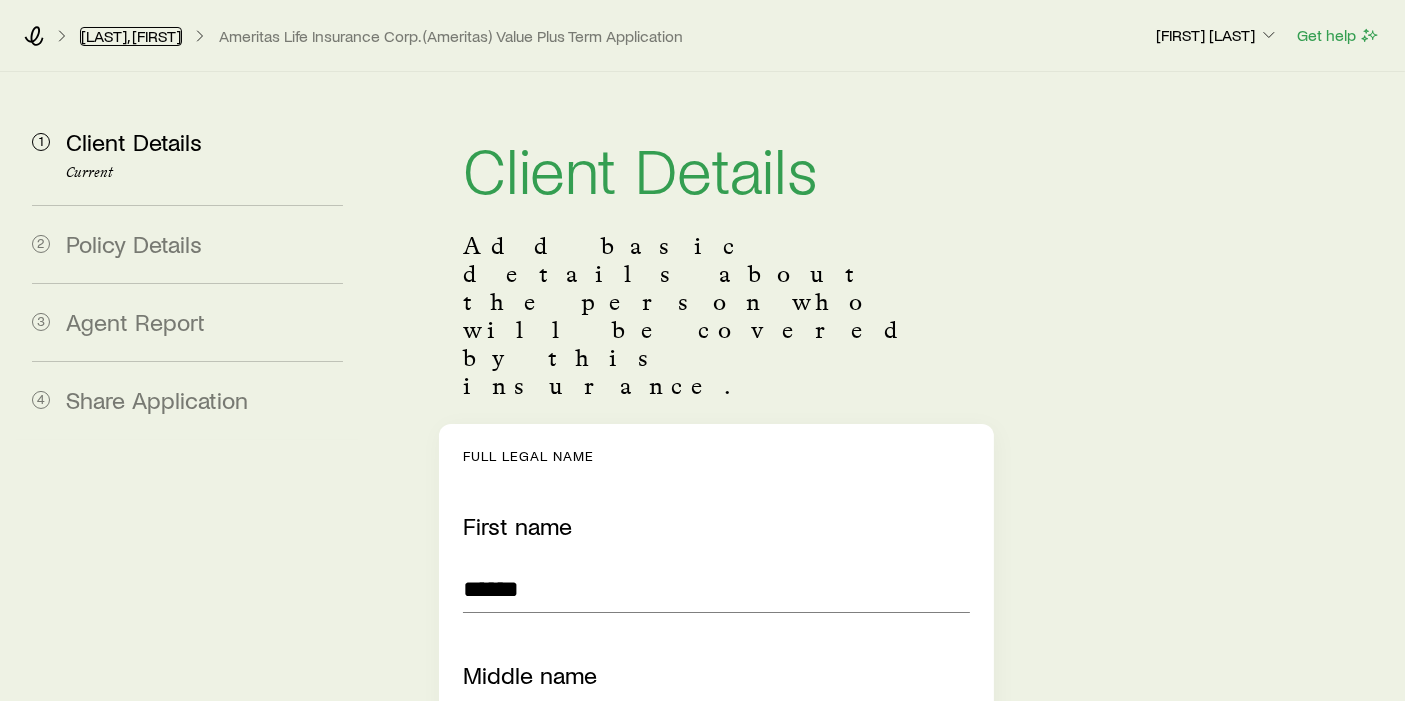 click on "[LAST], [FIRST]" at bounding box center [131, 36] 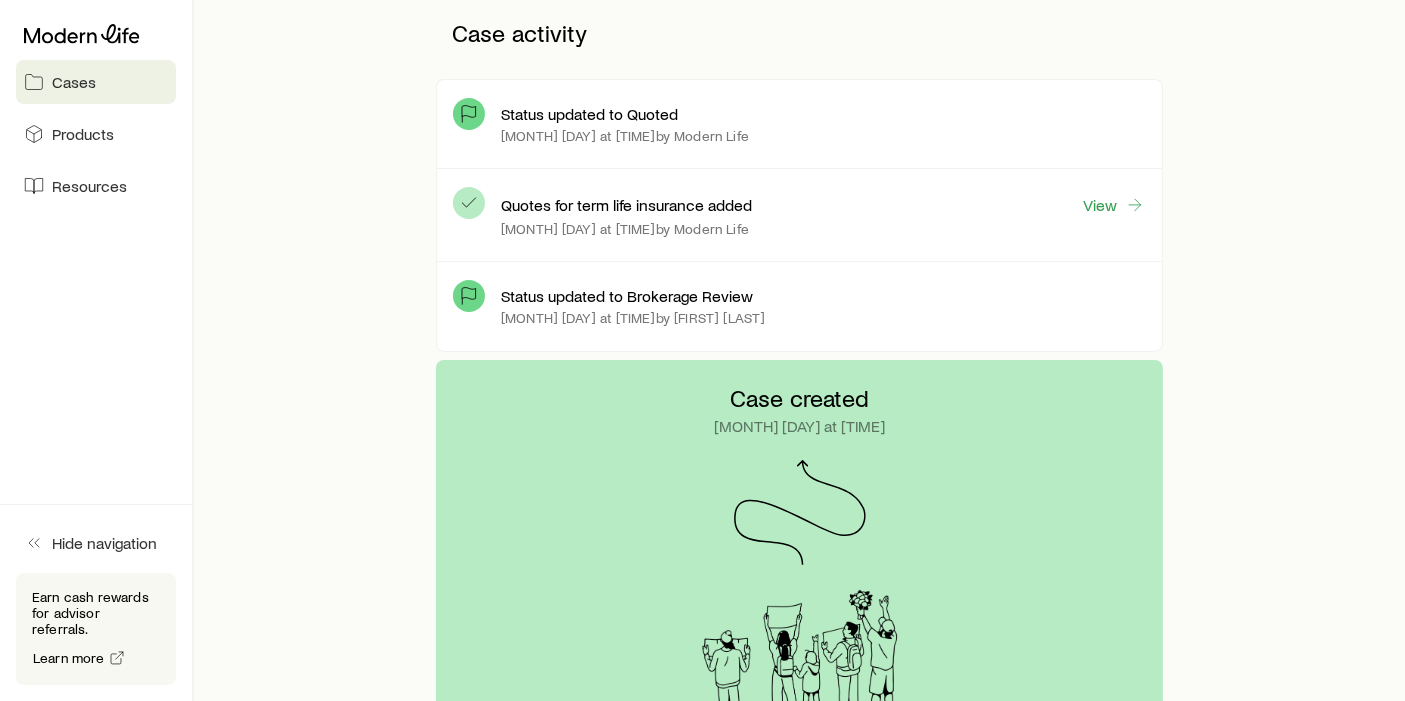 scroll, scrollTop: 526, scrollLeft: 0, axis: vertical 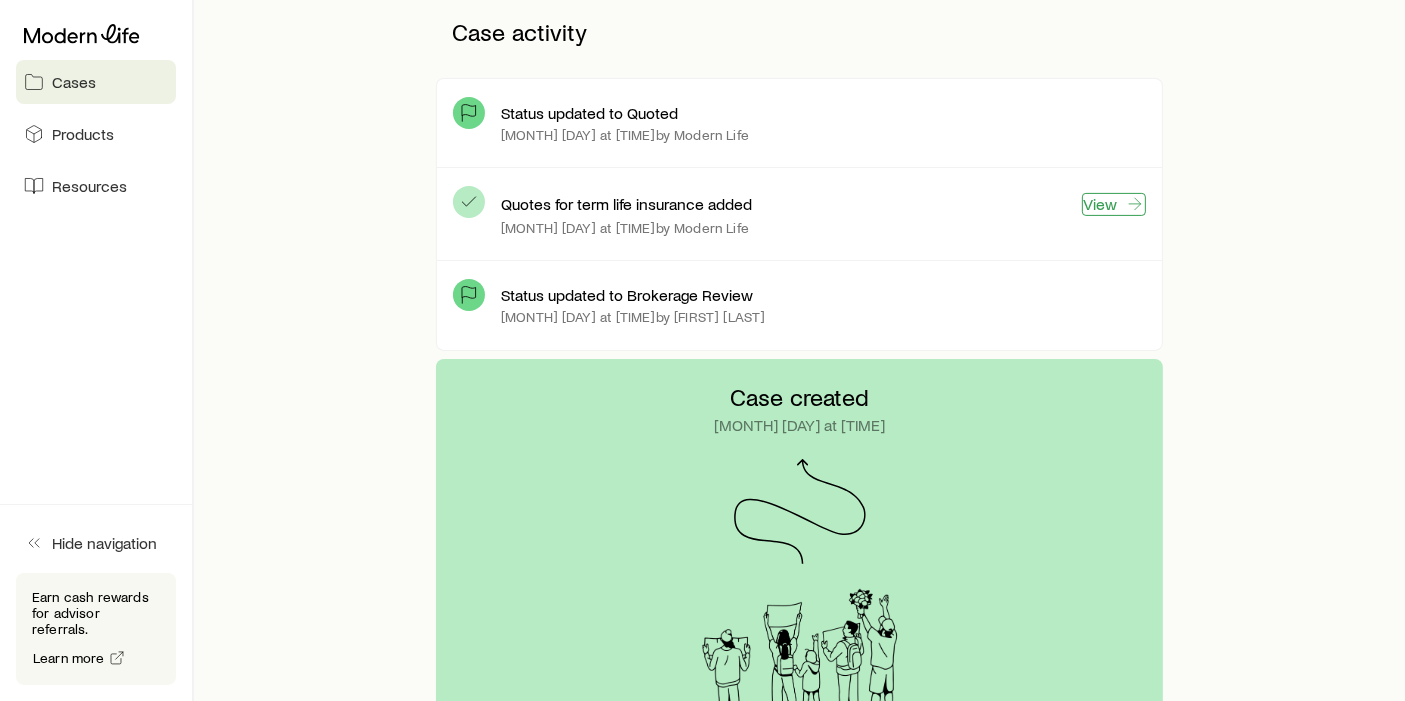 click on "View" at bounding box center (1114, 204) 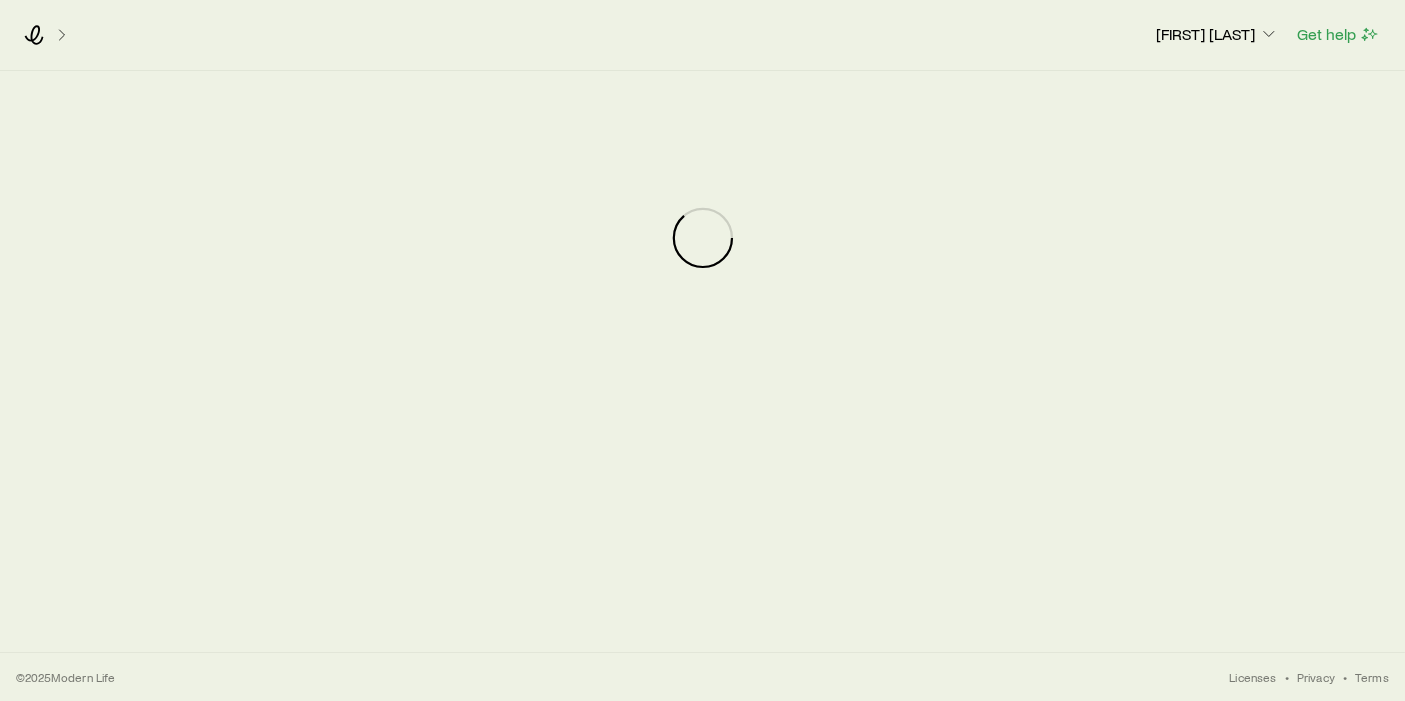 scroll, scrollTop: 0, scrollLeft: 0, axis: both 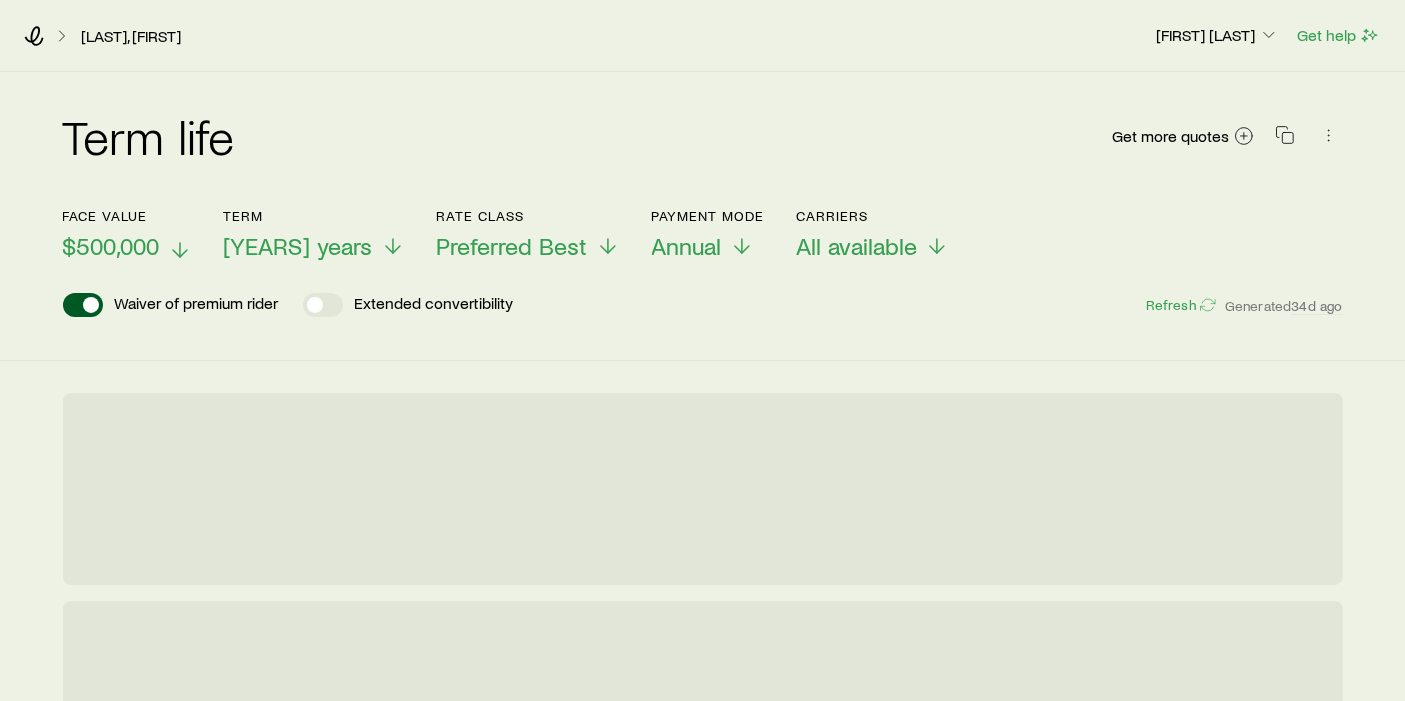 click on "$500,000" at bounding box center [111, 246] 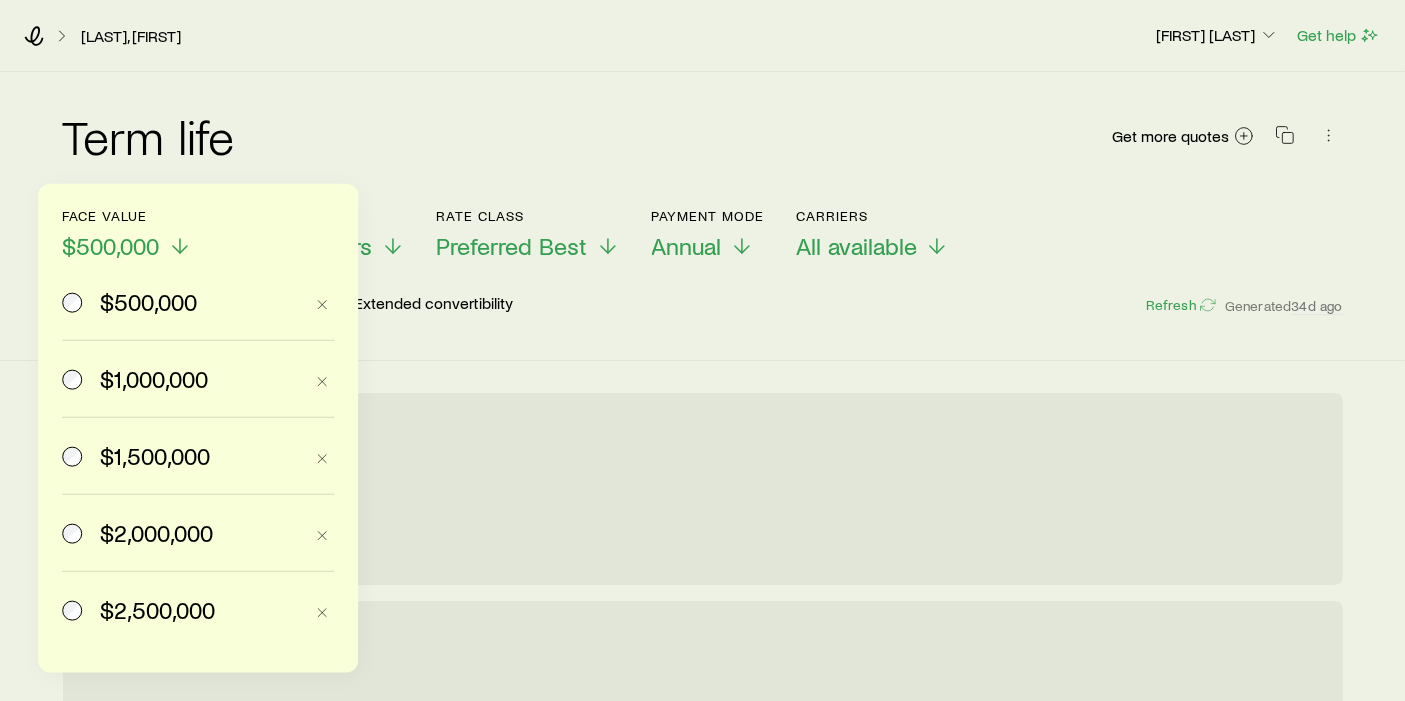click on "$1,000,000" at bounding box center (182, 379) 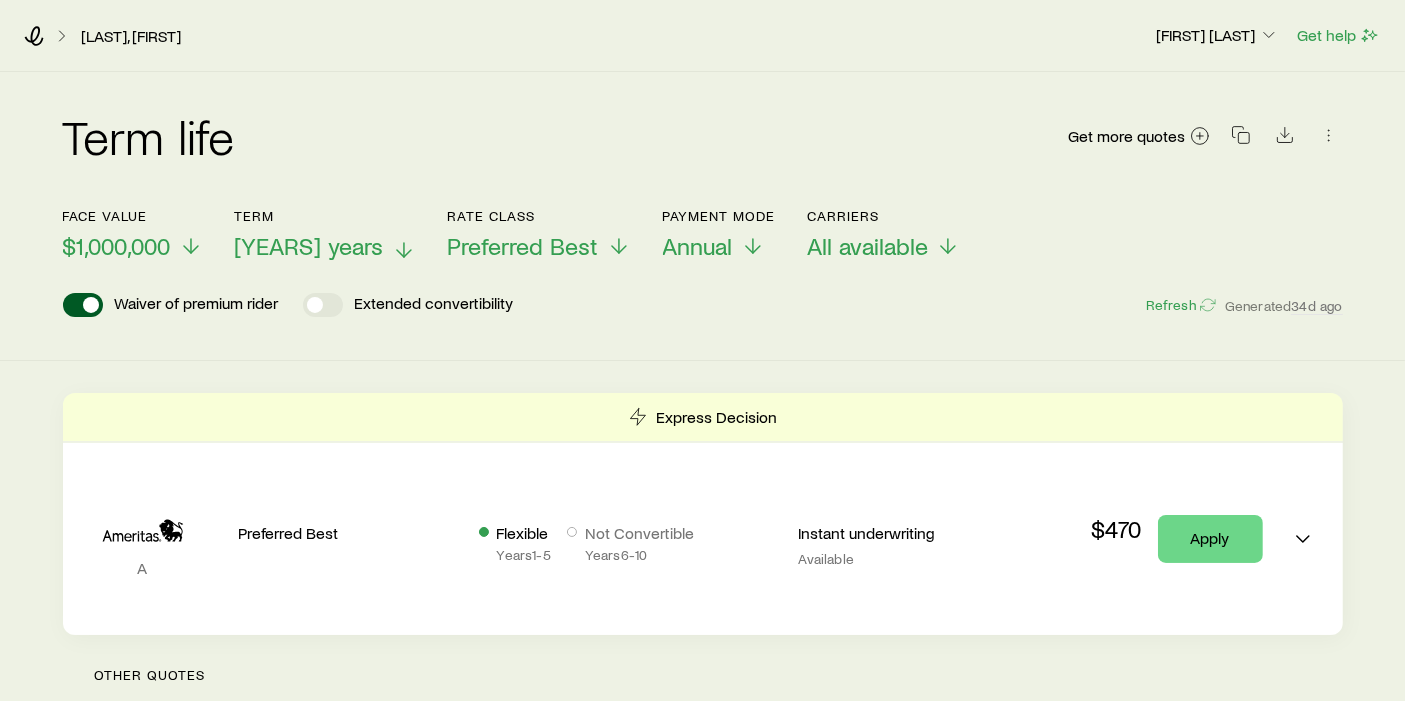 click on "[YEARS] years" at bounding box center (309, 246) 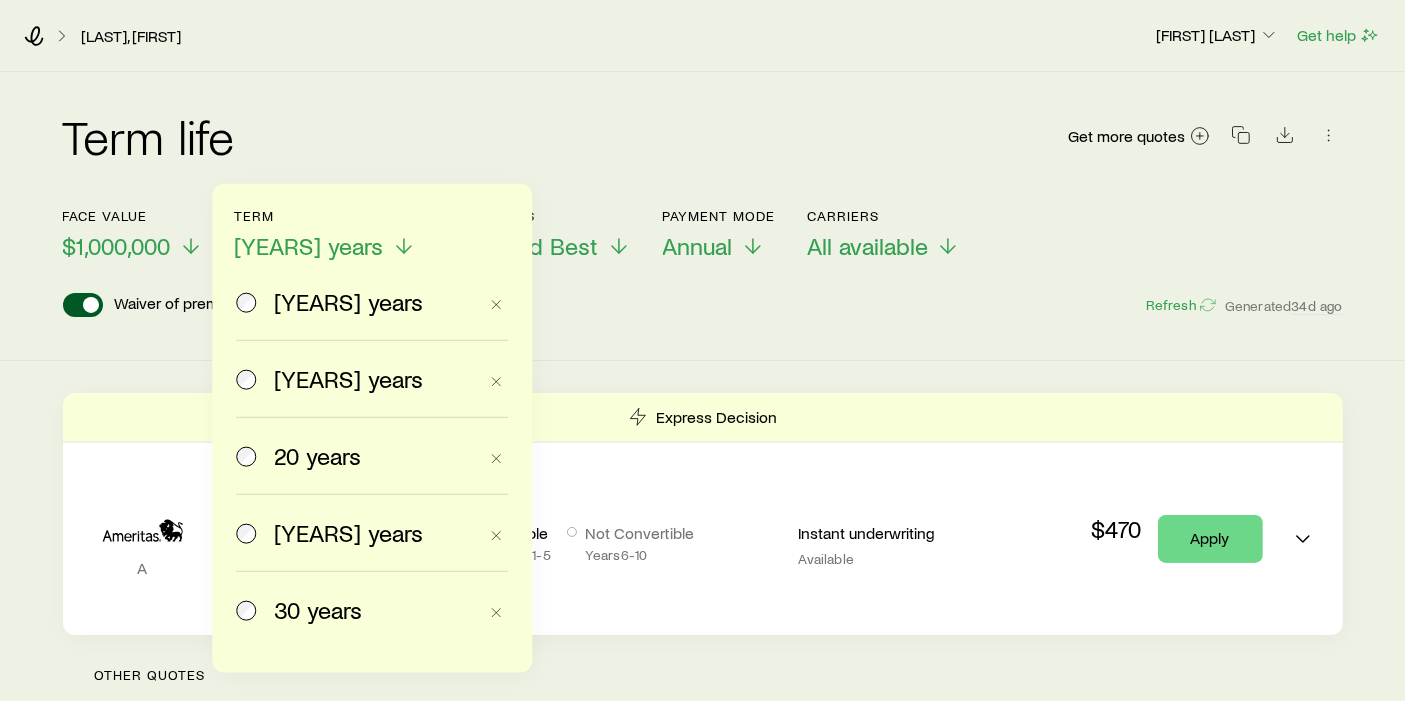 click on "20 years" at bounding box center (317, 456) 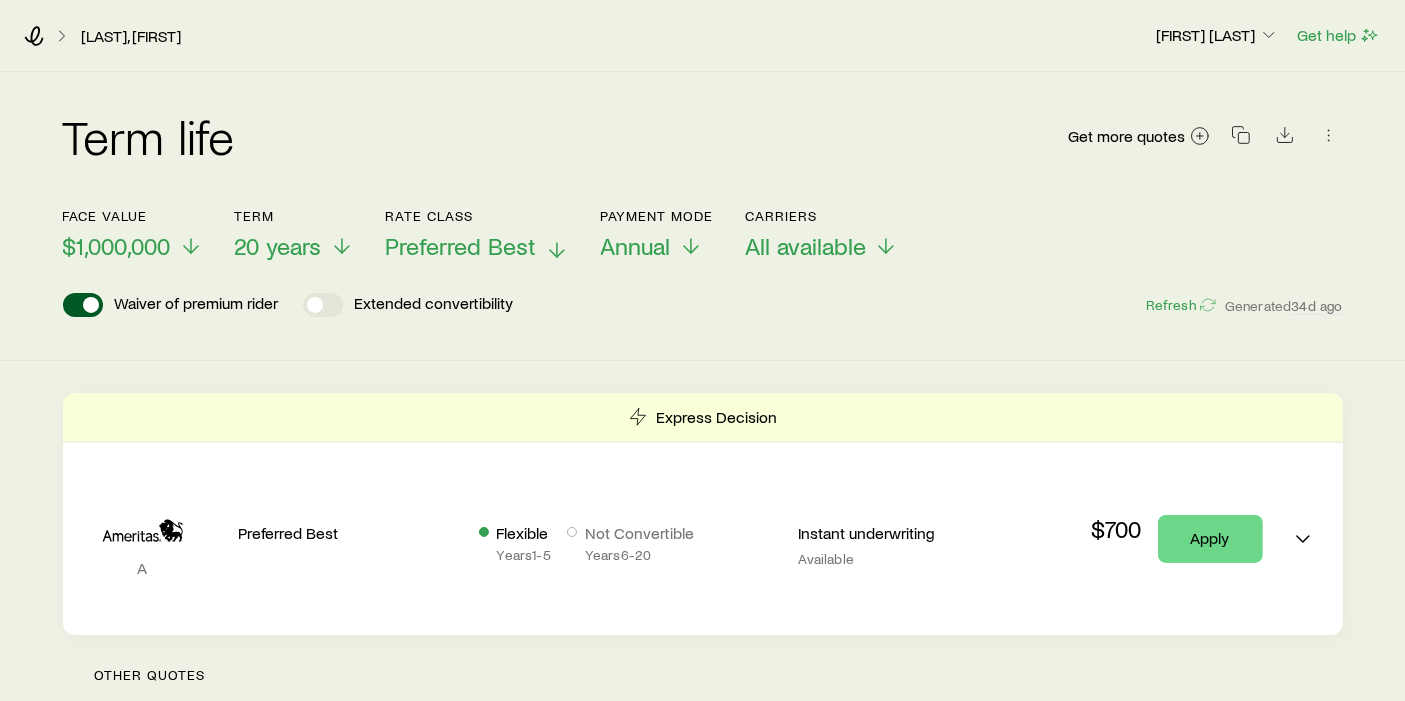 click on "Preferred Best" at bounding box center (461, 246) 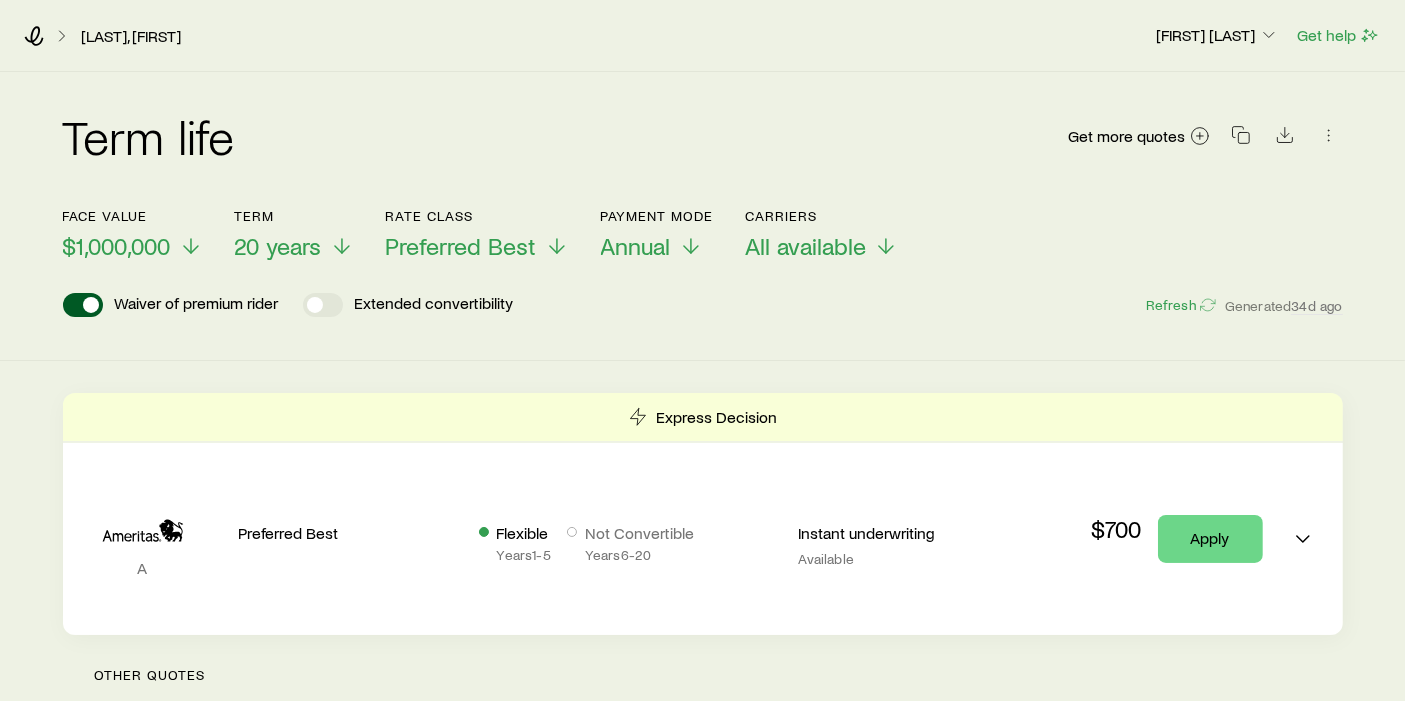 click on "Term life Get more quotes Face value $[AMOUNT] Term [YEARS] years Rate Class Preferred Best Payment Mode Annual Carriers All available Waiver of premium rider Extended convertibility Refresh Generated 34d ago" at bounding box center [702, 216] 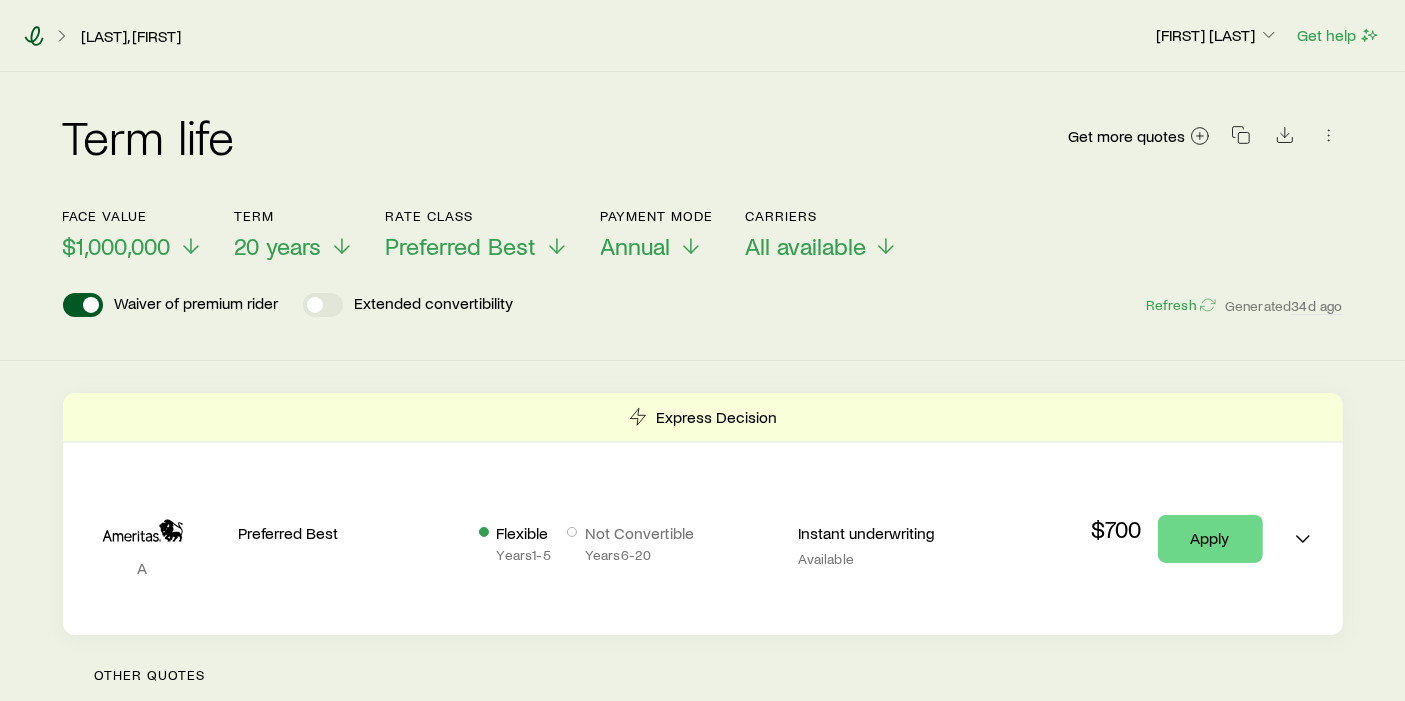 click 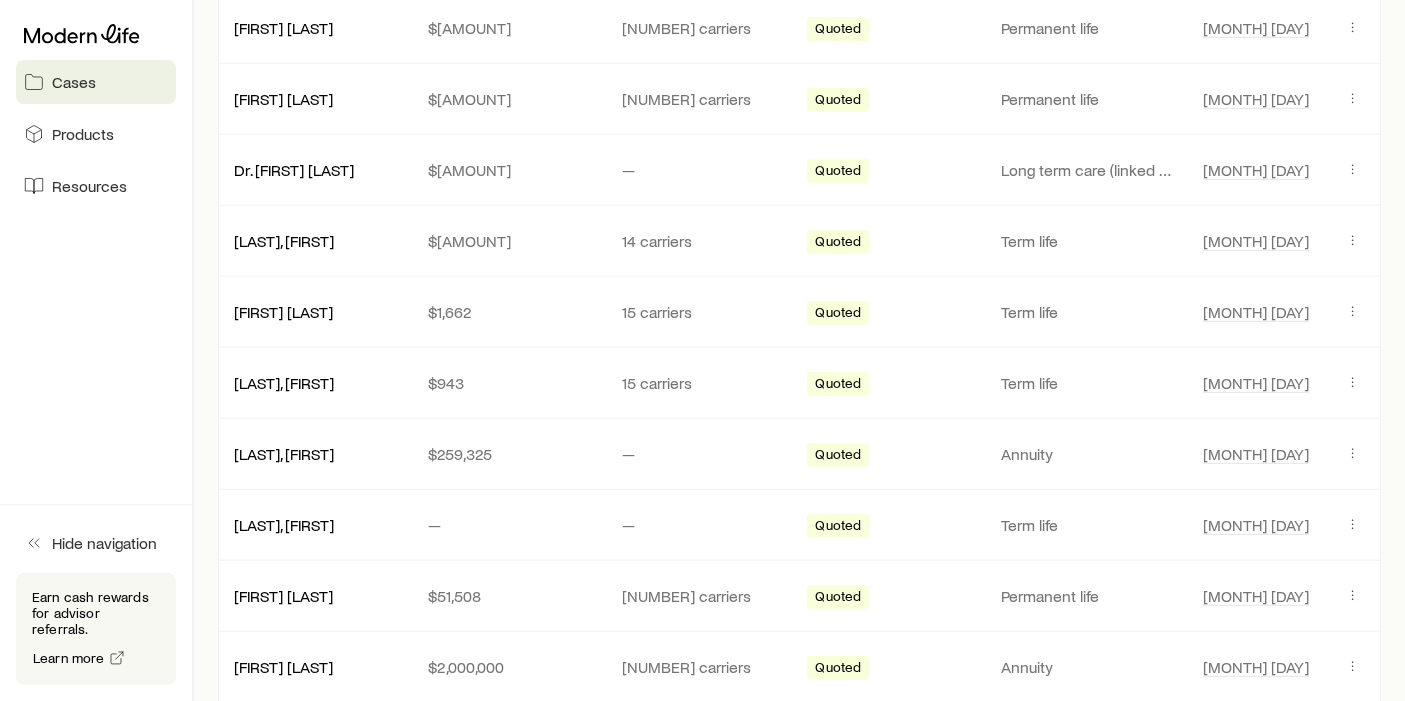 scroll, scrollTop: 899, scrollLeft: 0, axis: vertical 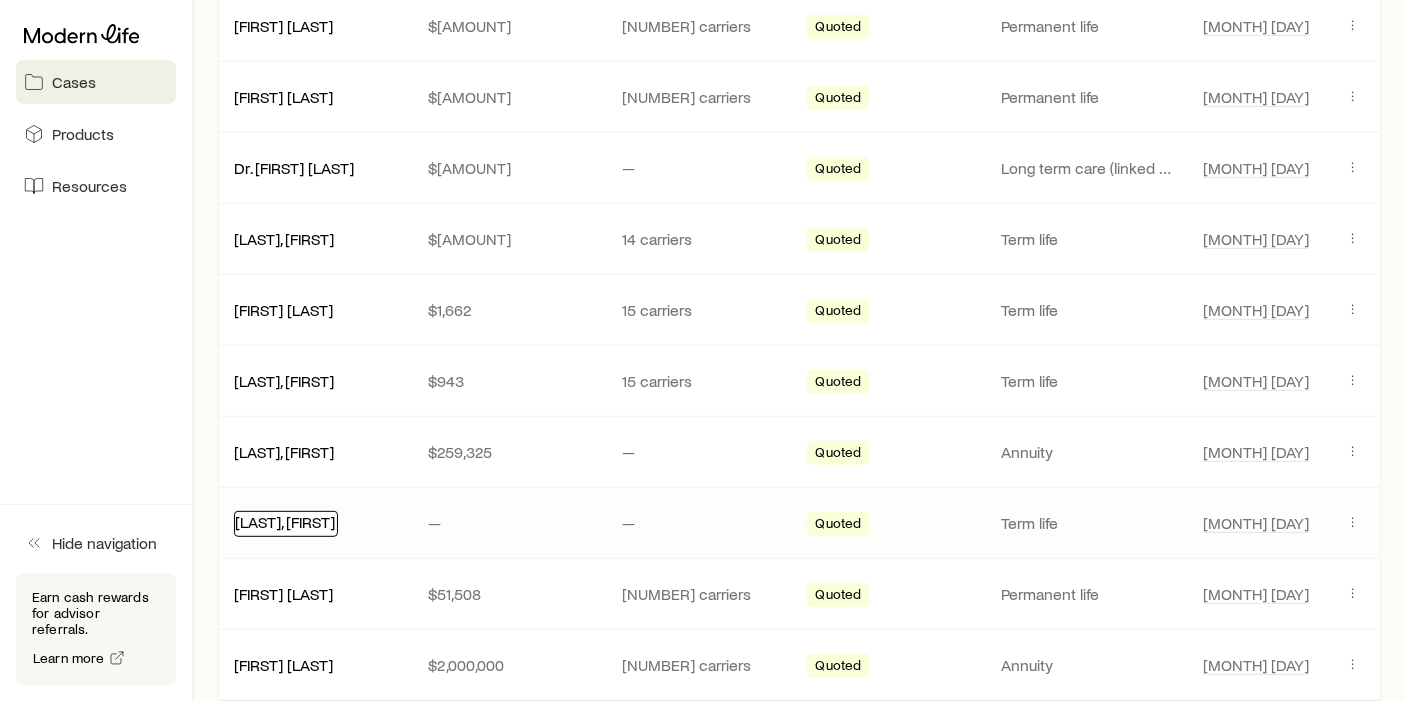 click on "[LAST], [FIRST]" at bounding box center (285, 521) 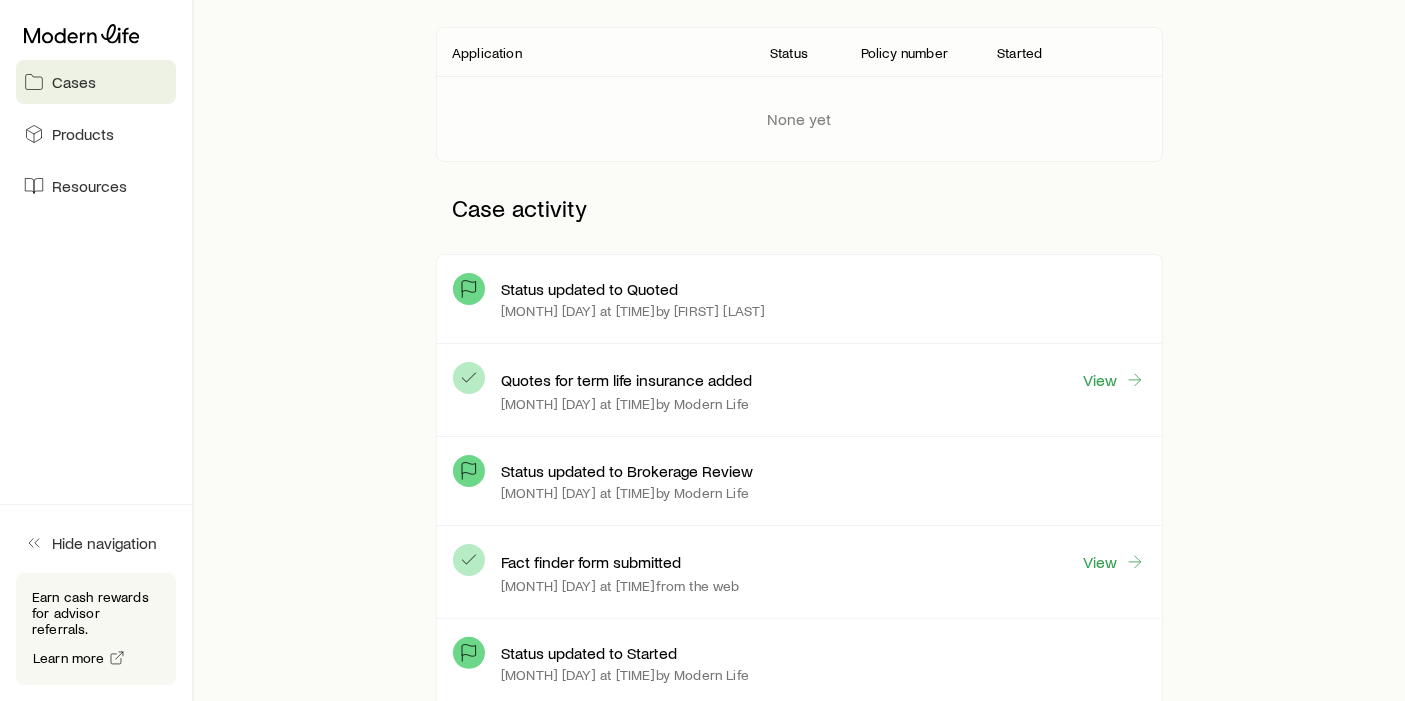 scroll, scrollTop: 352, scrollLeft: 0, axis: vertical 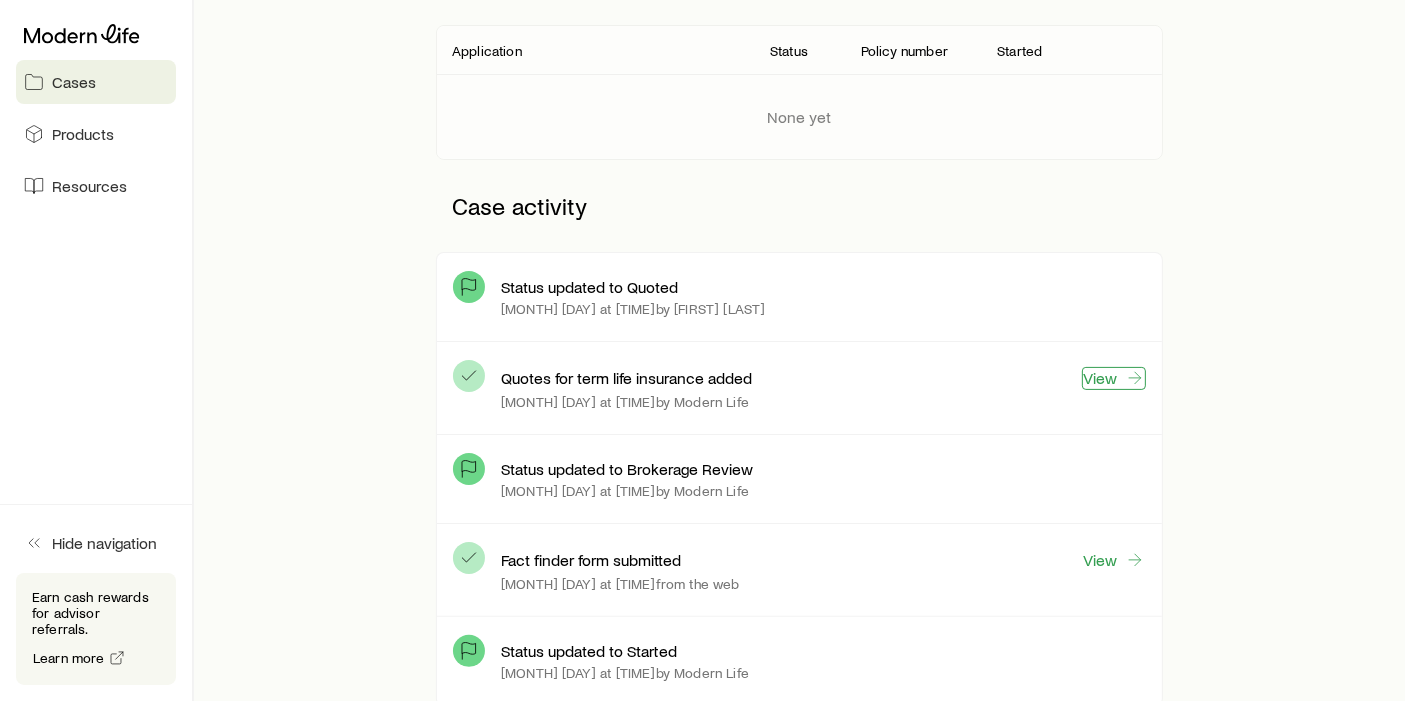 click on "View" at bounding box center (1114, 378) 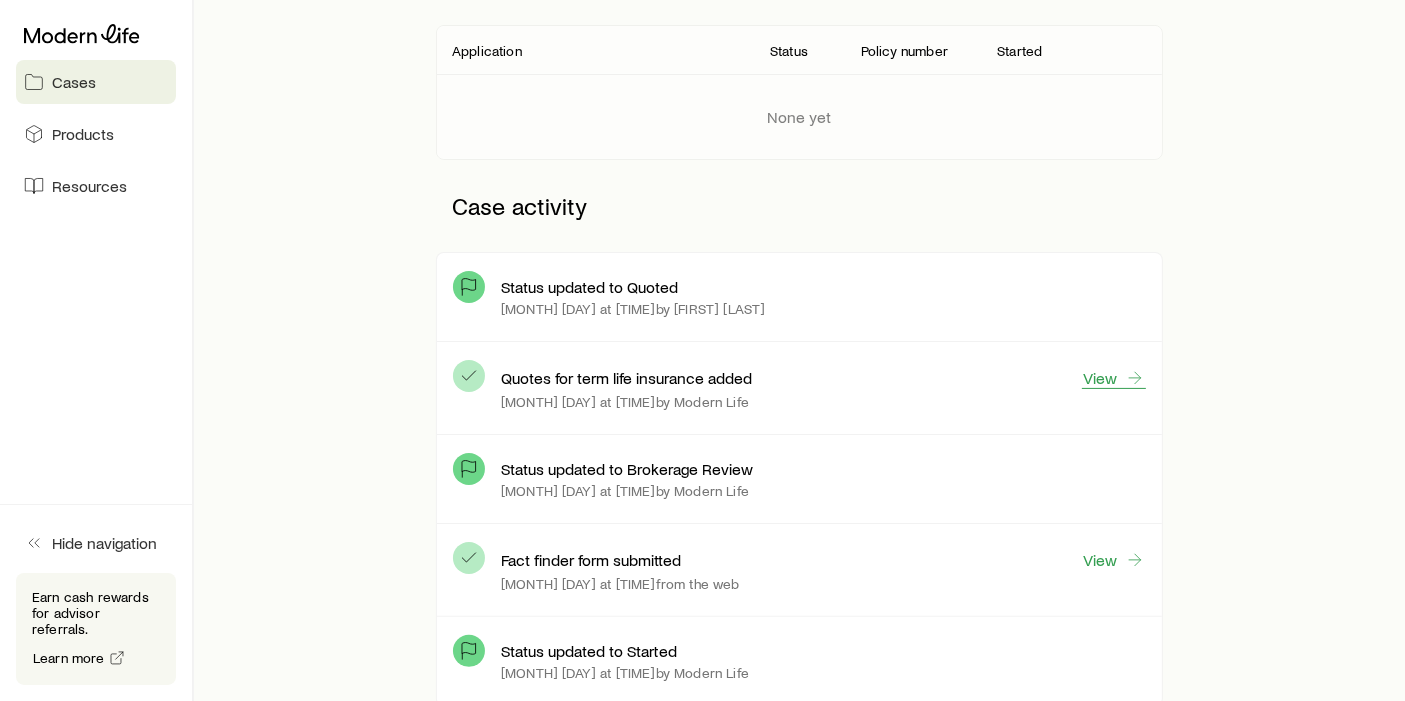 scroll, scrollTop: 0, scrollLeft: 0, axis: both 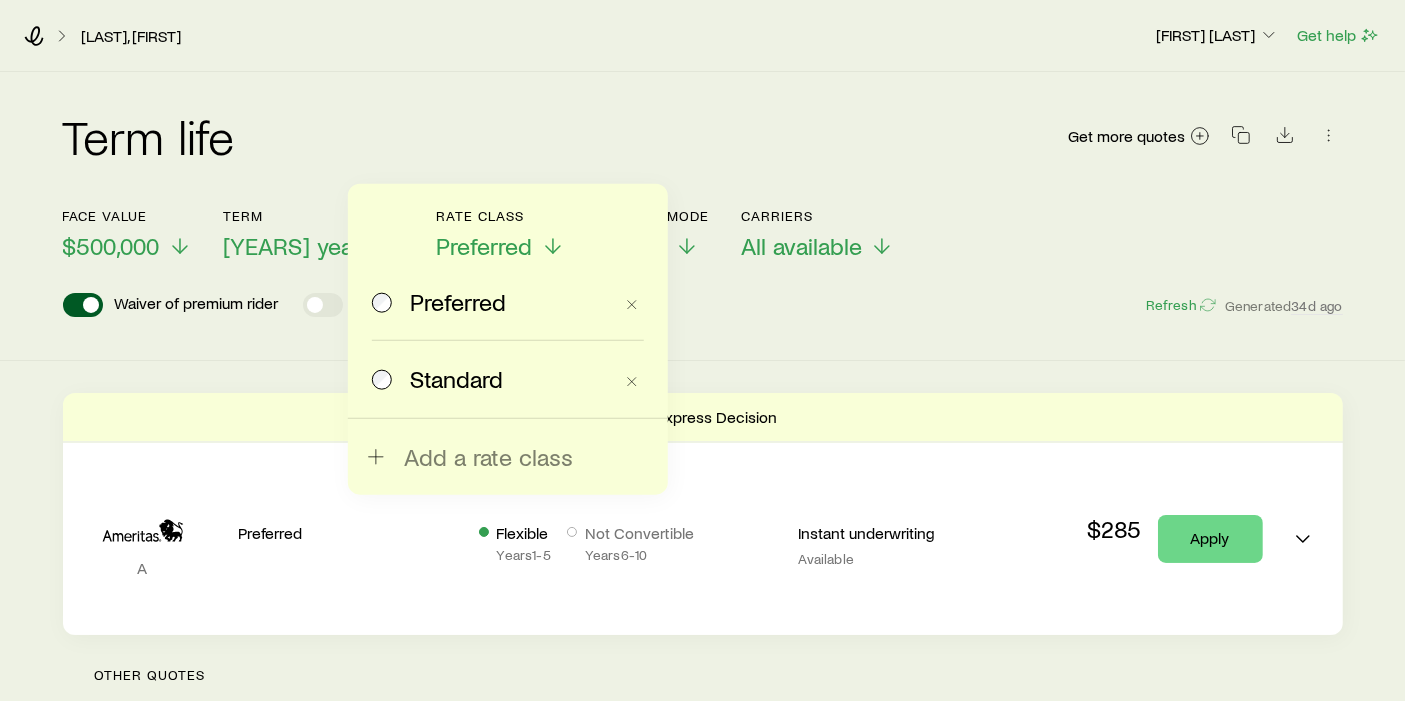 click on "Standard" at bounding box center [492, 379] 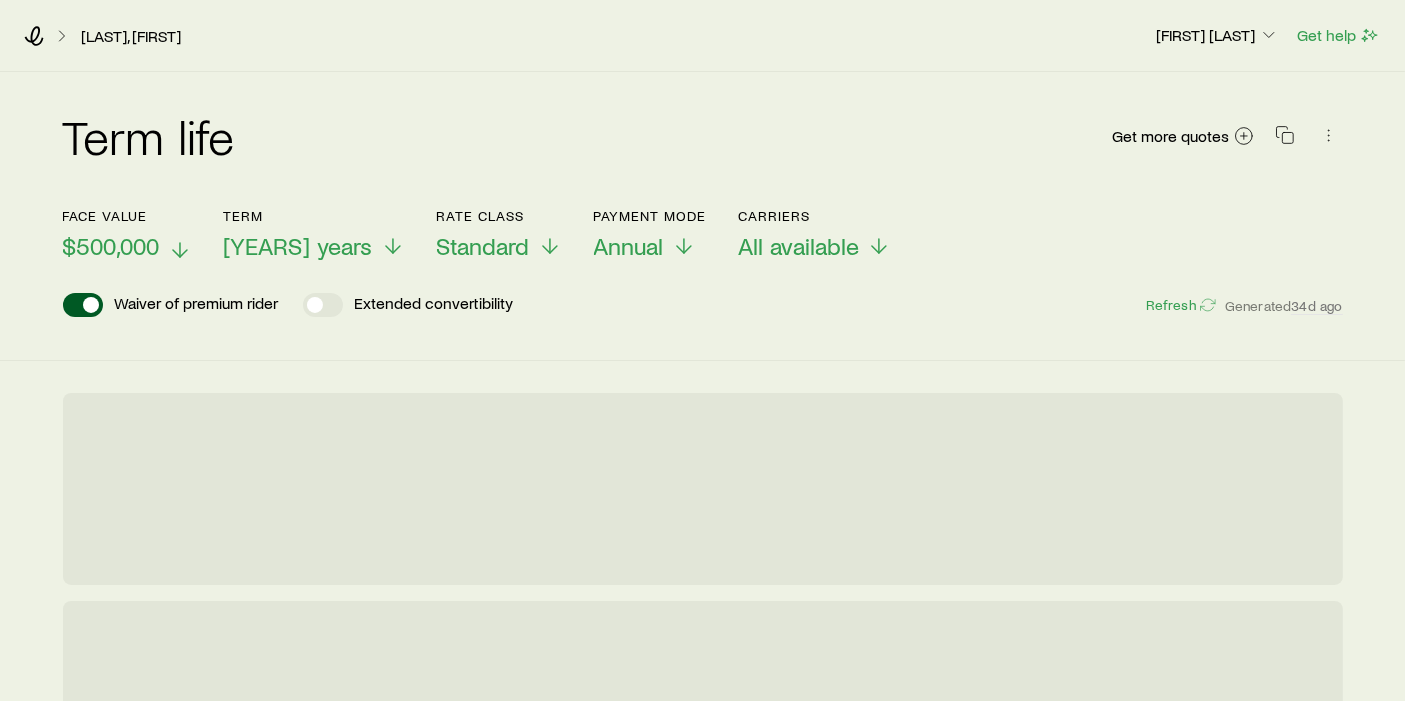 click on "$500,000" at bounding box center (111, 246) 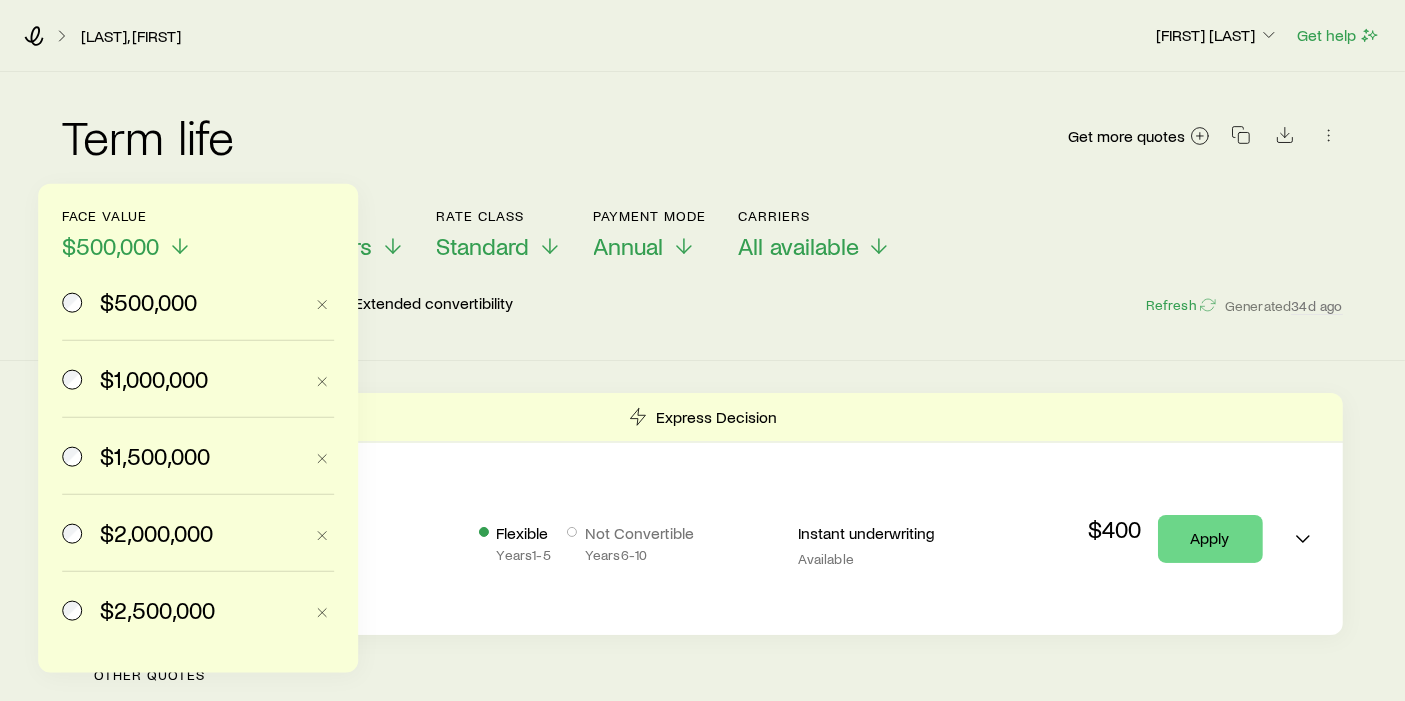 click on "$1,000,000" at bounding box center [154, 379] 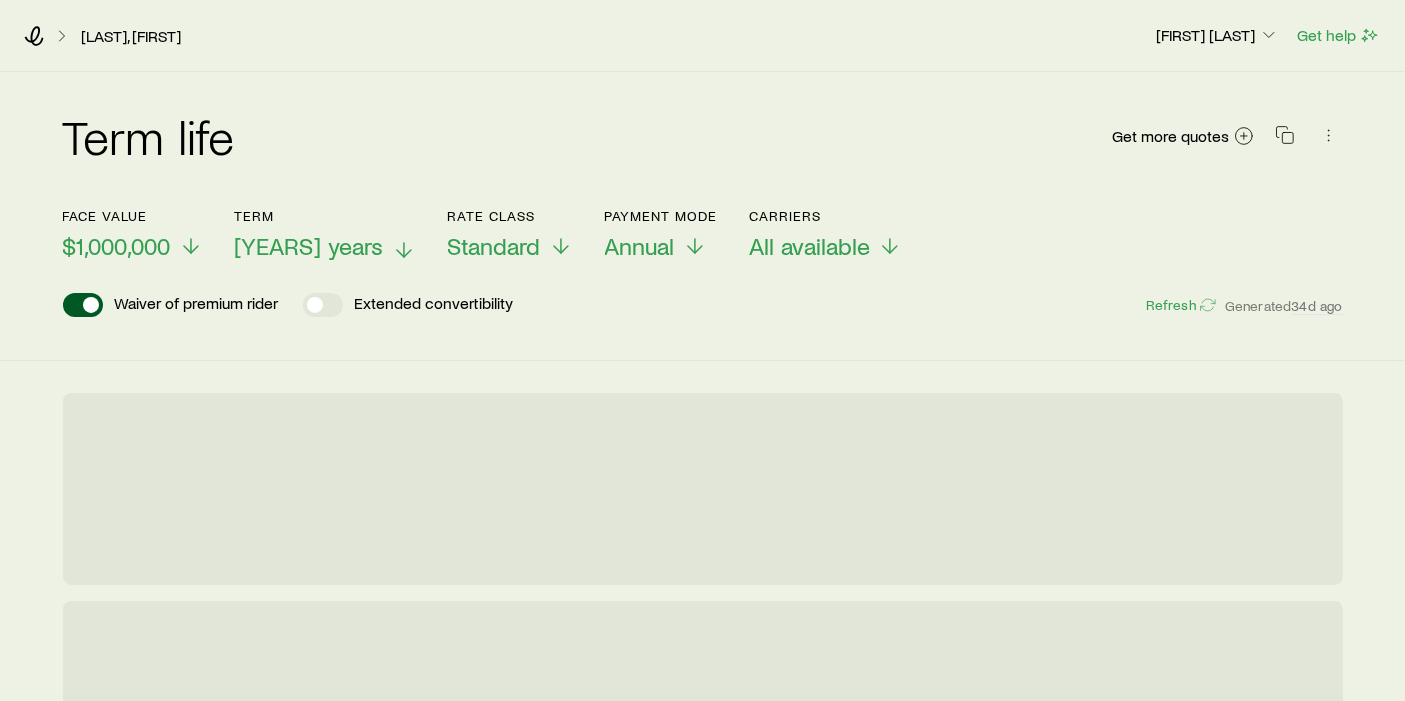 click on "[YEARS] years" at bounding box center [309, 246] 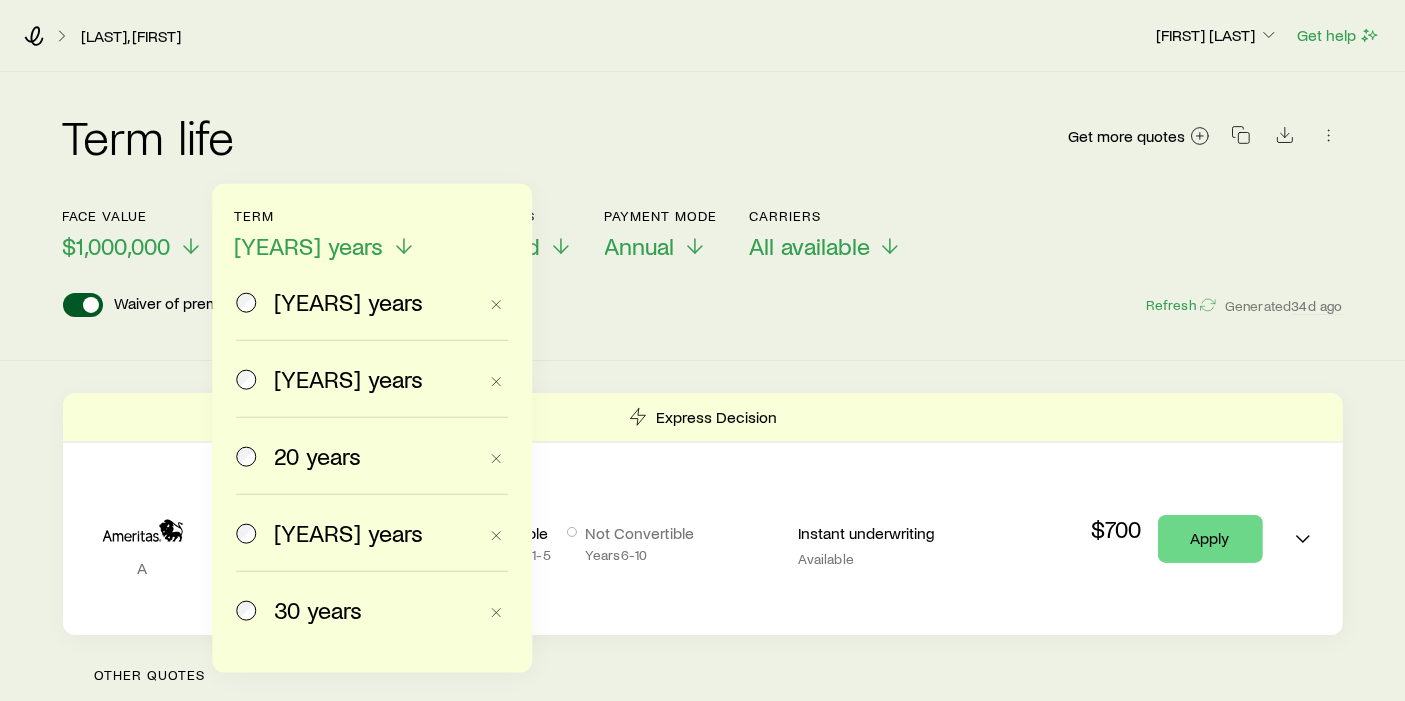 click on "20 years" at bounding box center (356, 456) 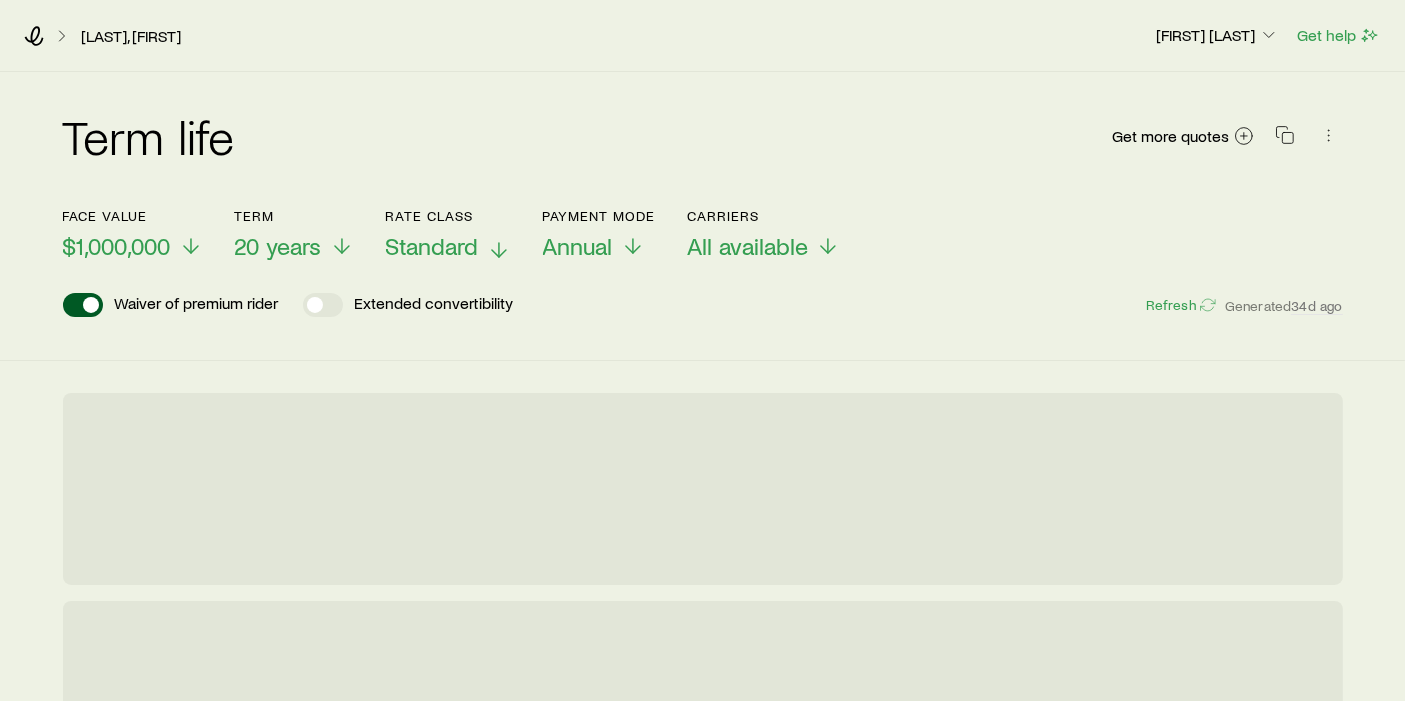 click on "Standard" at bounding box center (432, 246) 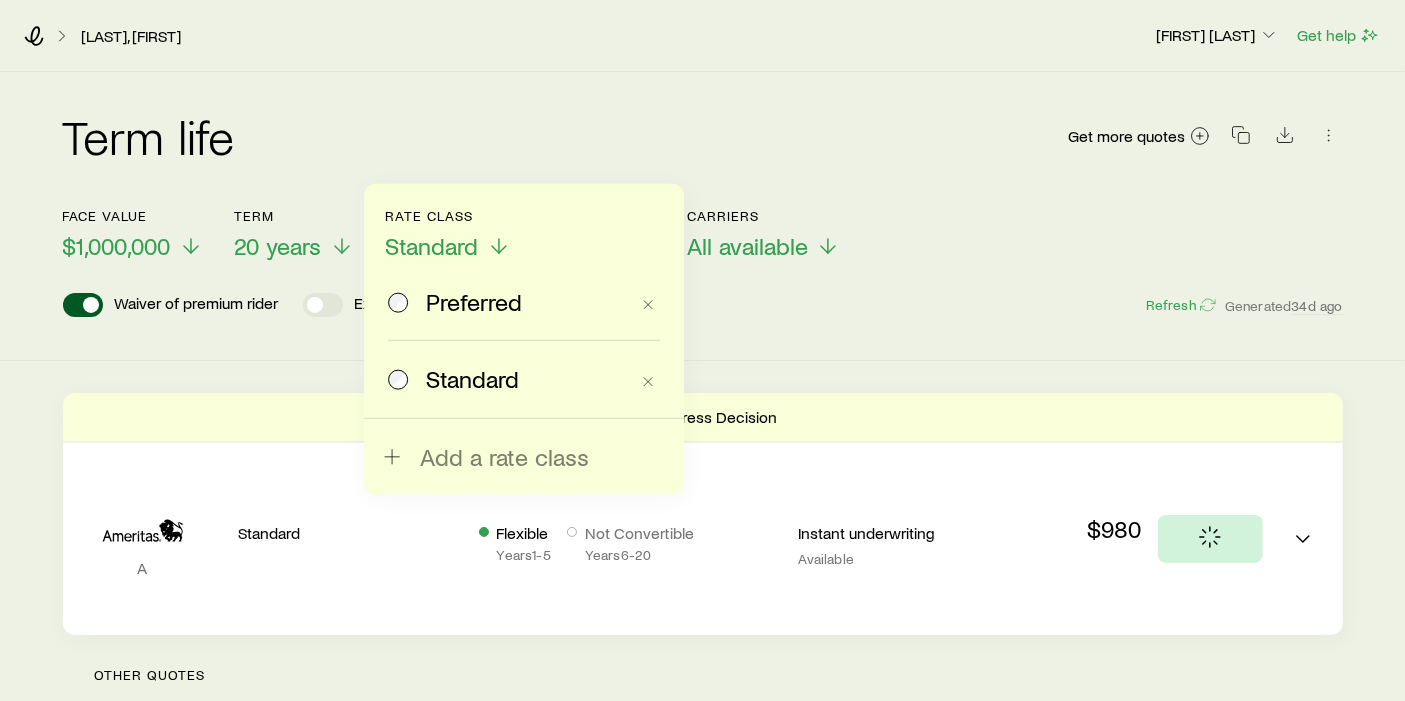 click on "Preferred" at bounding box center (508, 302) 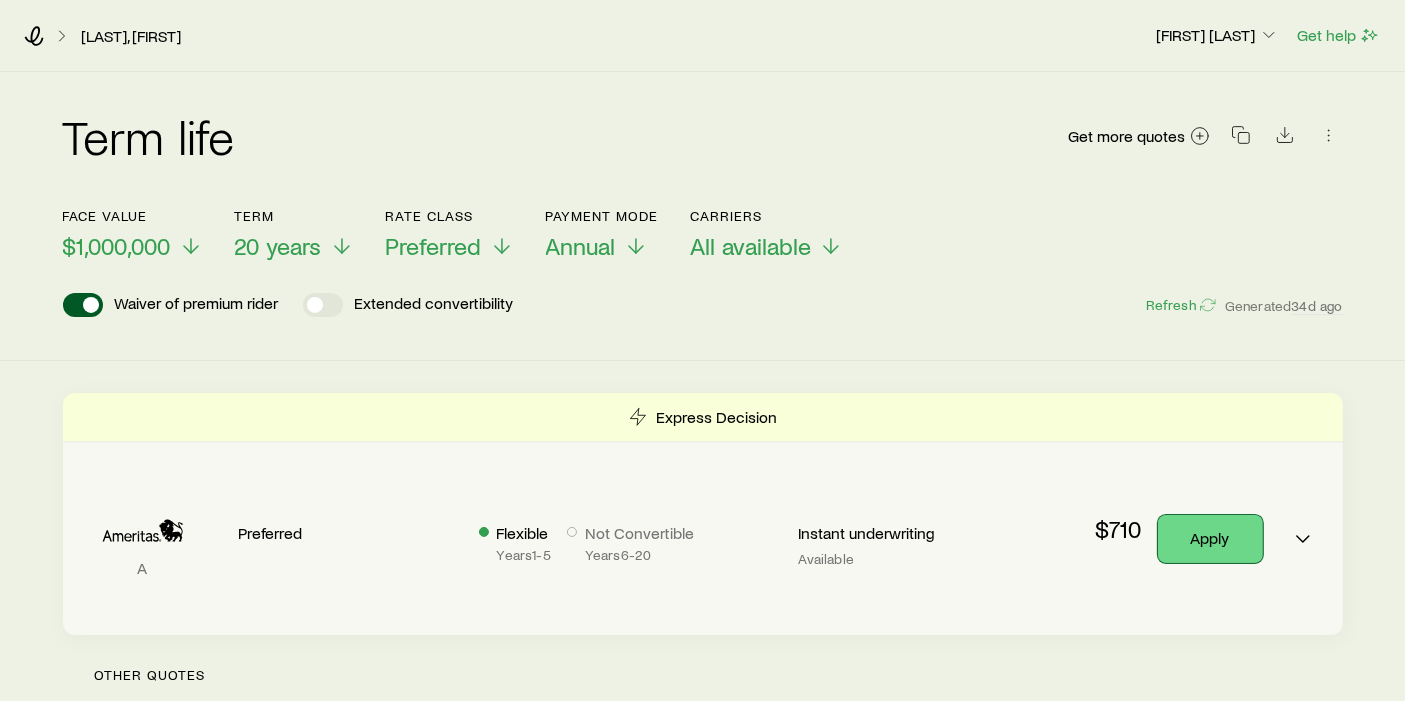 click on "Apply" at bounding box center [1210, 539] 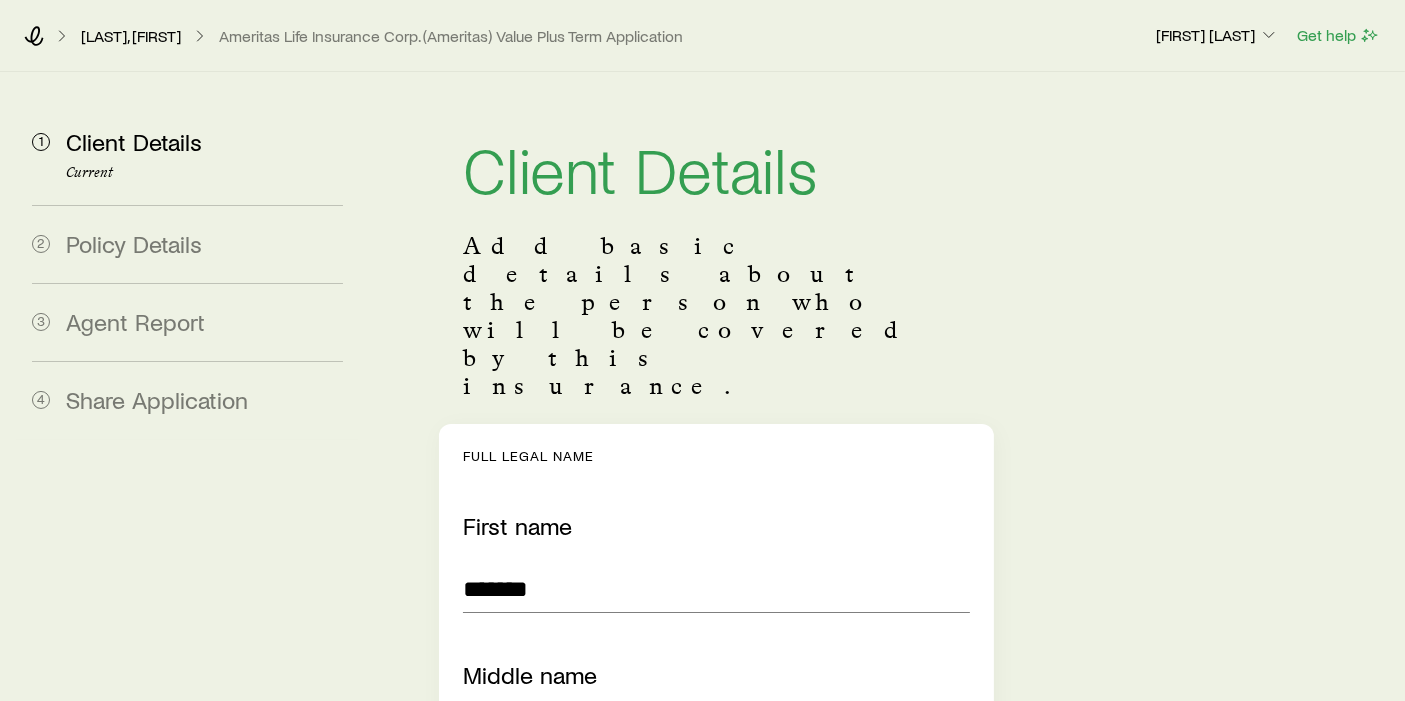 type on "***" 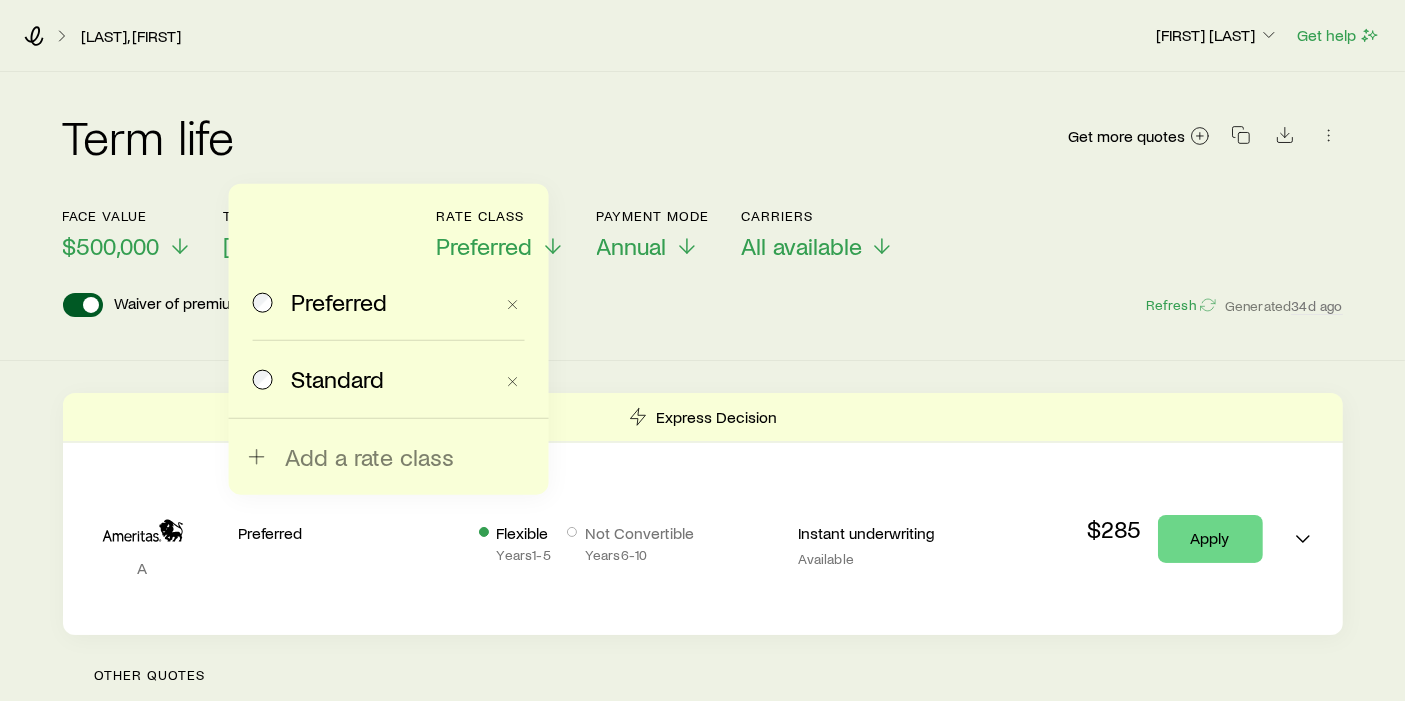 click on "Term life Get more quotes Face value $[AMOUNT] Term [YEARS] years Rate Class Preferred Preferred Standard Add a rate class Payment Mode Annual Carriers All available Waiver of premium rider Extended convertibility Refresh Generated 34d ago" at bounding box center [702, 216] 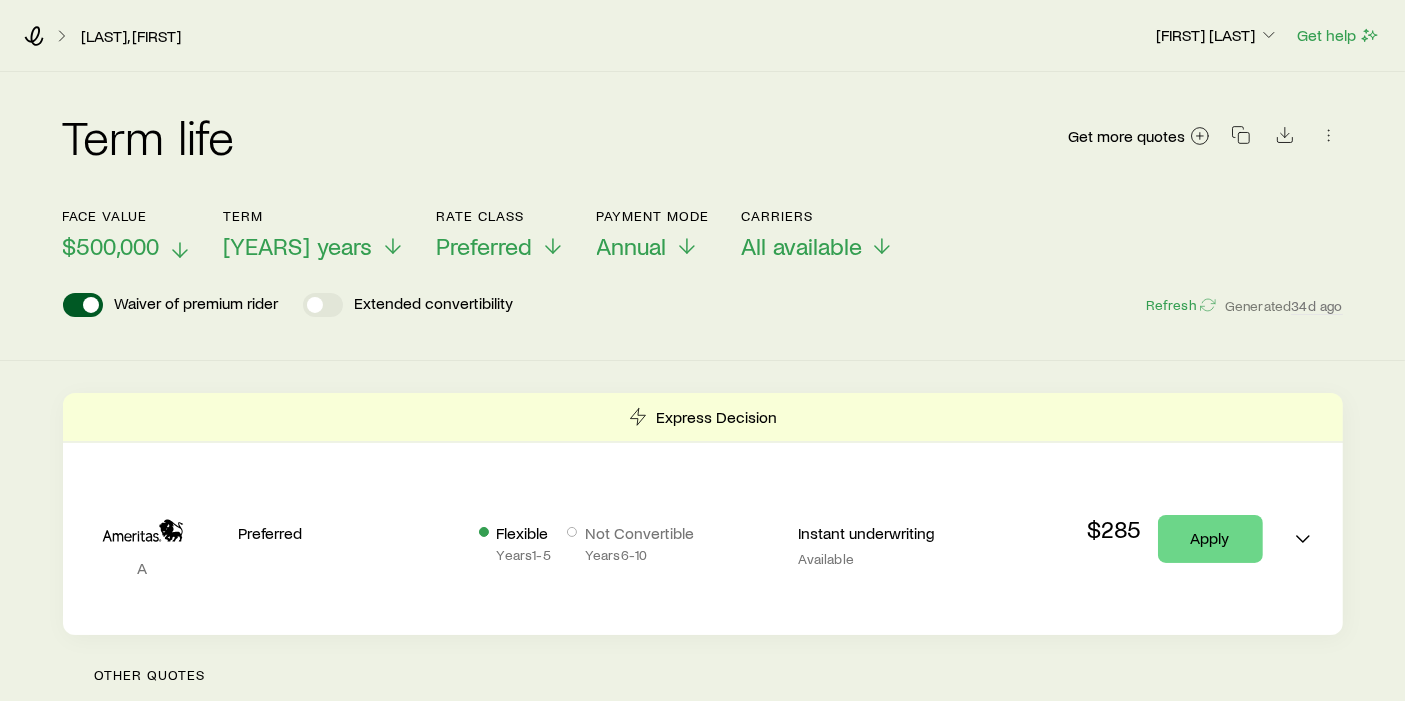click on "$500,000" at bounding box center (111, 246) 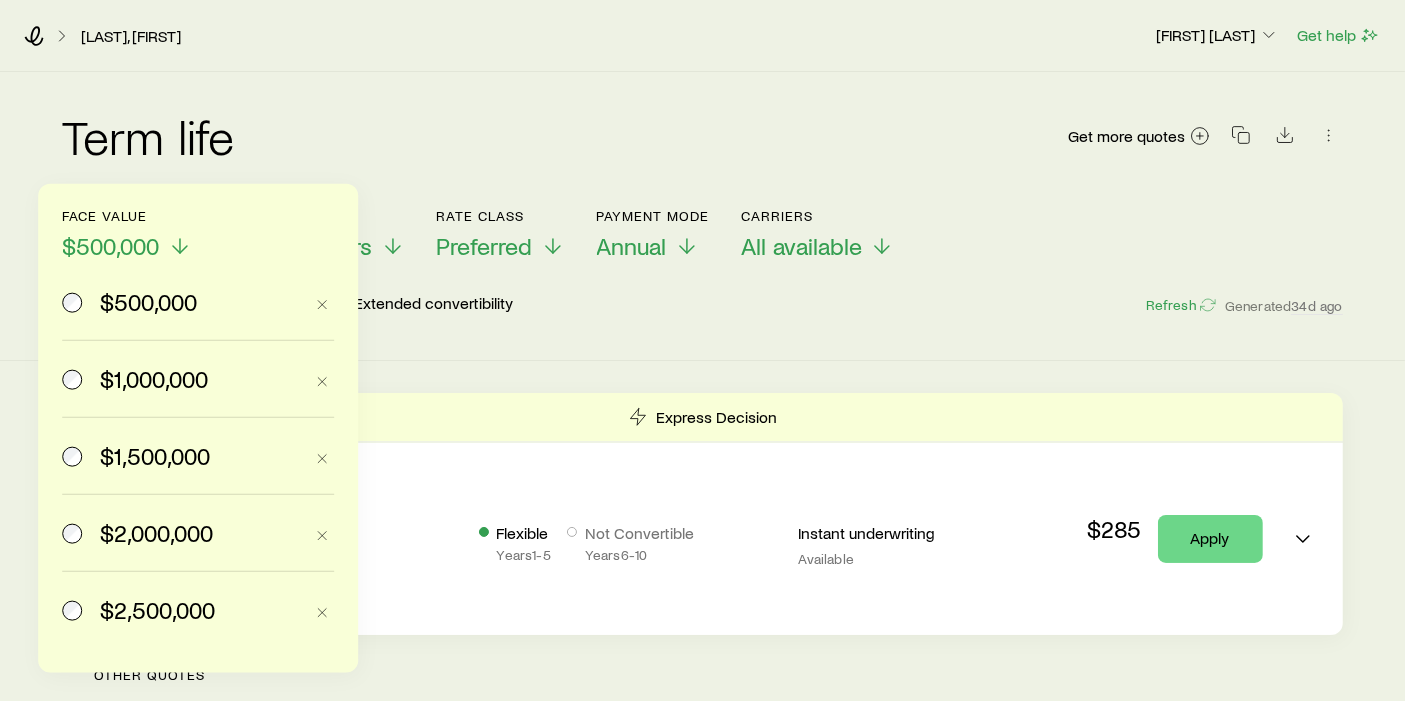 click on "$1,000,000" at bounding box center [154, 379] 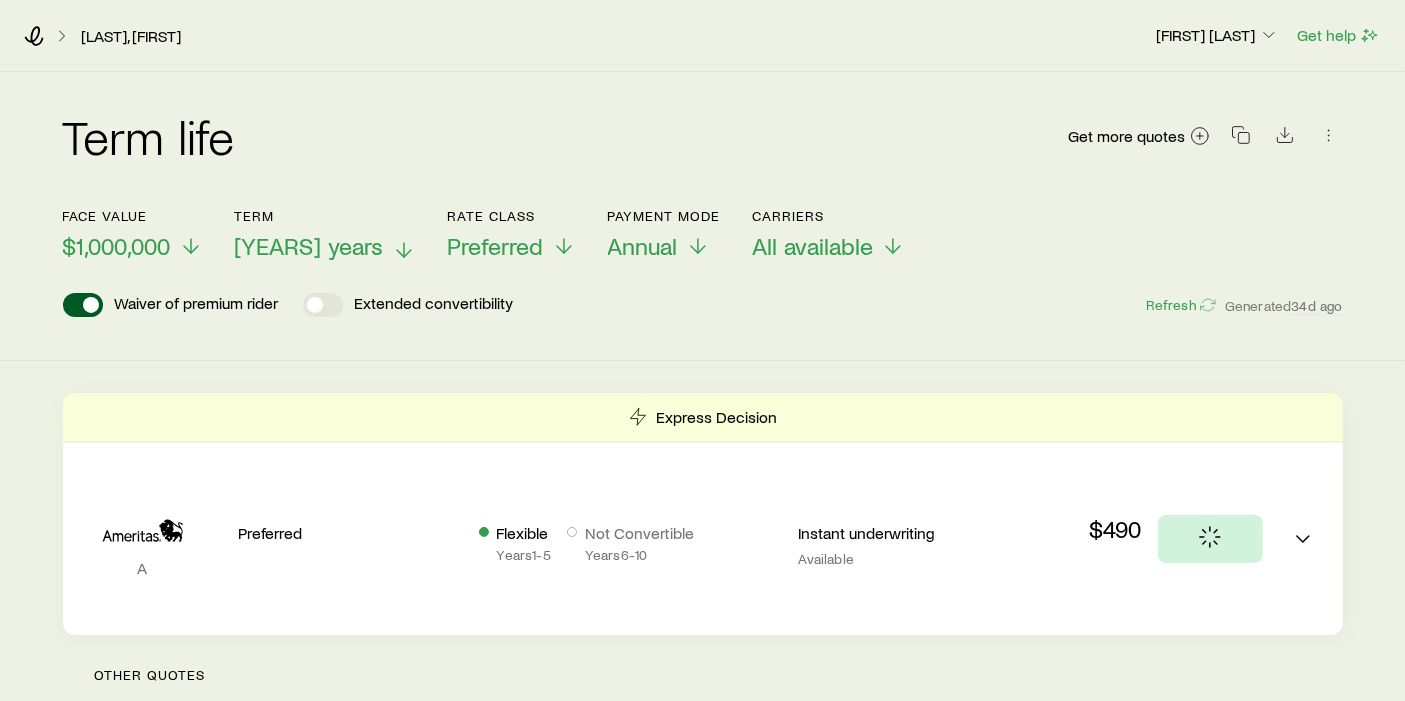 click on "[YEARS] years" at bounding box center (309, 246) 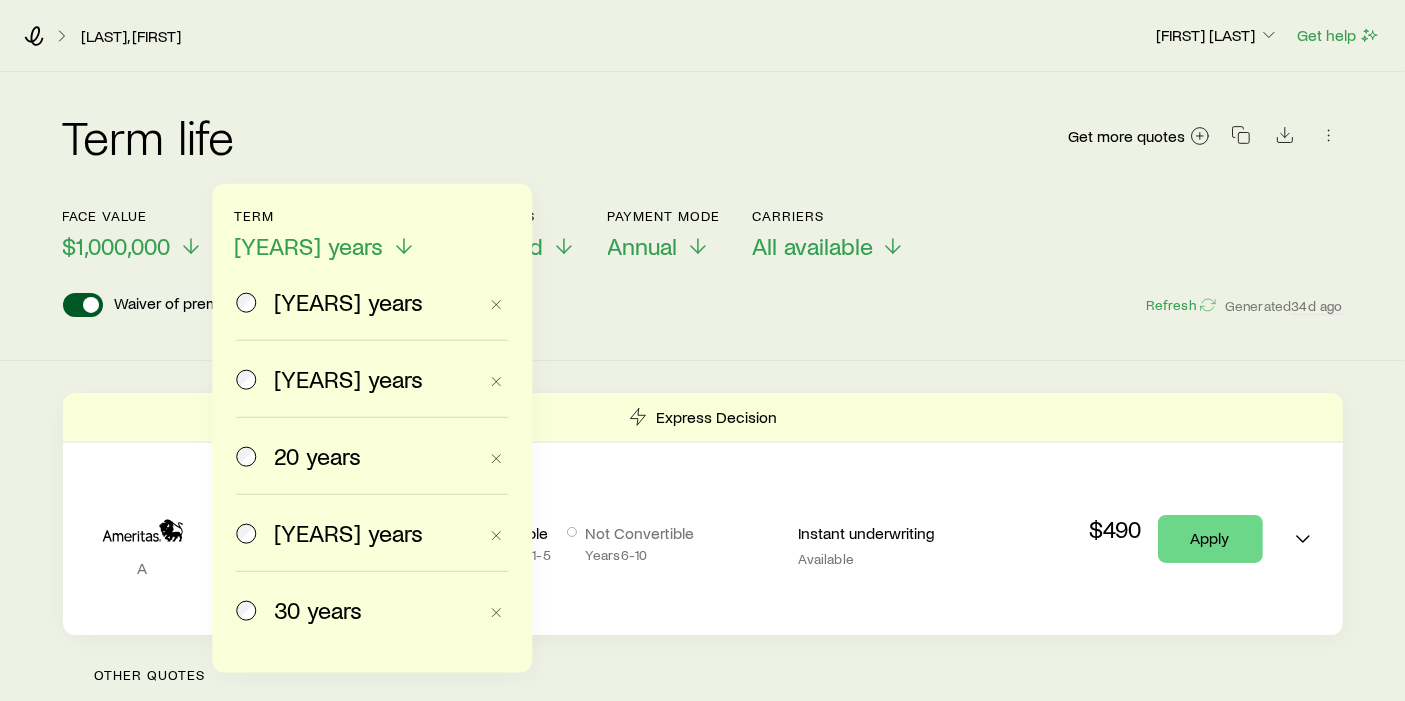 click on "20 years" at bounding box center (356, 456) 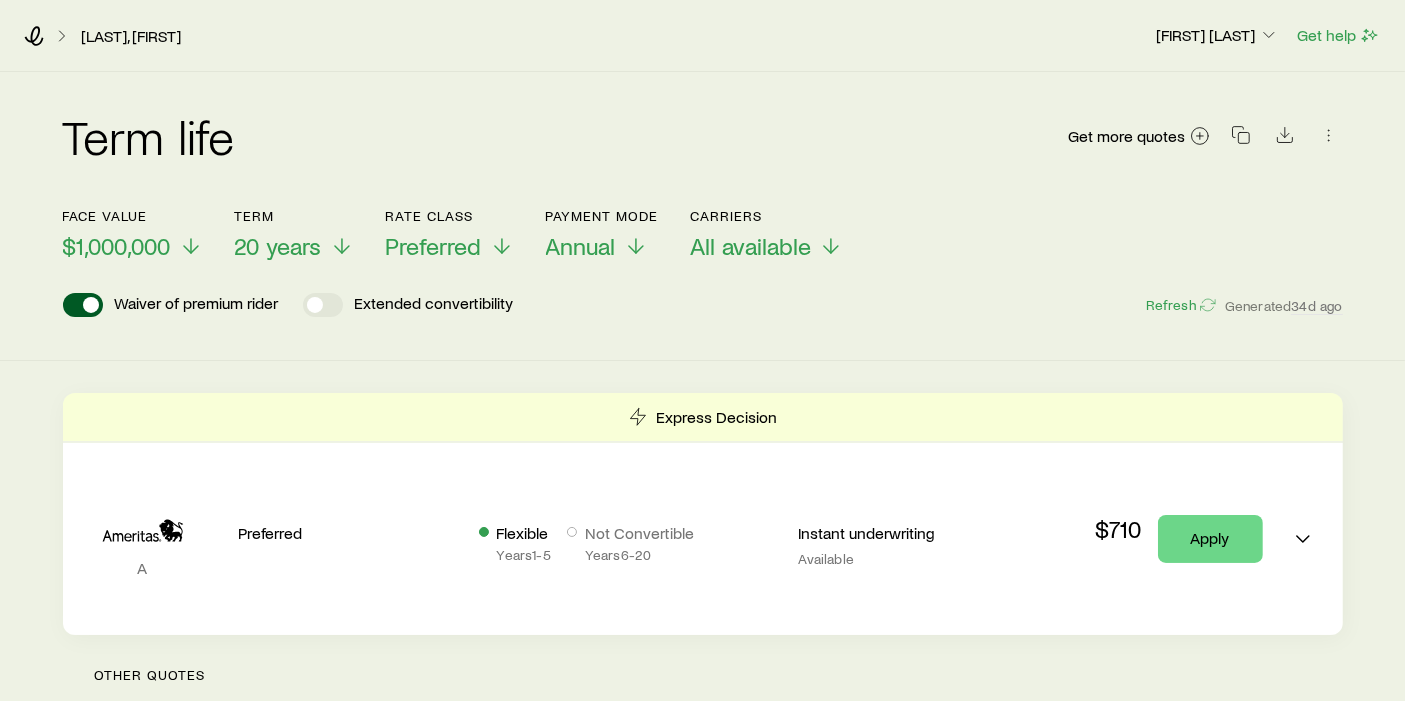 click on "Term life Get more quotes Face value $[AMOUNT] Term [YEARS] years Rate Class Preferred Payment Mode Annual Carriers All available Waiver of premium rider Extended convertibility Refresh Generated 34d ago" at bounding box center (702, 216) 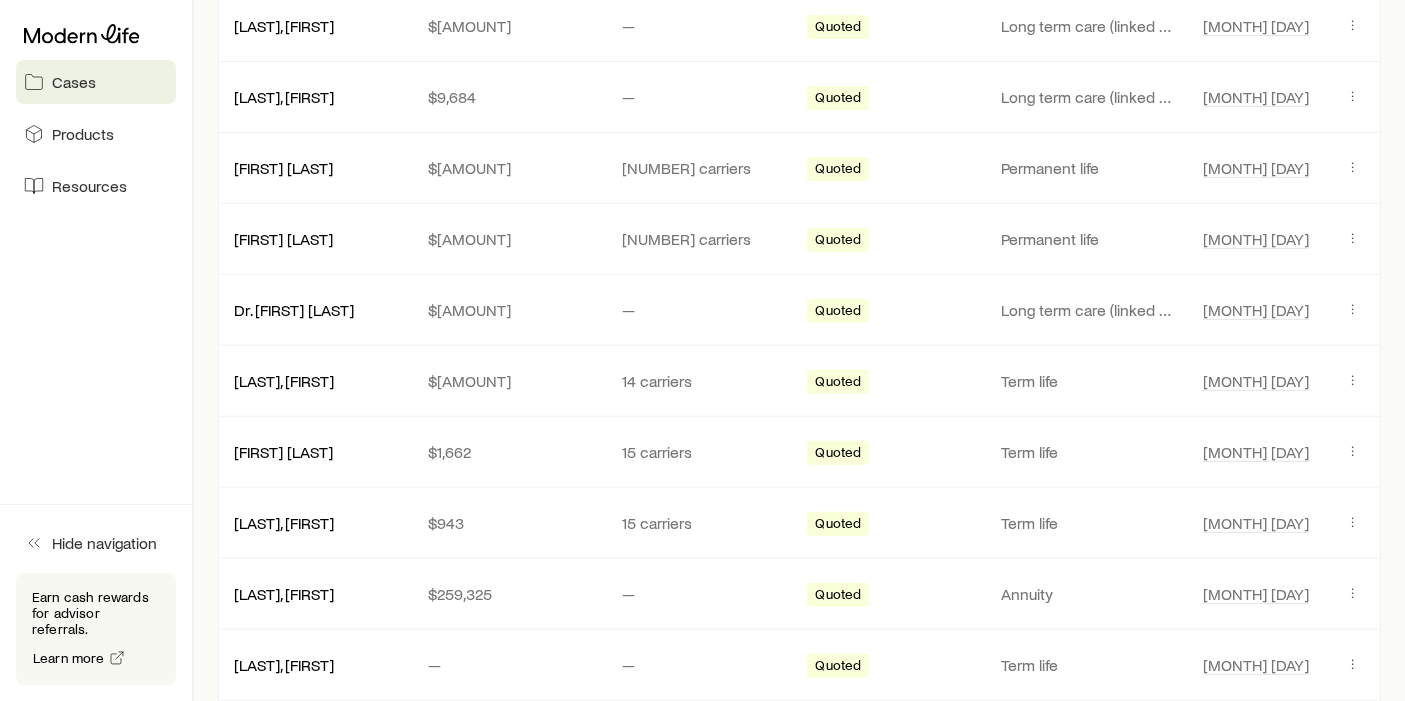 scroll, scrollTop: 763, scrollLeft: 0, axis: vertical 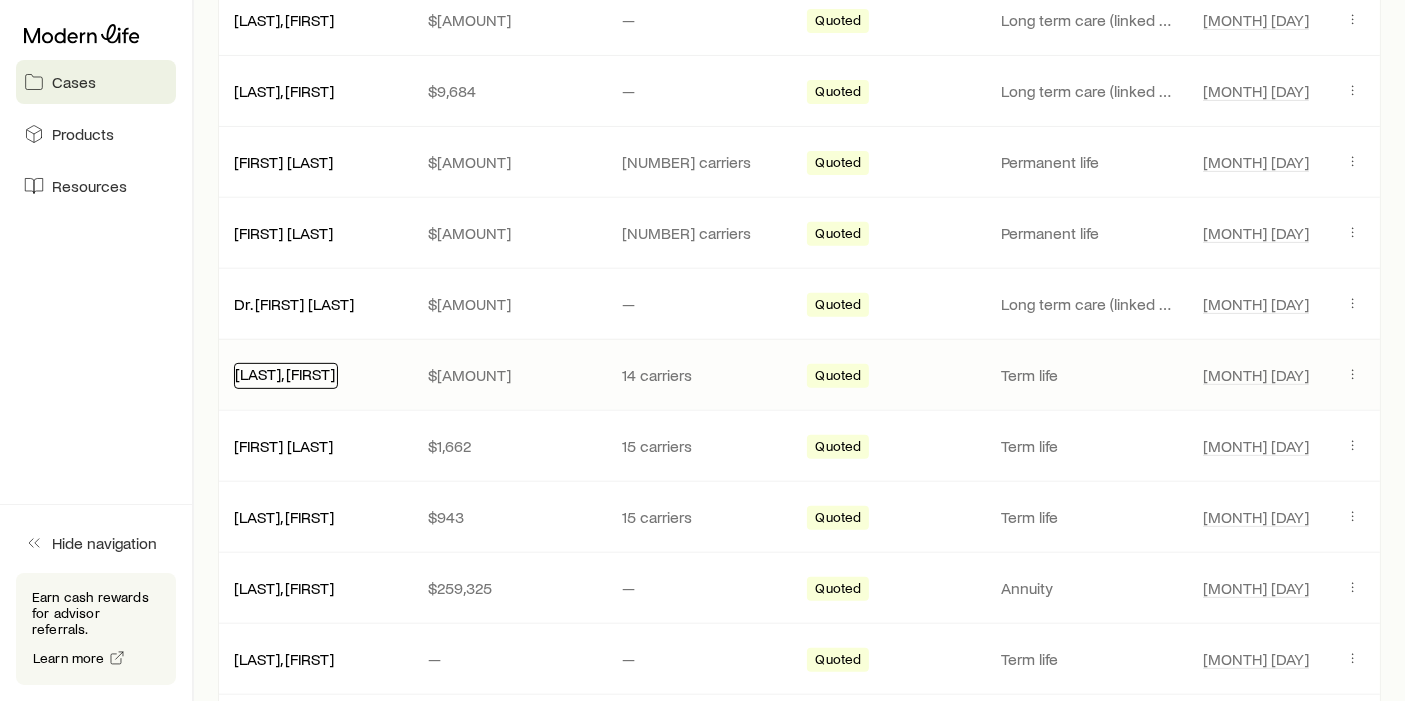 click on "[LAST], [FIRST]" at bounding box center (285, 373) 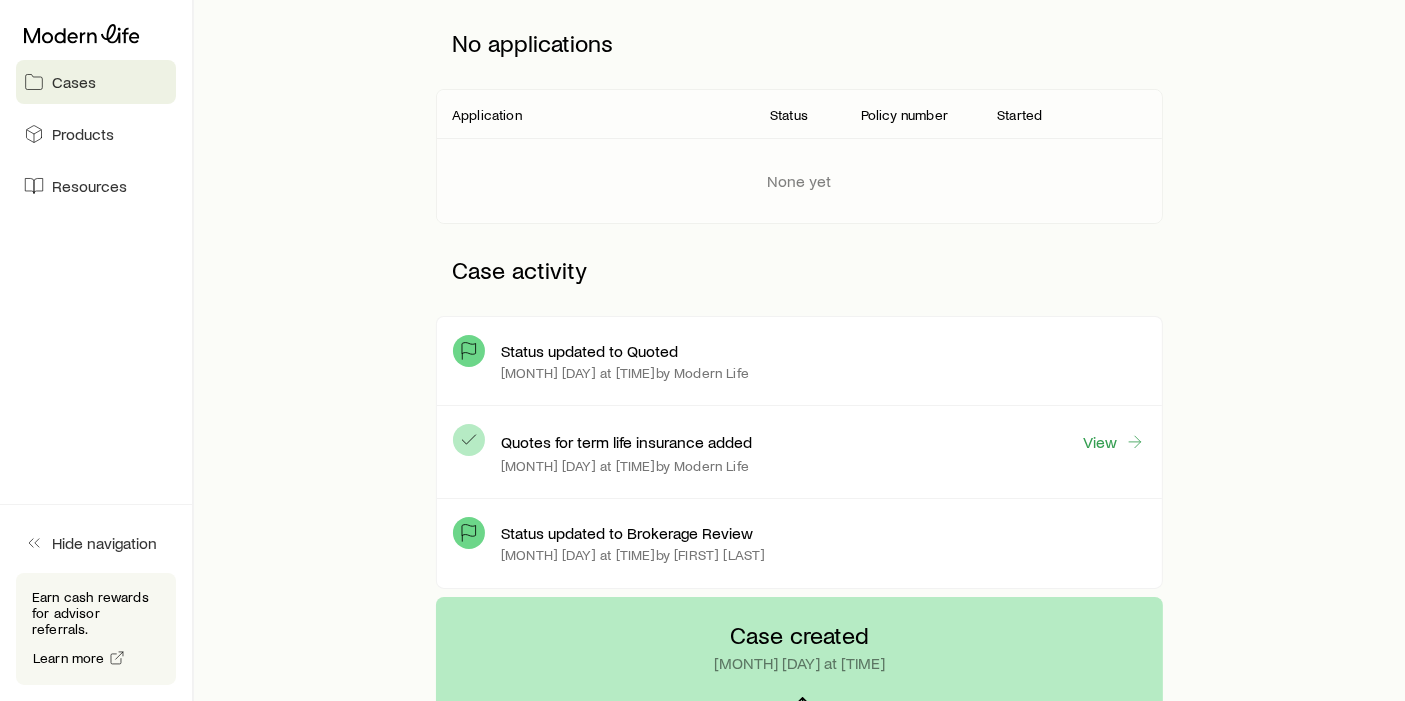 scroll, scrollTop: 320, scrollLeft: 0, axis: vertical 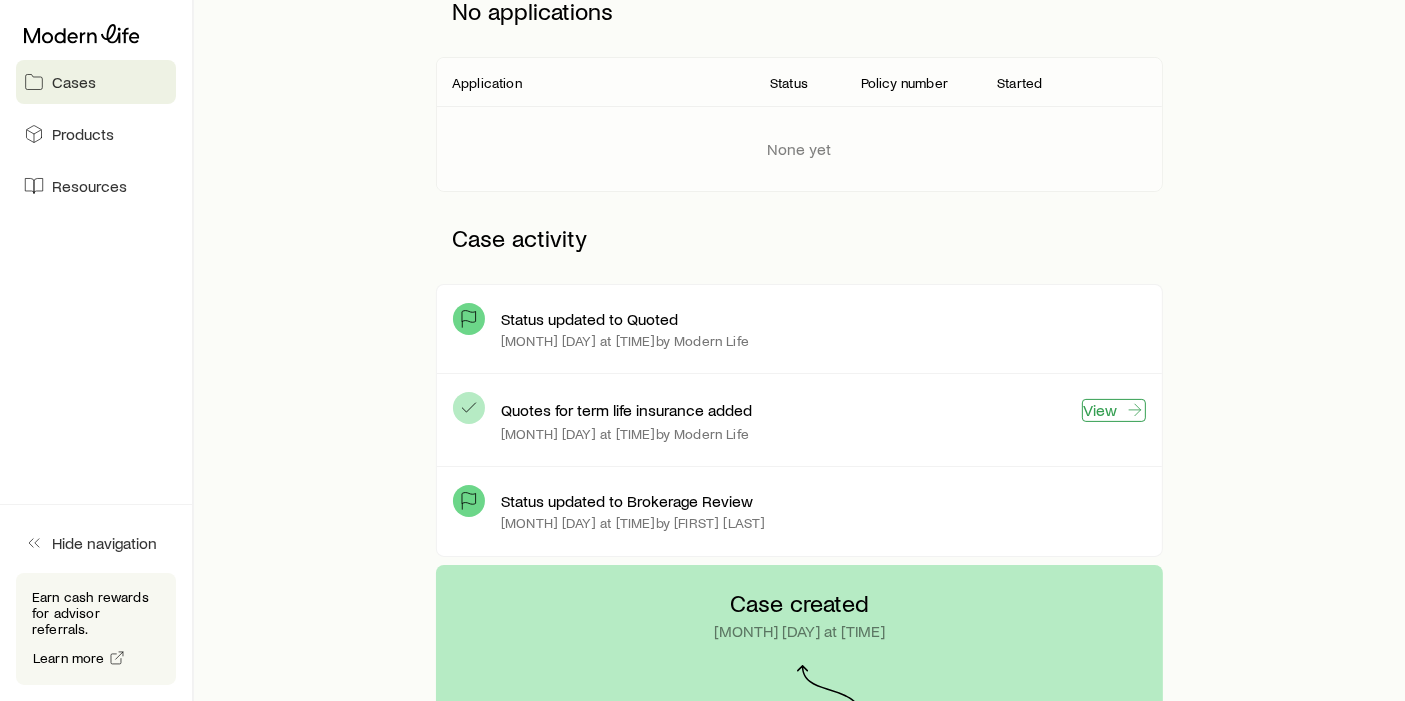 click on "View" at bounding box center (1114, 410) 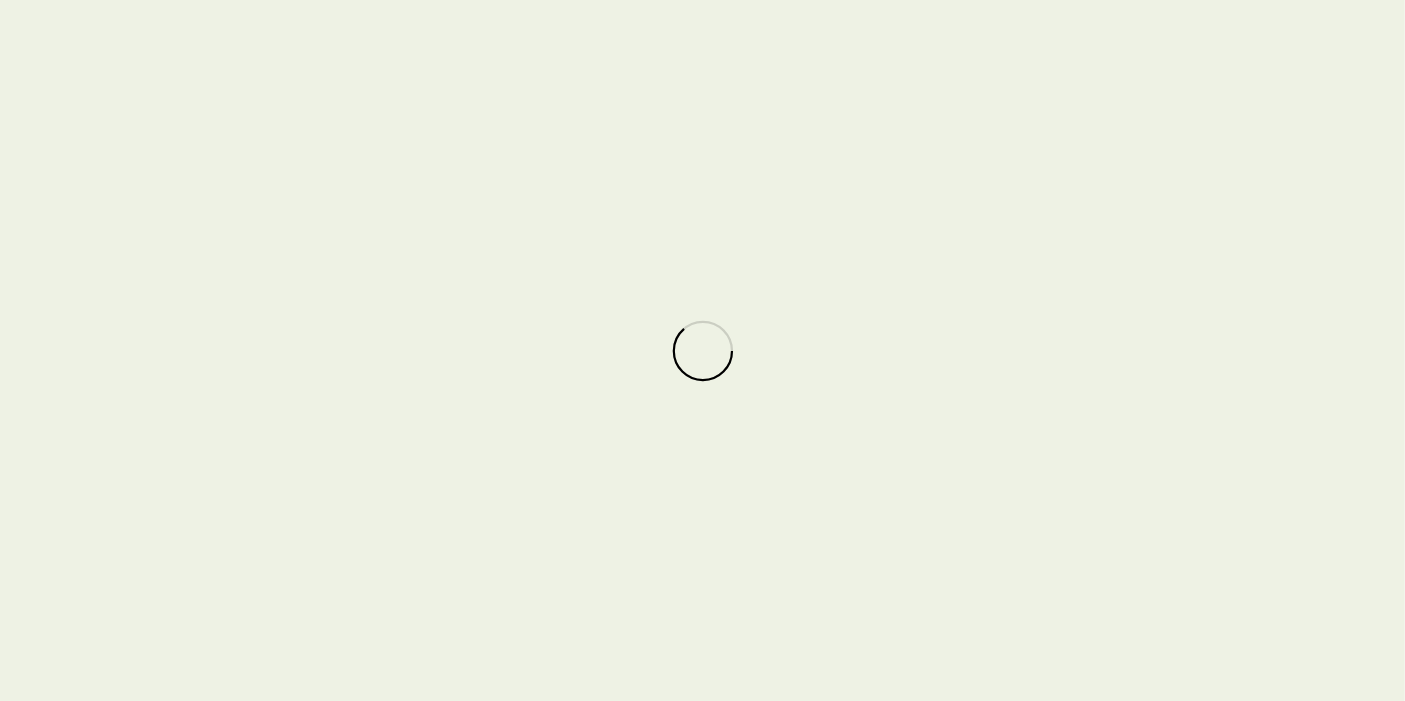 scroll, scrollTop: 0, scrollLeft: 0, axis: both 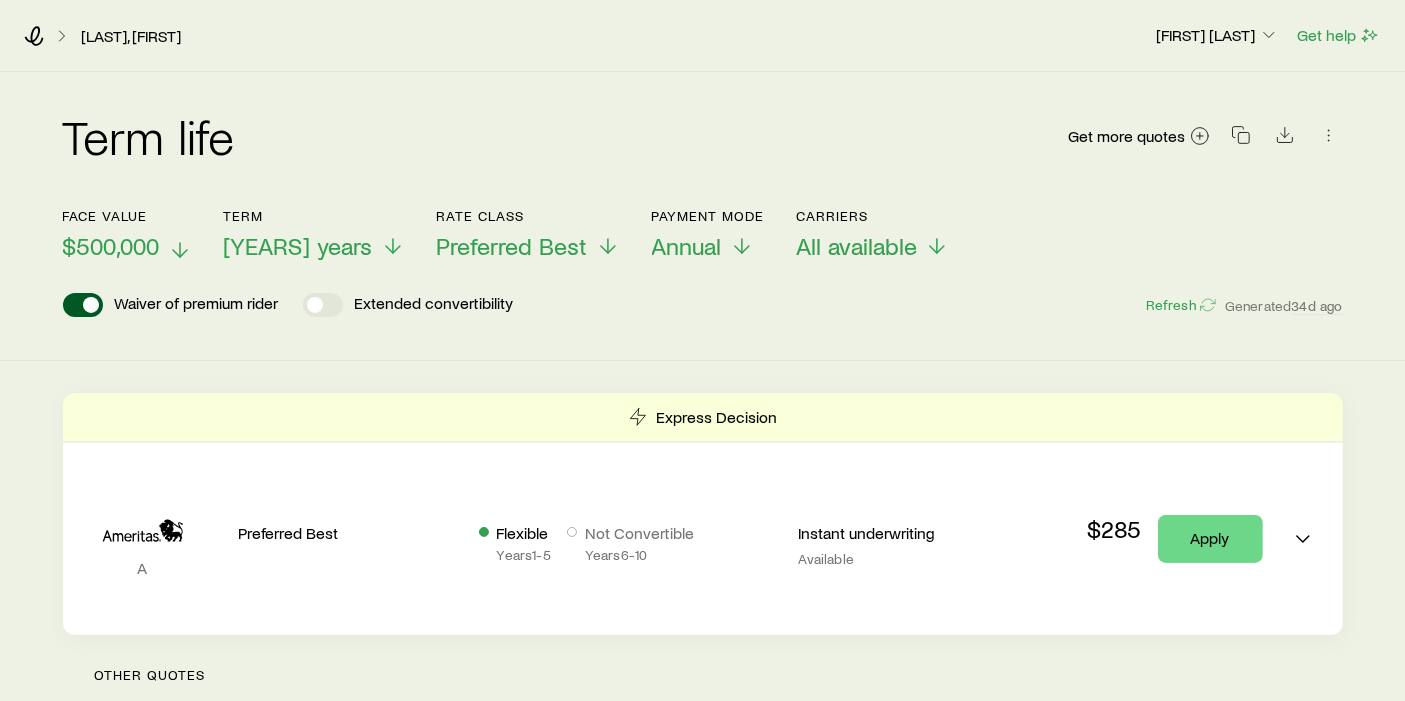 click on "$500,000" at bounding box center [111, 246] 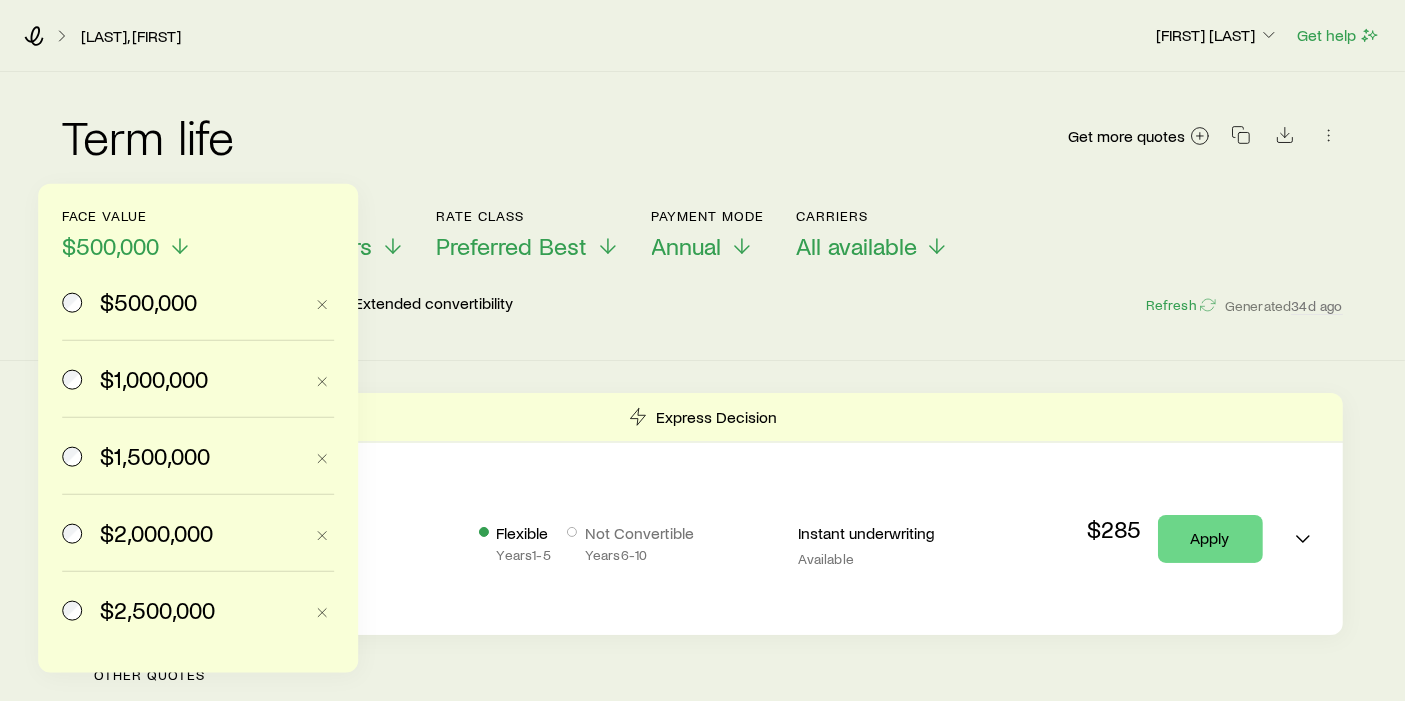 click on "$1,000,000" at bounding box center (182, 379) 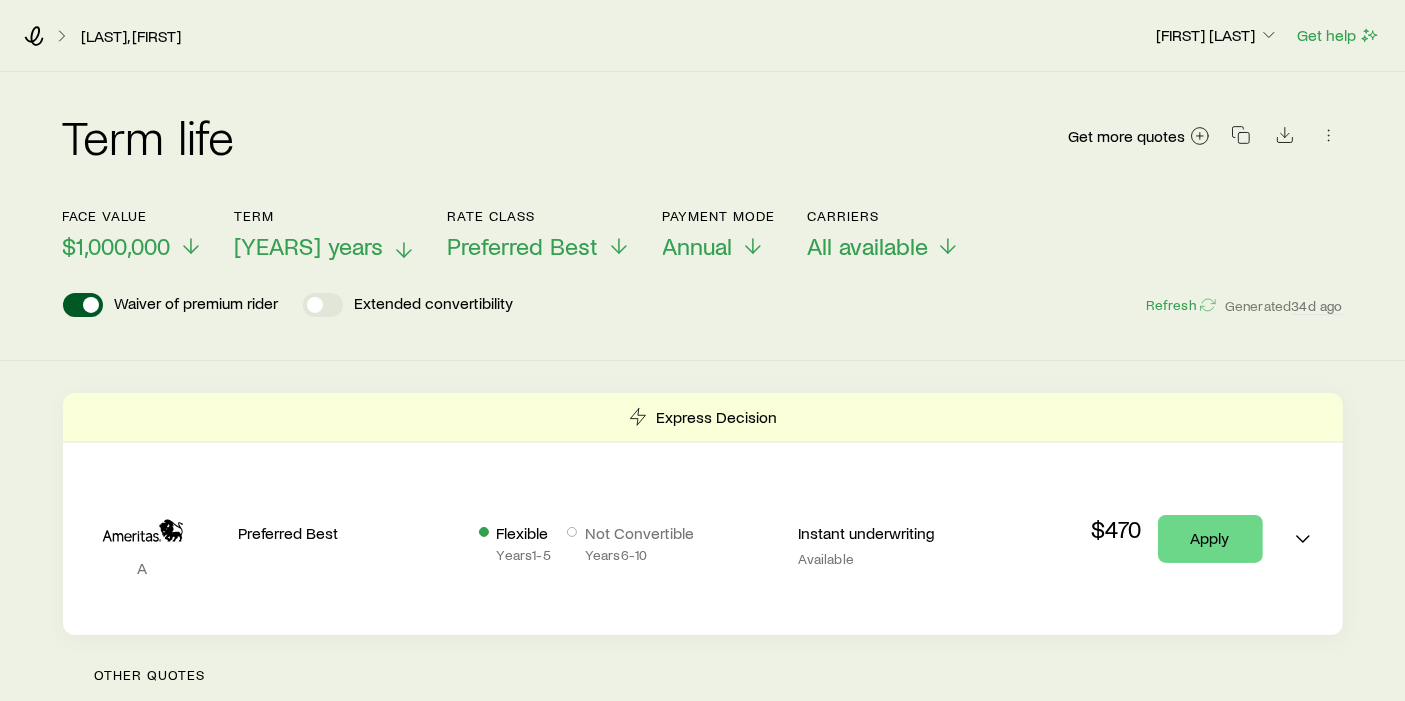 click on "[YEARS] years" at bounding box center [309, 246] 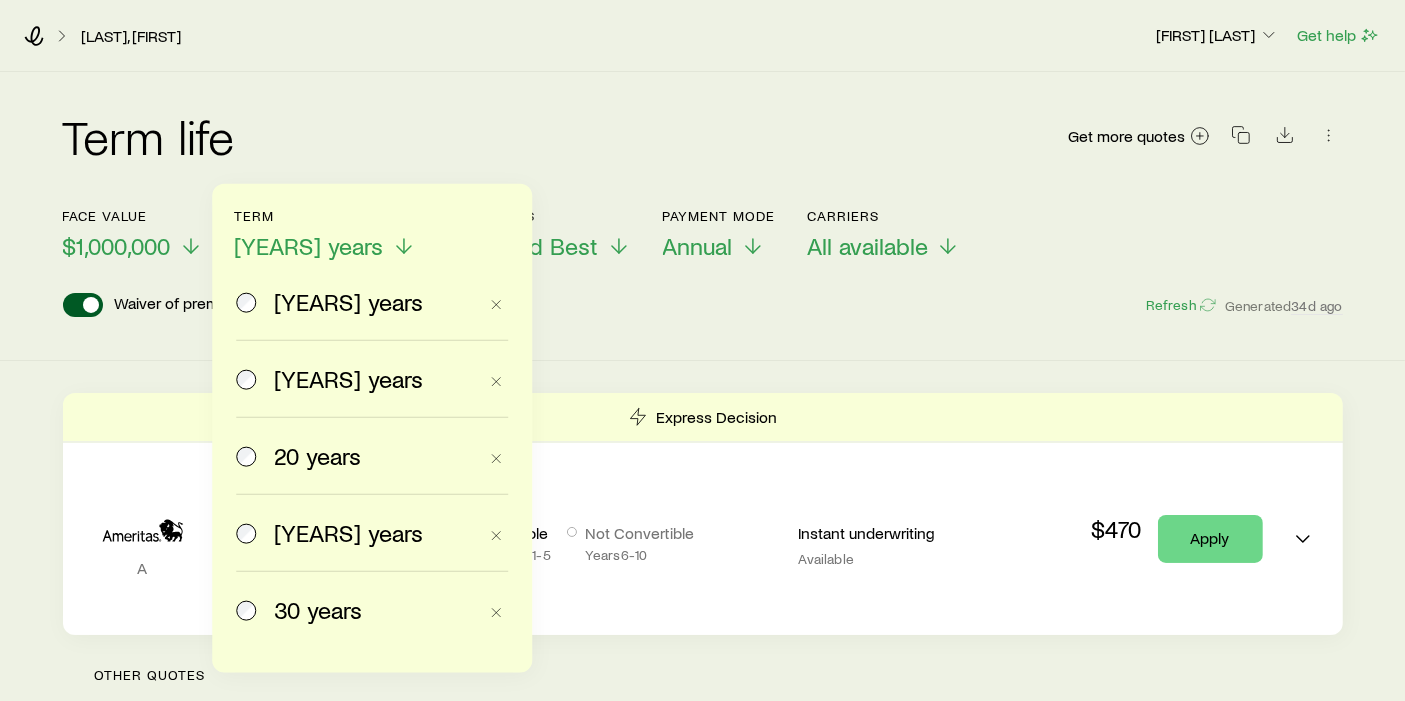 click on "20 years" at bounding box center [356, 456] 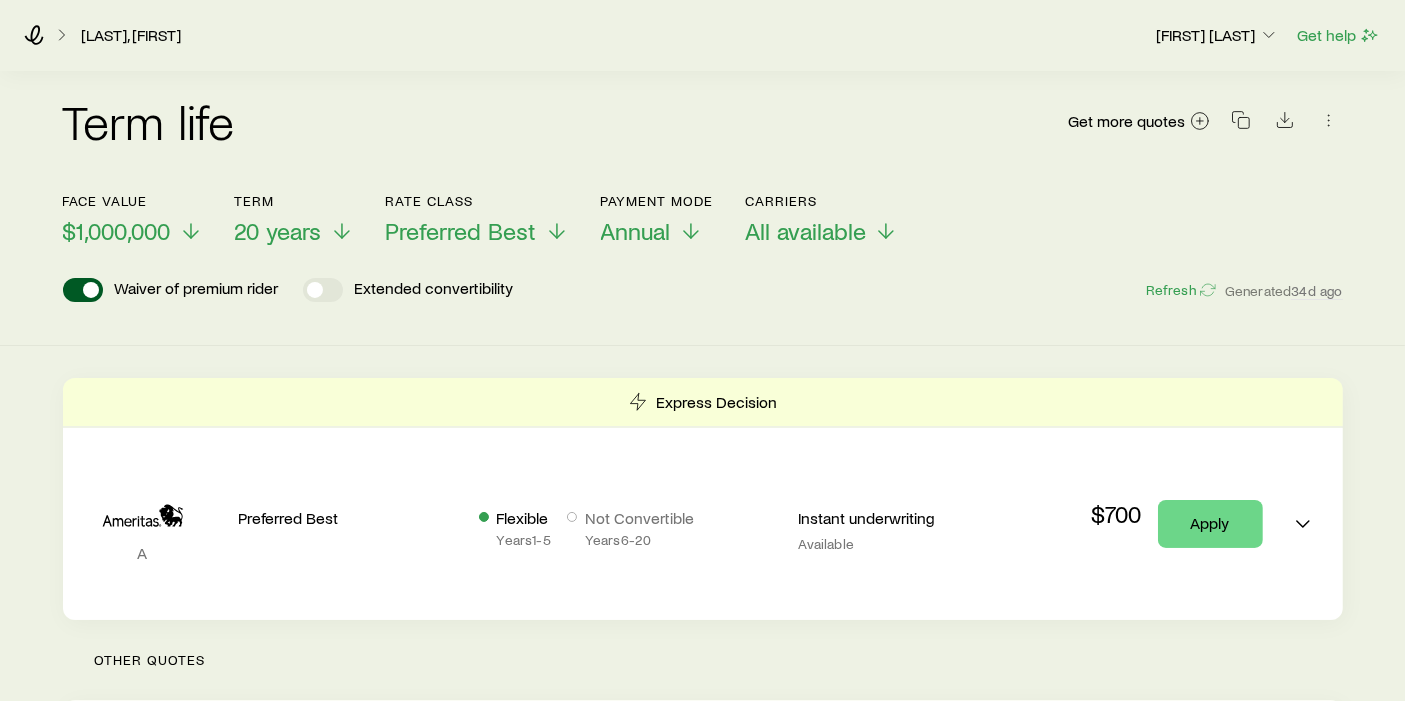 scroll, scrollTop: 17, scrollLeft: 0, axis: vertical 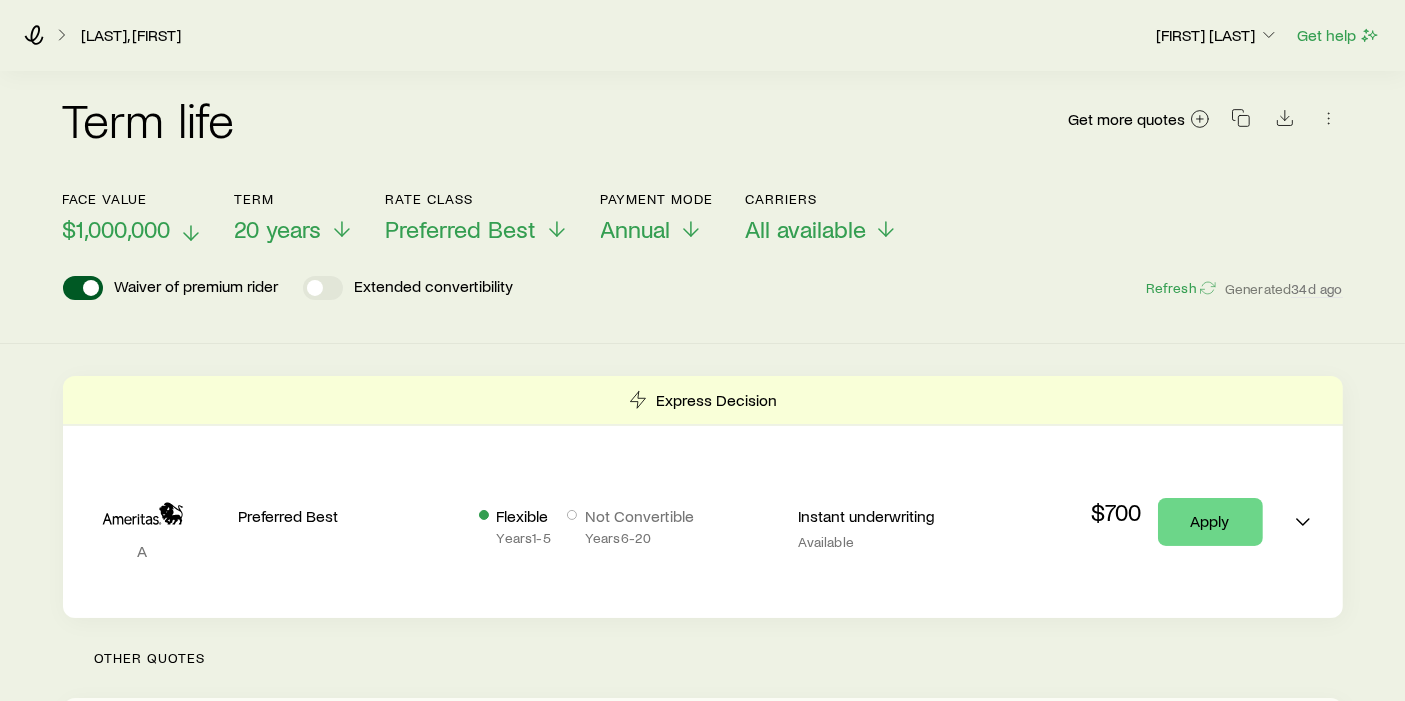click on "$1,000,000" at bounding box center [117, 229] 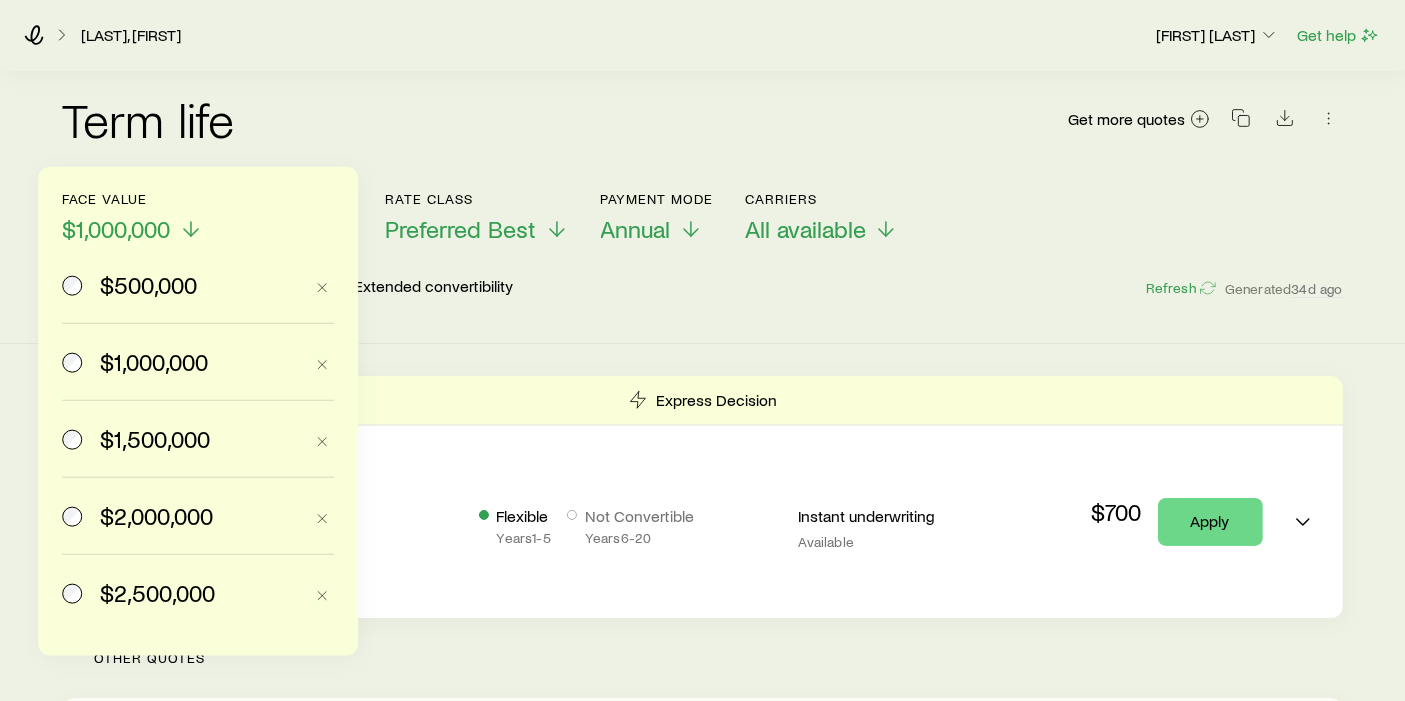 click on "$2,000,000" at bounding box center [156, 516] 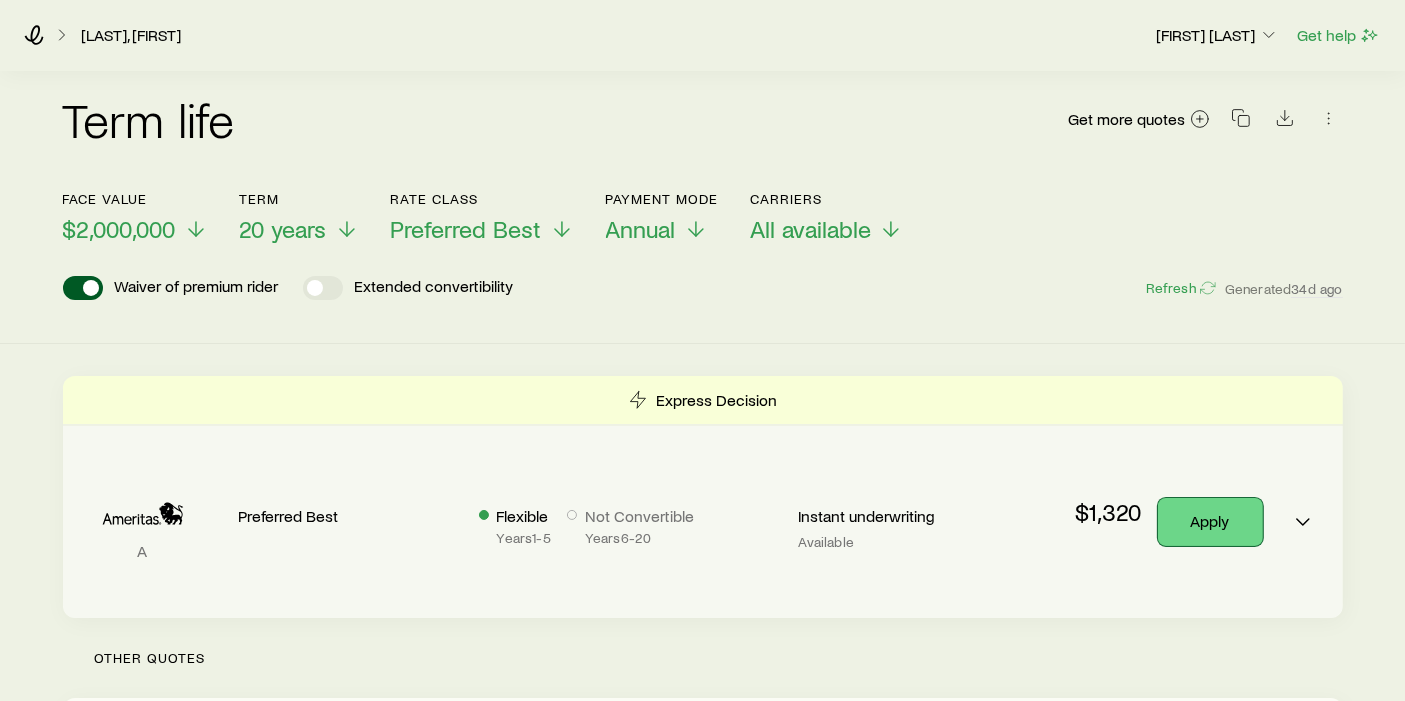click on "Apply" at bounding box center [1210, 522] 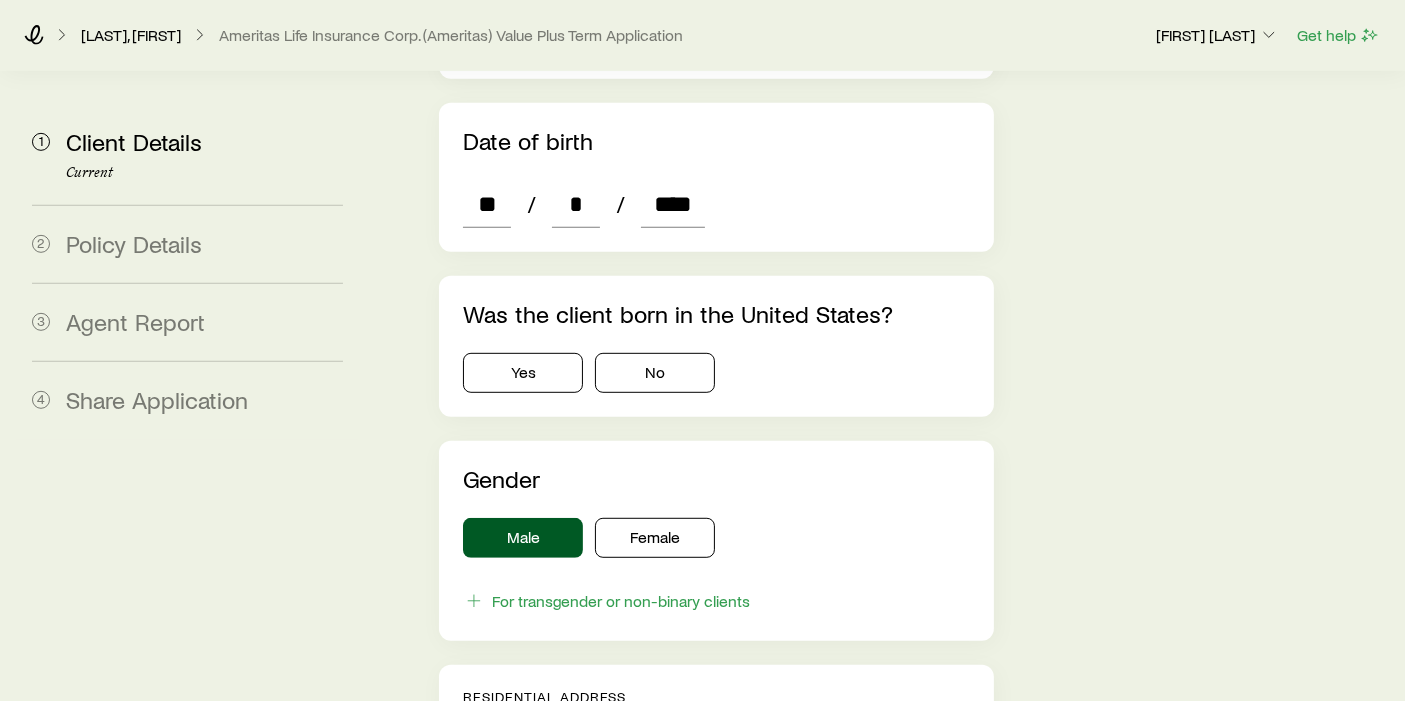 scroll, scrollTop: 1054, scrollLeft: 0, axis: vertical 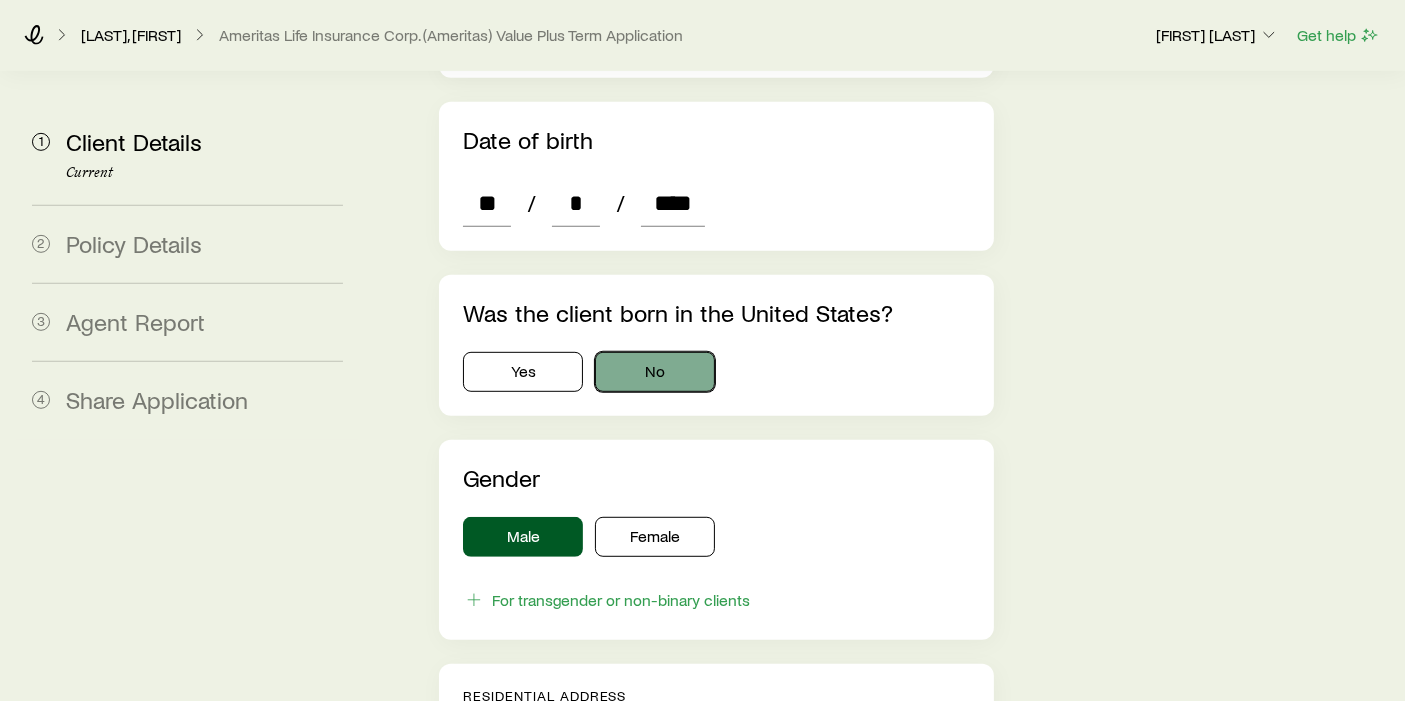 click on "No" at bounding box center [655, 372] 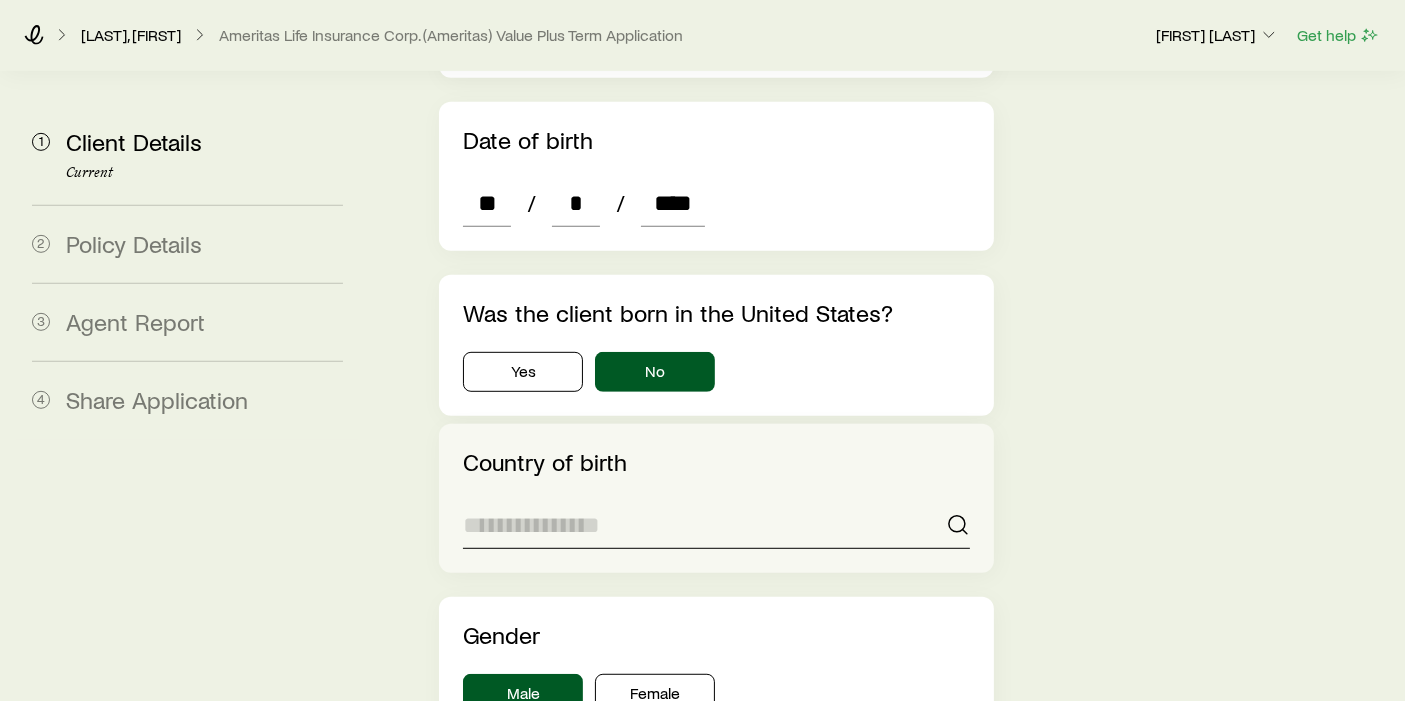 click at bounding box center [716, 525] 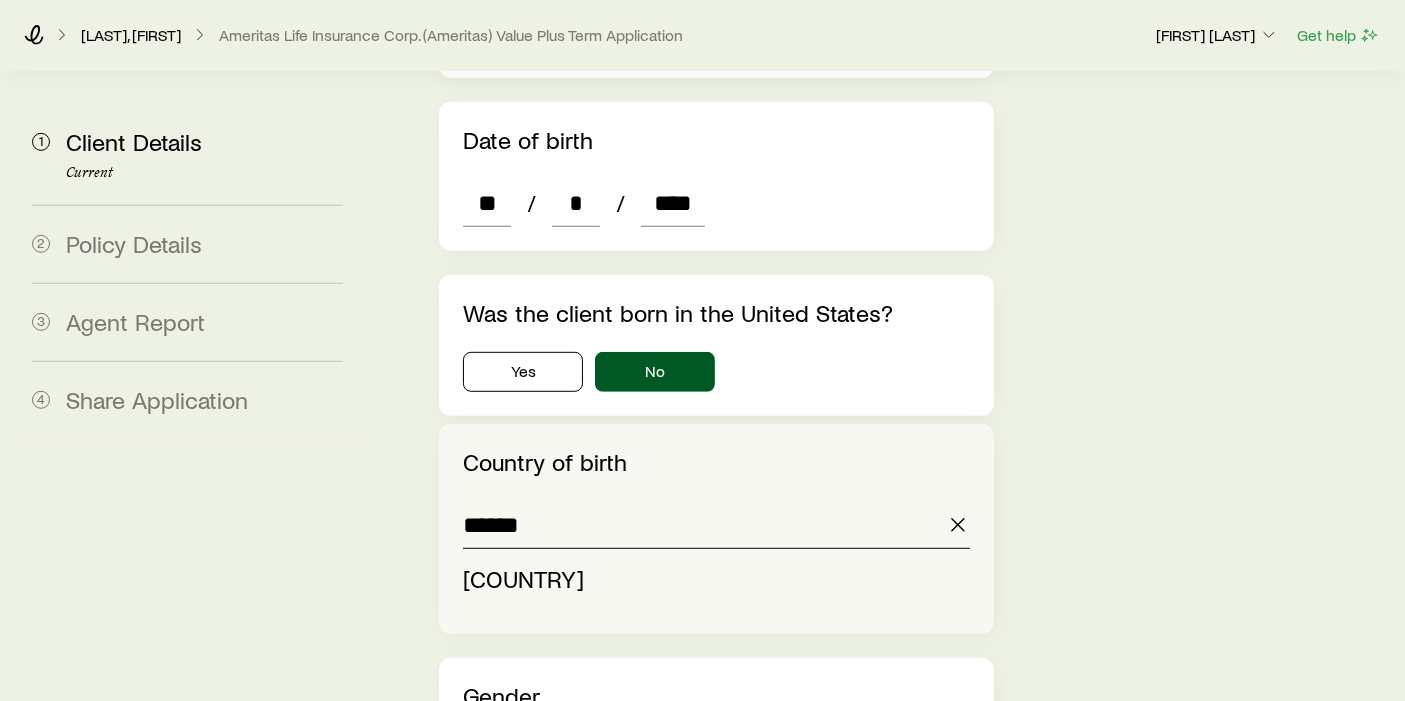 type on "*******" 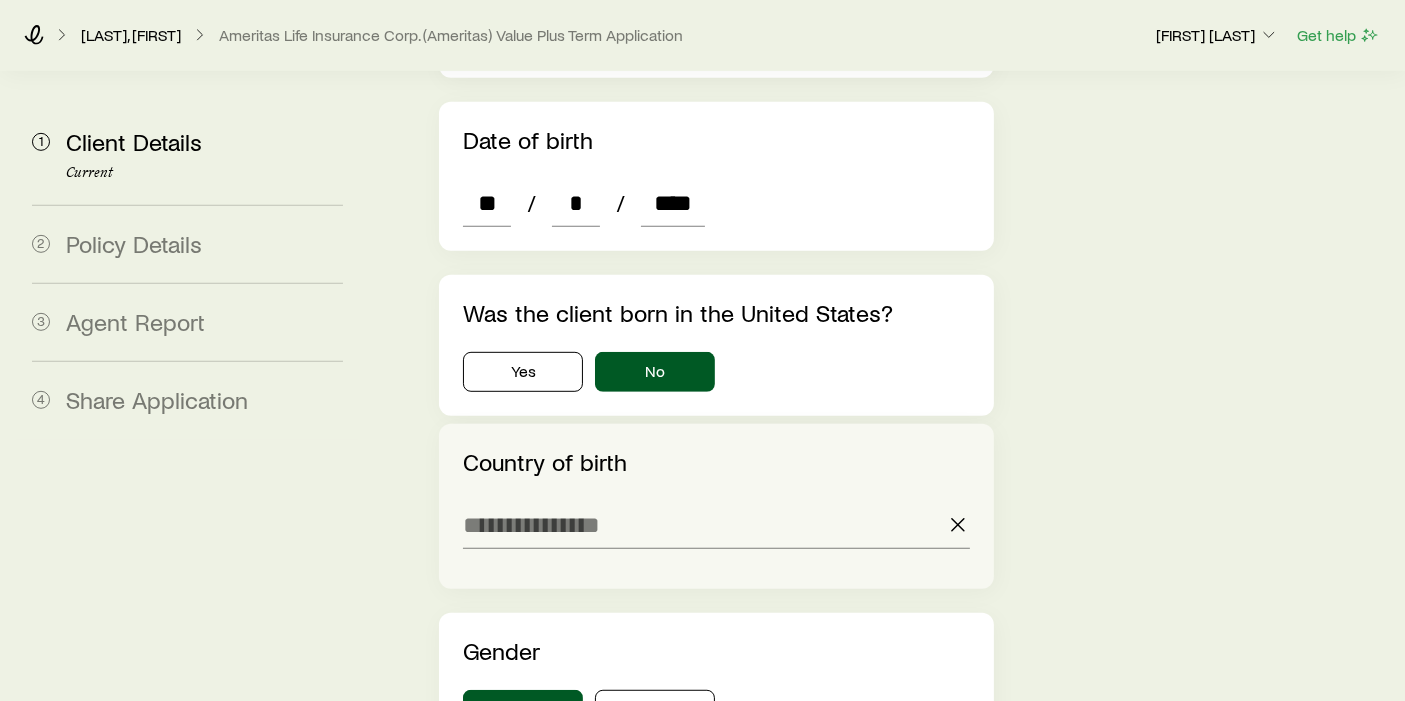 click on "1 Client Details Current 2 Policy Details 3 Agent Report 4 Share Application" at bounding box center [187, 2274] 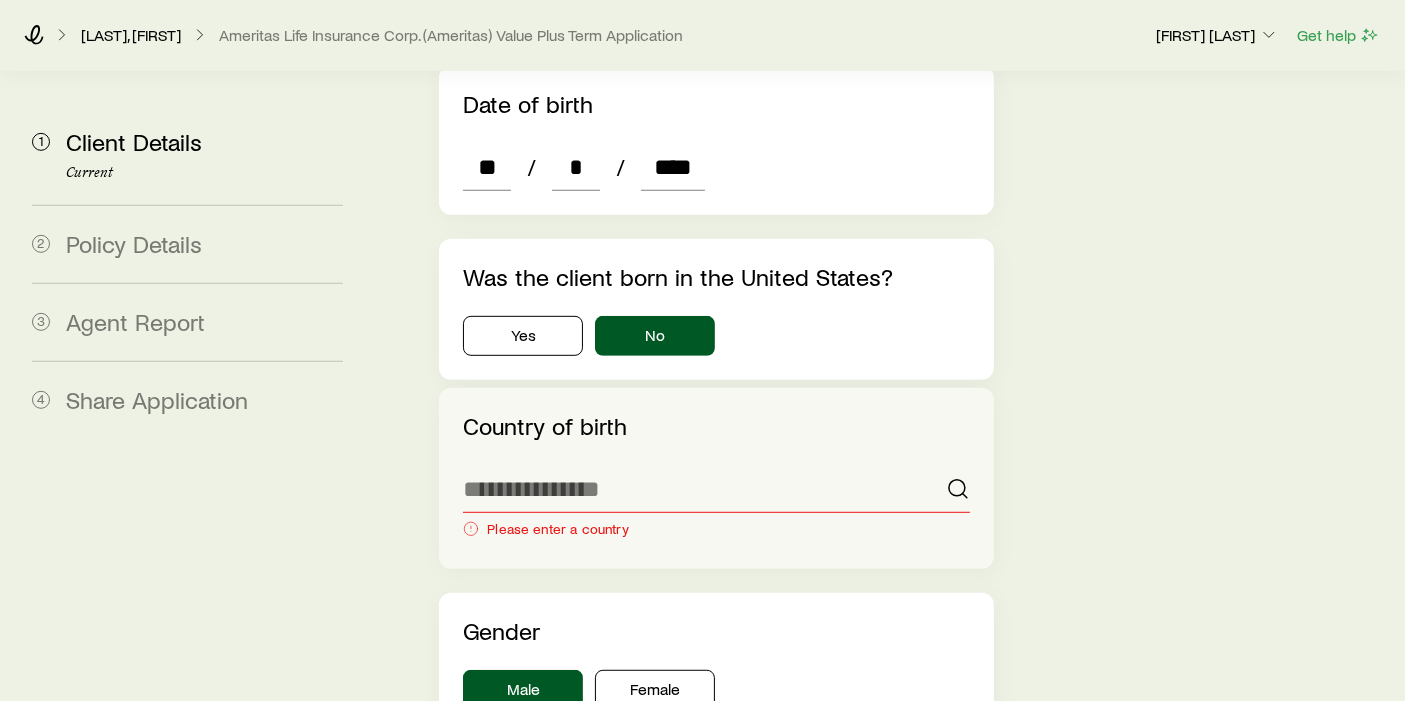 scroll, scrollTop: 1091, scrollLeft: 0, axis: vertical 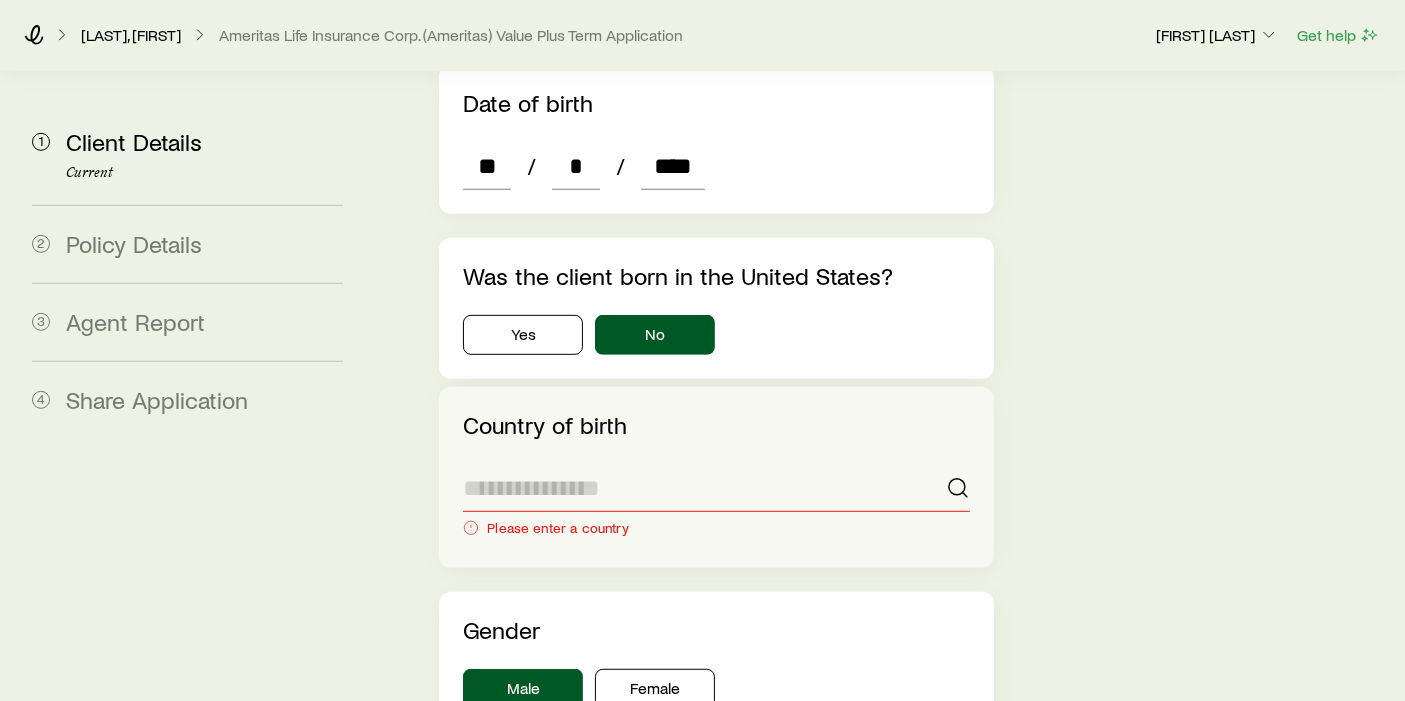 click at bounding box center (716, 488) 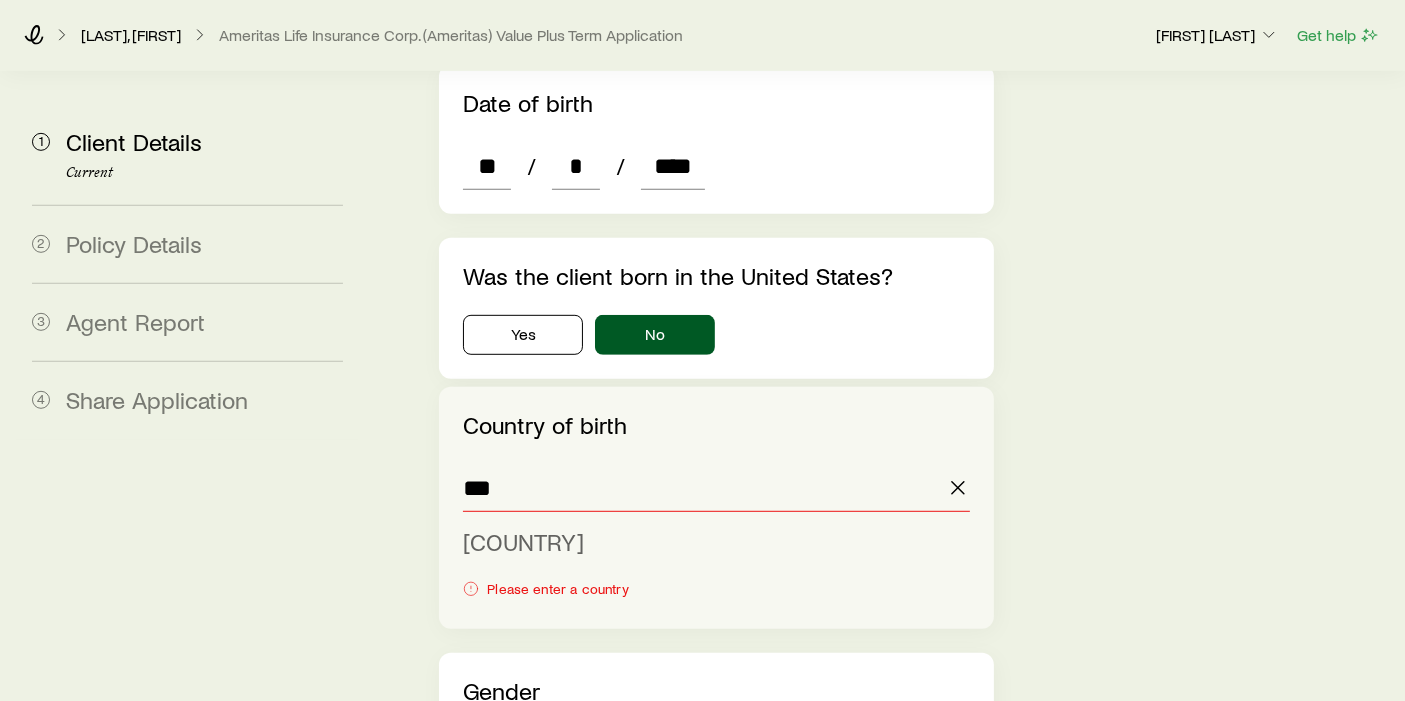 click on "[COUNTRY]" at bounding box center (710, 542) 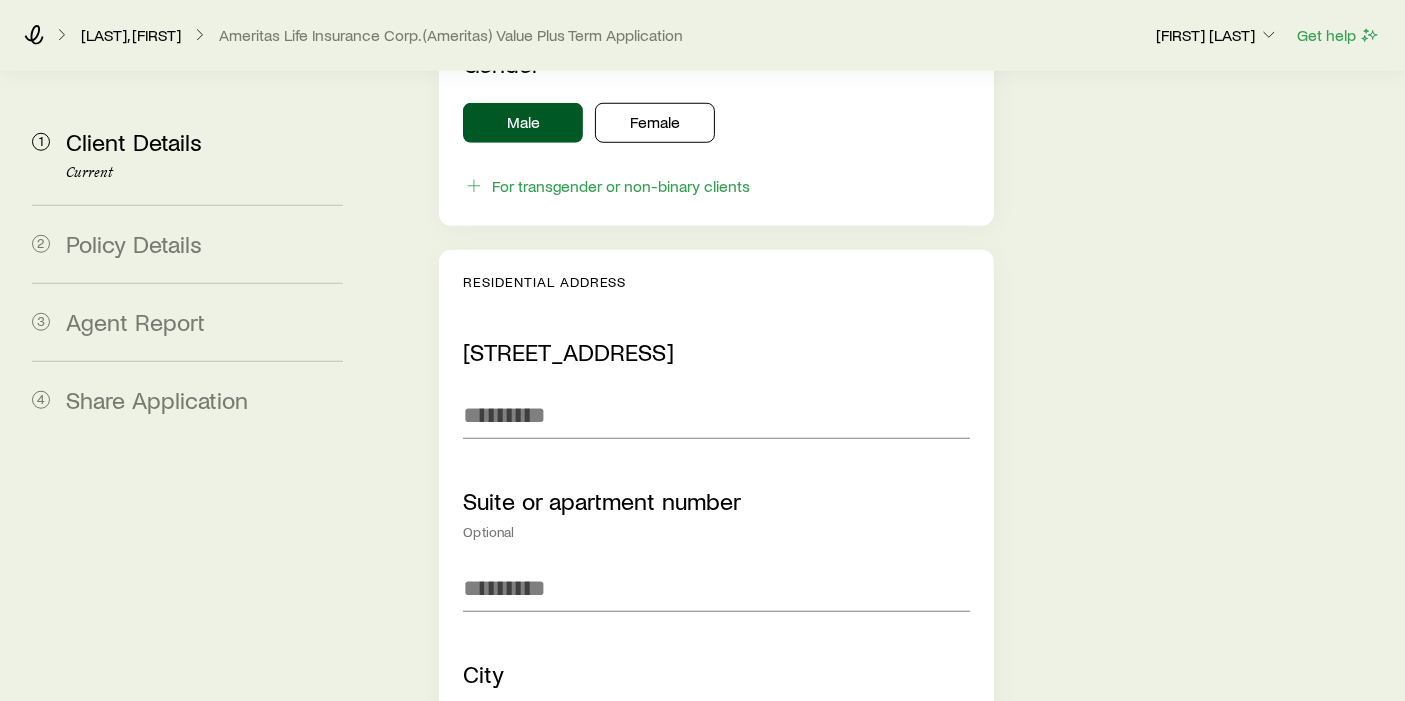 scroll, scrollTop: 1644, scrollLeft: 0, axis: vertical 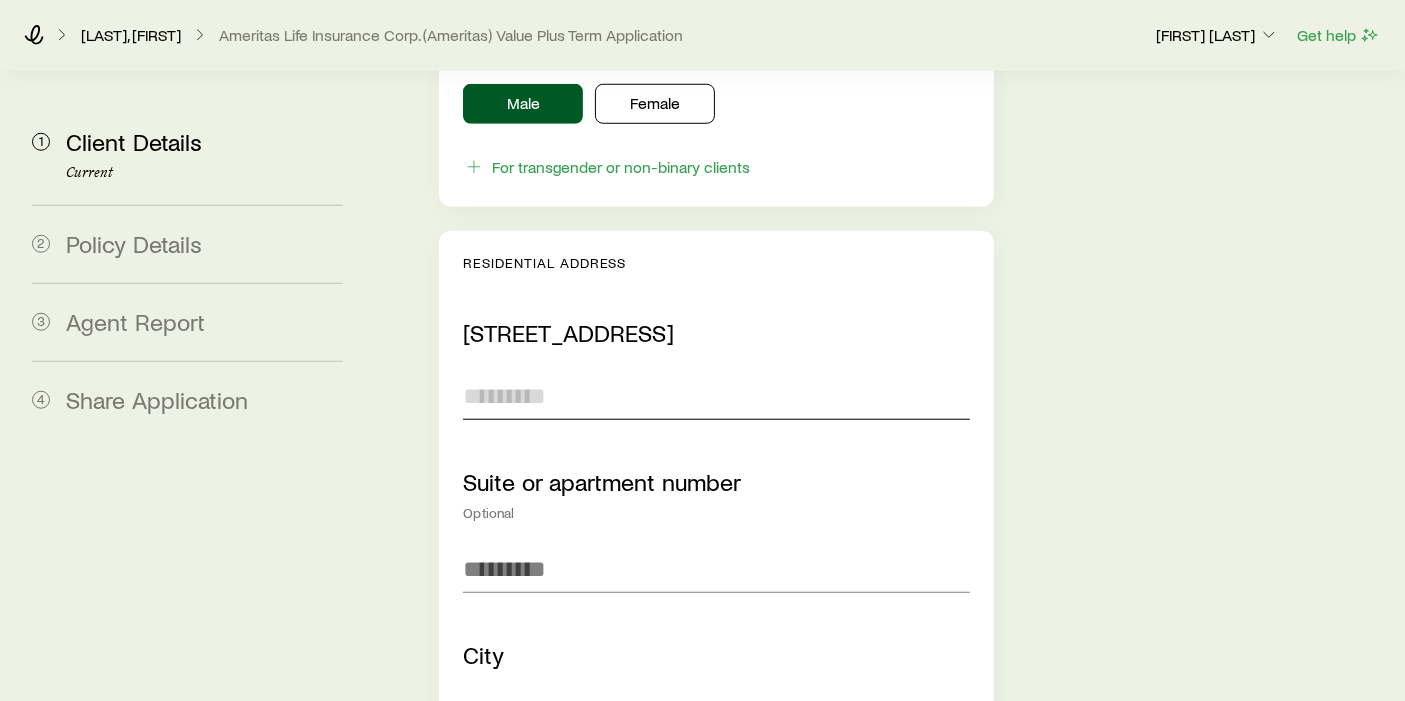 click on "[STREET_ADDRESS]" at bounding box center (716, 396) 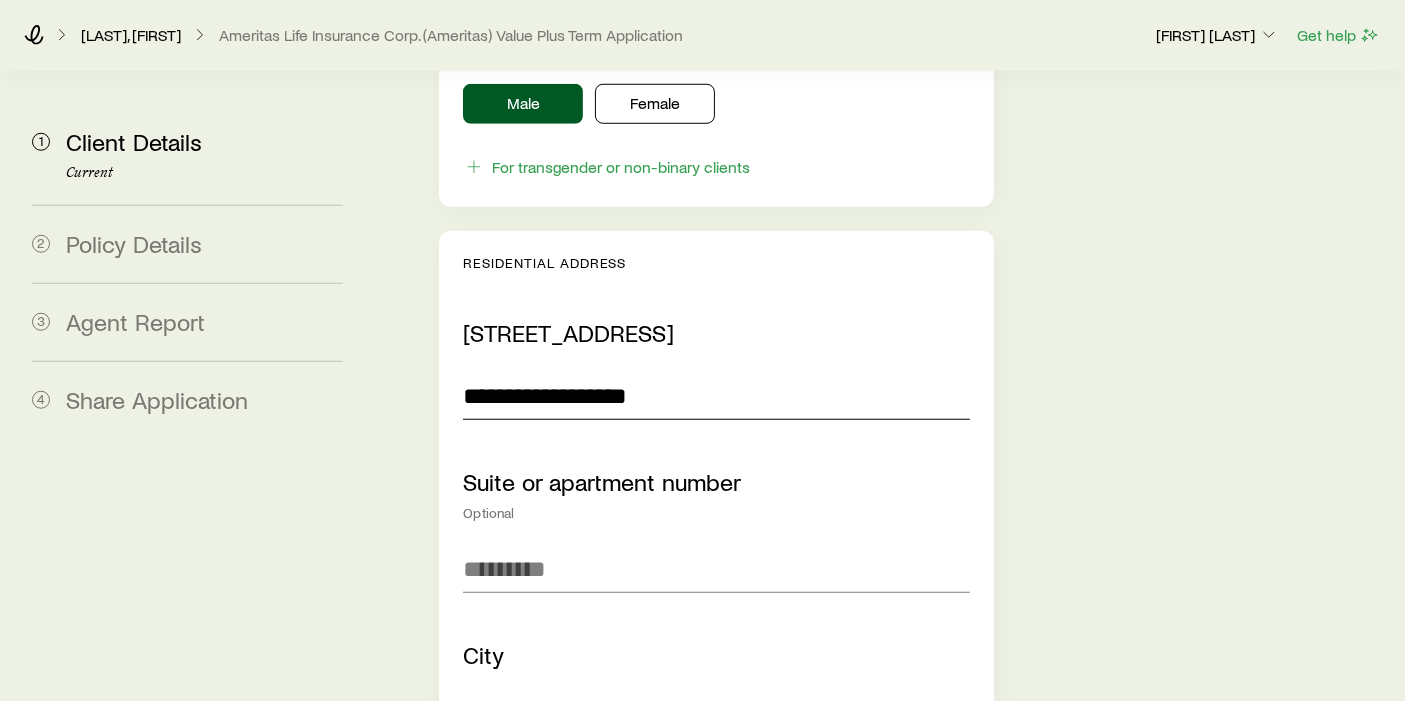 type on "**********" 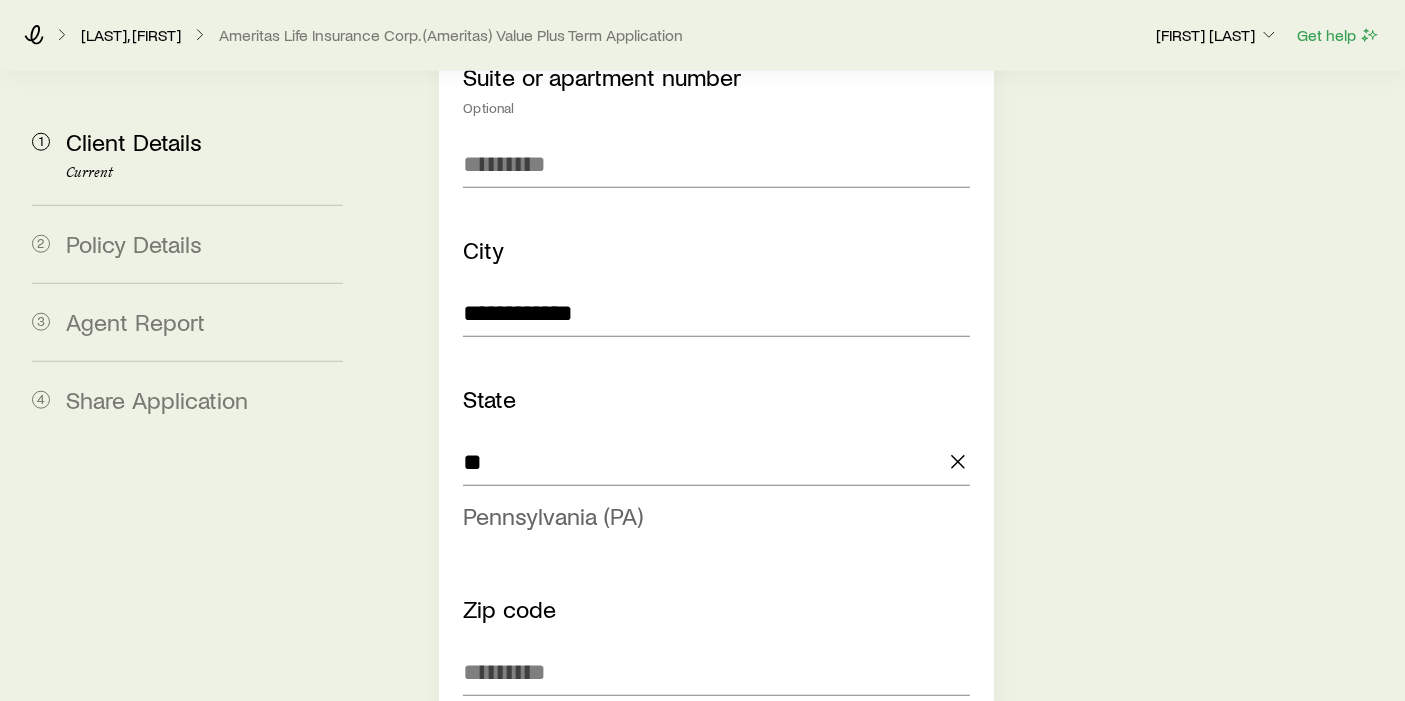 click on "Pennsylvania (PA)" at bounding box center [710, 516] 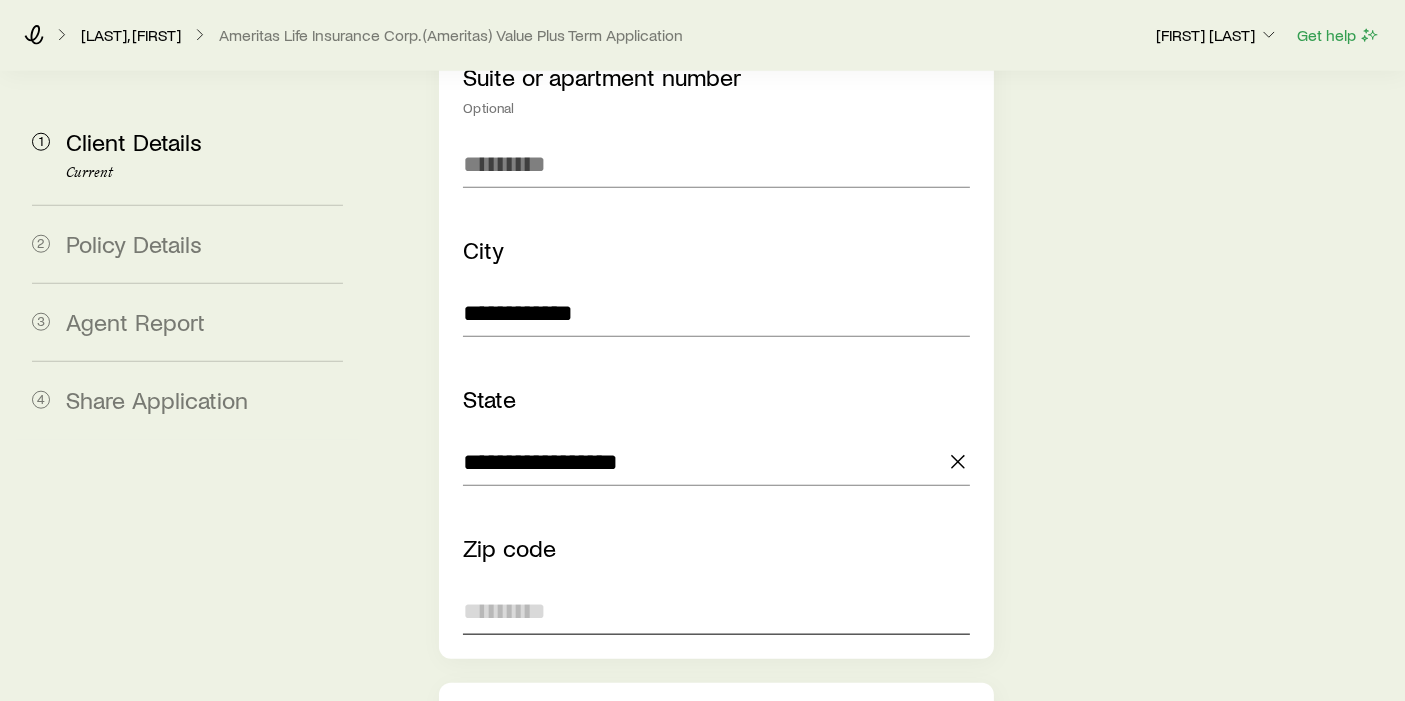 click on "Zip code" at bounding box center [716, 611] 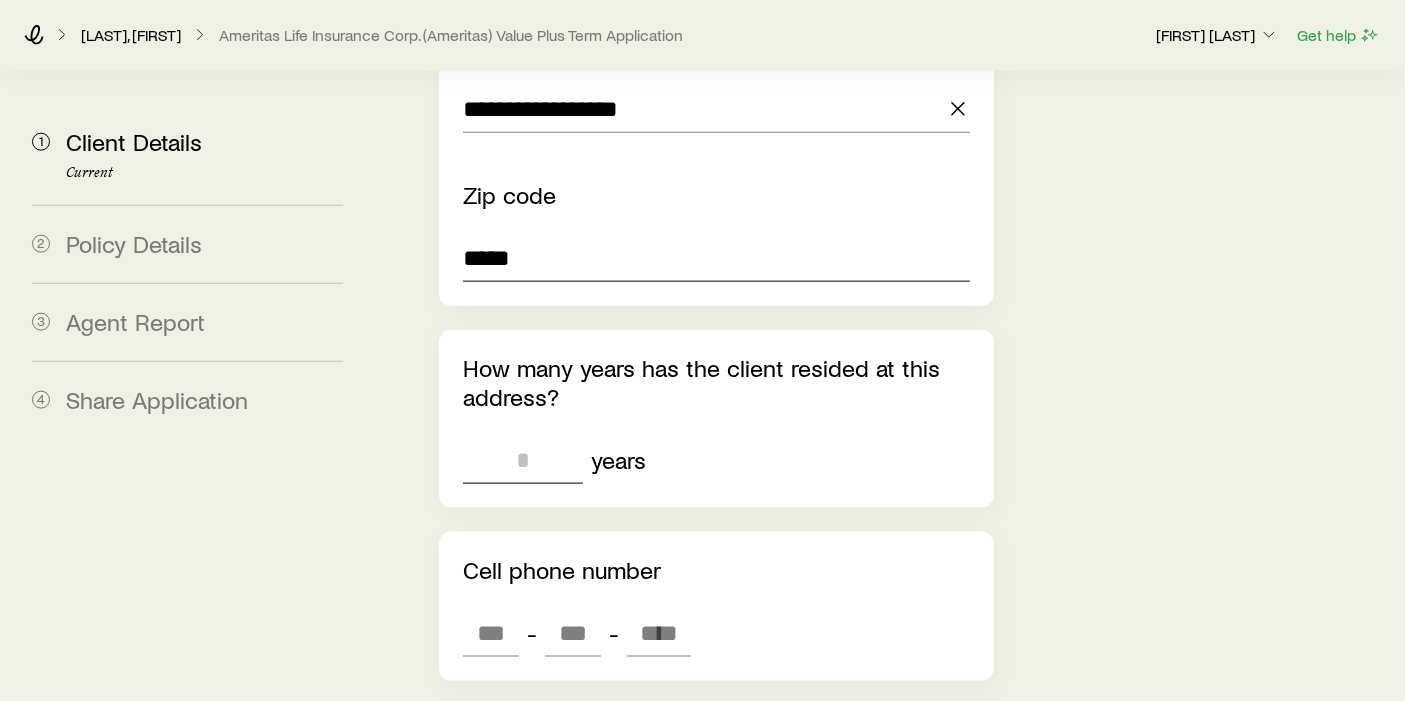 scroll, scrollTop: 2413, scrollLeft: 0, axis: vertical 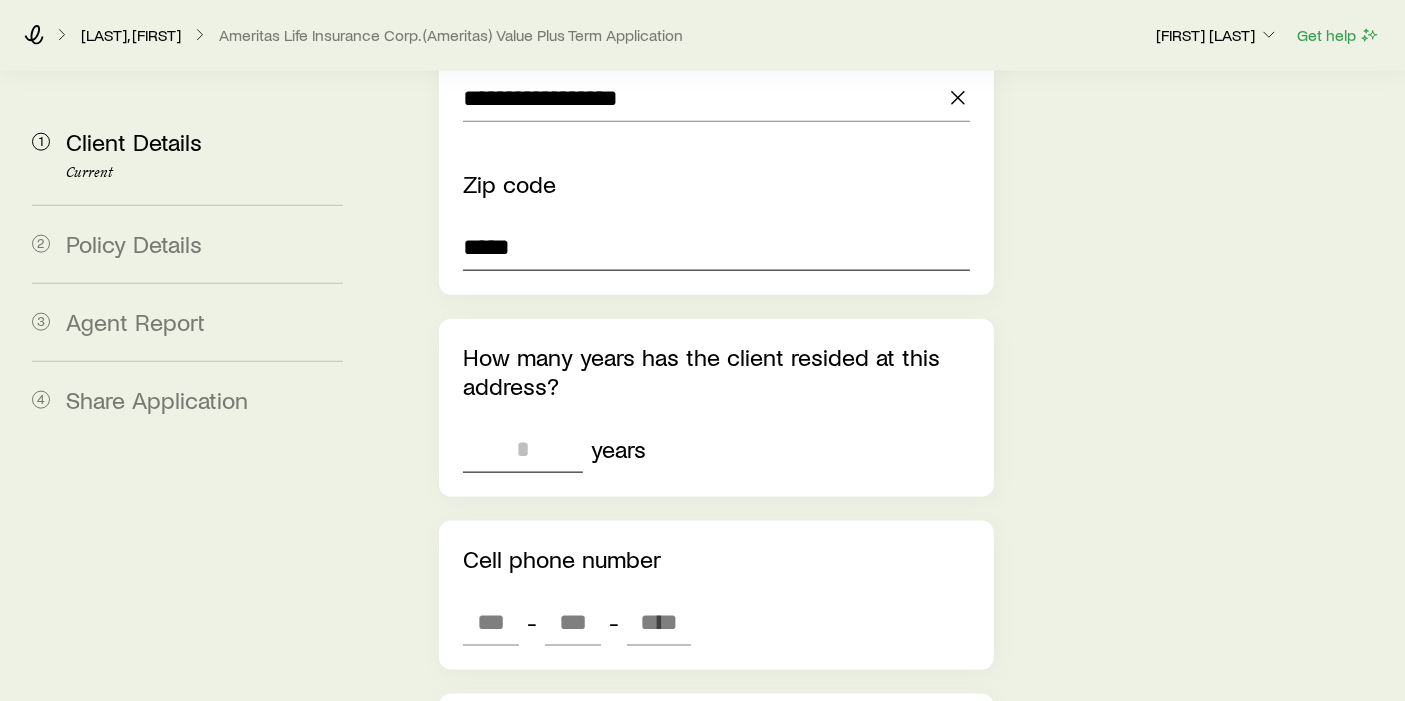 type on "*****" 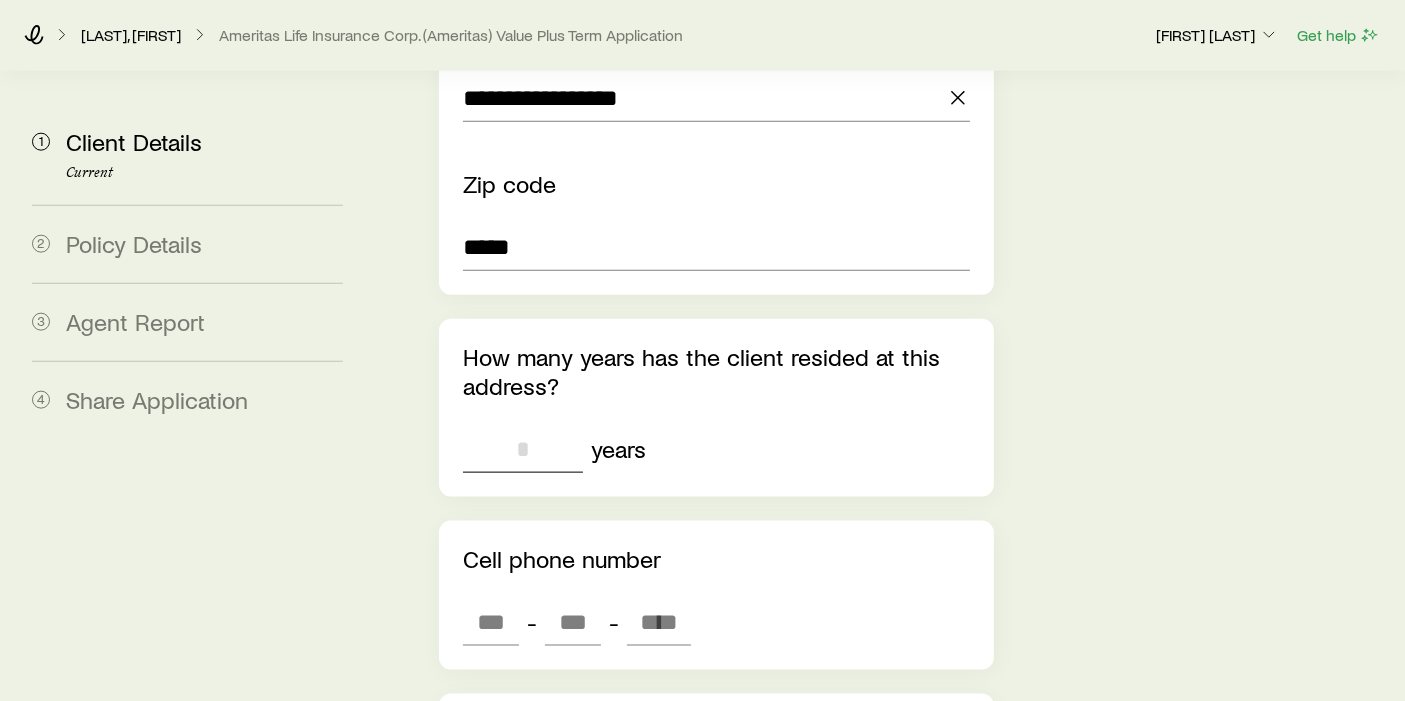 click at bounding box center [523, 449] 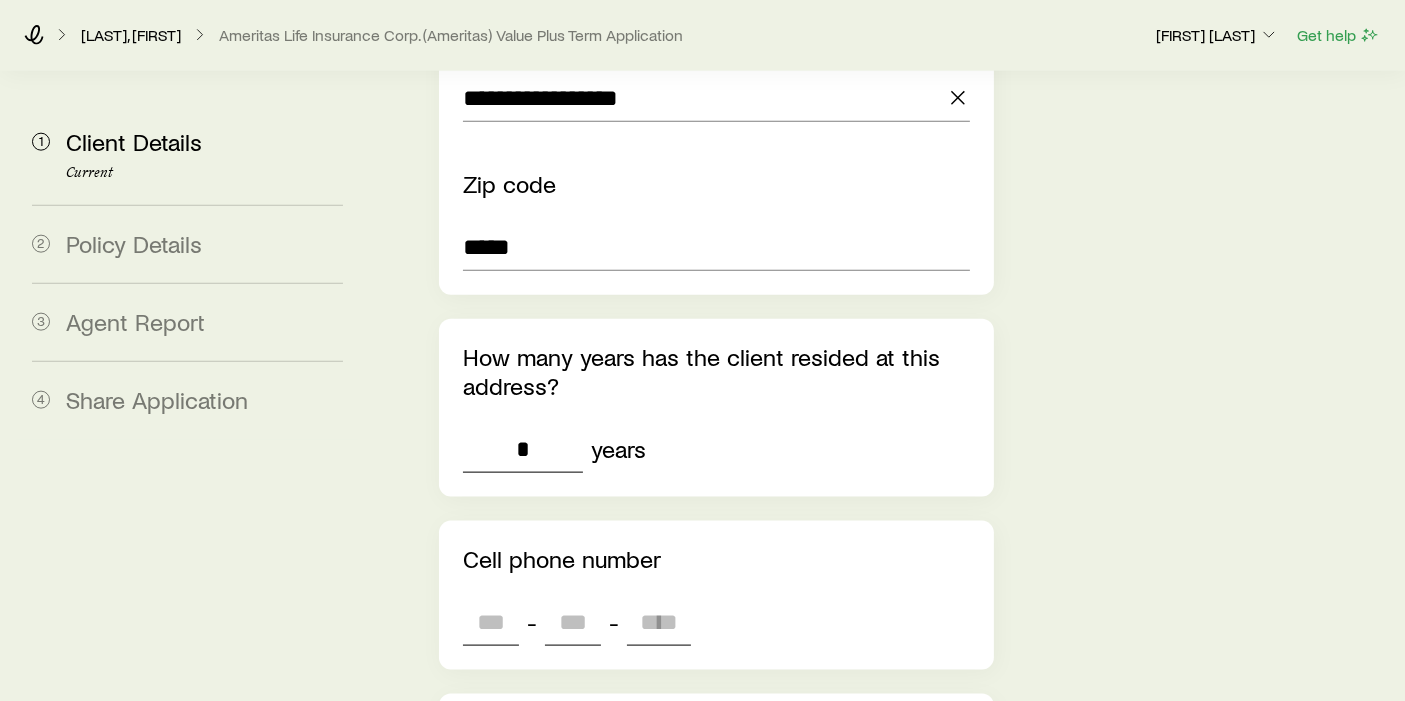 type on "*" 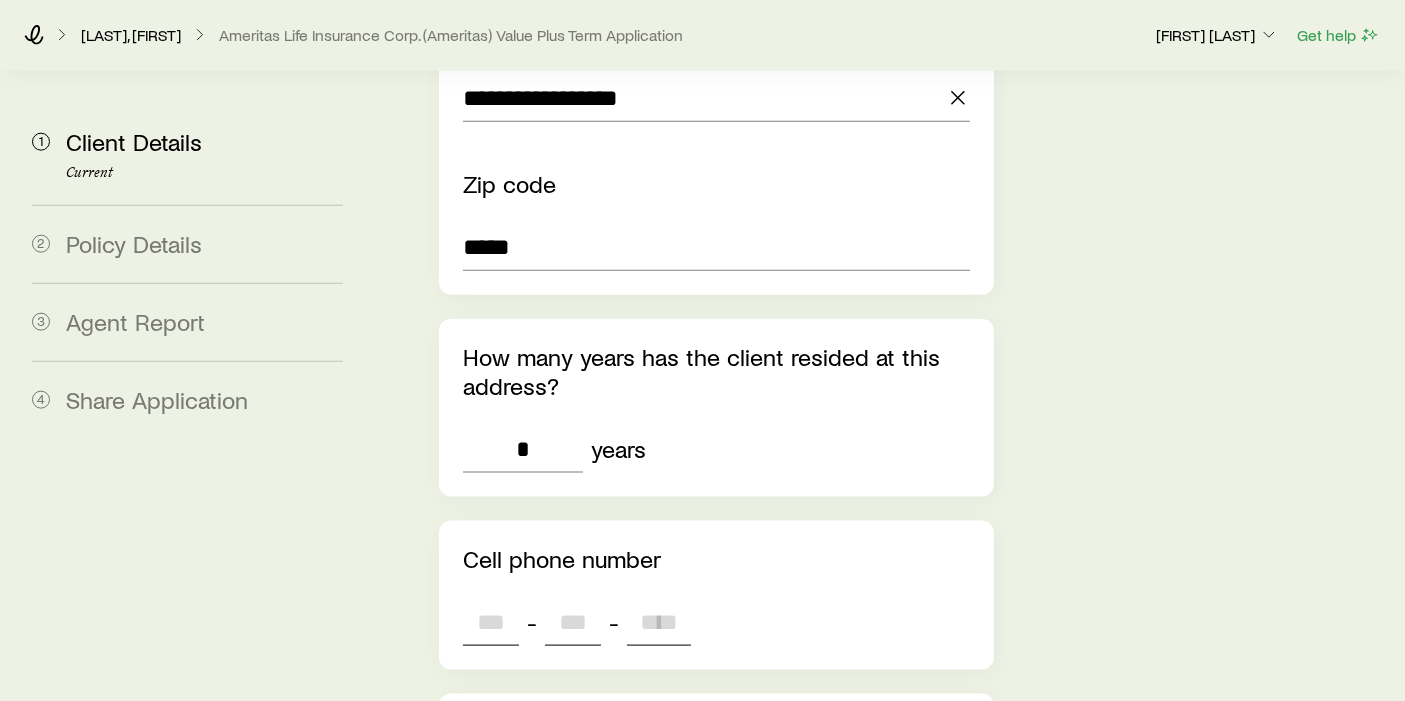 click at bounding box center [491, 622] 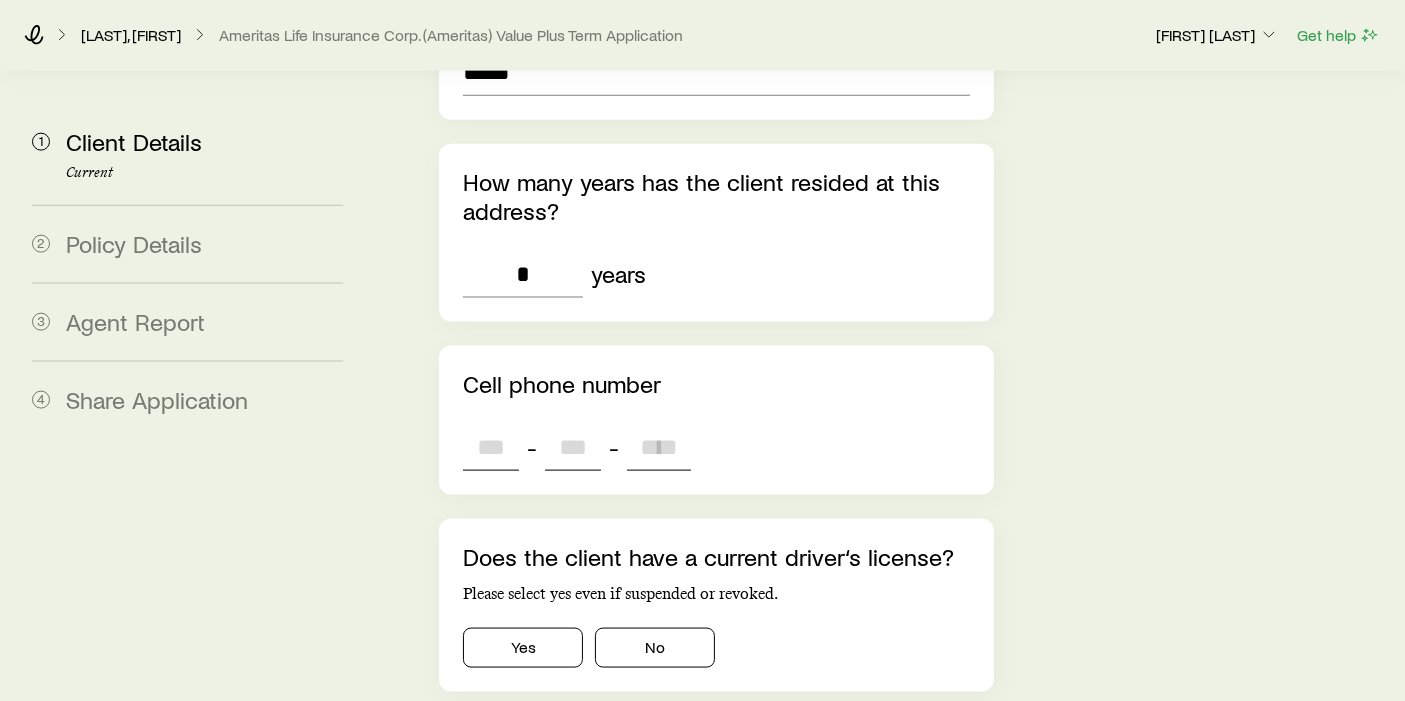 scroll, scrollTop: 2596, scrollLeft: 0, axis: vertical 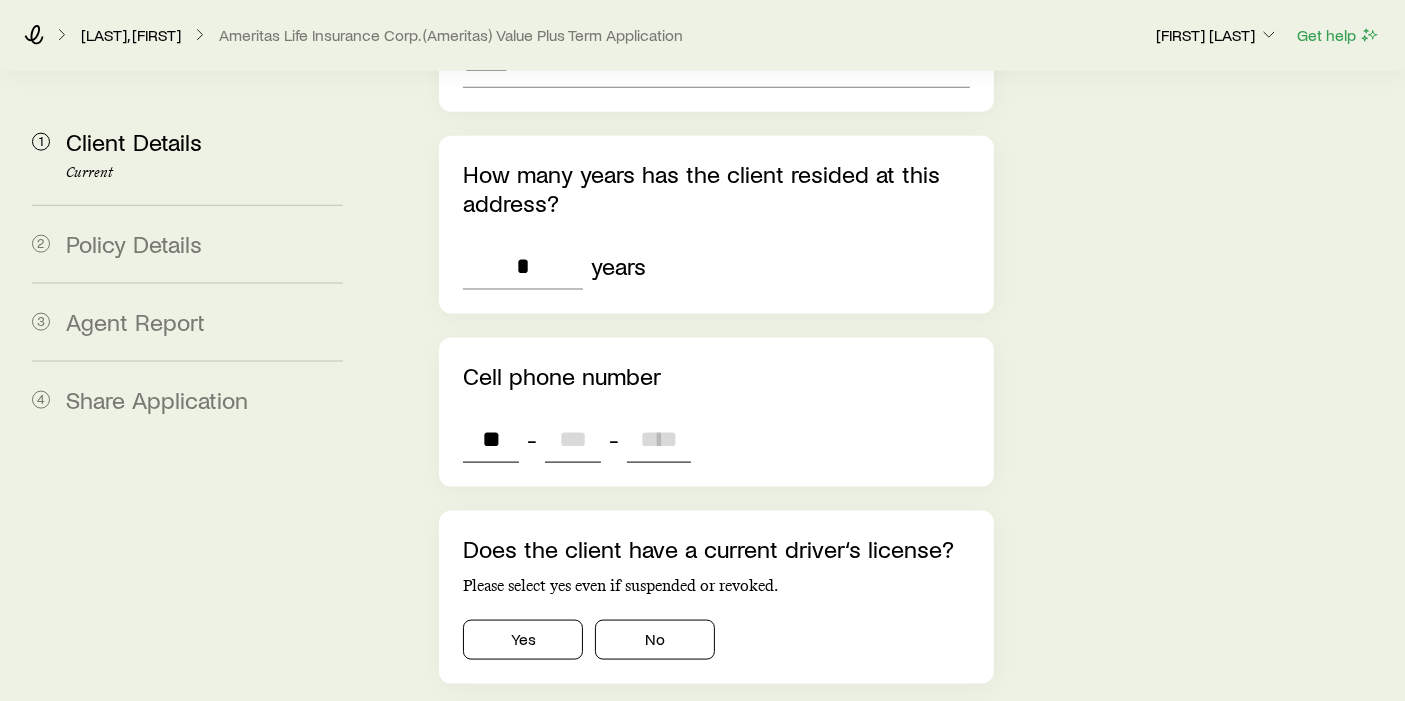 type on "***" 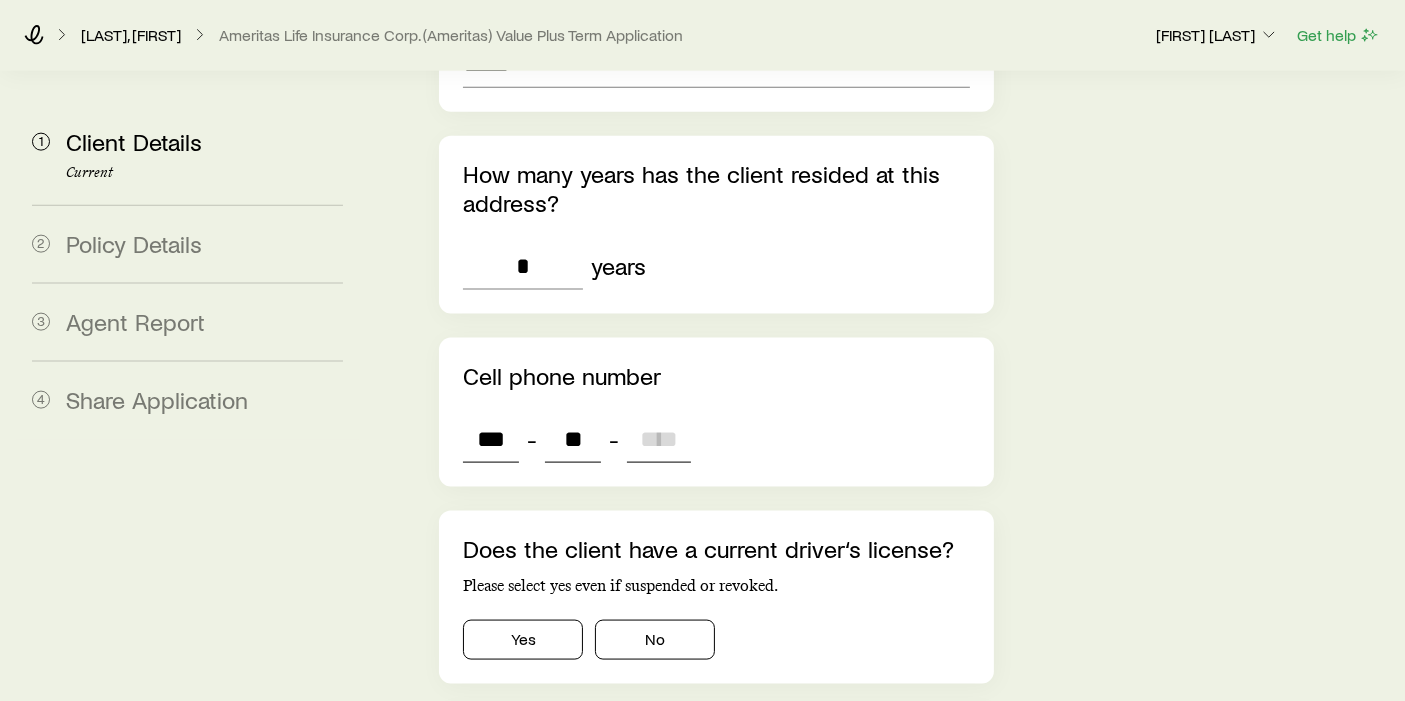 type on "***" 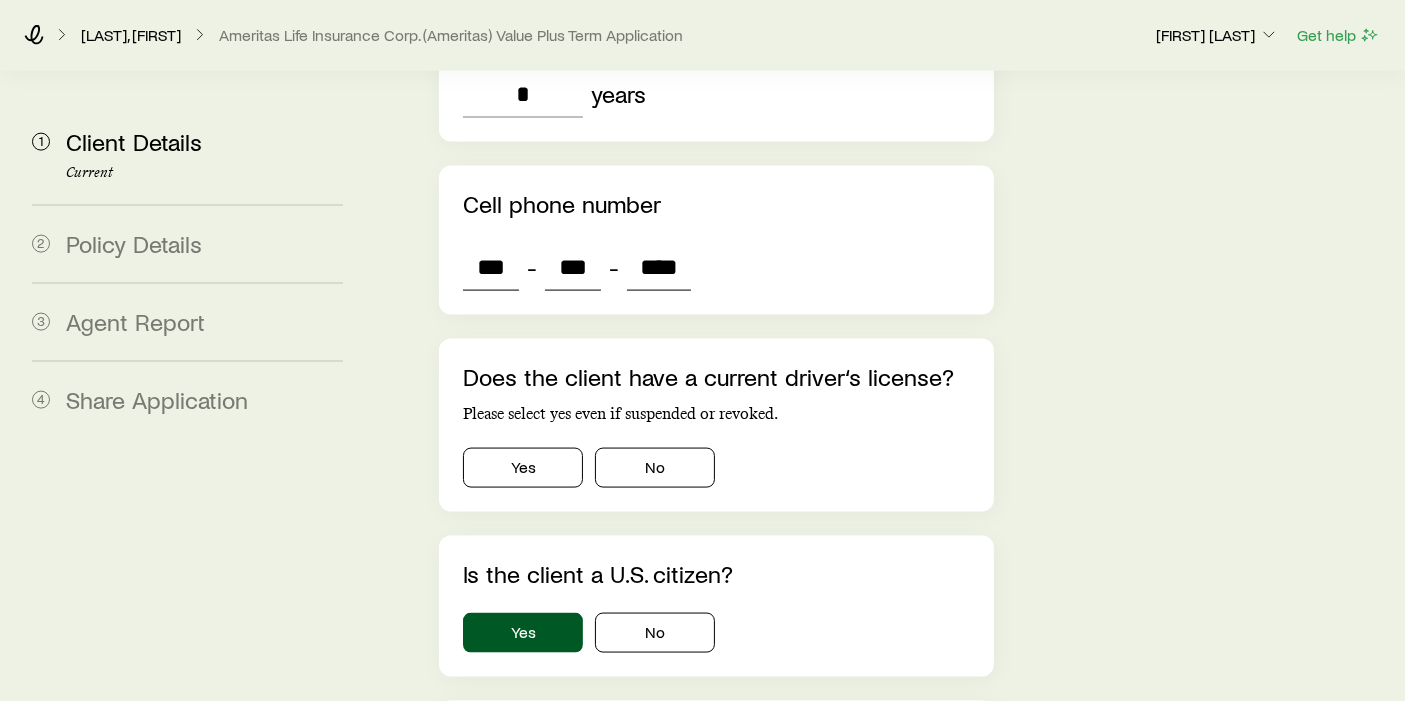 scroll, scrollTop: 2769, scrollLeft: 0, axis: vertical 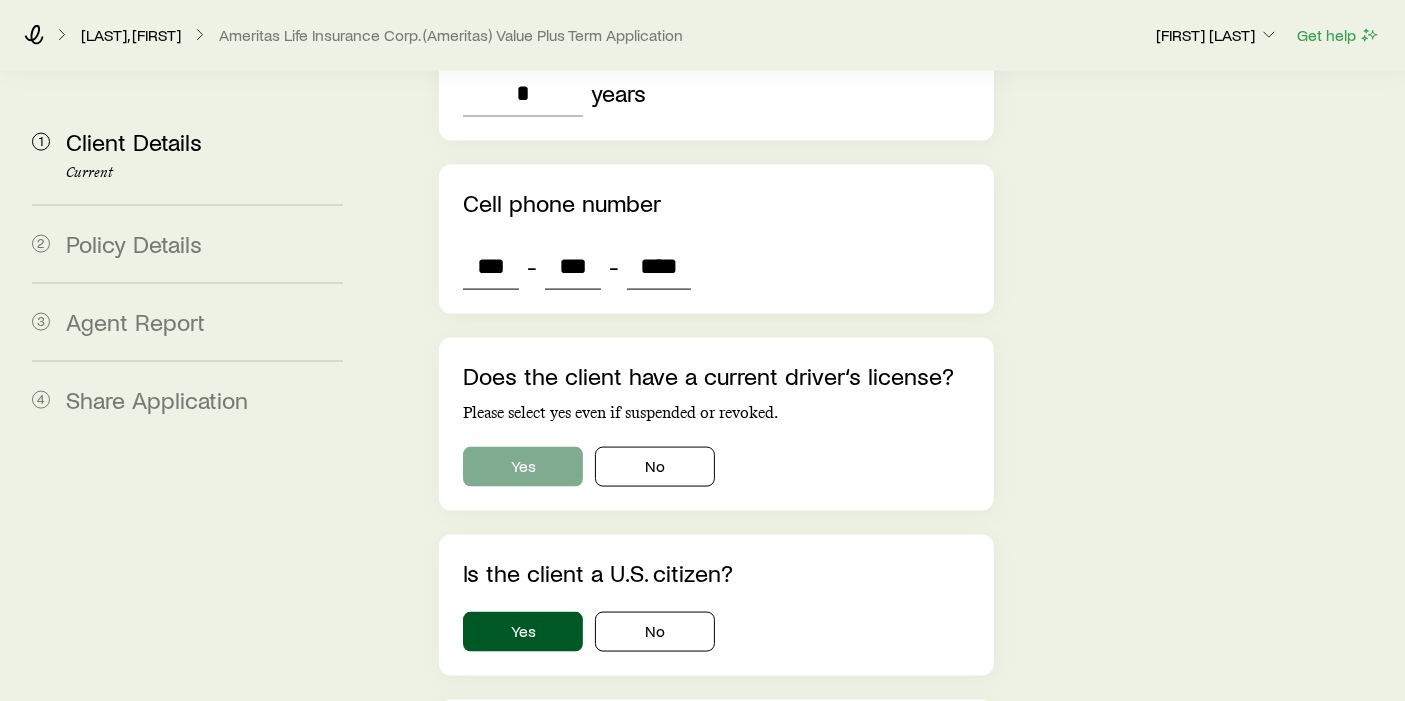 type on "****" 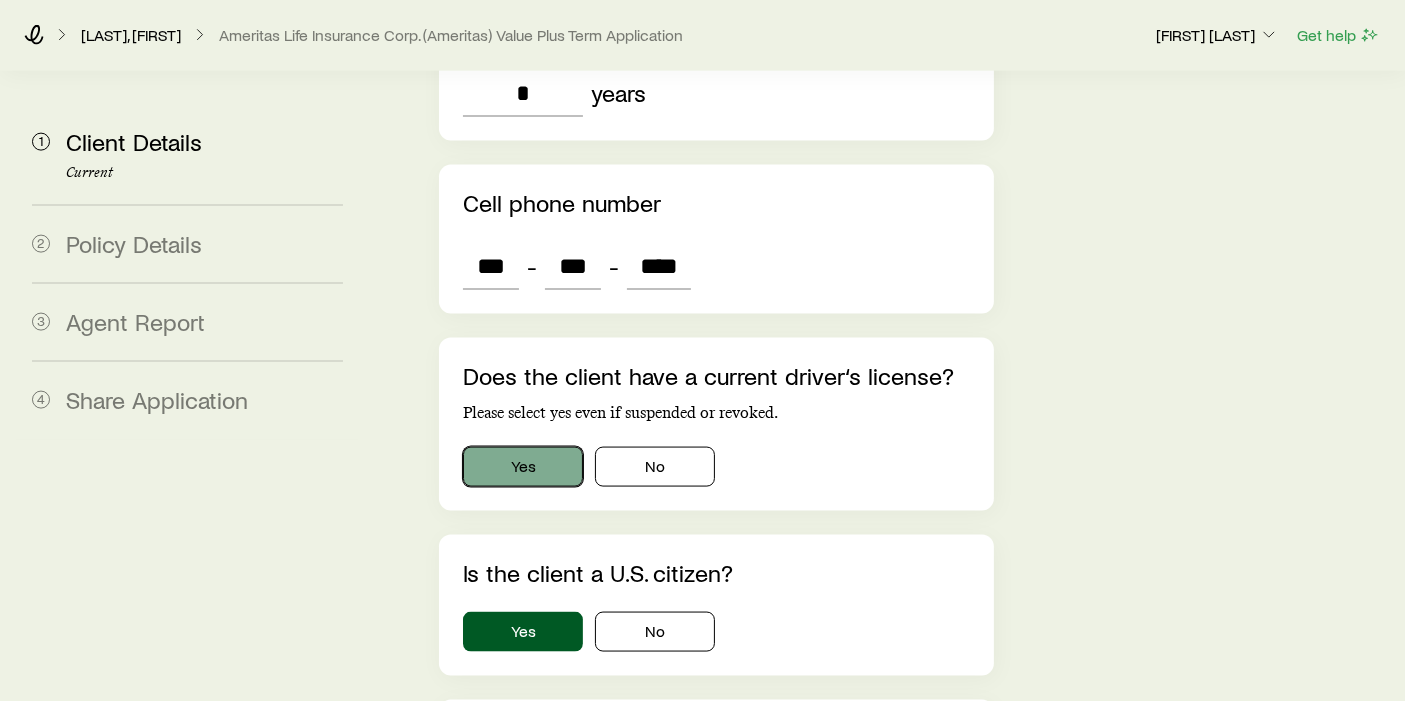 click on "Yes" at bounding box center (523, 467) 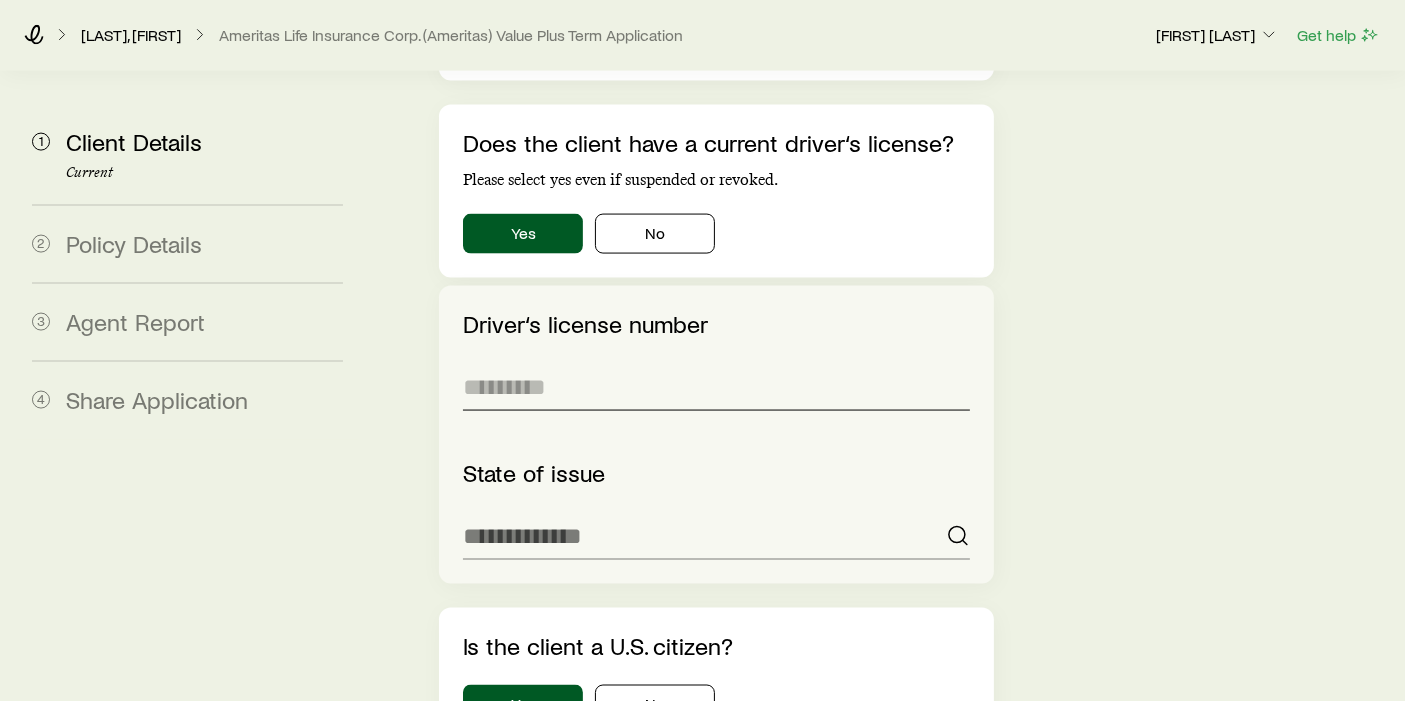 scroll, scrollTop: 3004, scrollLeft: 0, axis: vertical 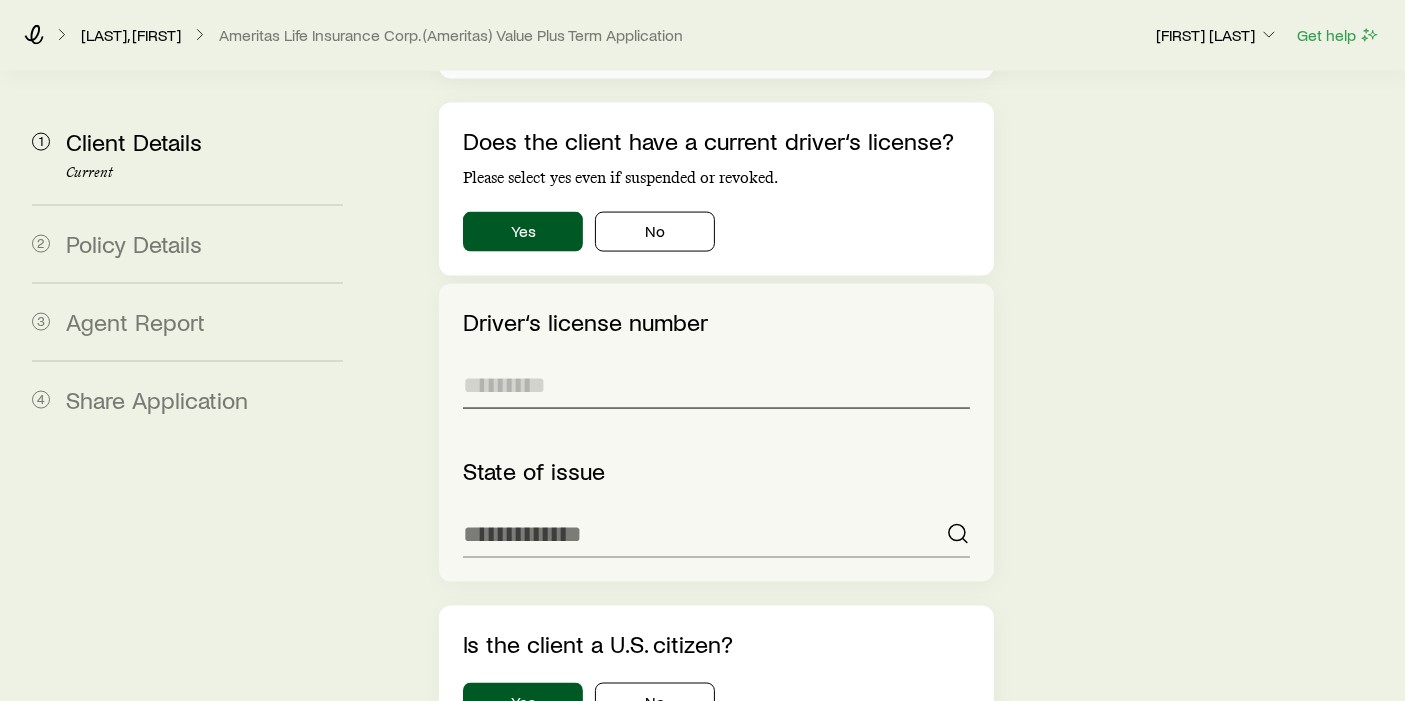 click on "Driver‘s license number" at bounding box center [716, 385] 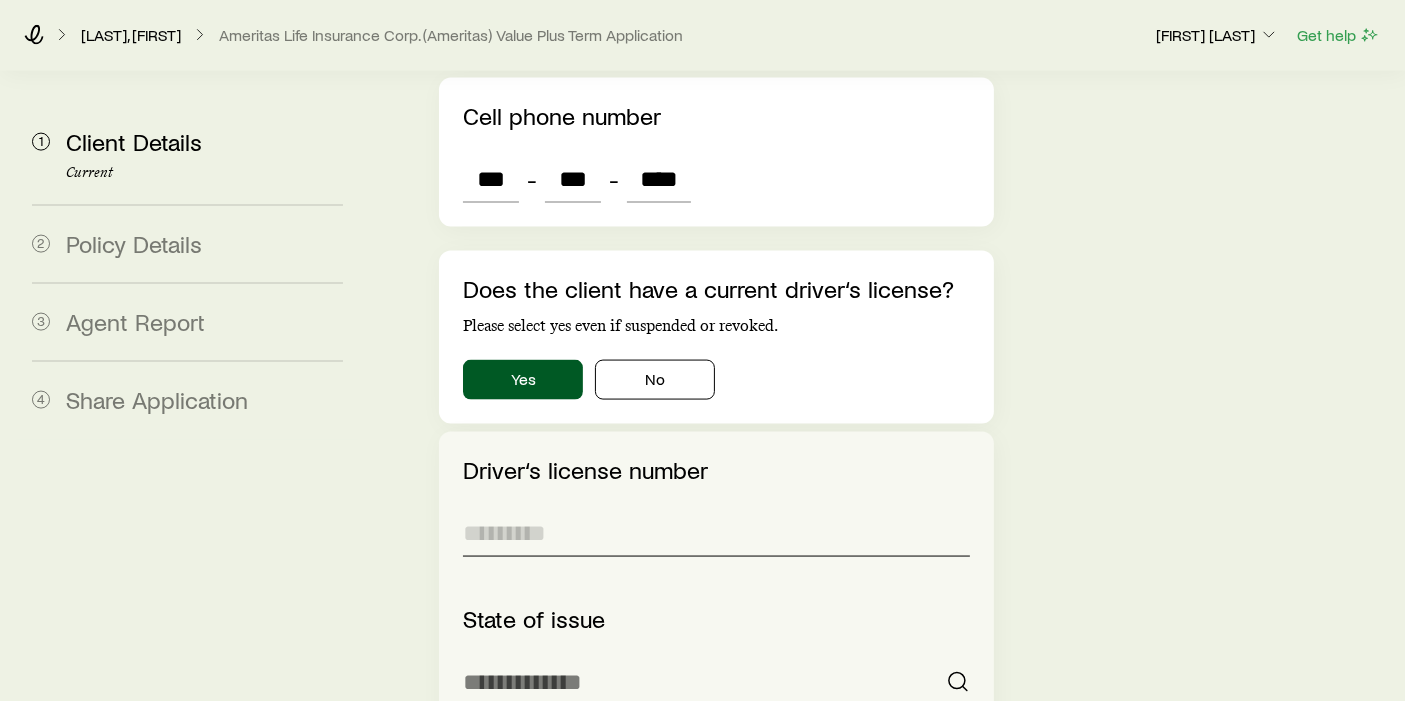 scroll, scrollTop: 2882, scrollLeft: 0, axis: vertical 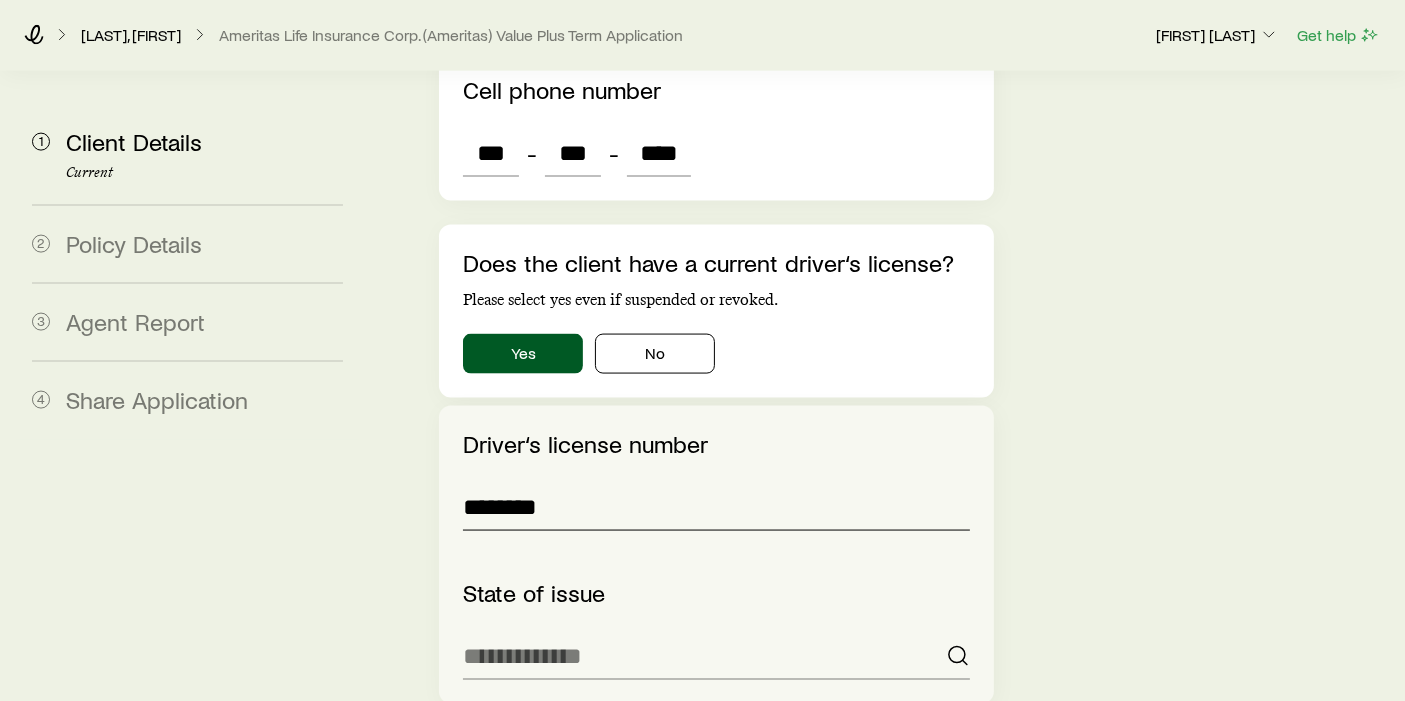 type on "**********" 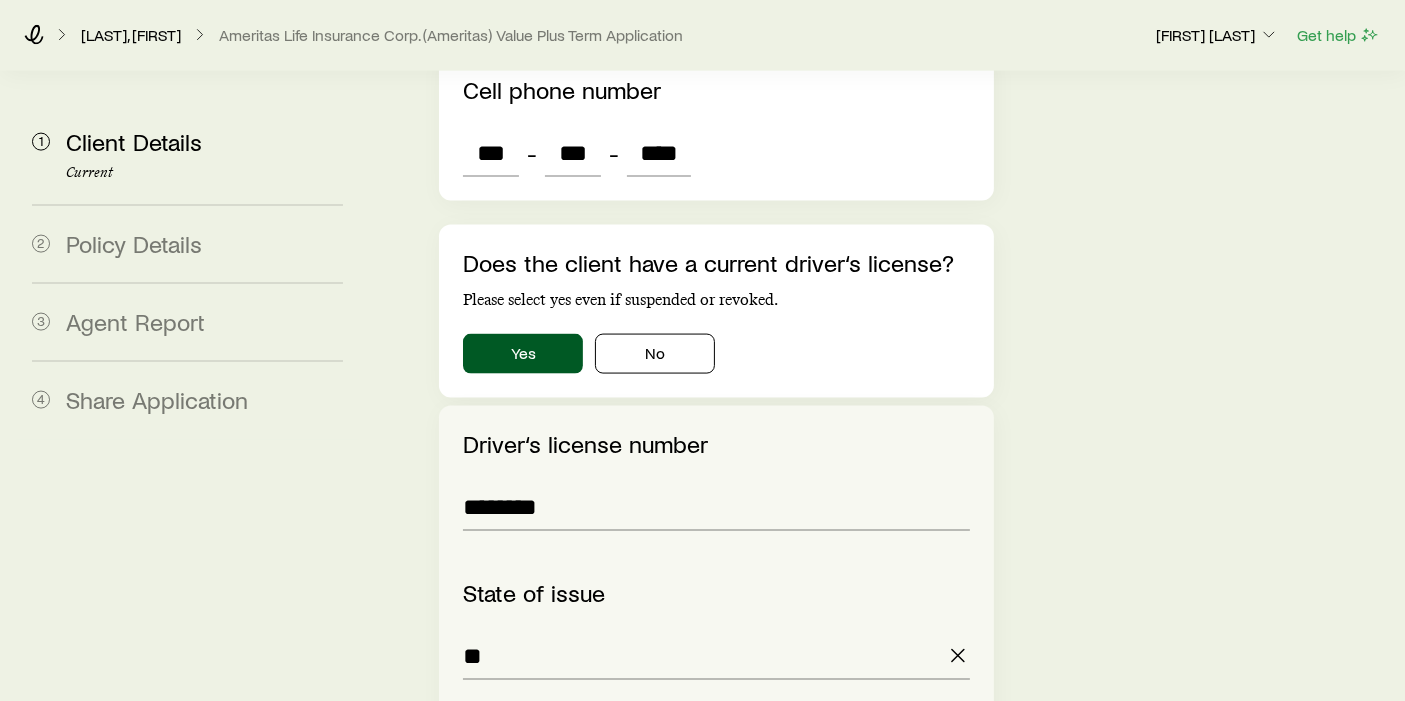 click on "Pennsylvania (PA)" at bounding box center [553, 709] 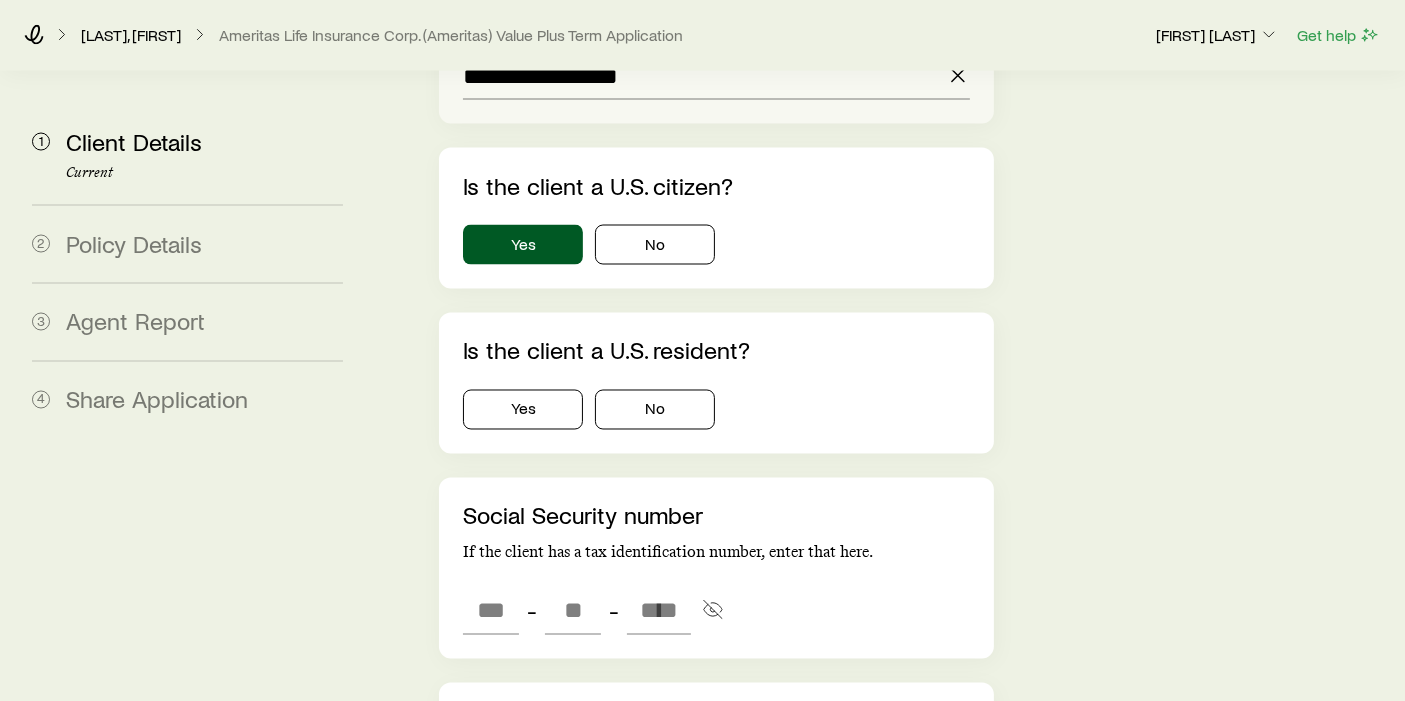 scroll, scrollTop: 3489, scrollLeft: 0, axis: vertical 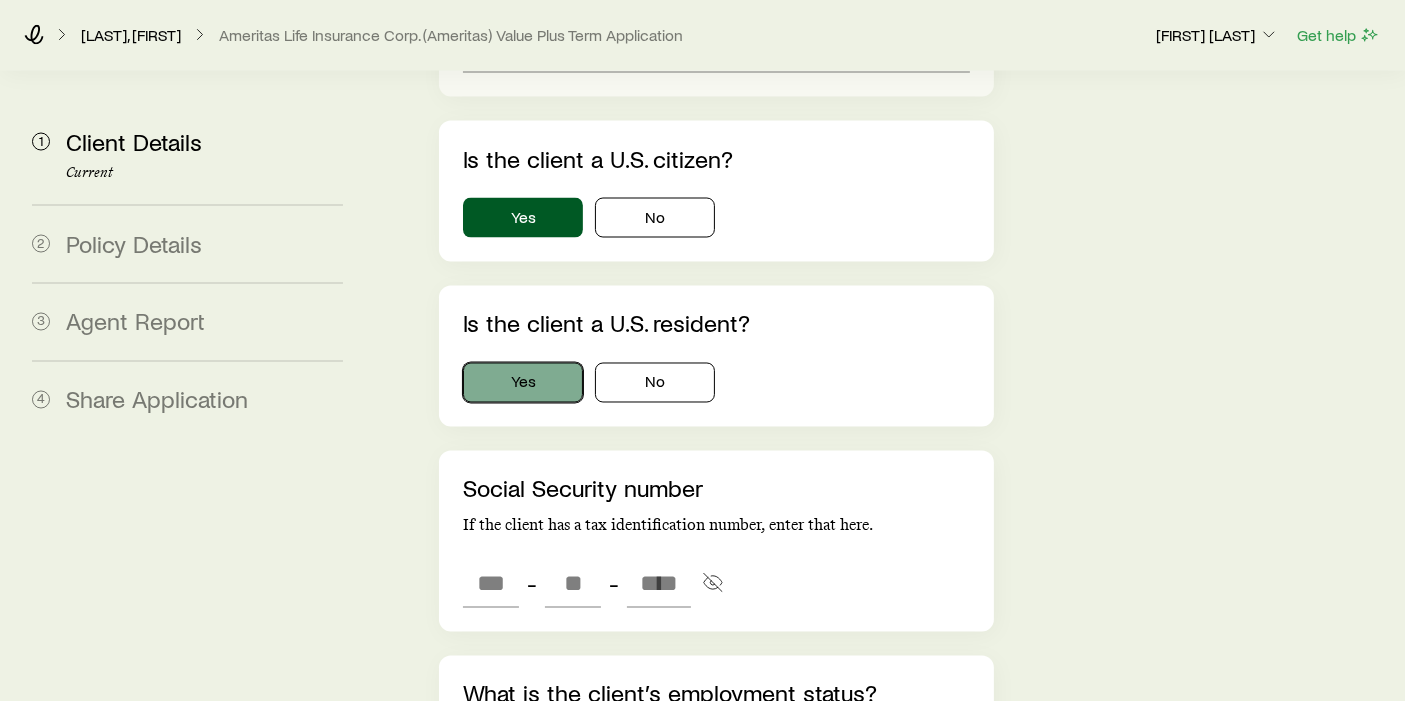 click on "Yes" at bounding box center [523, 383] 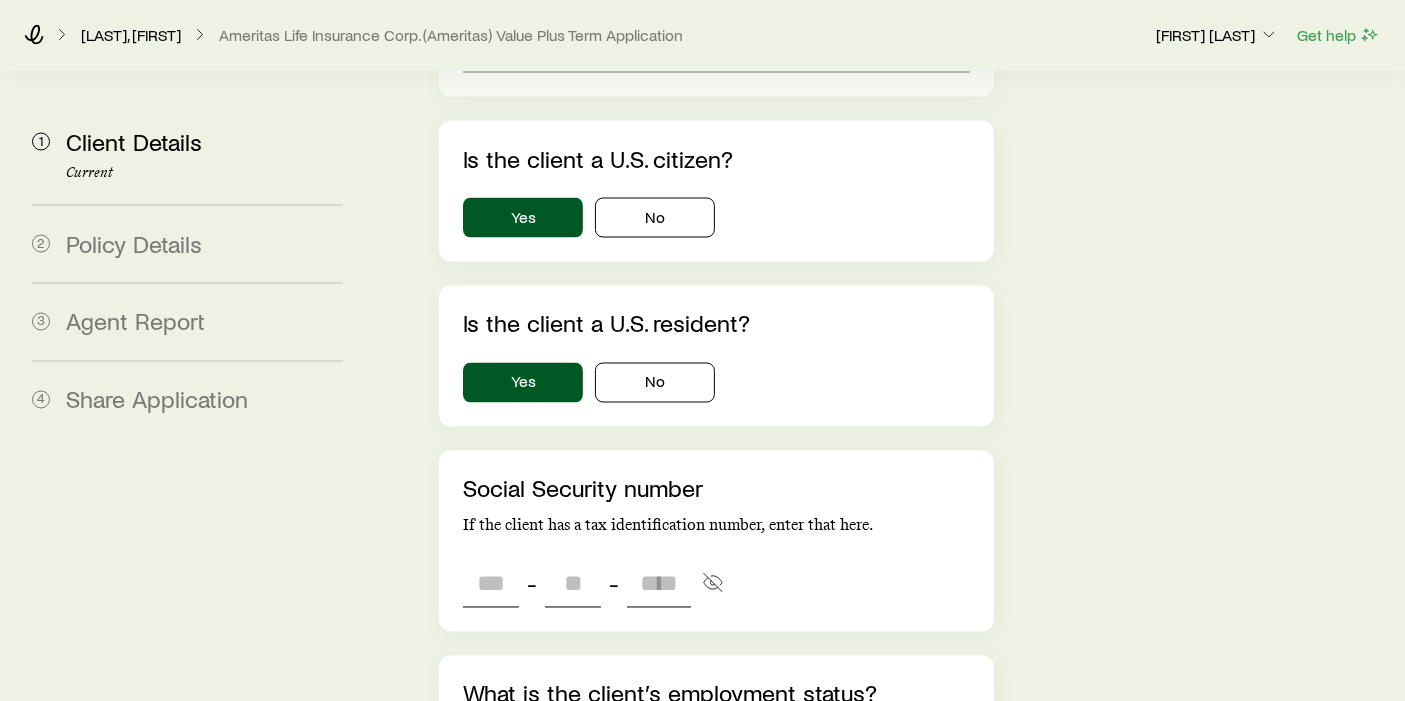click on "- -" at bounding box center (595, 584) 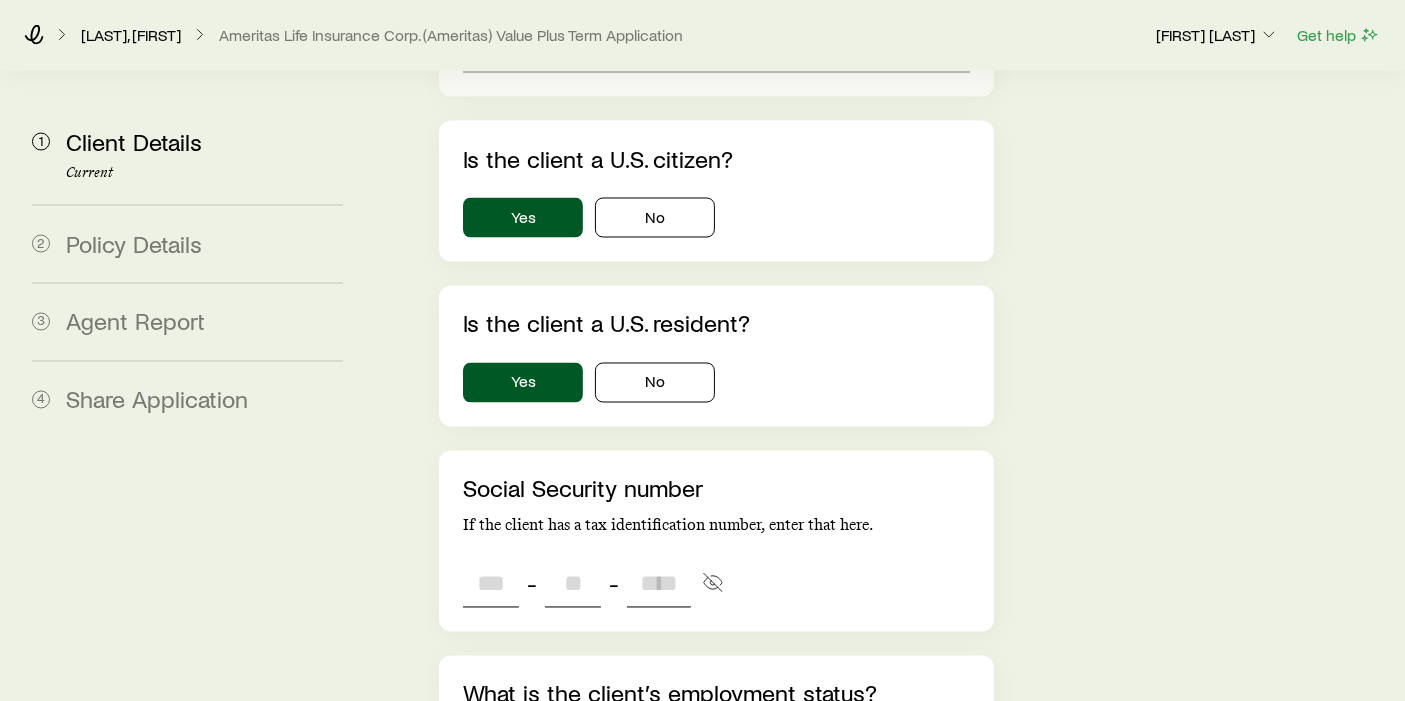 click at bounding box center (491, 584) 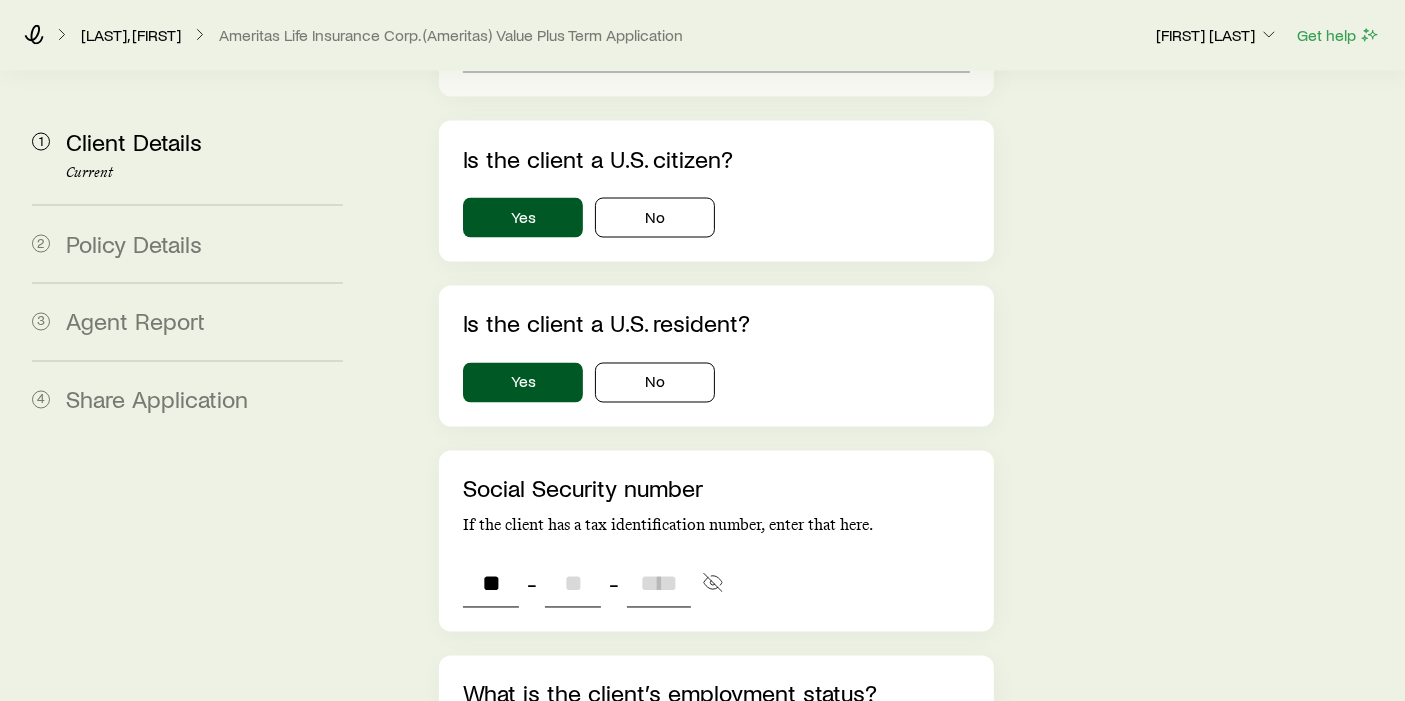 type on "***" 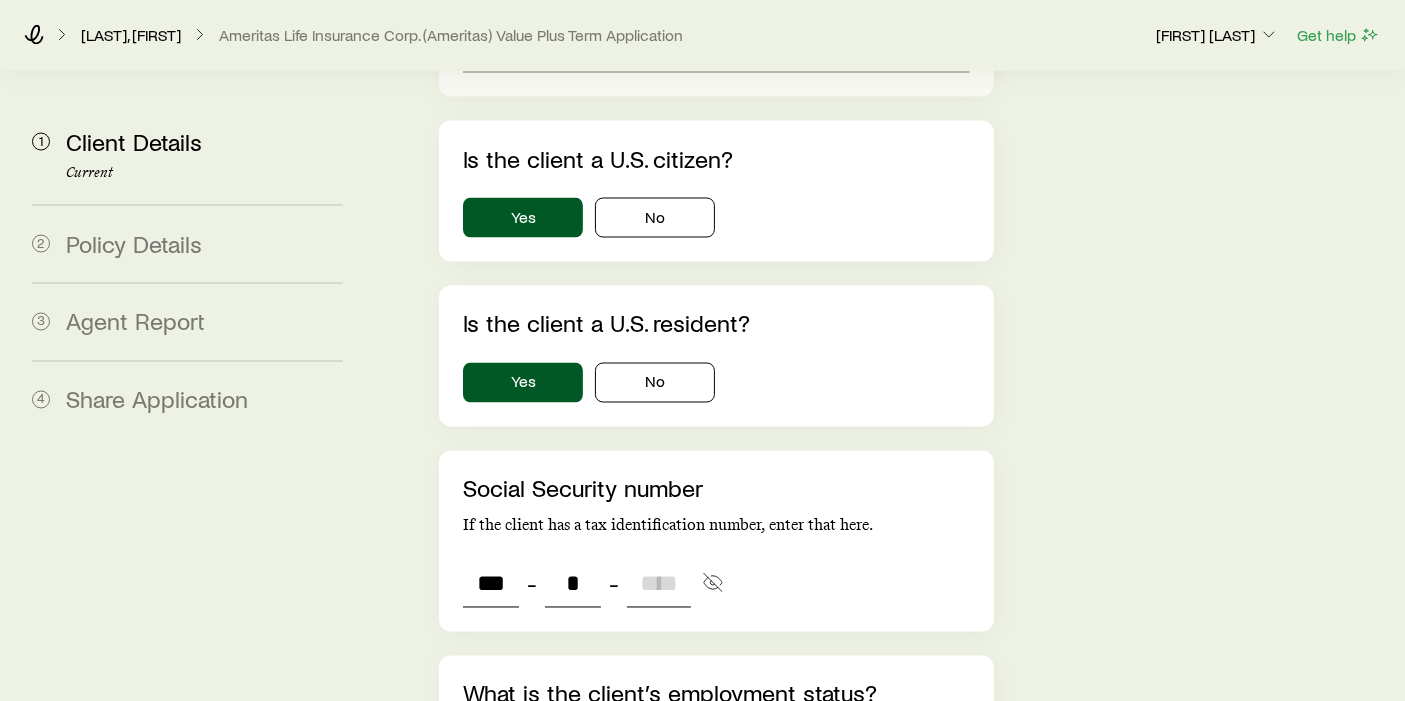 type on "**" 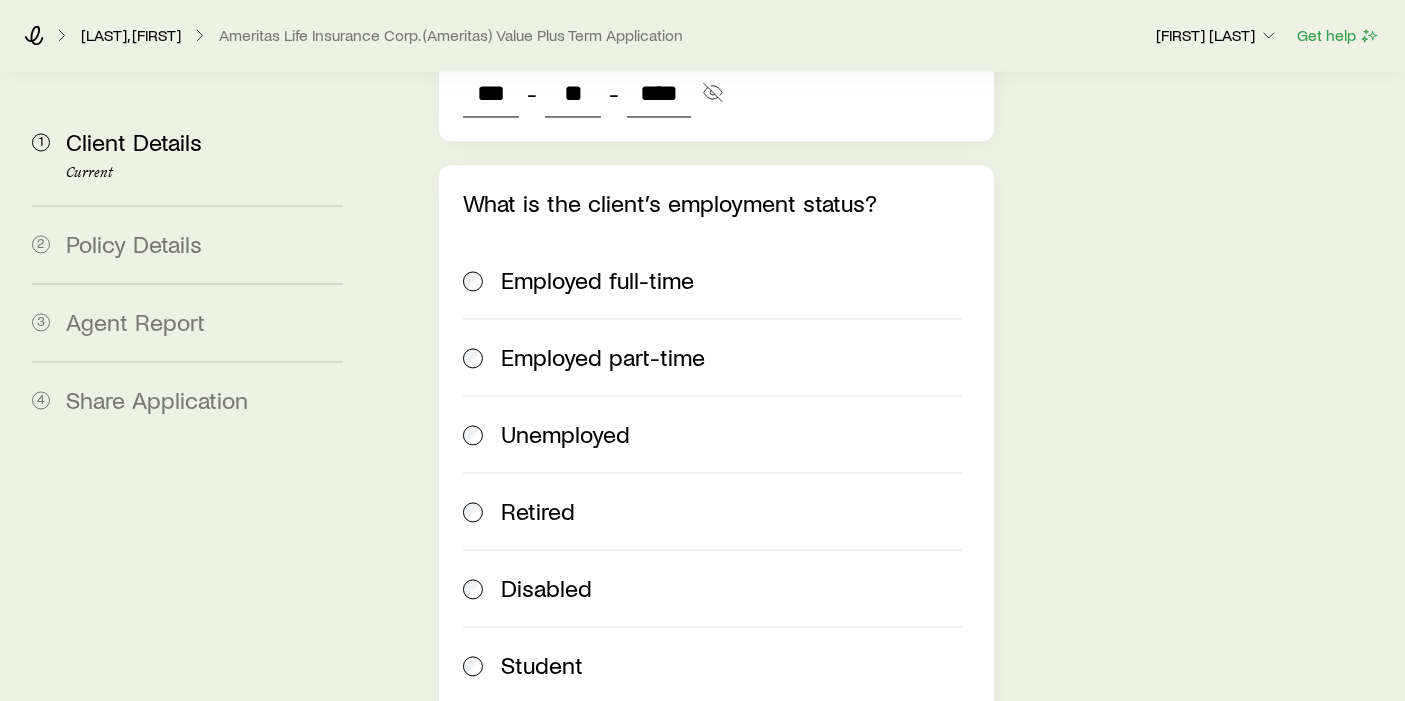 scroll, scrollTop: 3982, scrollLeft: 0, axis: vertical 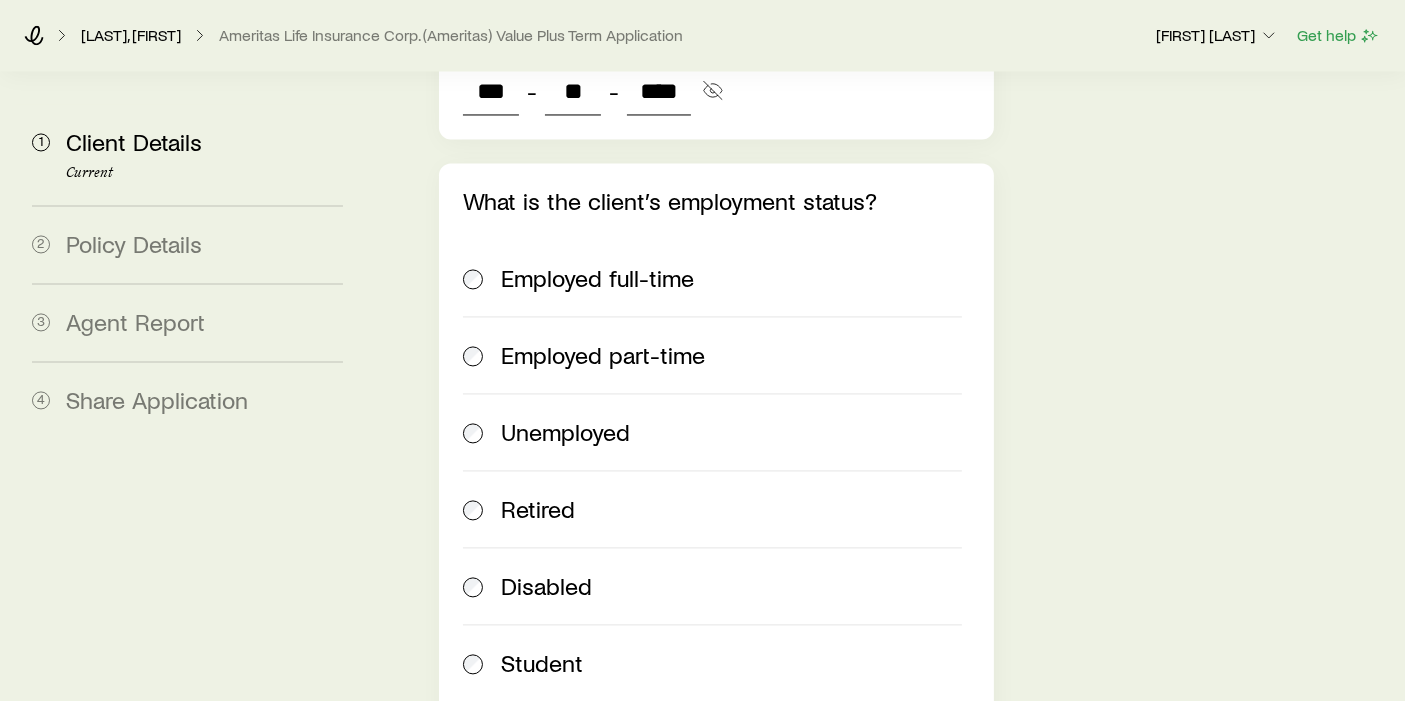 type on "****" 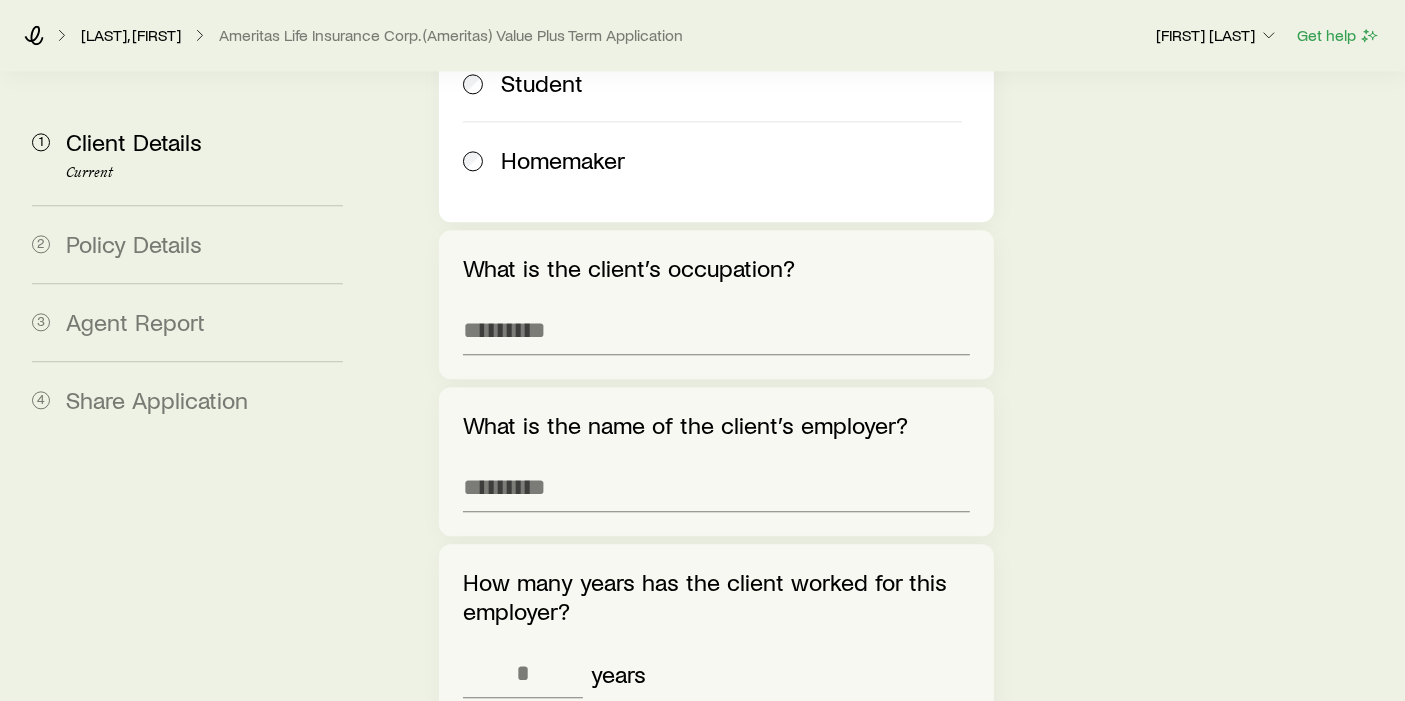 scroll, scrollTop: 4587, scrollLeft: 0, axis: vertical 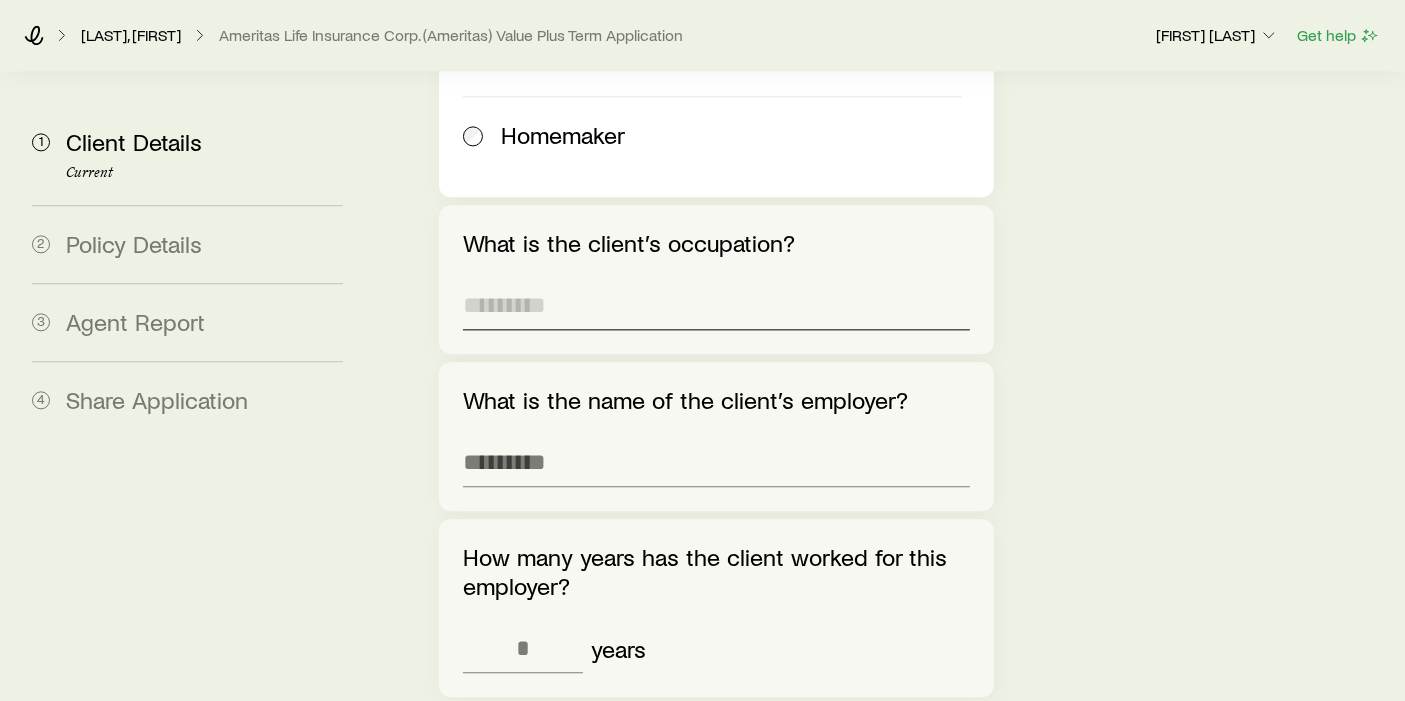 click on "What is the client’s occupation?" at bounding box center [716, 306] 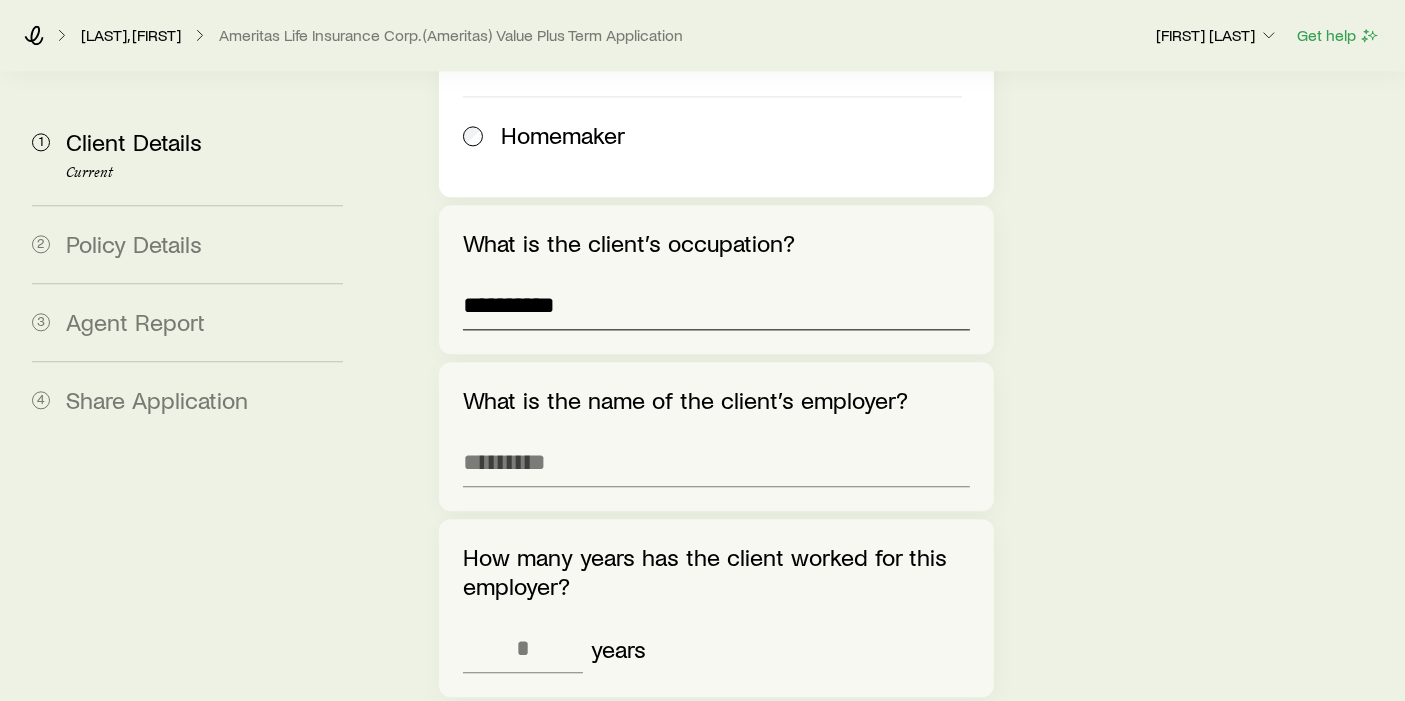 type on "**********" 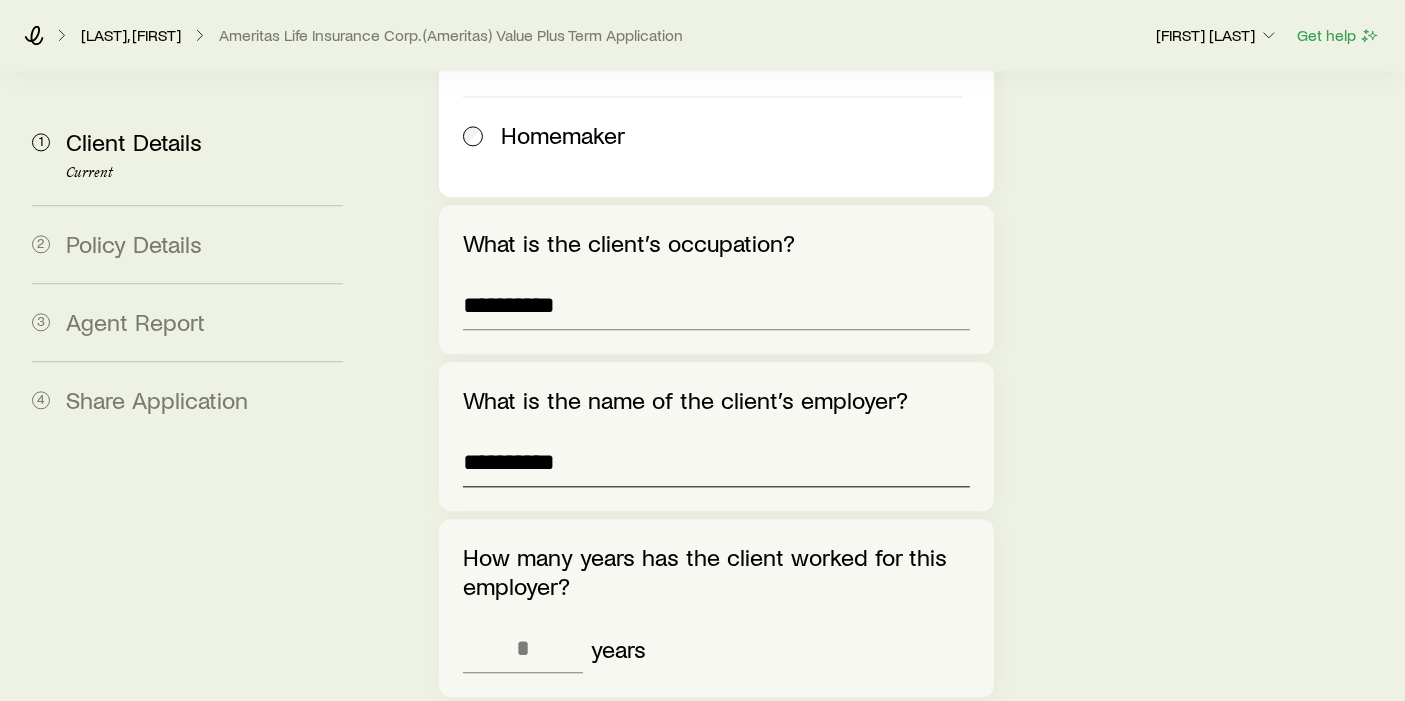 type on "**********" 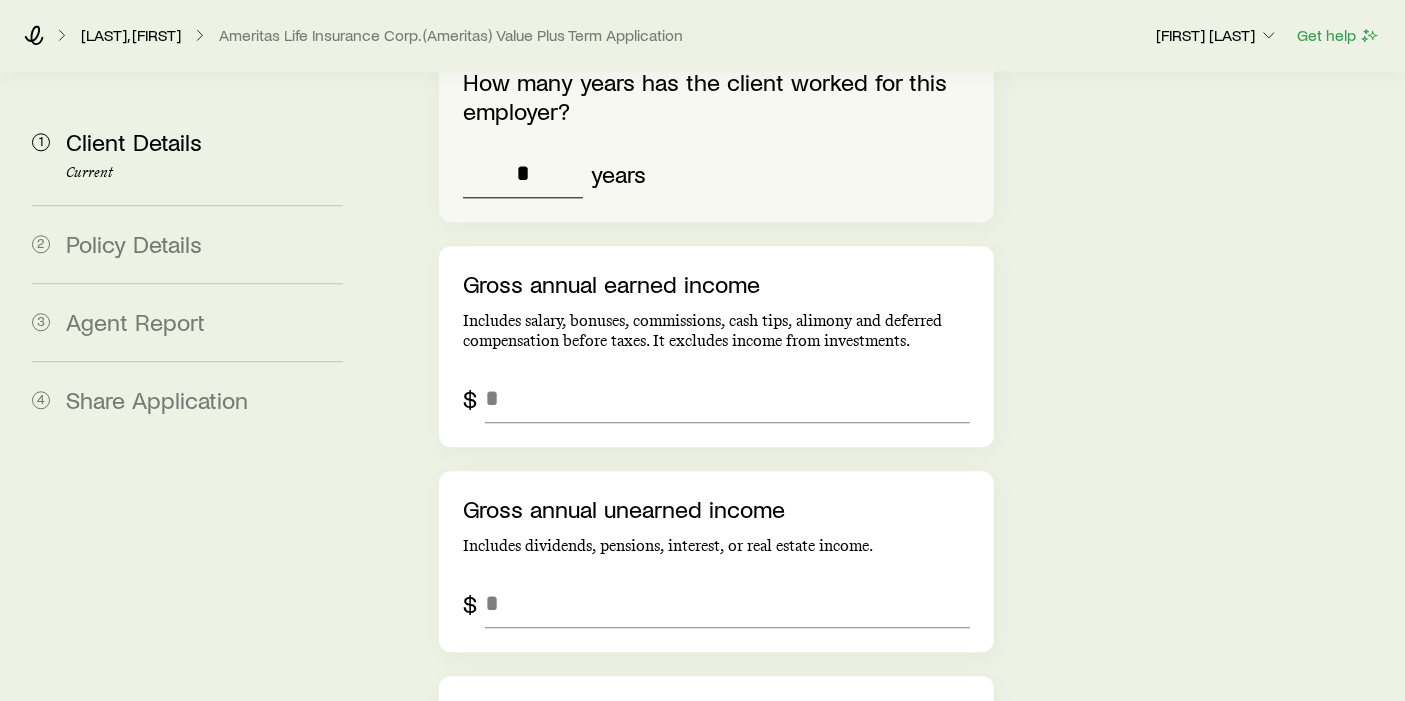 scroll, scrollTop: 5066, scrollLeft: 0, axis: vertical 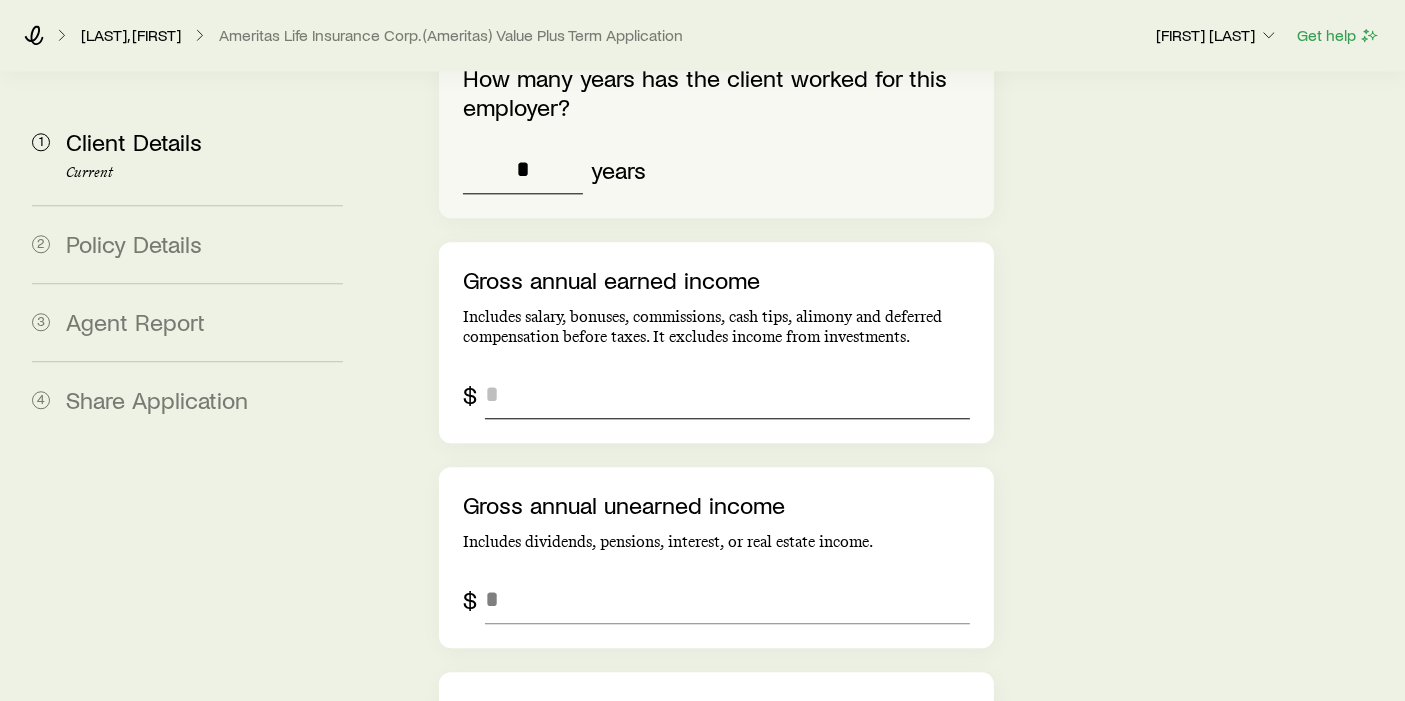 type on "*" 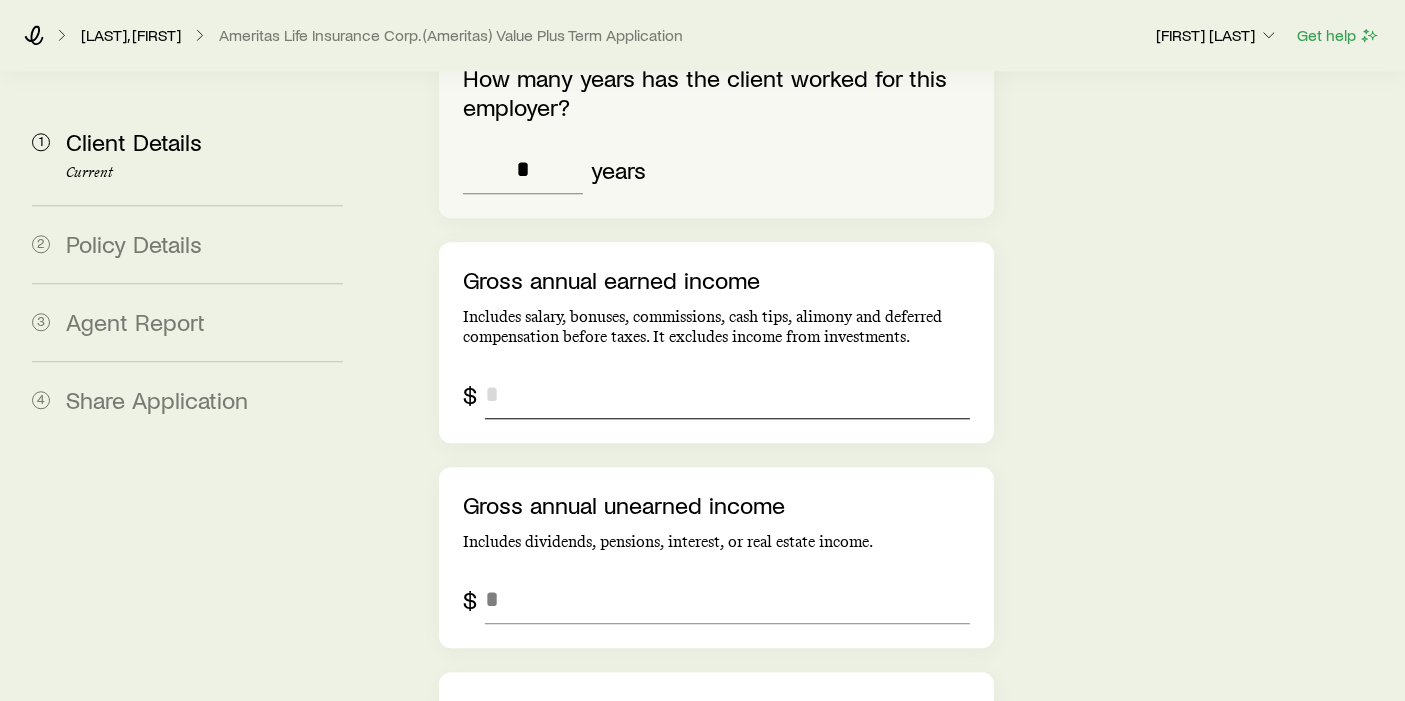 click at bounding box center [727, 395] 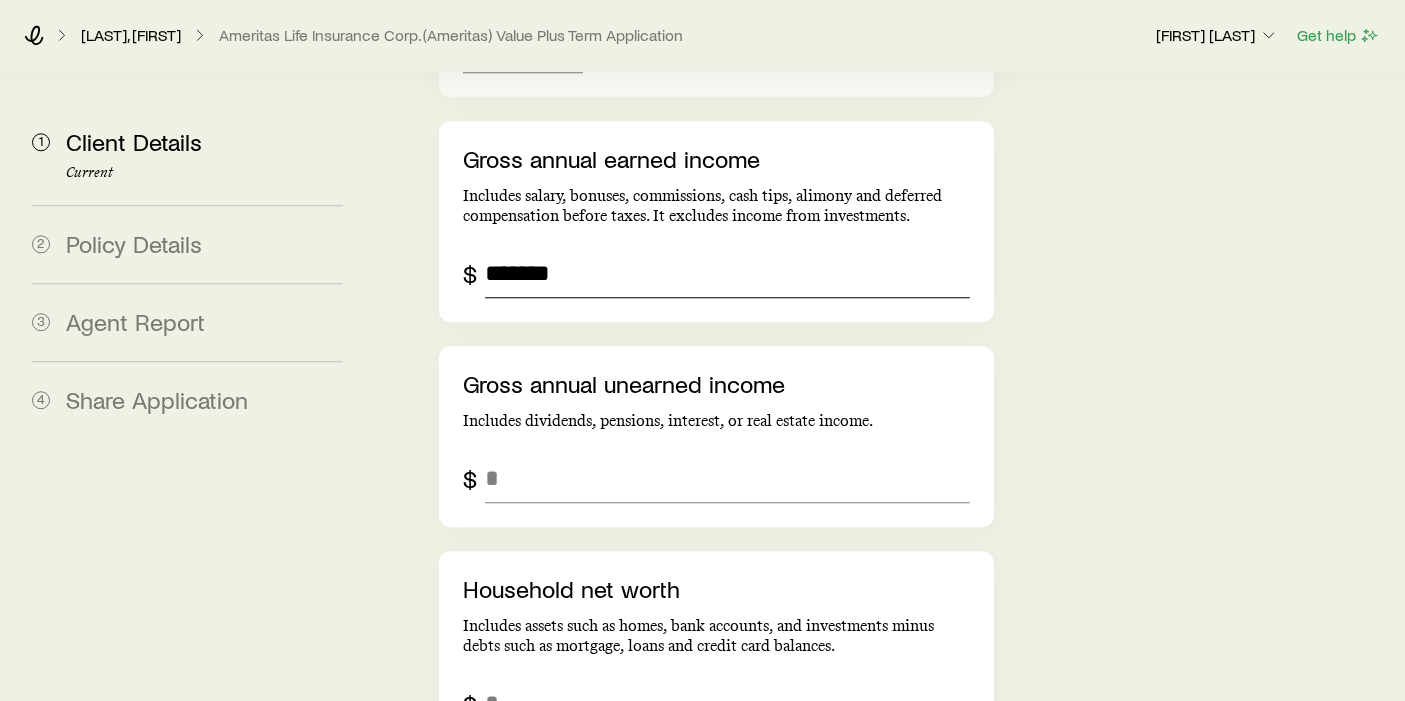 scroll, scrollTop: 5195, scrollLeft: 0, axis: vertical 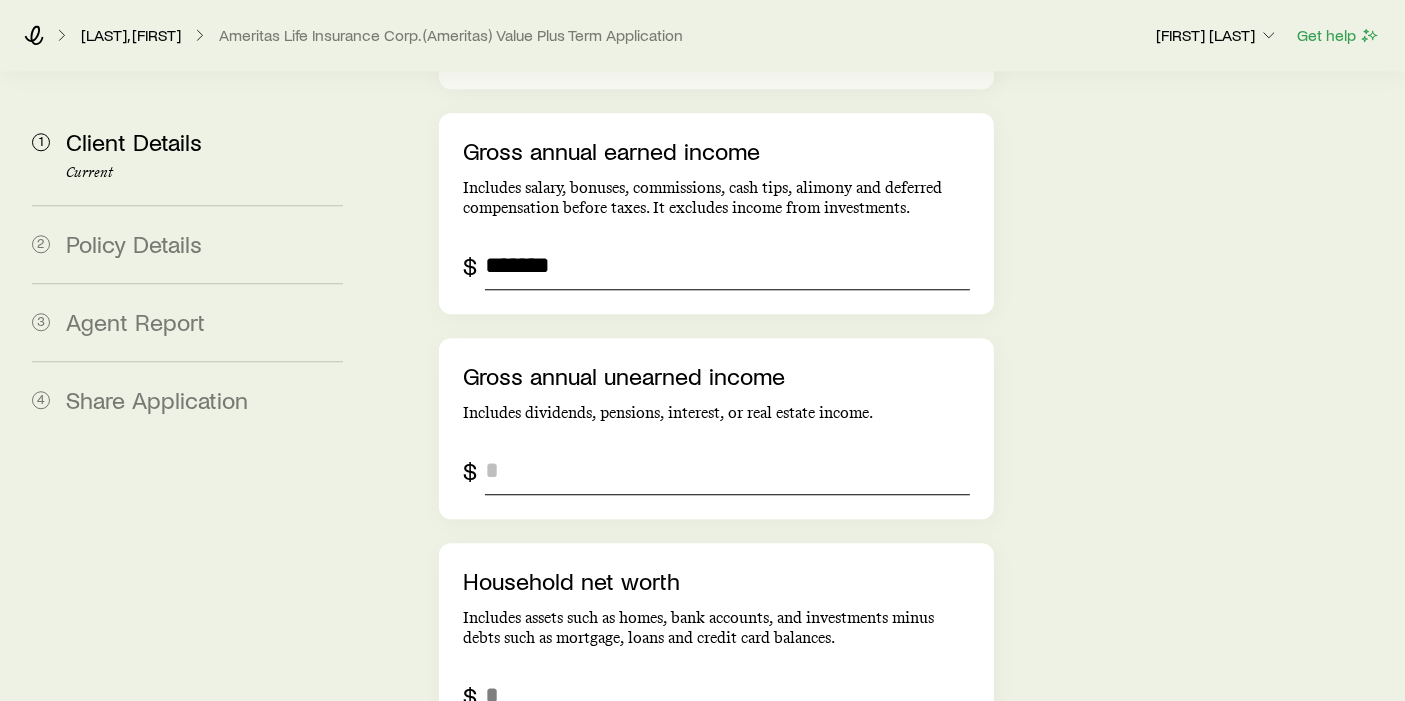 type on "*******" 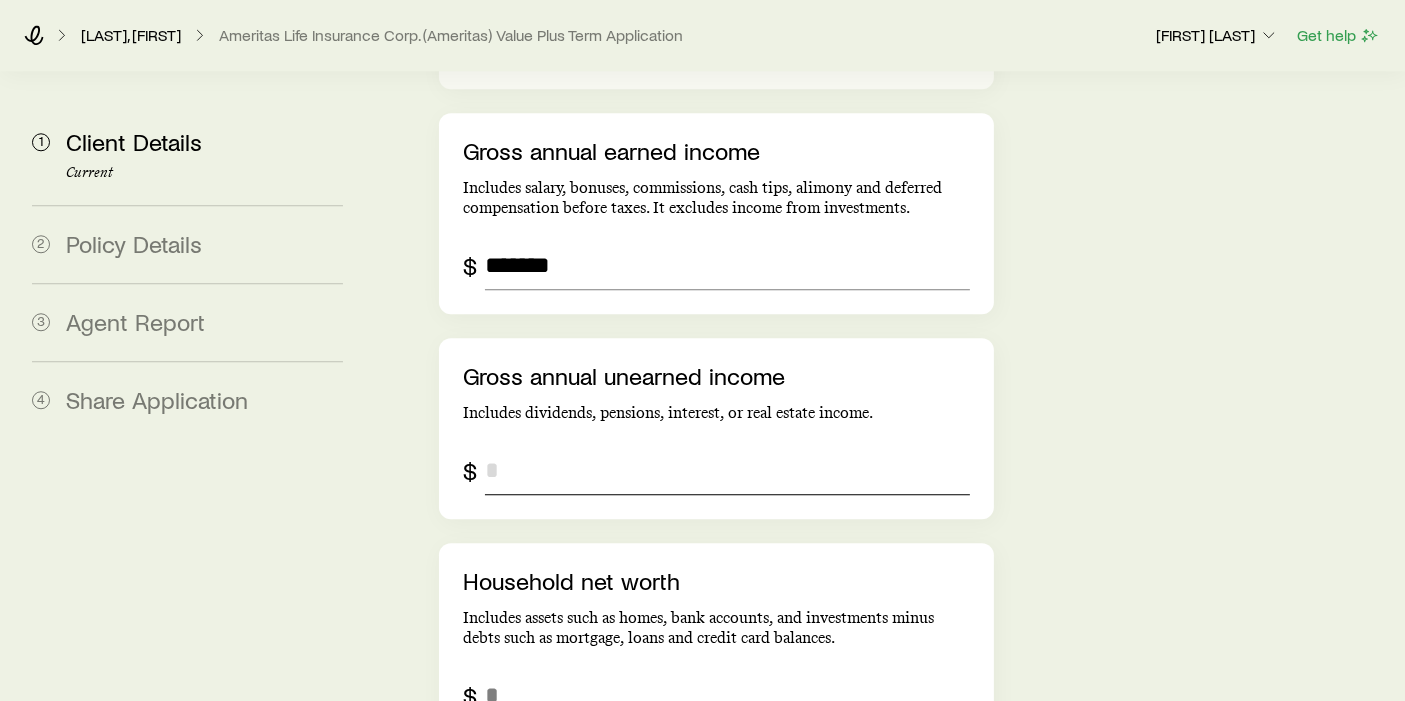 click at bounding box center [727, 471] 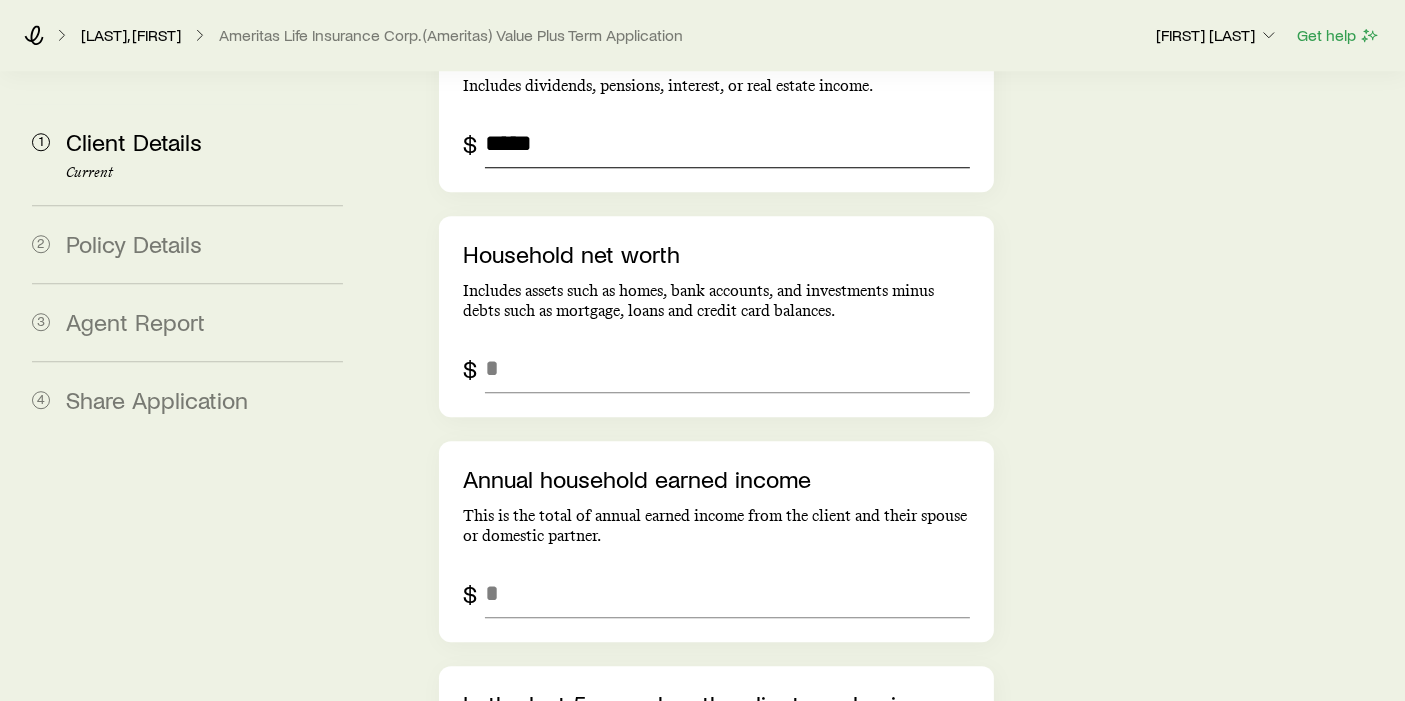 scroll, scrollTop: 5525, scrollLeft: 0, axis: vertical 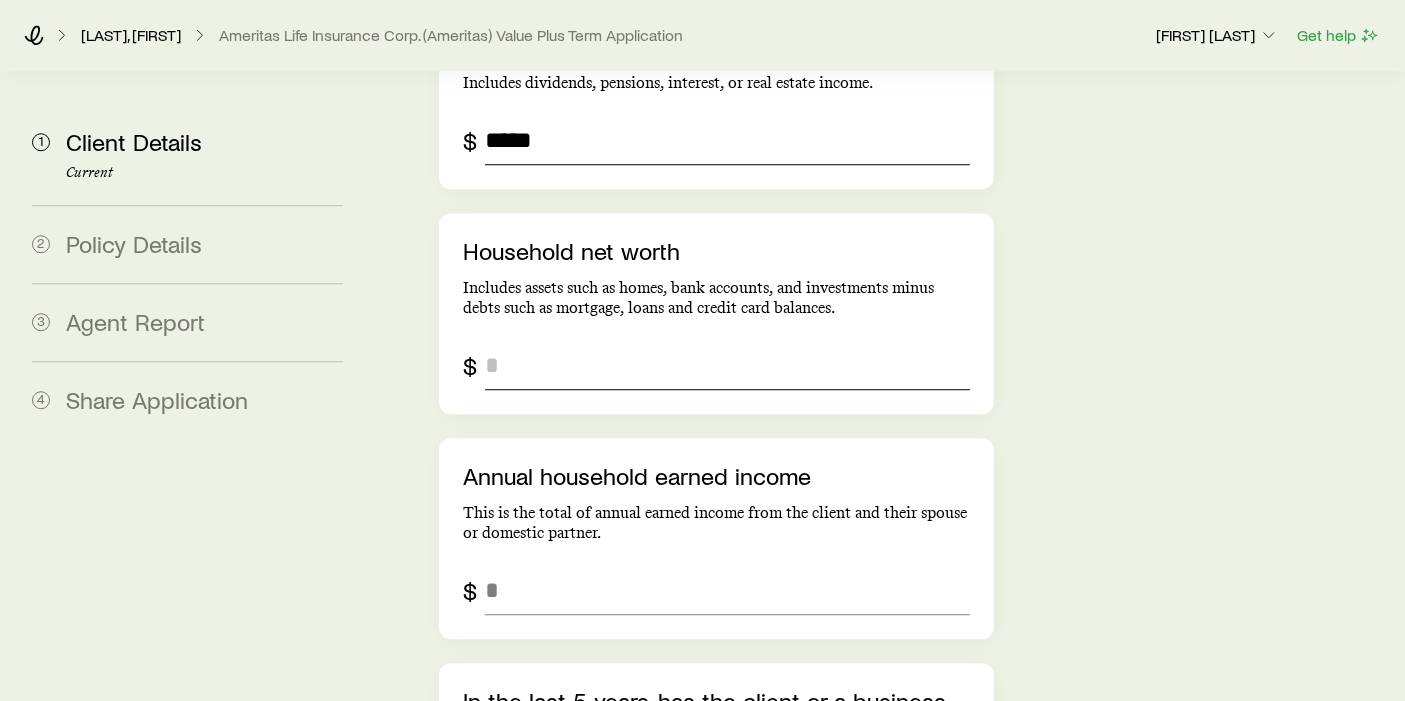 type on "*****" 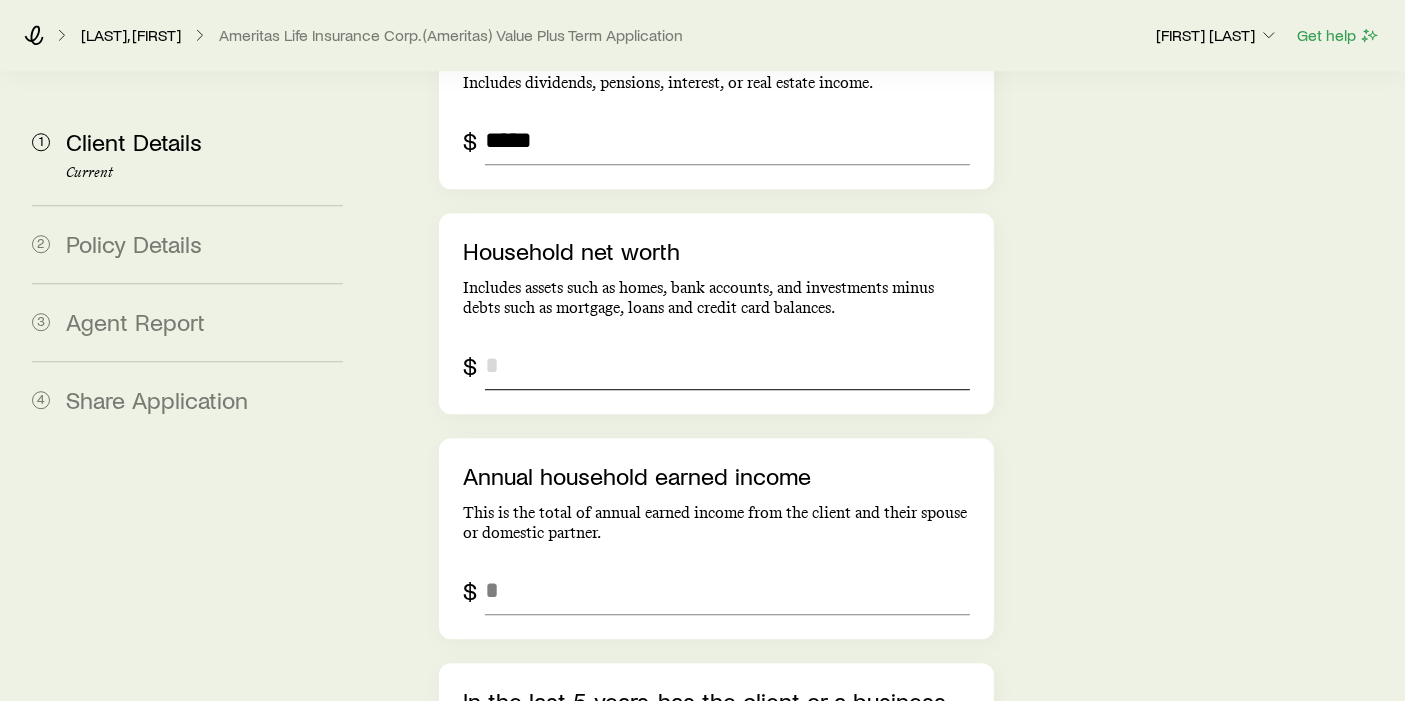 click at bounding box center [727, 366] 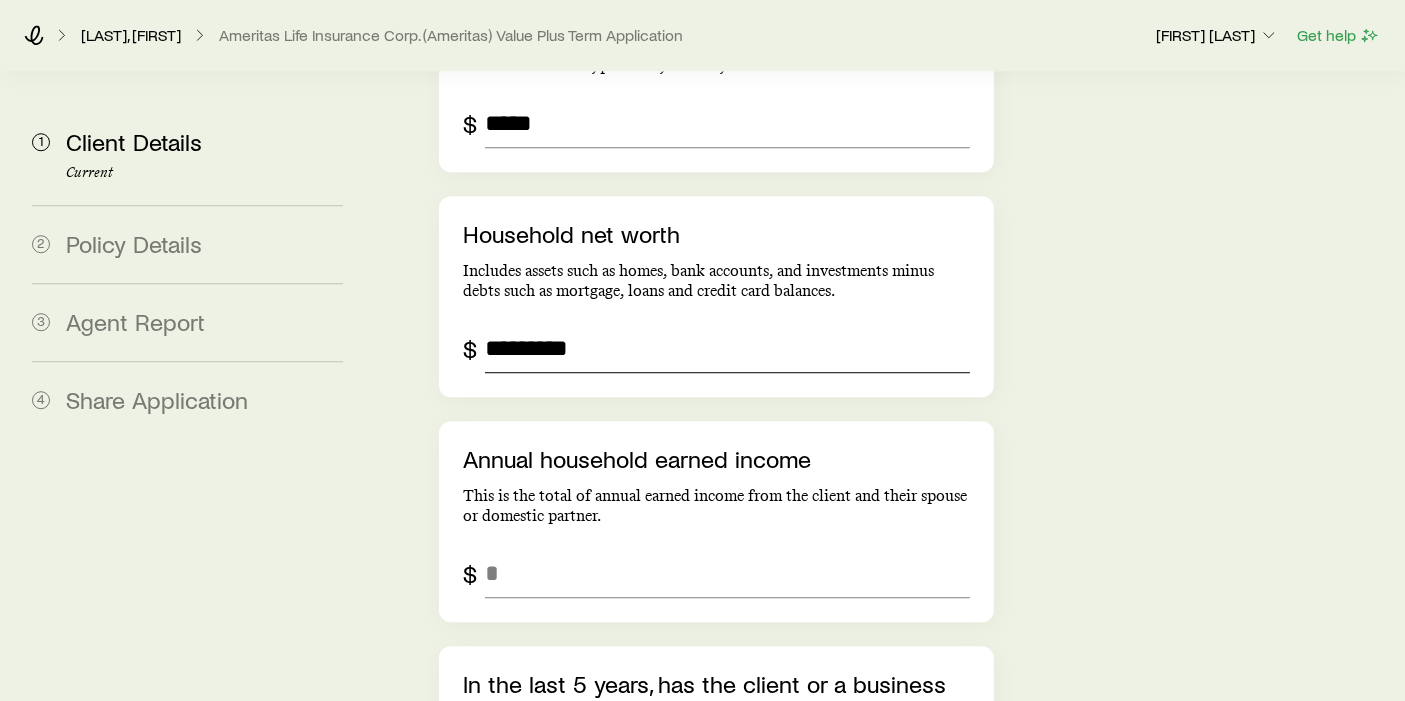 scroll, scrollTop: 5542, scrollLeft: 0, axis: vertical 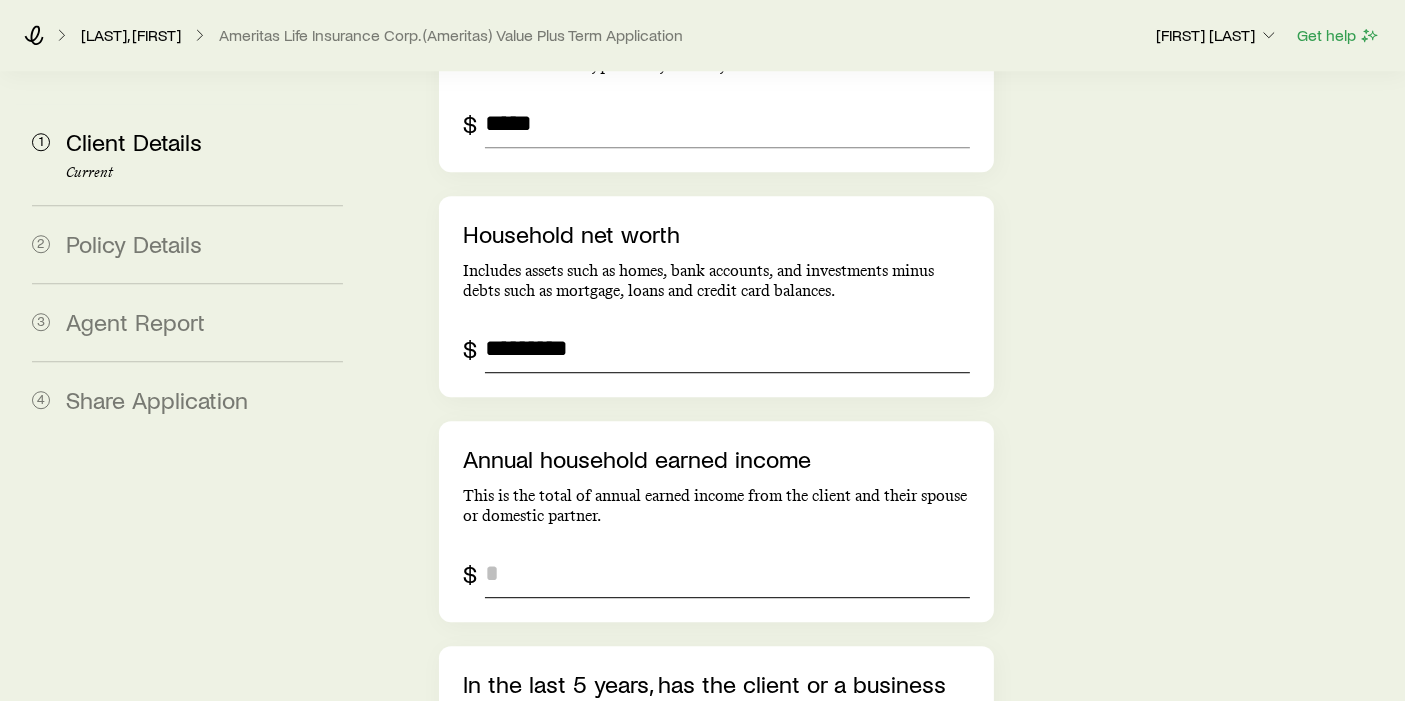 type on "*********" 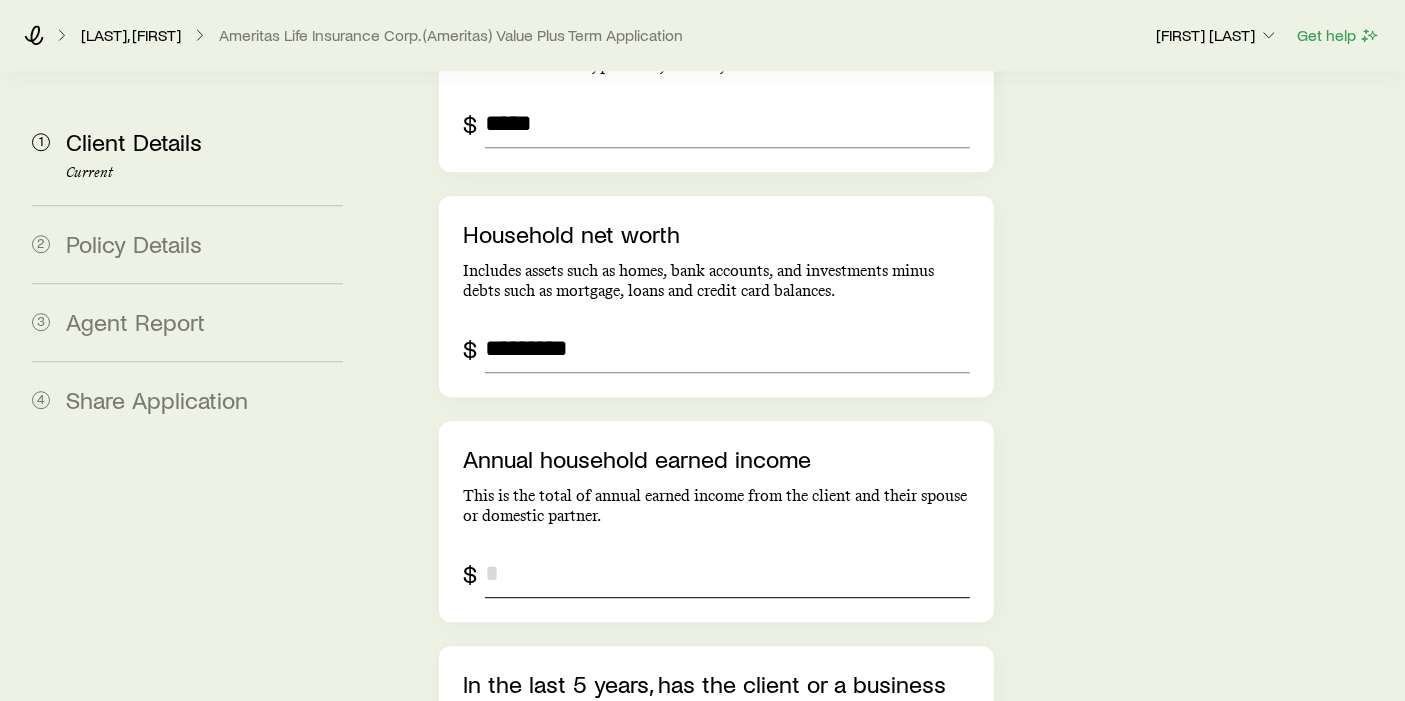 click at bounding box center (727, 574) 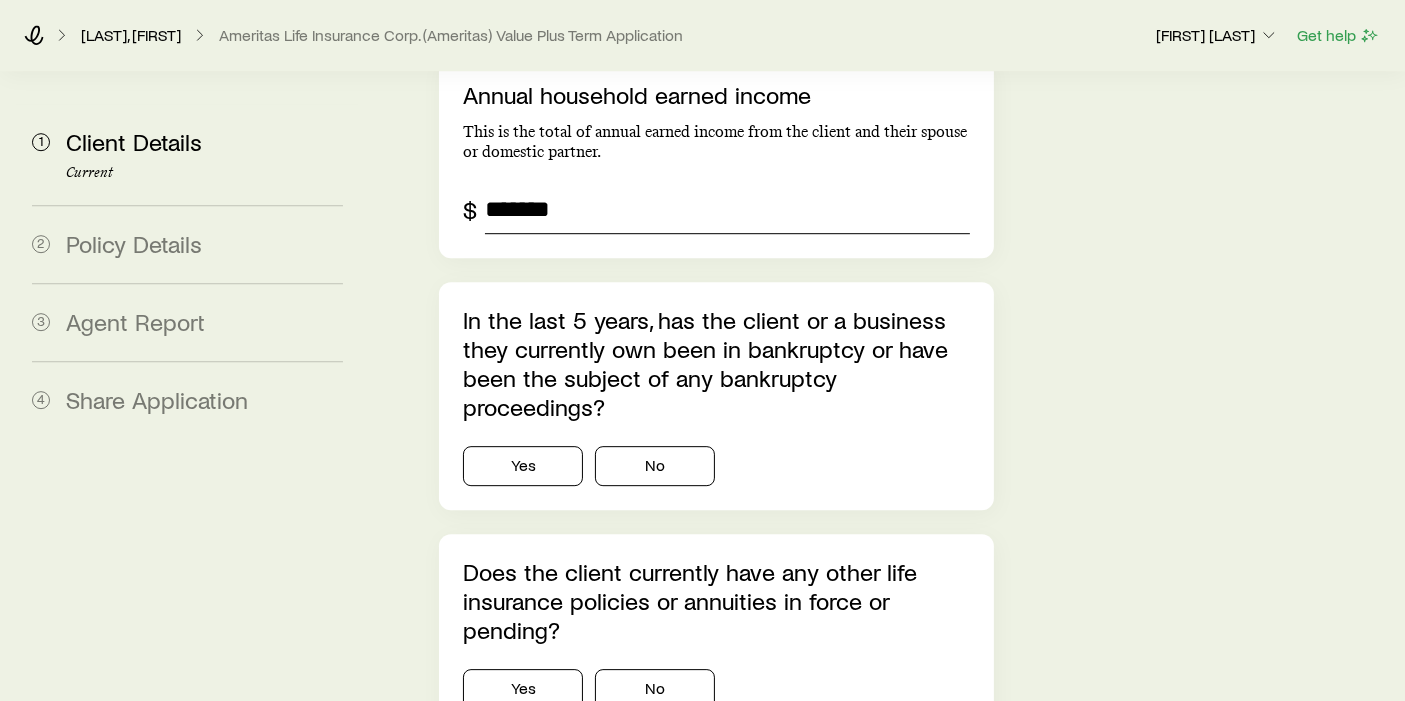 scroll, scrollTop: 5940, scrollLeft: 0, axis: vertical 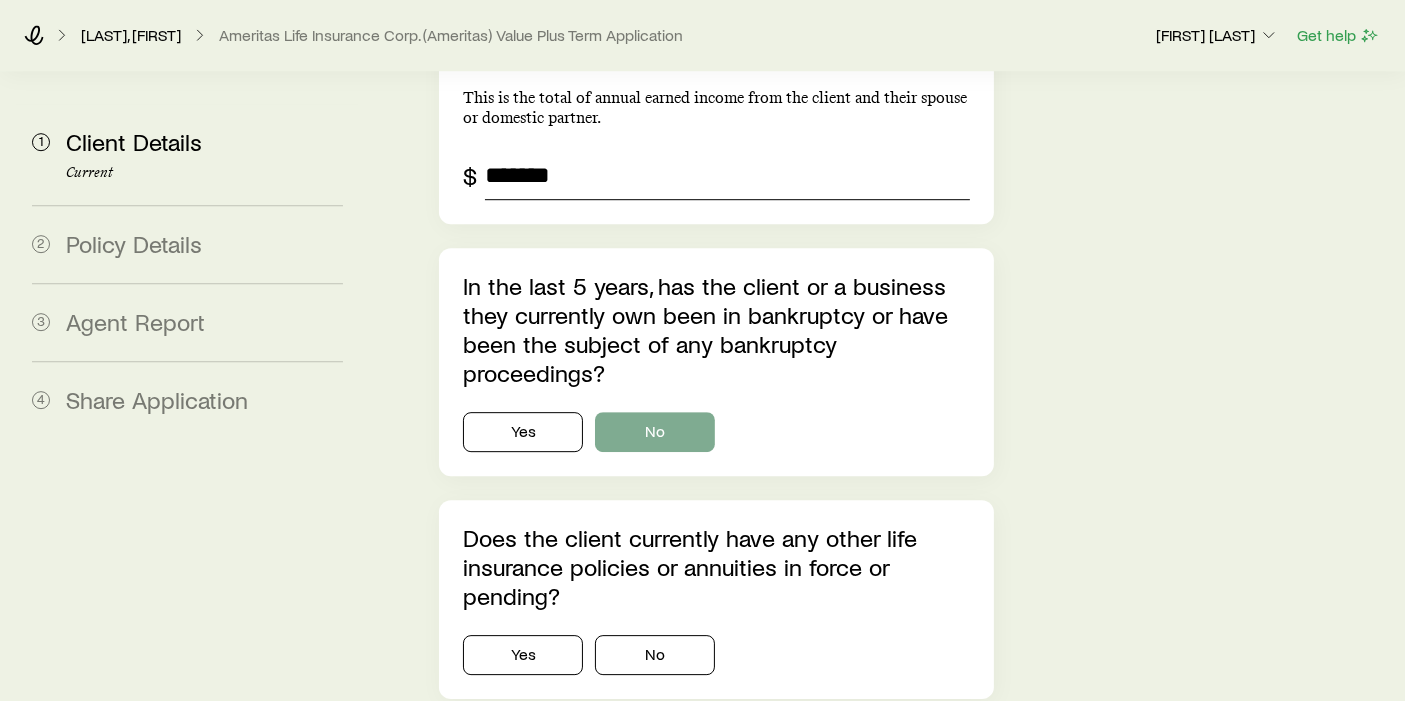 type on "*******" 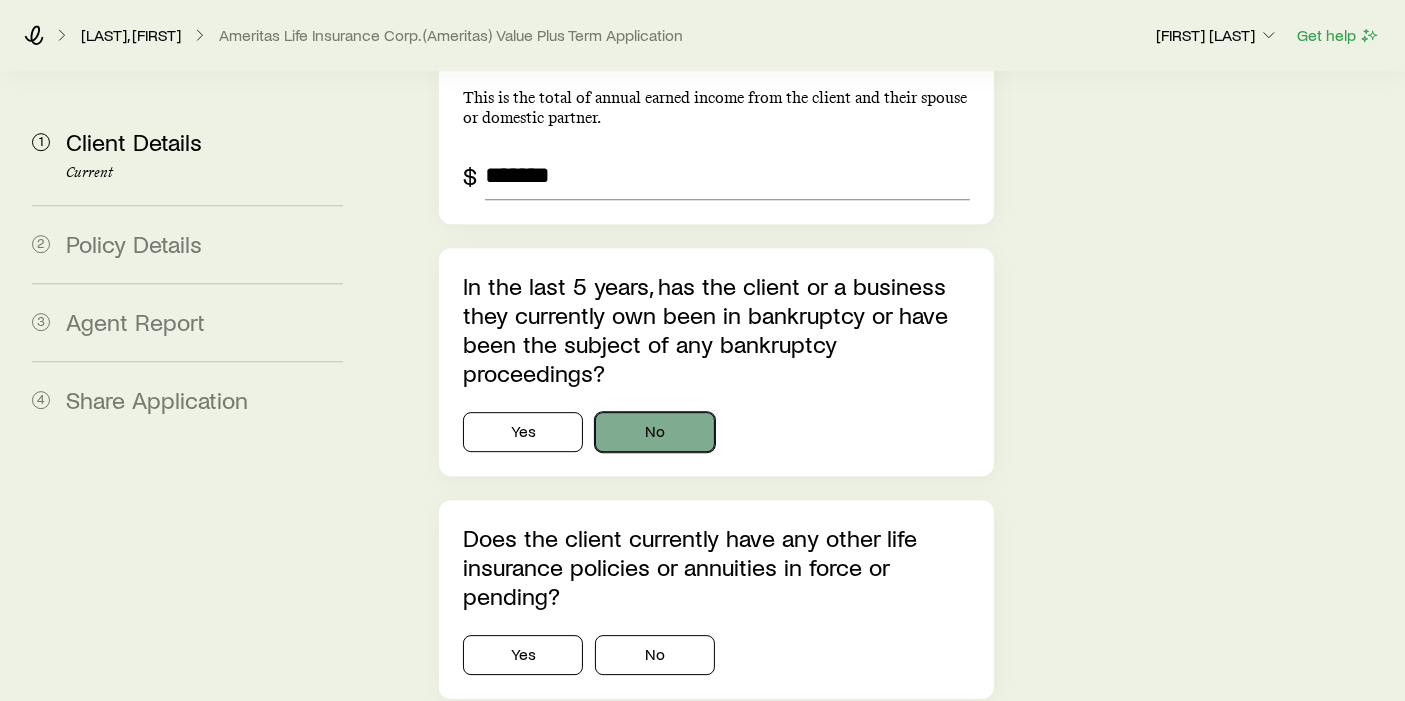 click on "No" at bounding box center (655, 432) 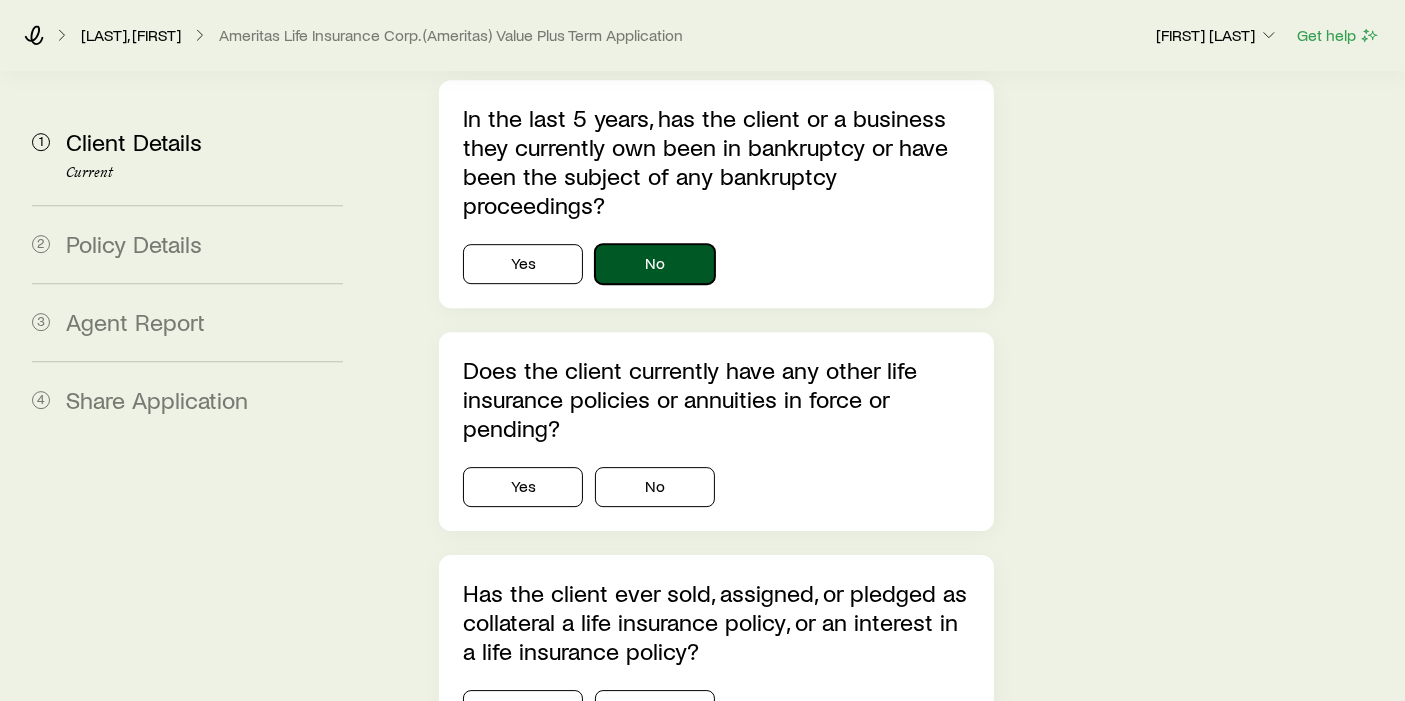 scroll, scrollTop: 6115, scrollLeft: 0, axis: vertical 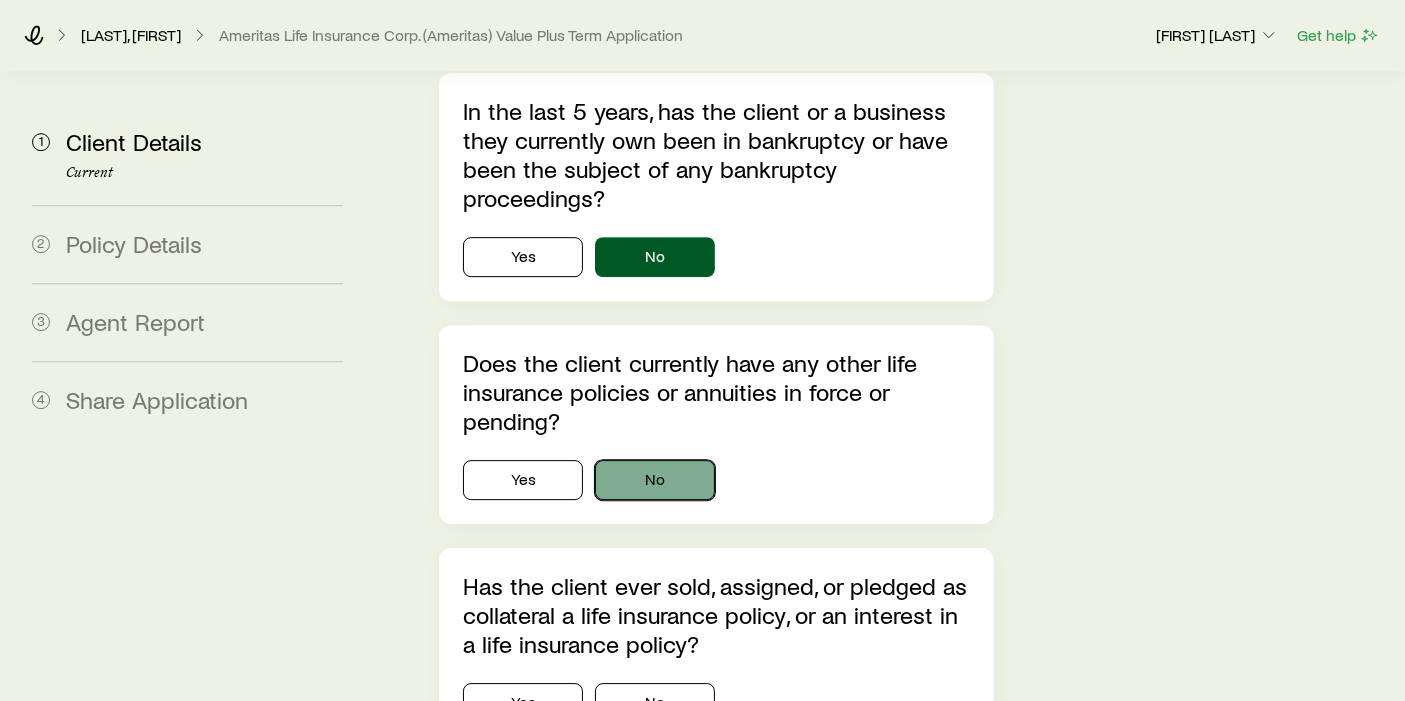 click on "No" at bounding box center [655, 480] 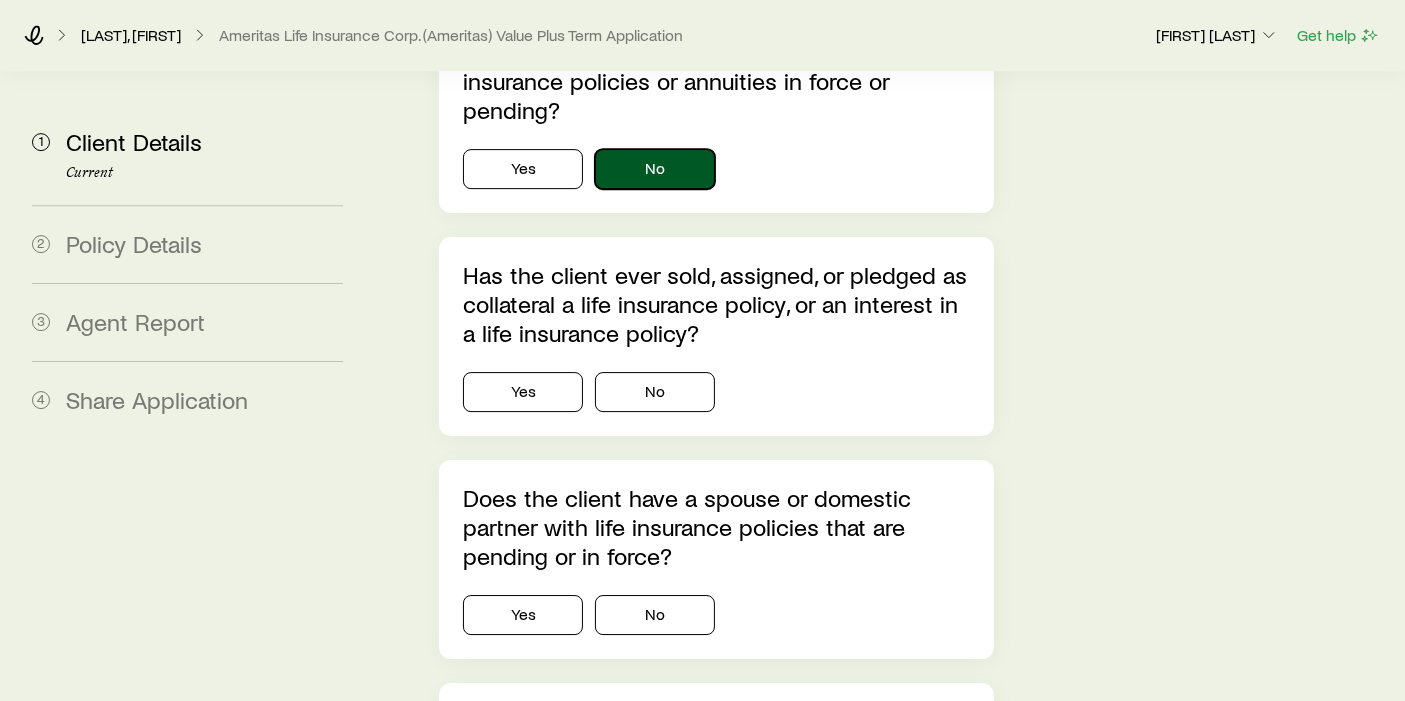 scroll, scrollTop: 6429, scrollLeft: 0, axis: vertical 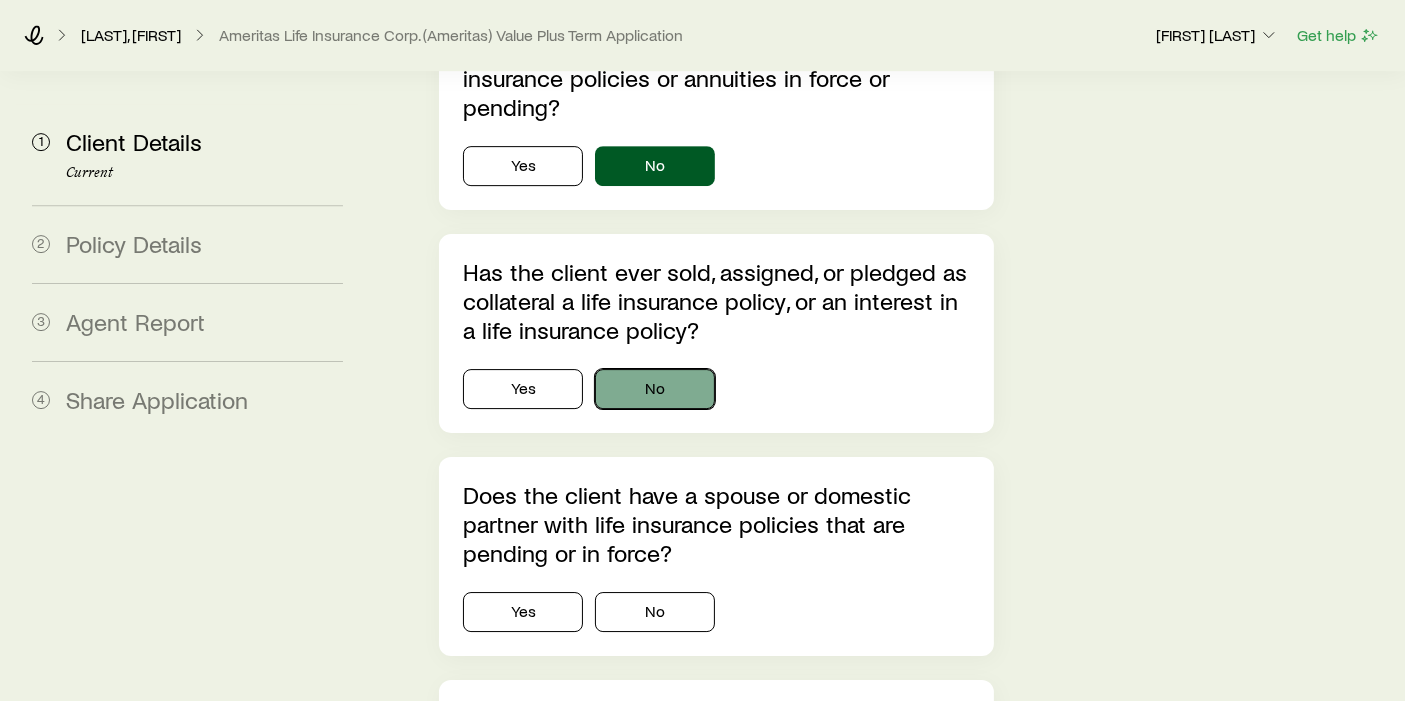 click on "No" at bounding box center (655, 389) 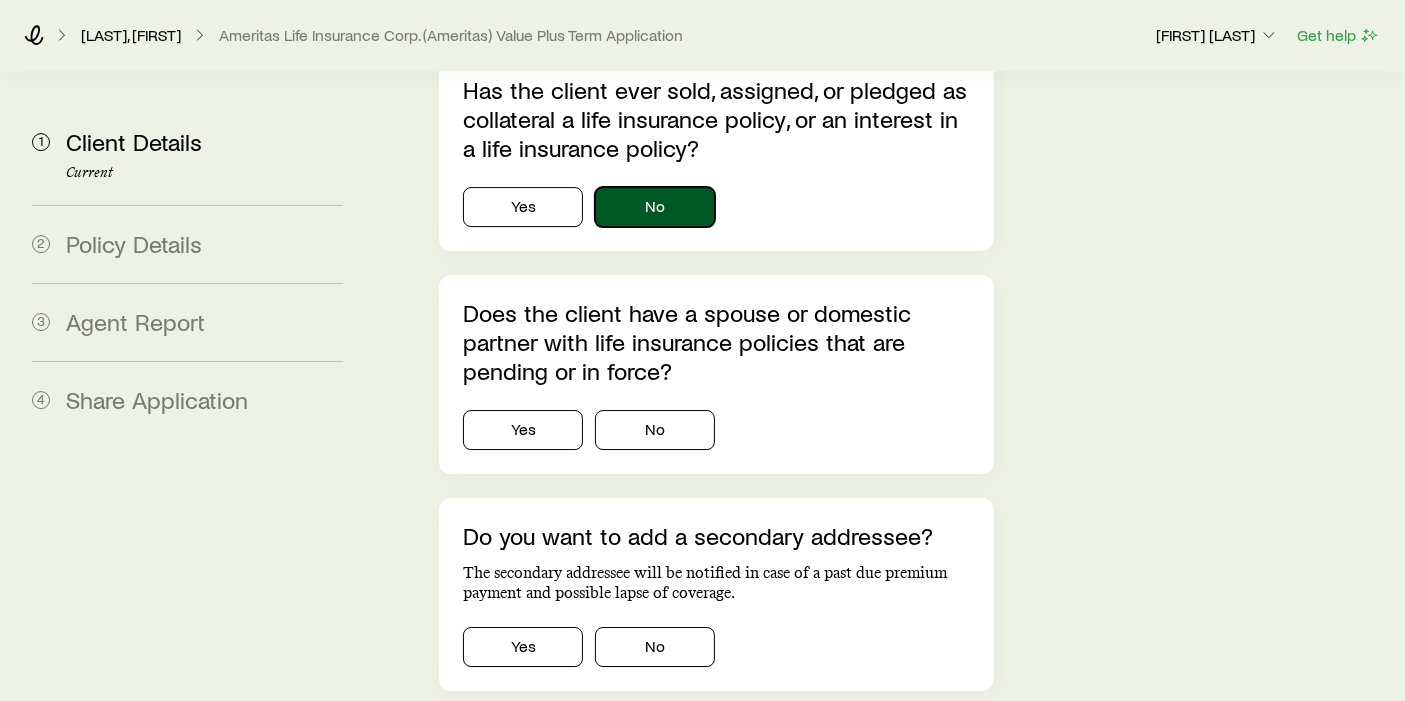 scroll, scrollTop: 6611, scrollLeft: 0, axis: vertical 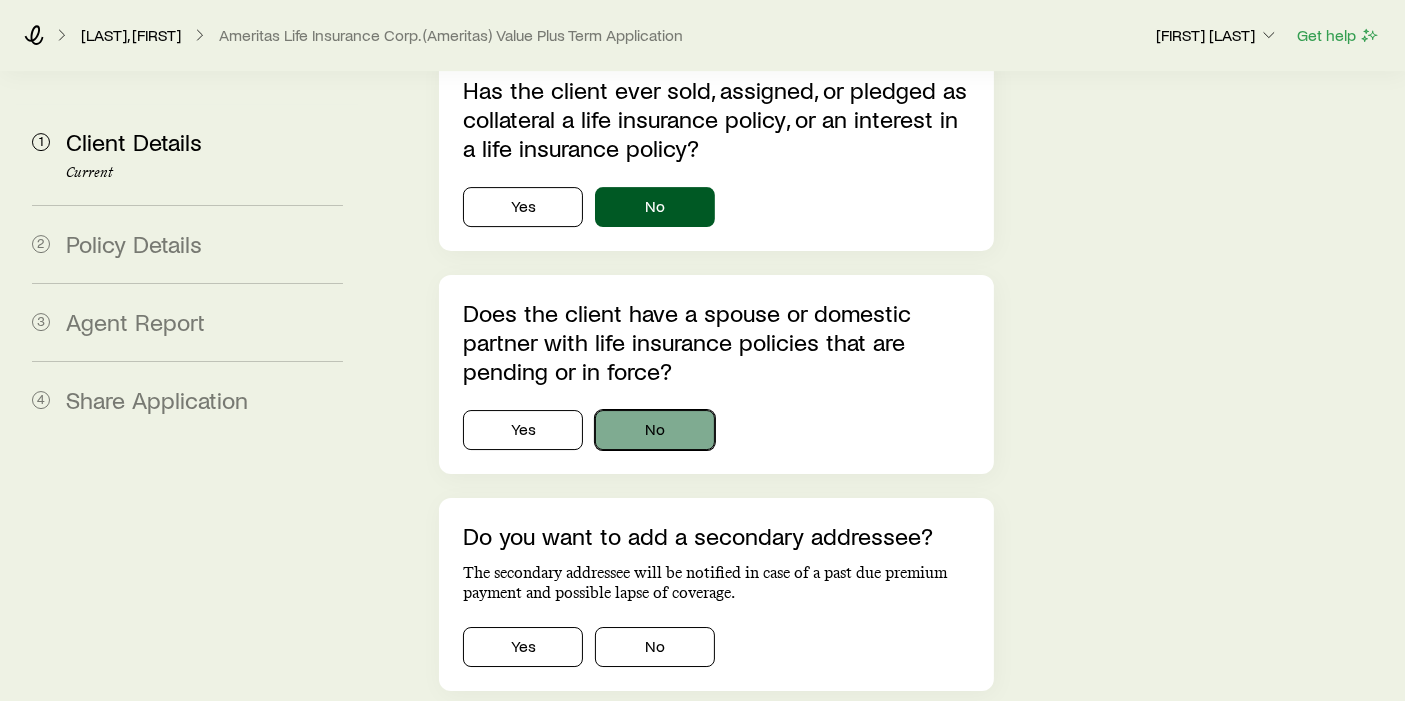 click on "No" at bounding box center (655, 430) 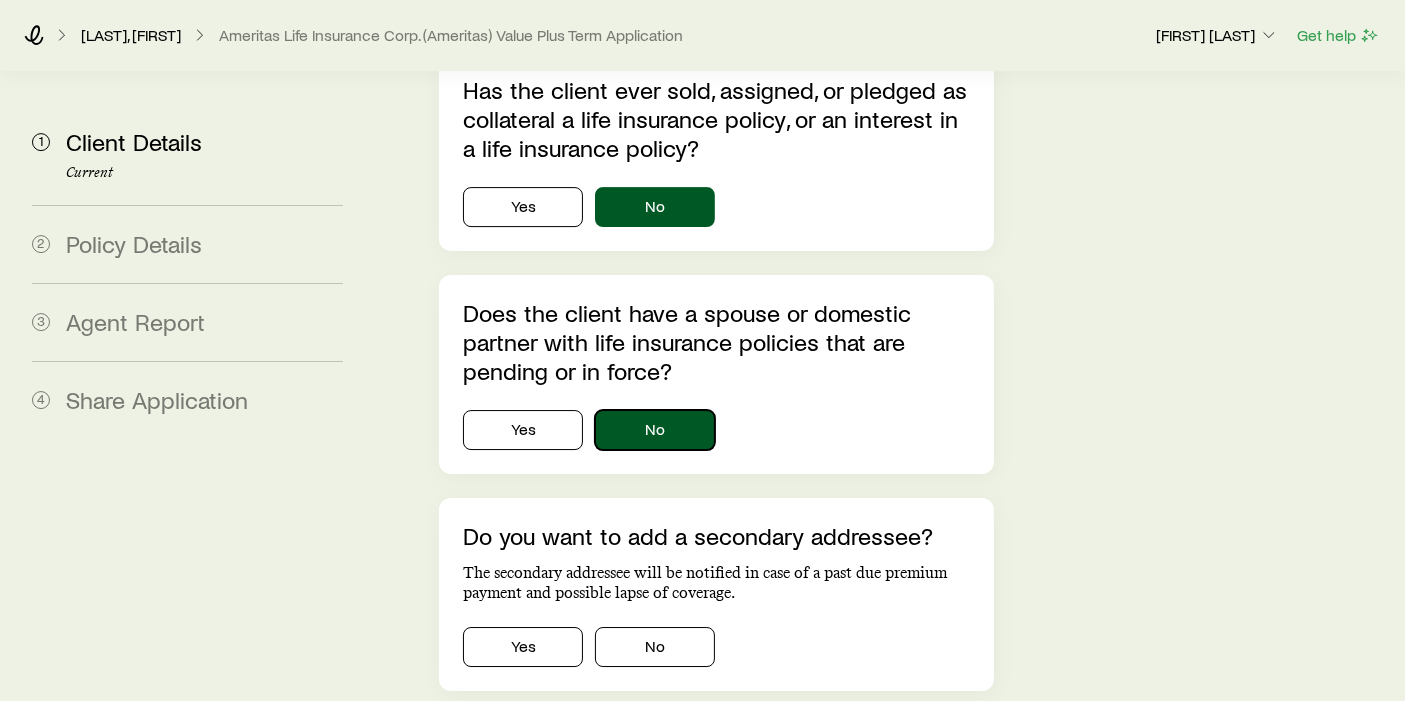 scroll, scrollTop: 6677, scrollLeft: 0, axis: vertical 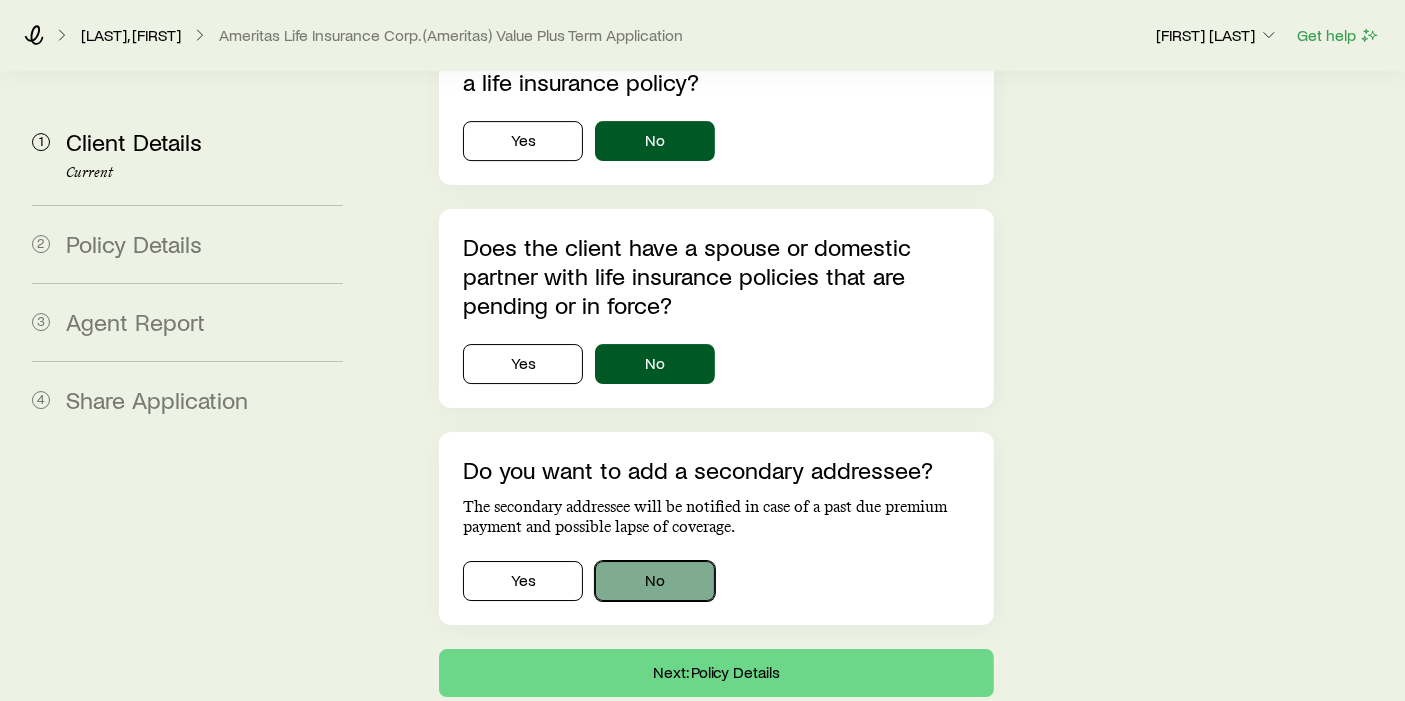 click on "No" at bounding box center [655, 581] 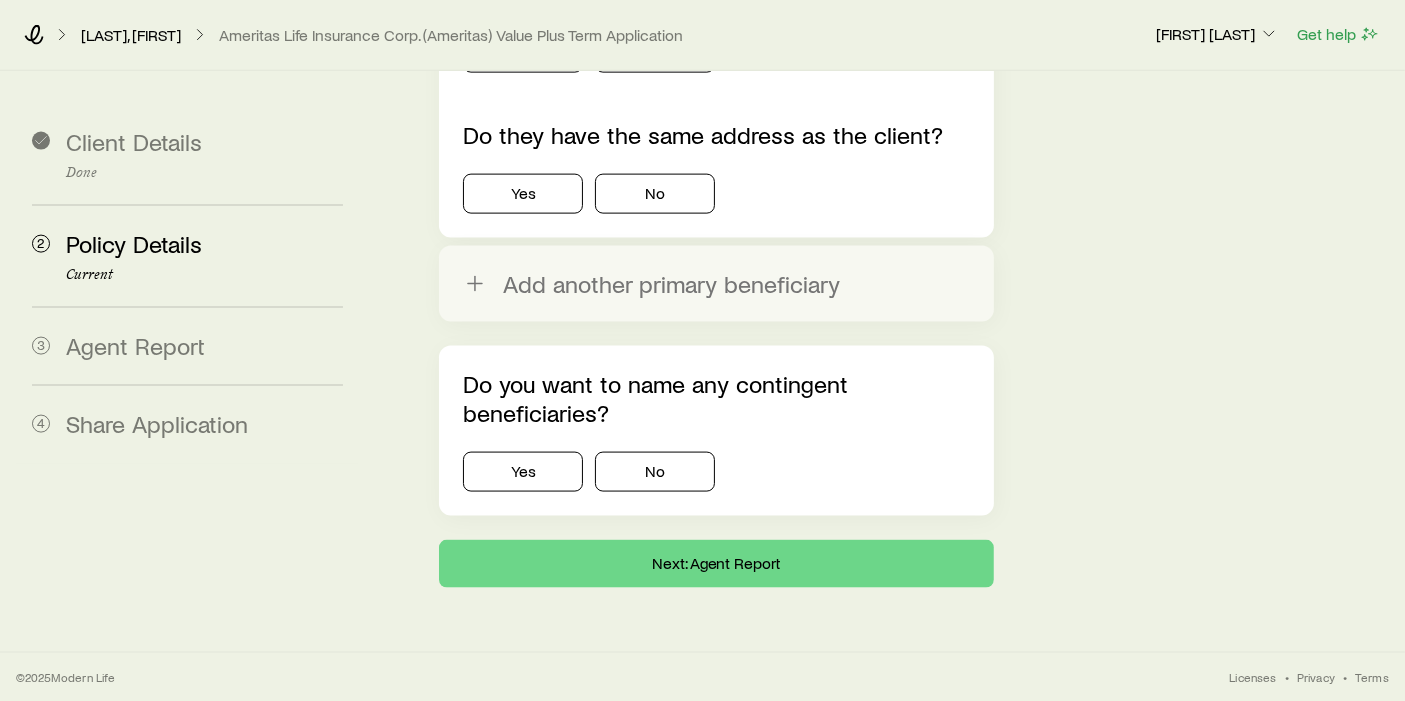 scroll, scrollTop: 0, scrollLeft: 0, axis: both 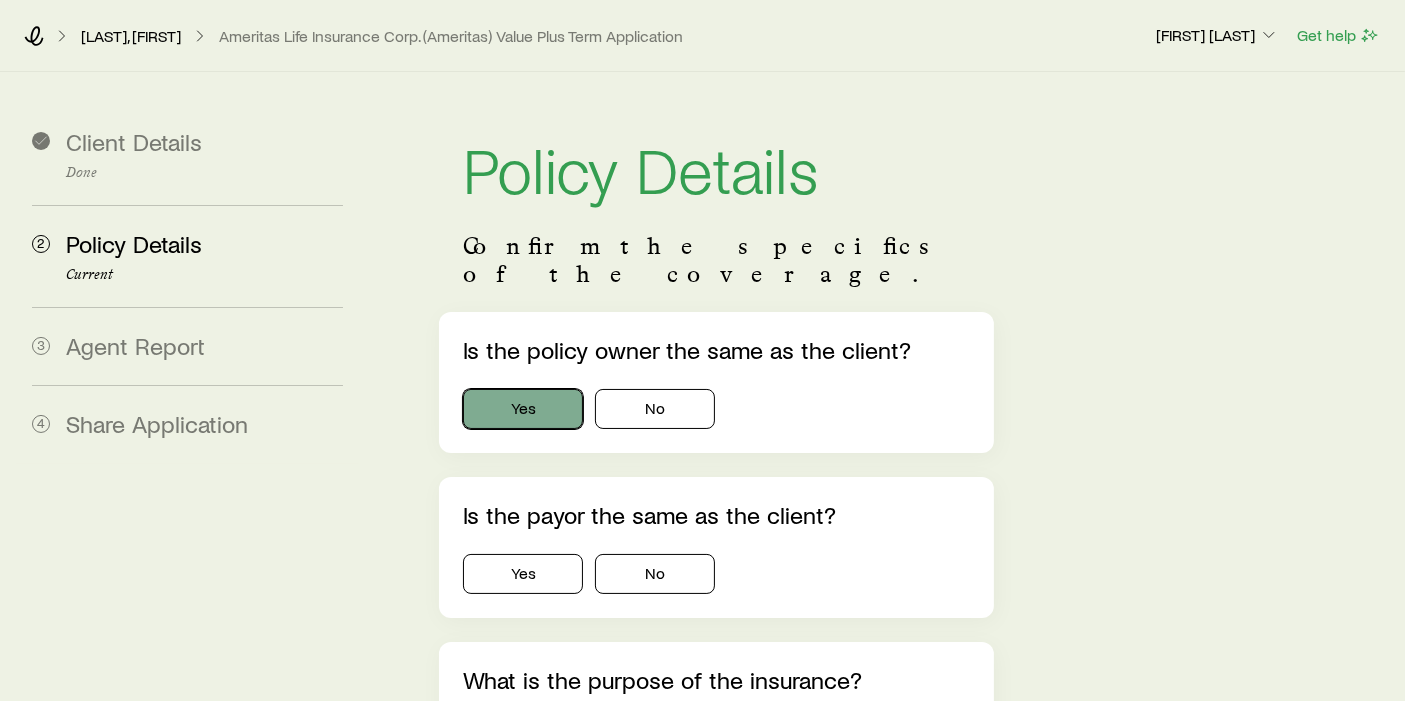 click on "Yes" at bounding box center [523, 409] 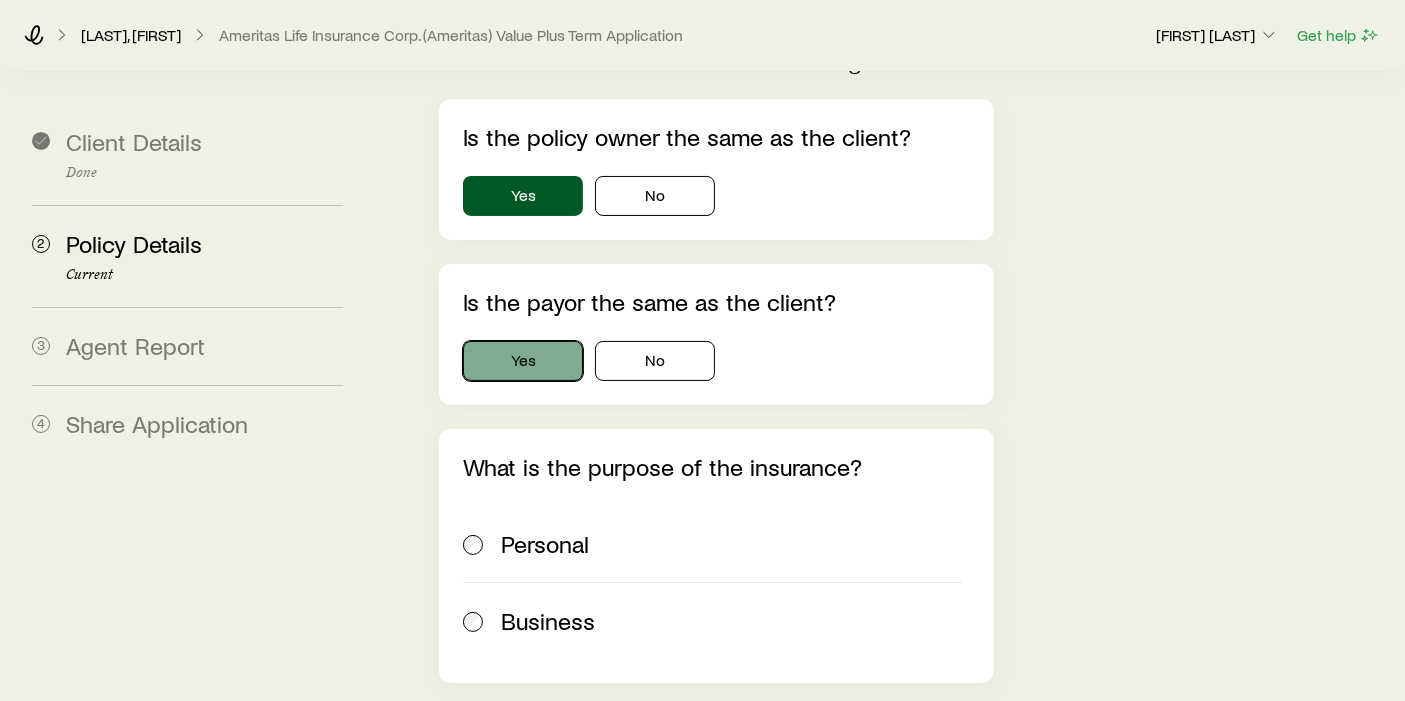 click on "Yes" at bounding box center (523, 361) 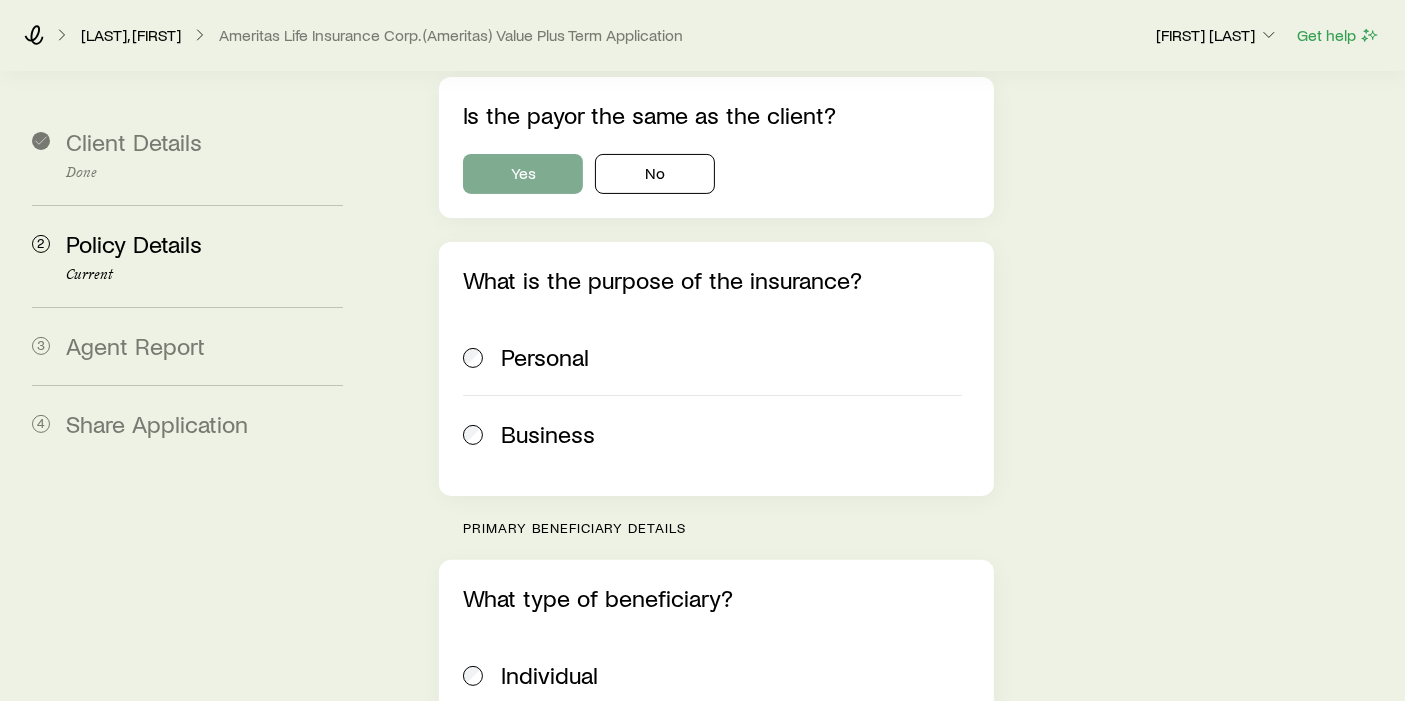 click on "Personal" at bounding box center [545, 357] 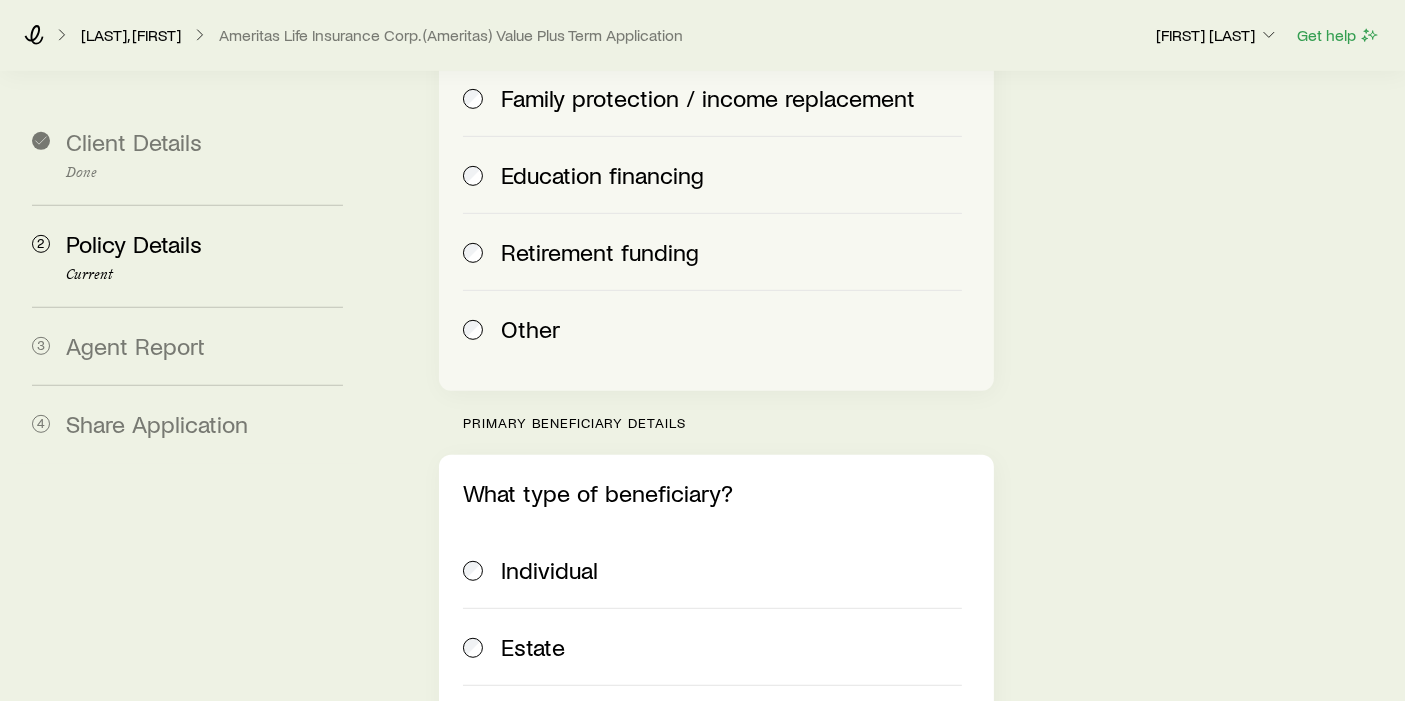 scroll, scrollTop: 834, scrollLeft: 0, axis: vertical 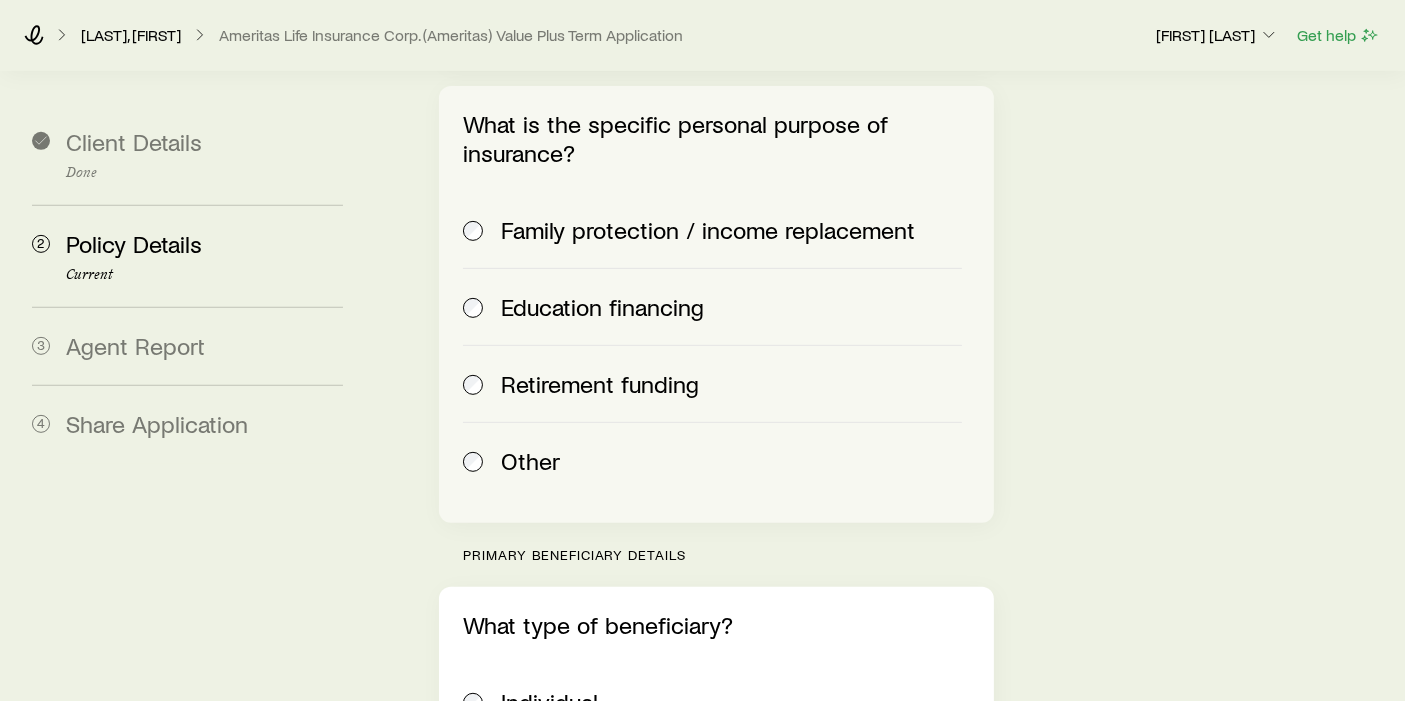 click on "Family protection / income replacement" at bounding box center (712, 230) 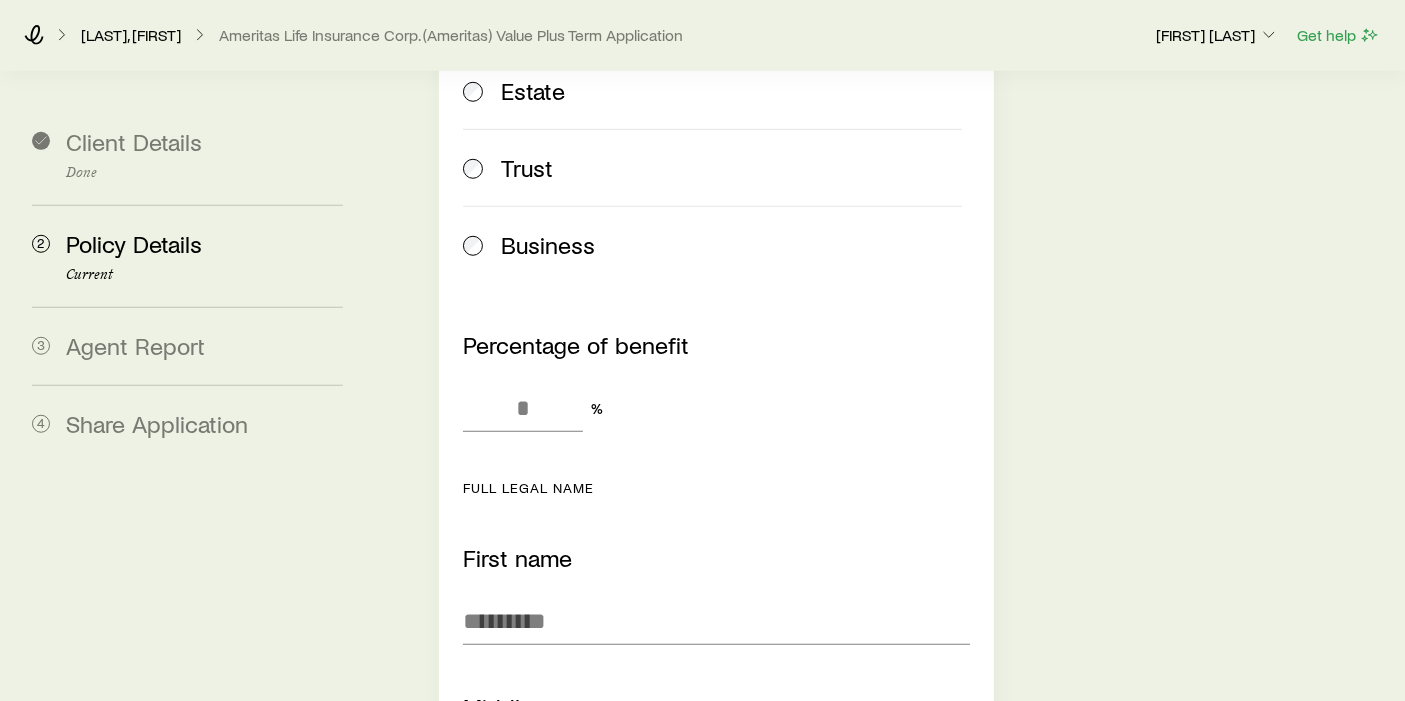 scroll, scrollTop: 1557, scrollLeft: 0, axis: vertical 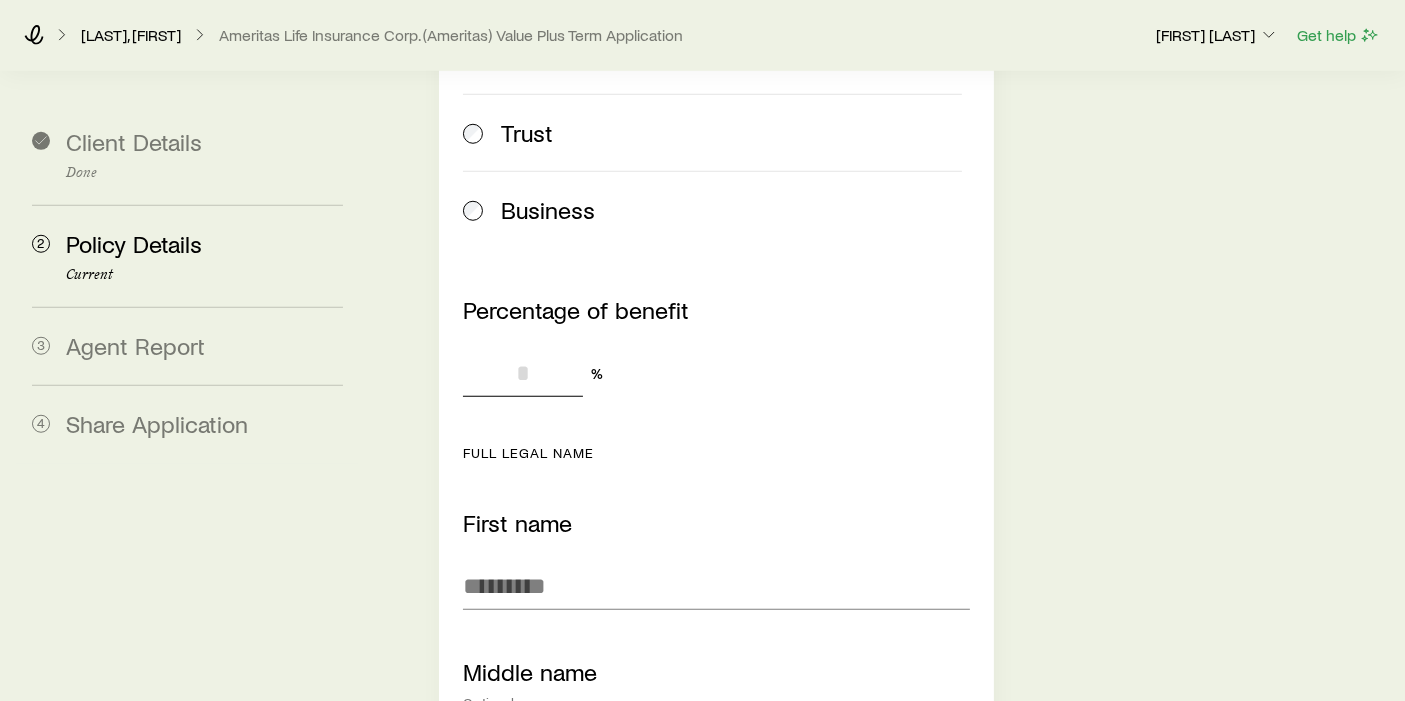 click on "Percentage of benefit" at bounding box center (523, 373) 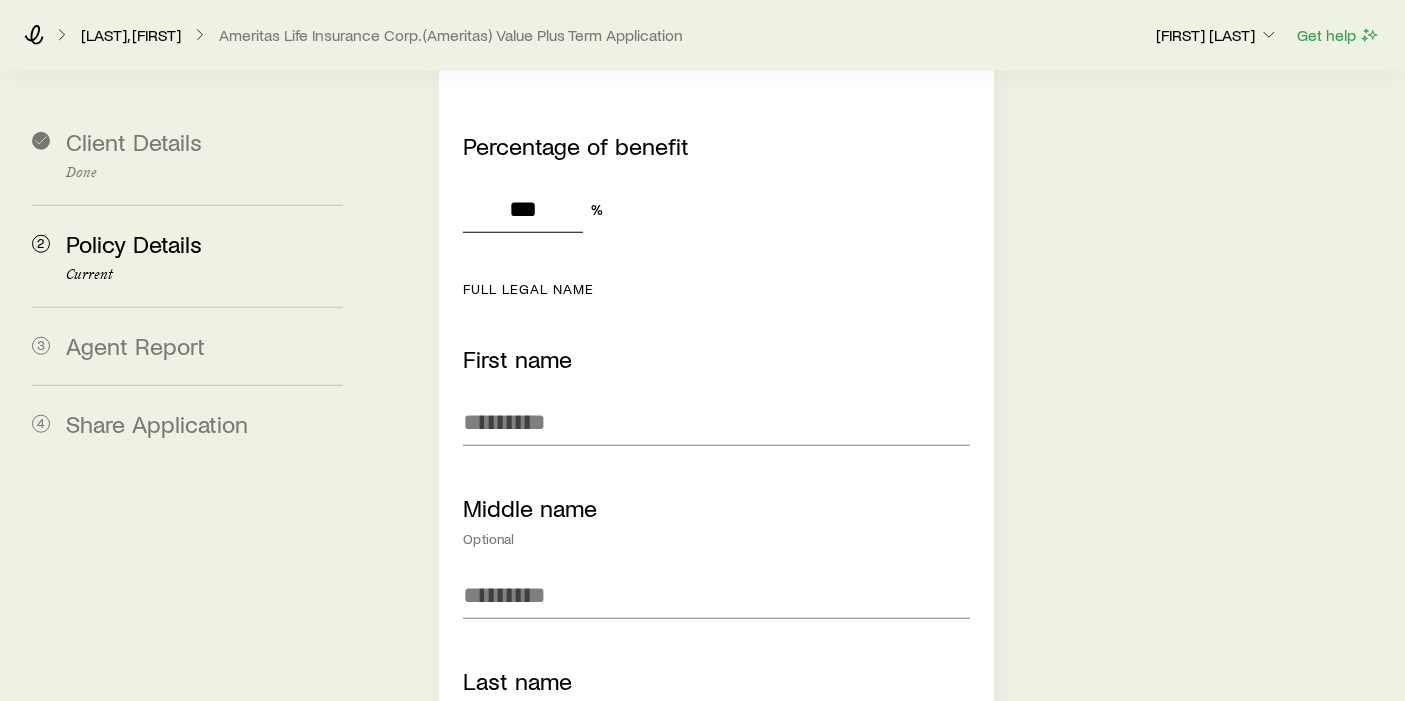scroll, scrollTop: 1743, scrollLeft: 0, axis: vertical 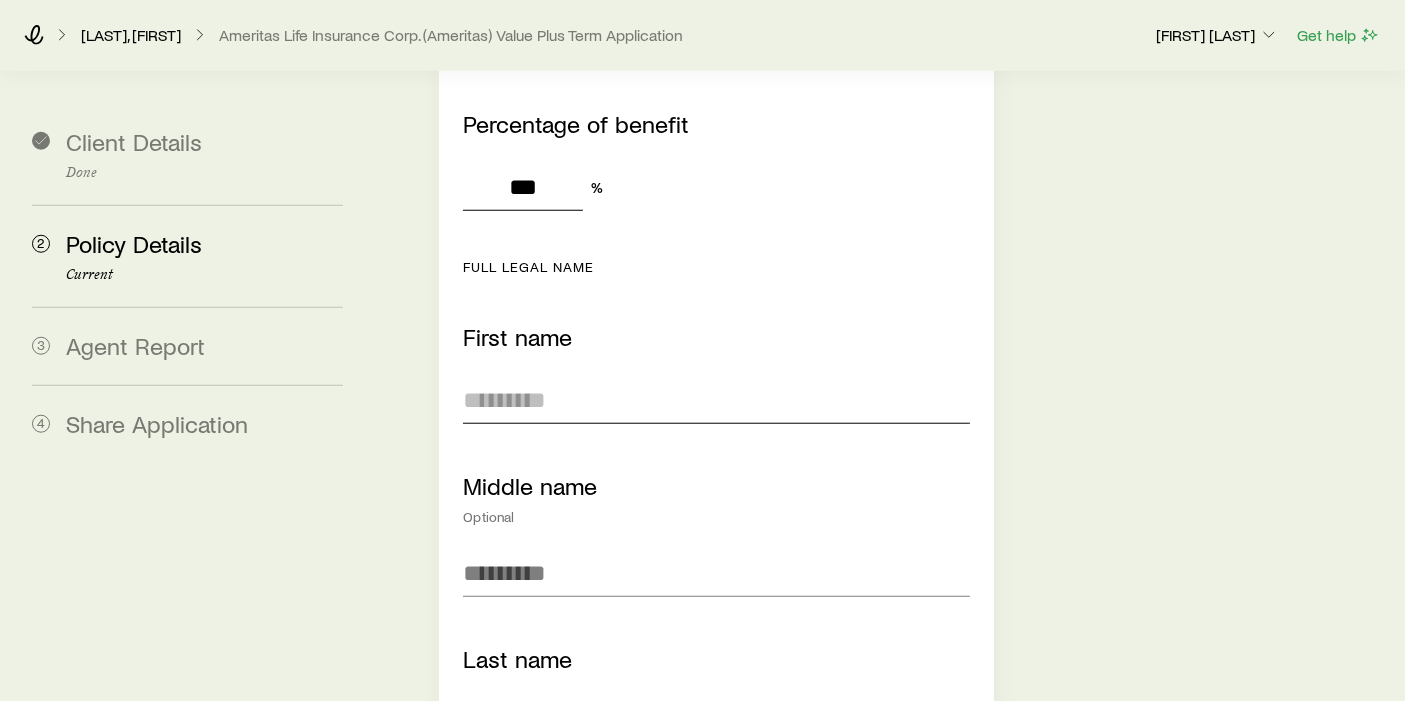 type on "***" 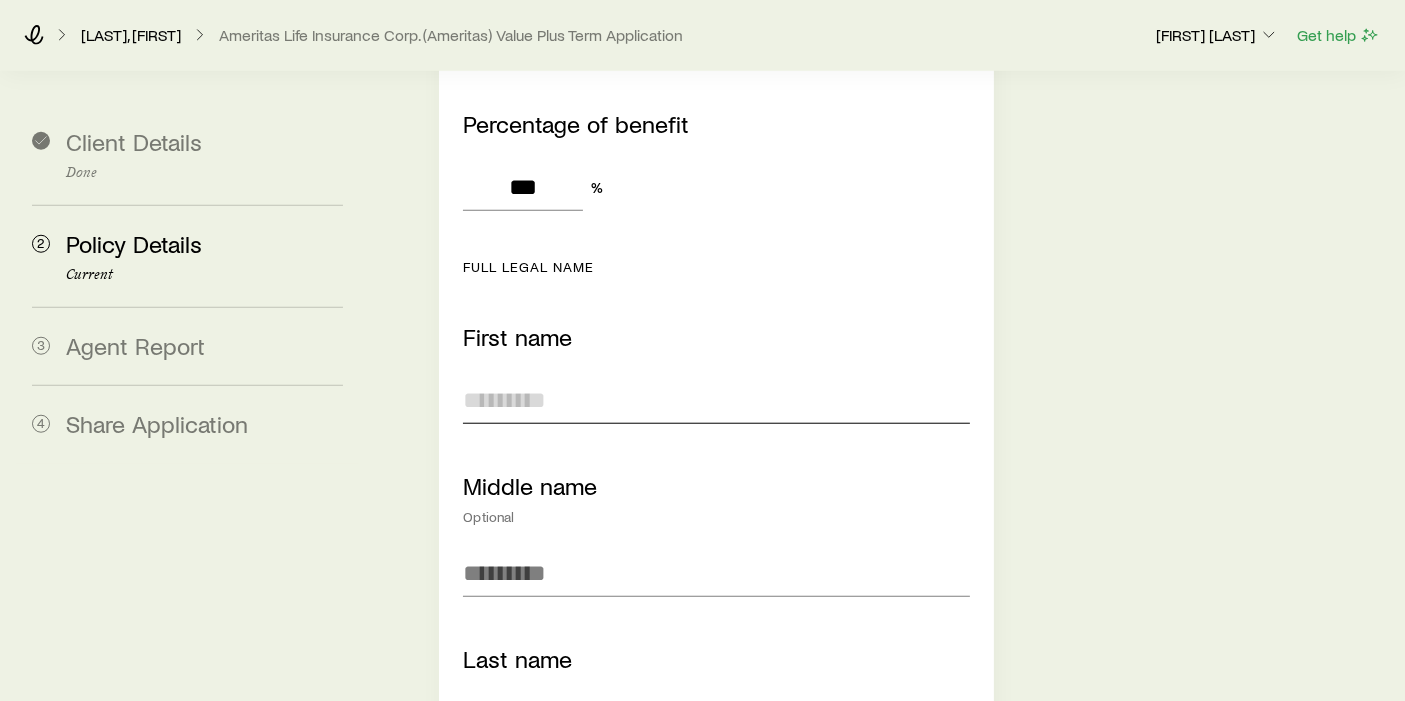 click on "First name" at bounding box center [716, 400] 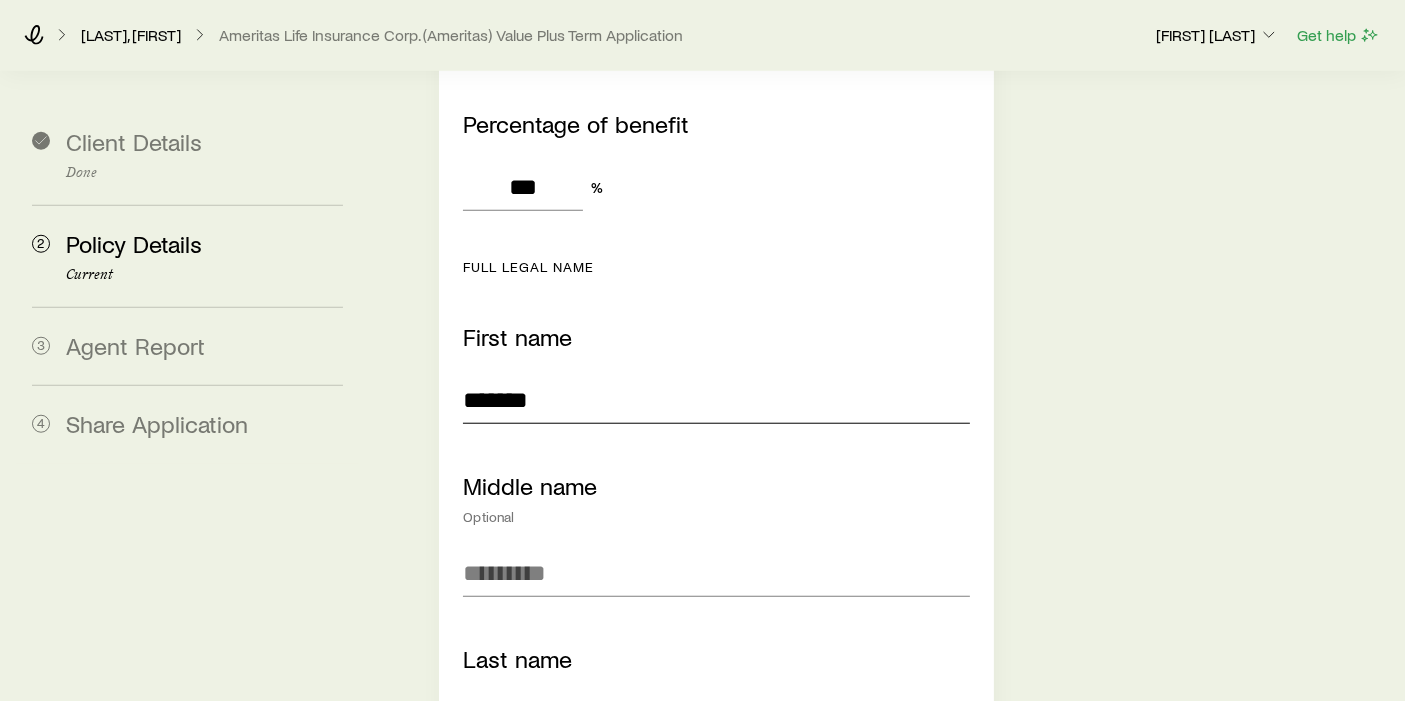 type on "*******" 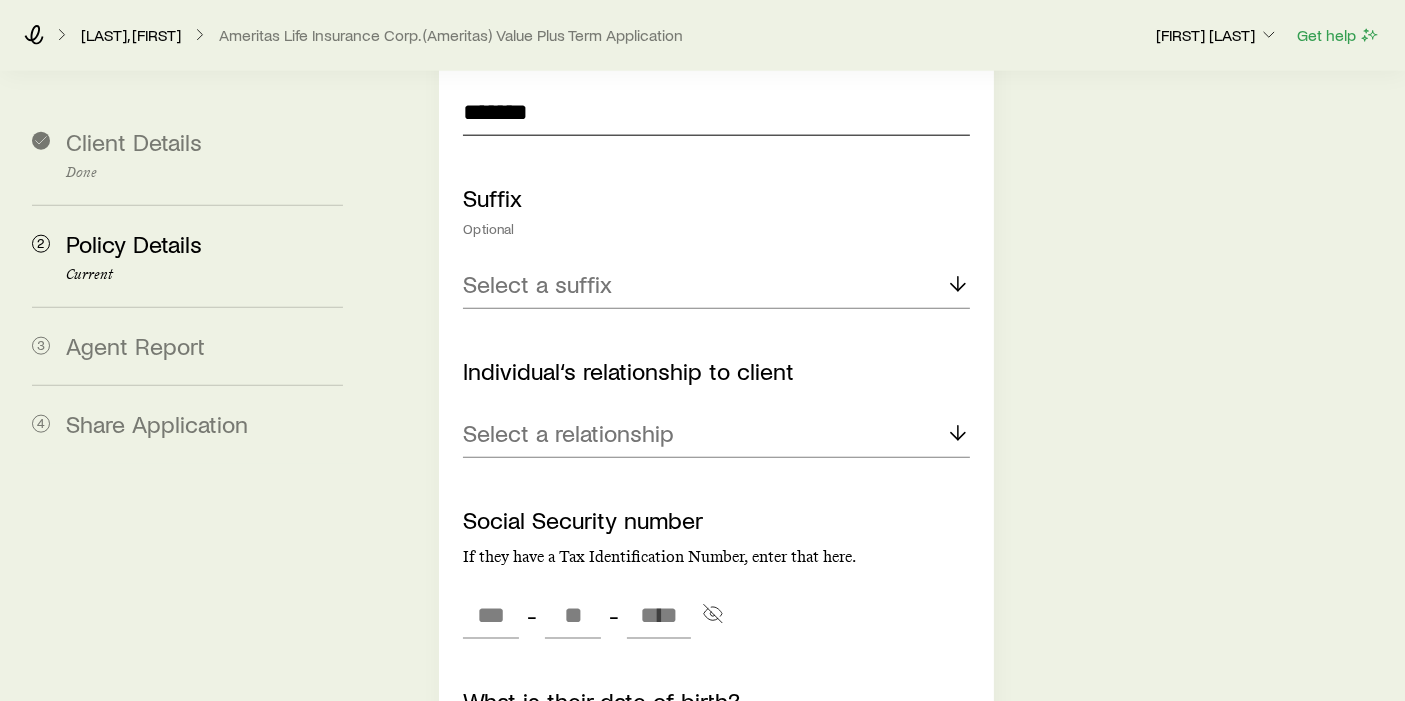 scroll, scrollTop: 2357, scrollLeft: 0, axis: vertical 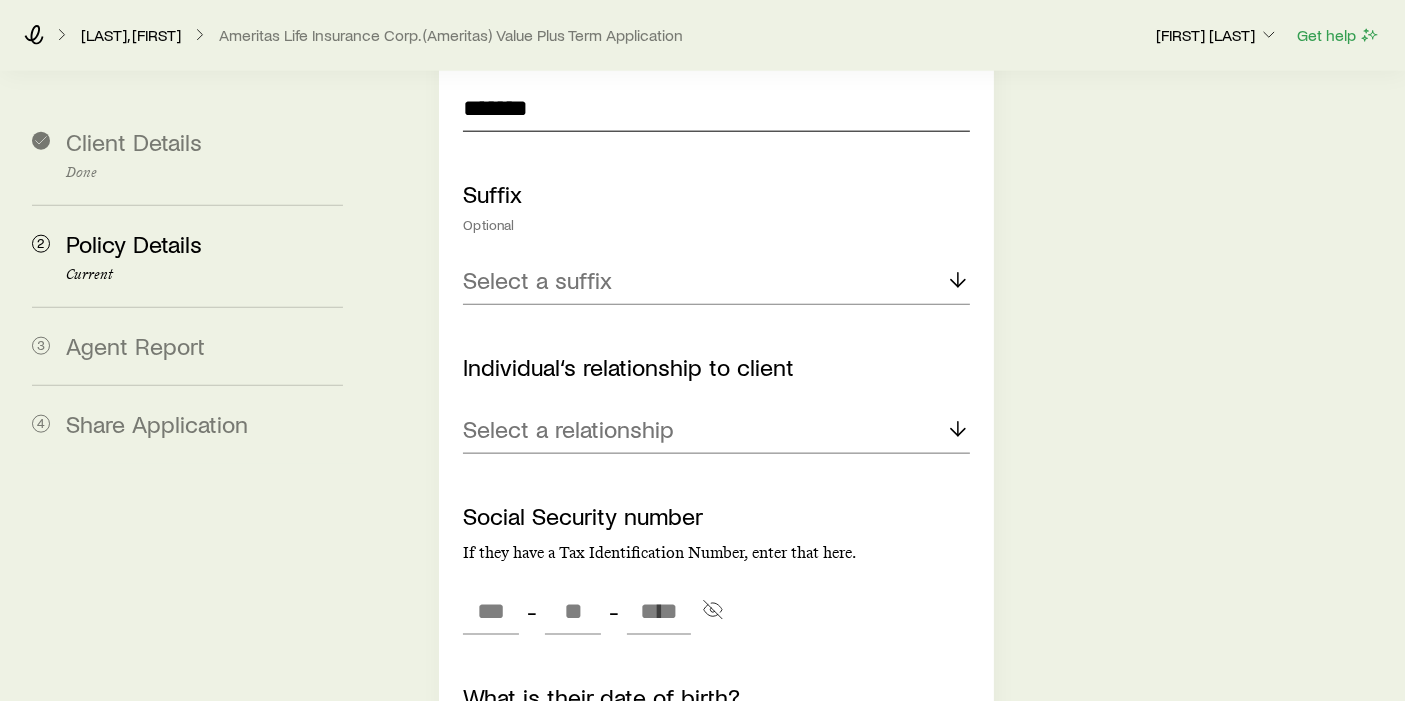 type on "*******" 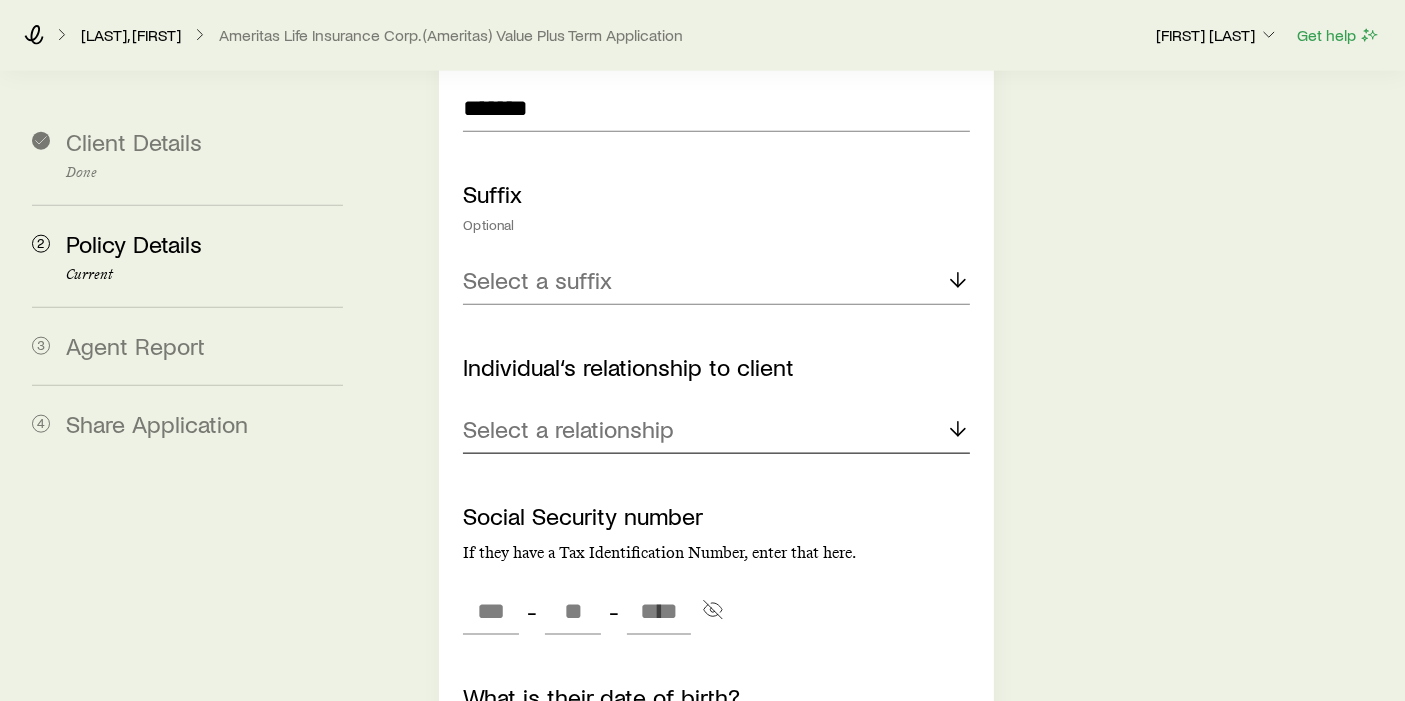 click on "Select a relationship" at bounding box center (568, 429) 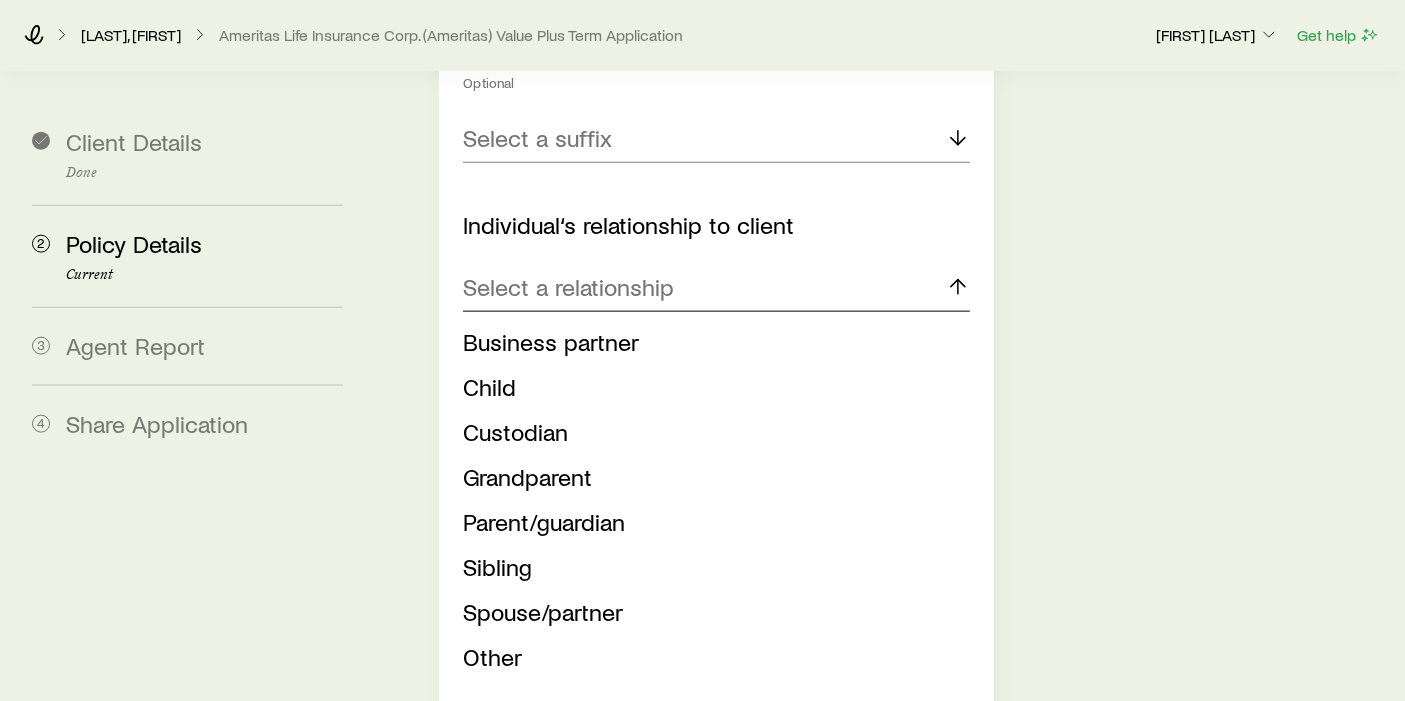 scroll, scrollTop: 2501, scrollLeft: 0, axis: vertical 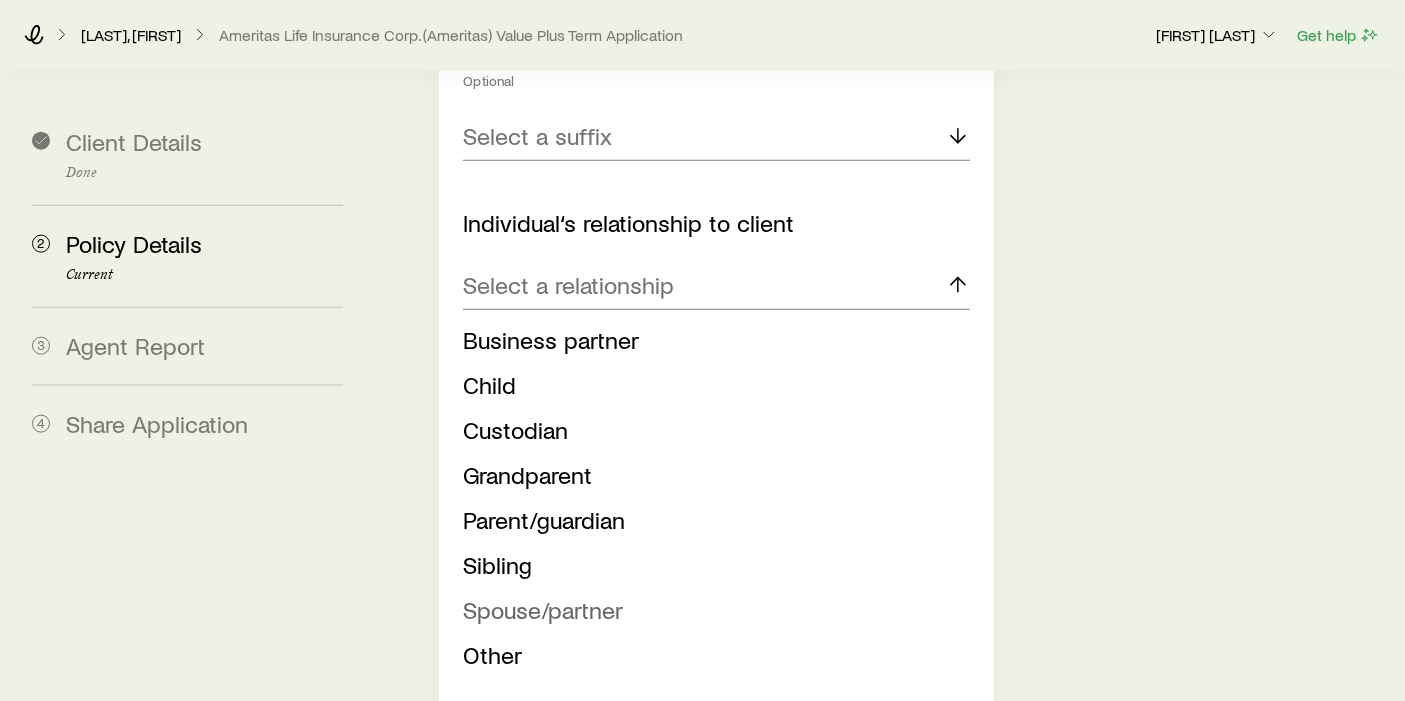 click on "Spouse/partner" at bounding box center [543, 609] 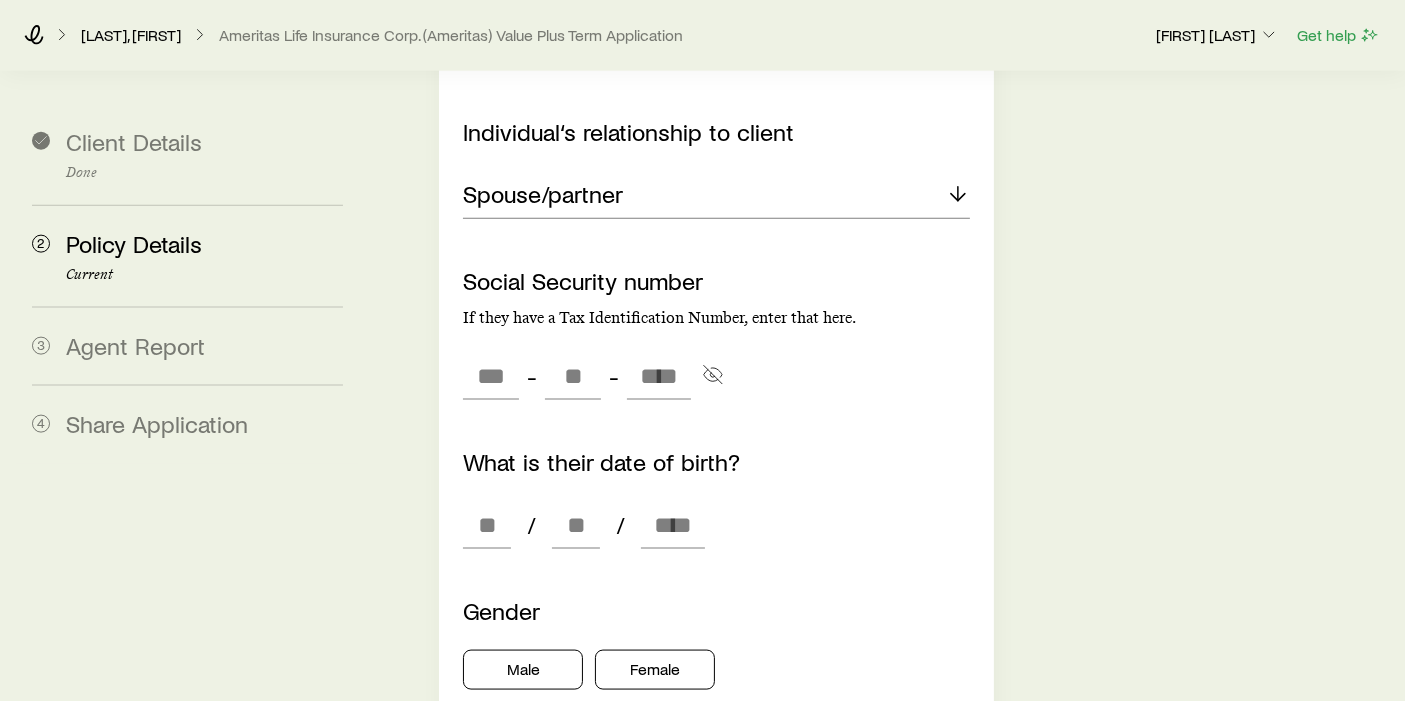 scroll, scrollTop: 2628, scrollLeft: 0, axis: vertical 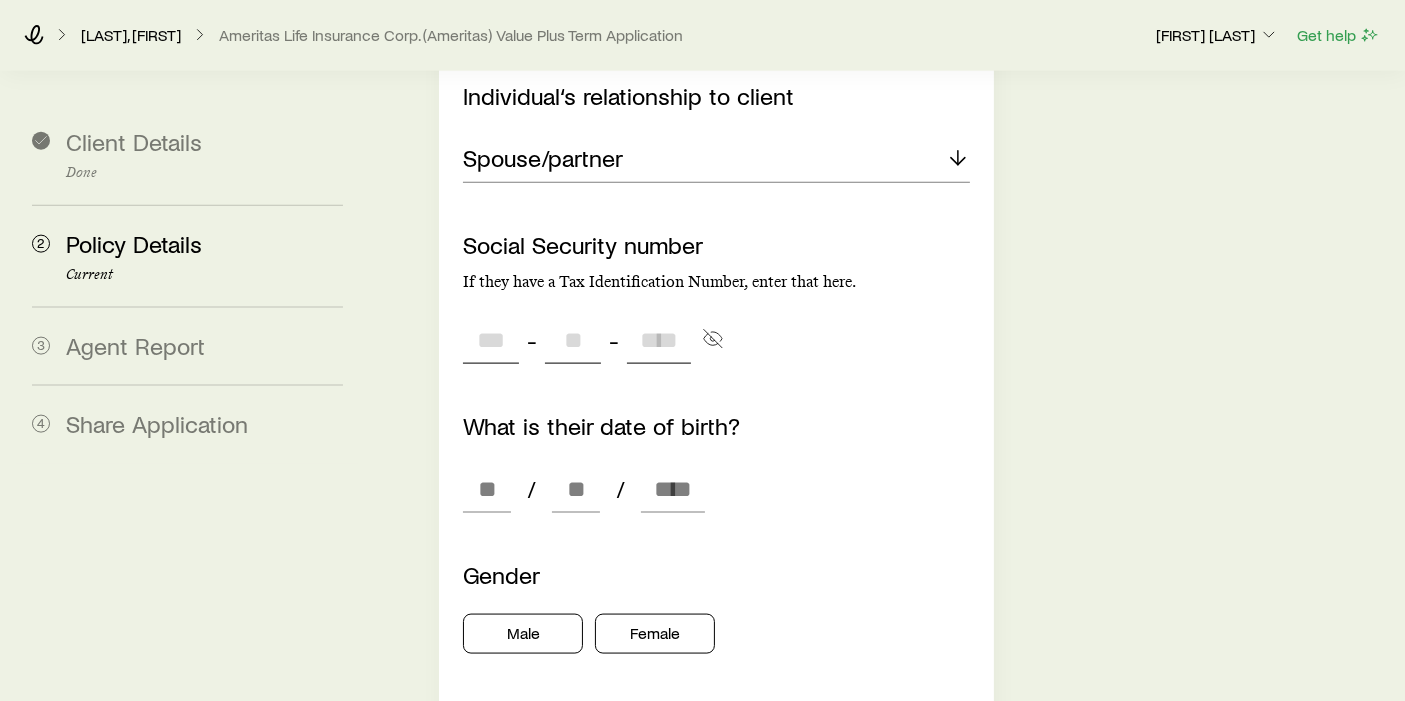 click at bounding box center (491, 340) 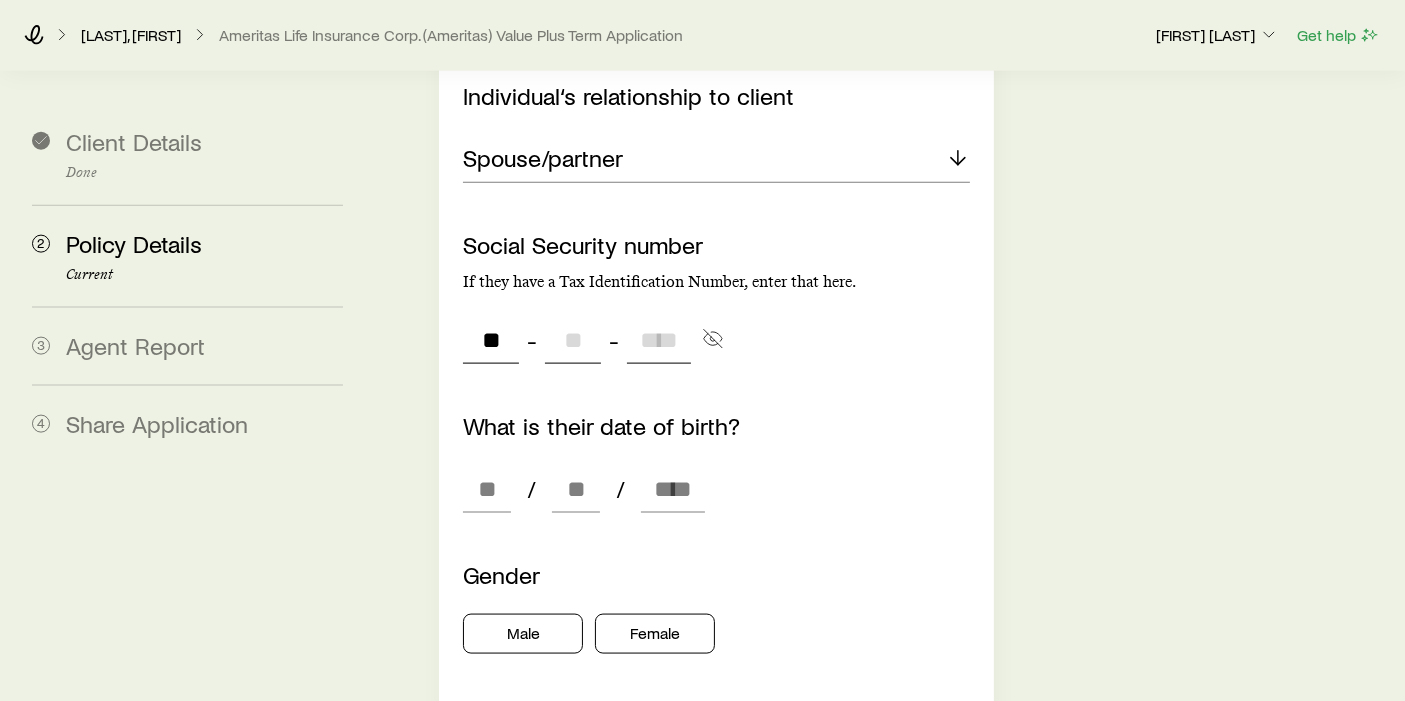 type on "***" 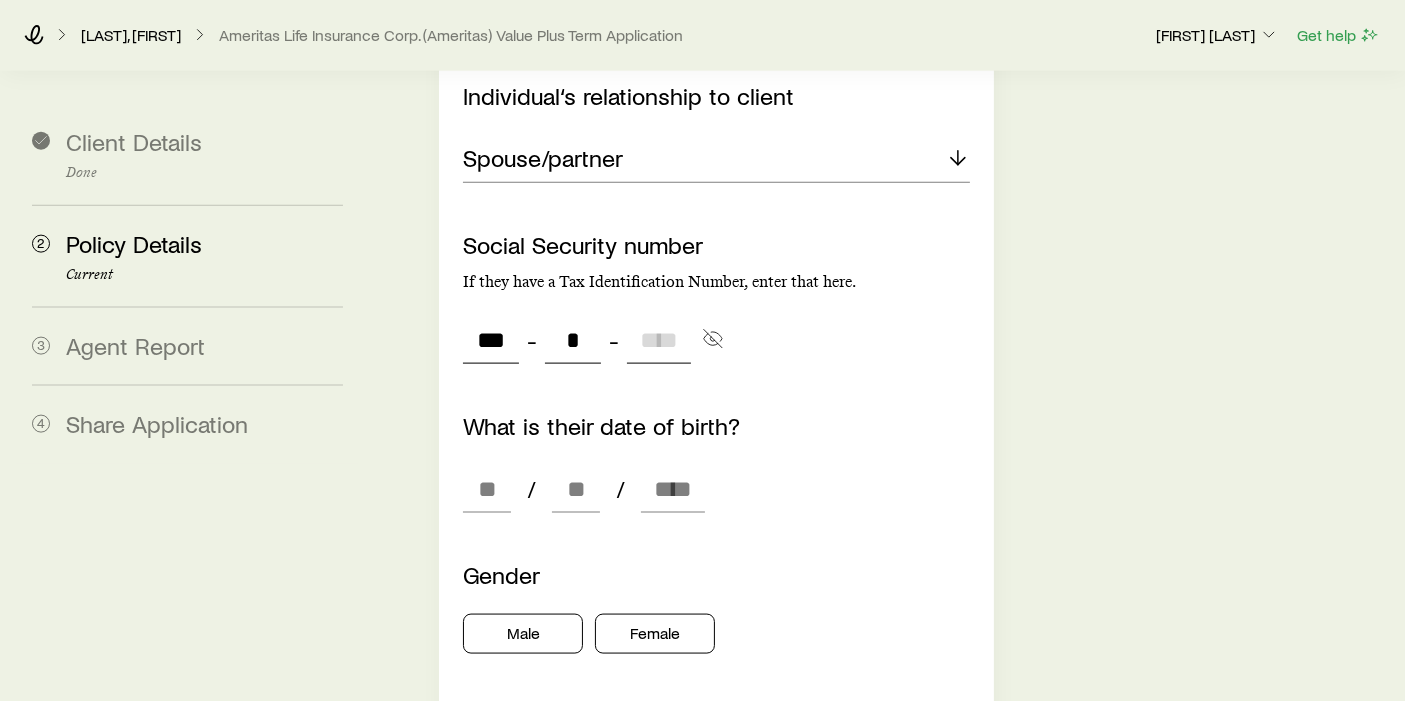 type on "**" 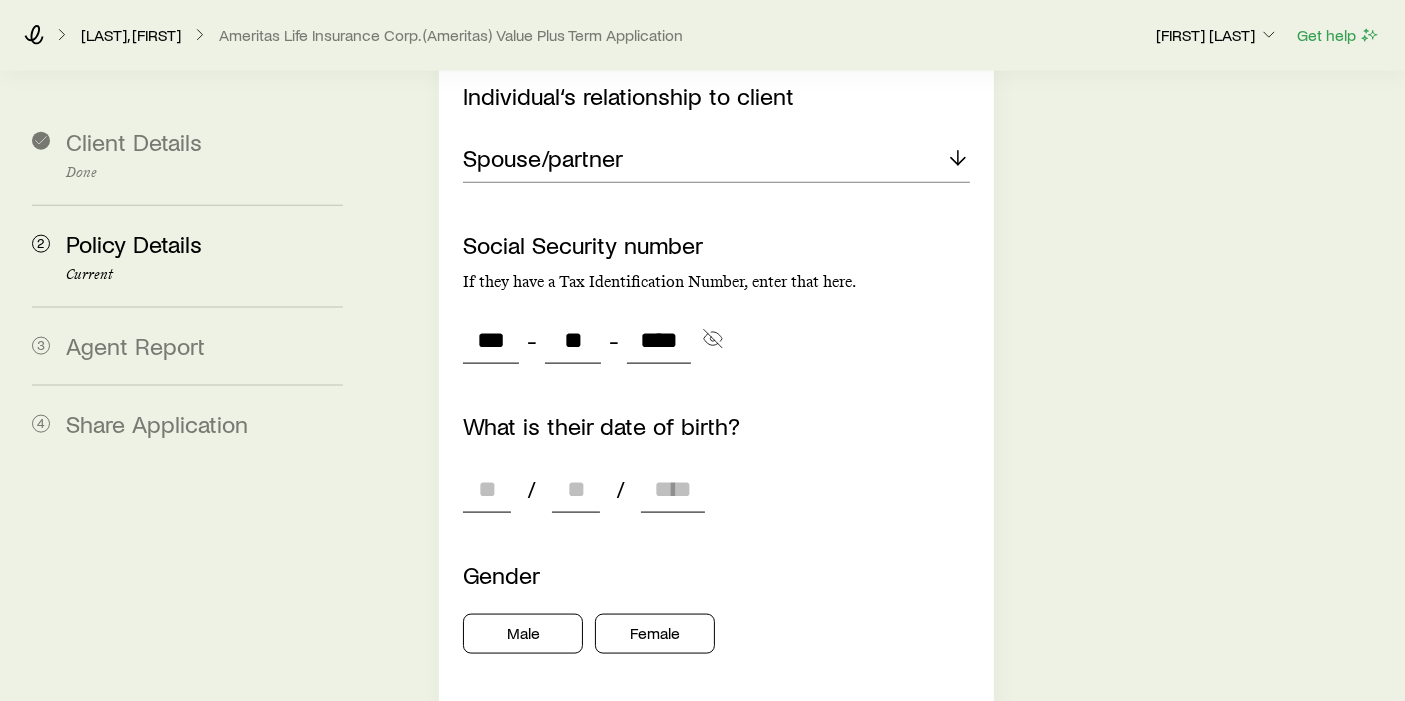 type on "****" 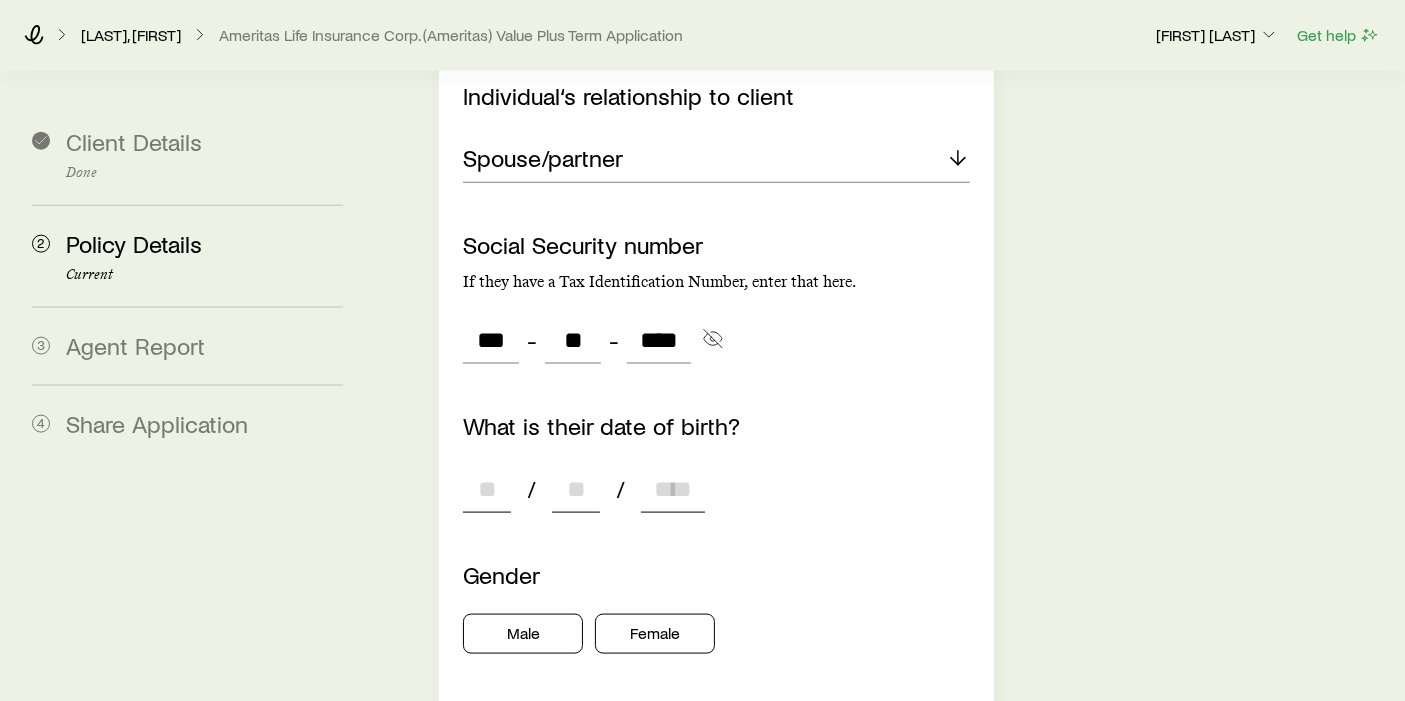 click at bounding box center [487, 489] 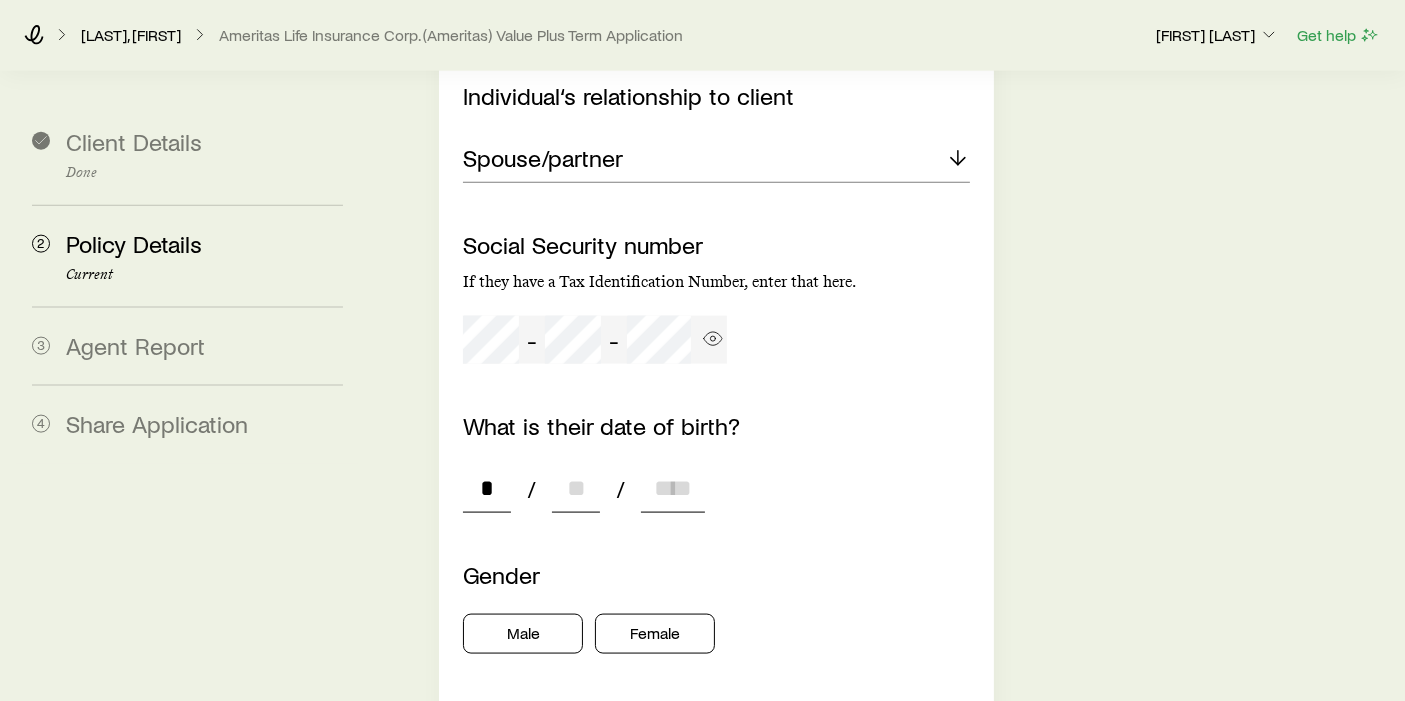 type on "**" 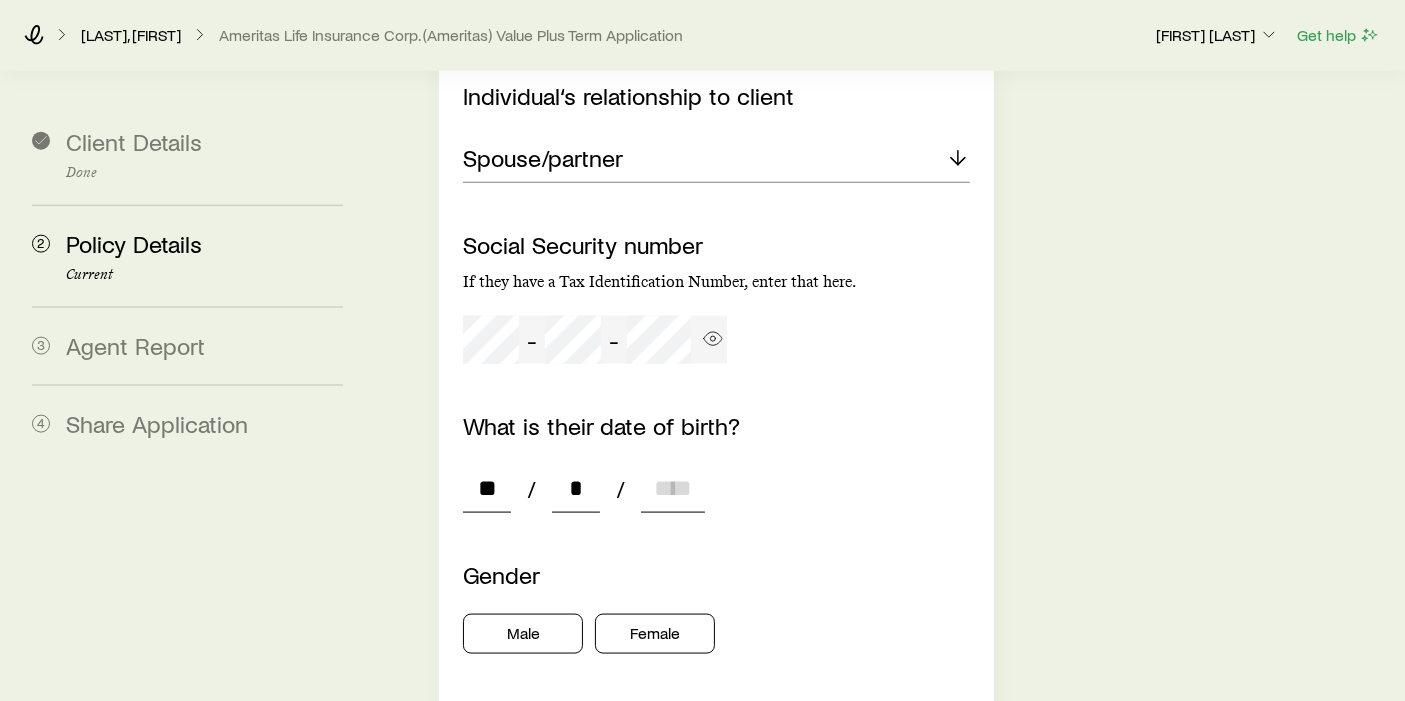 type on "**" 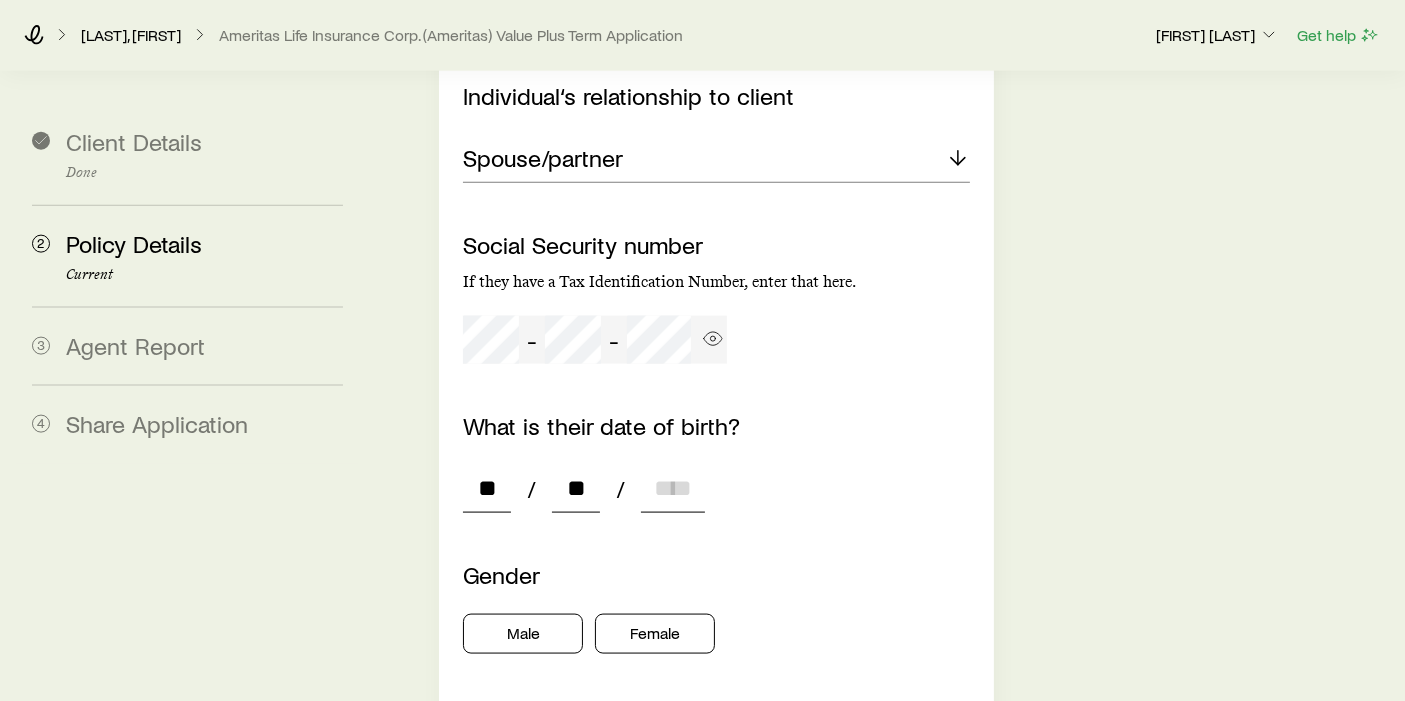 click on "**" at bounding box center (487, 489) 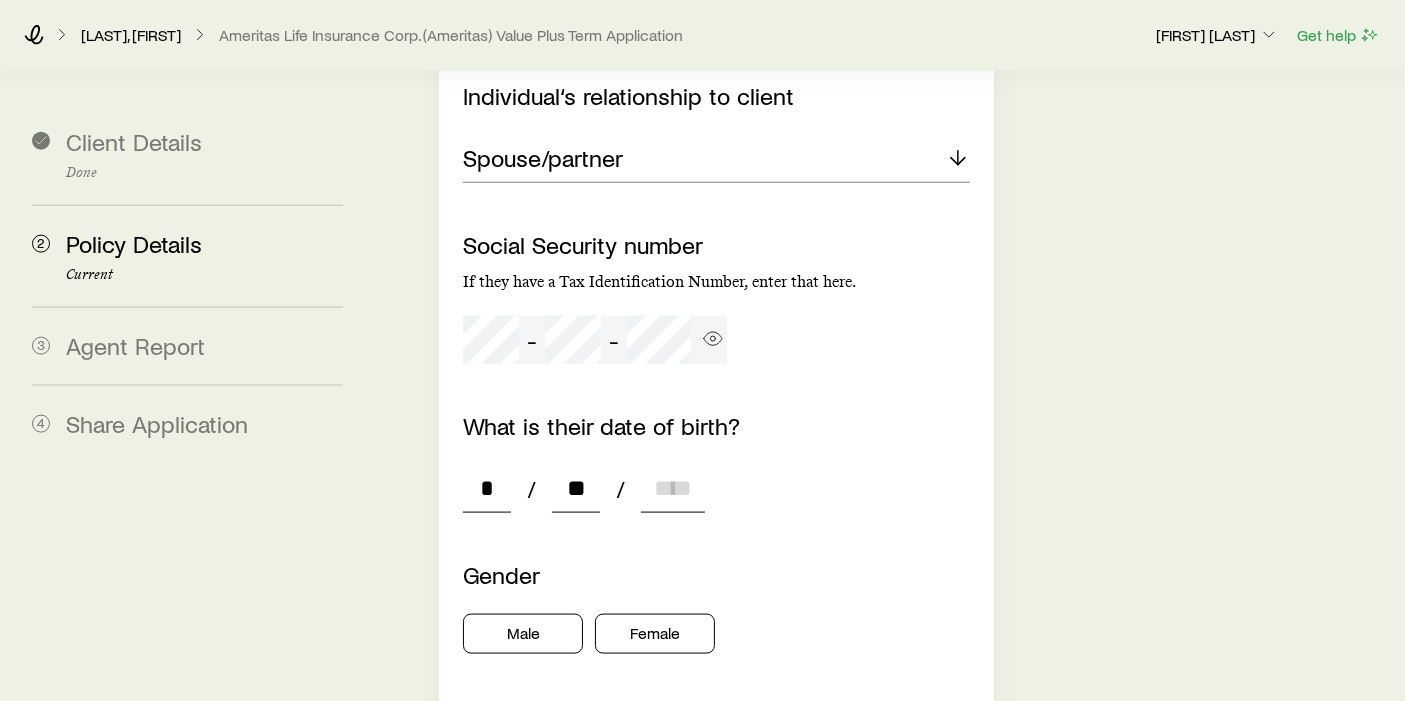 type on "**" 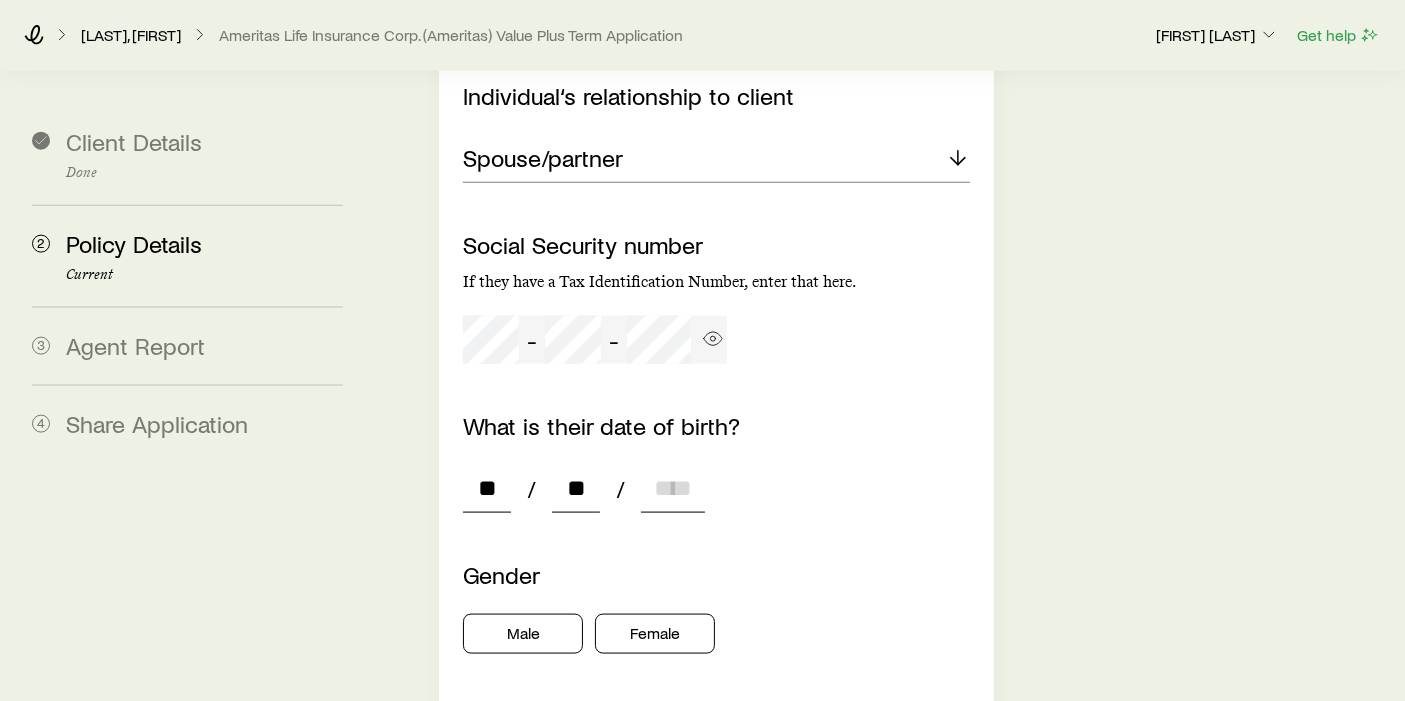 type on "*" 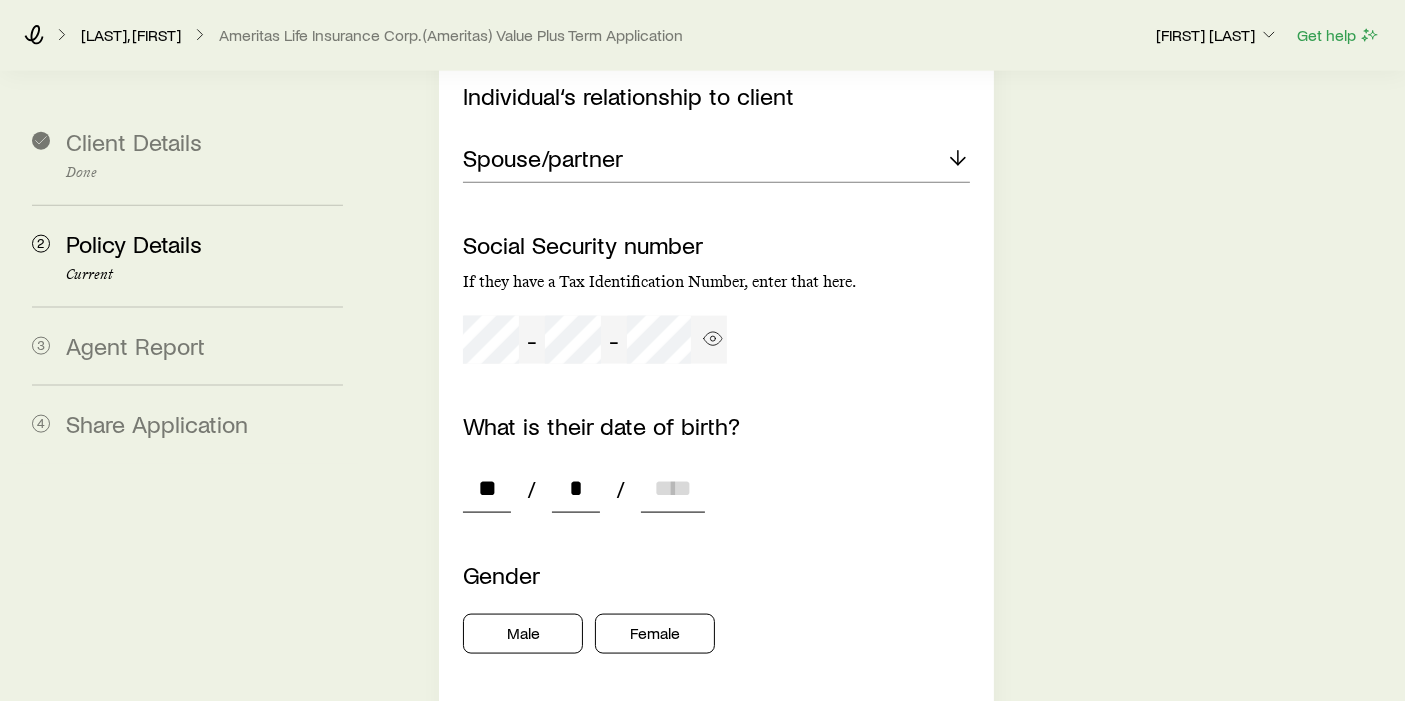 type on "**" 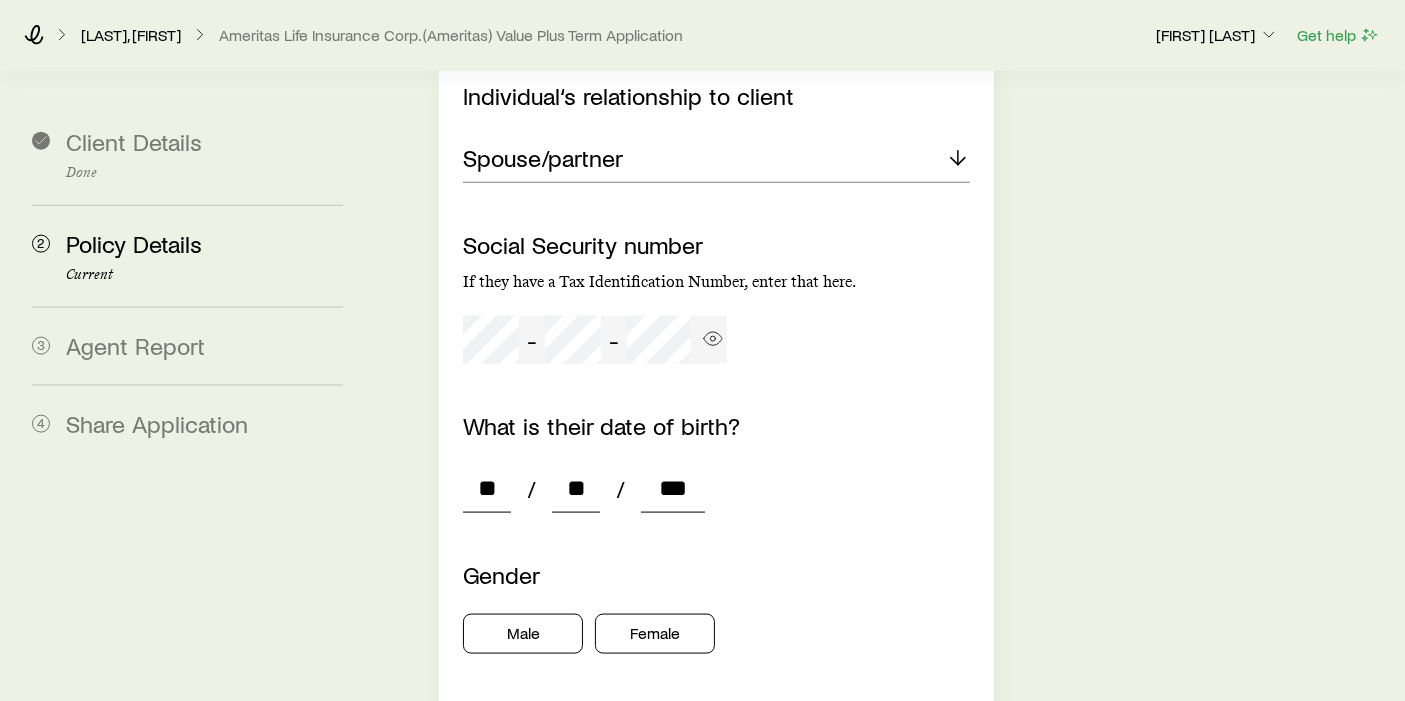 type on "****" 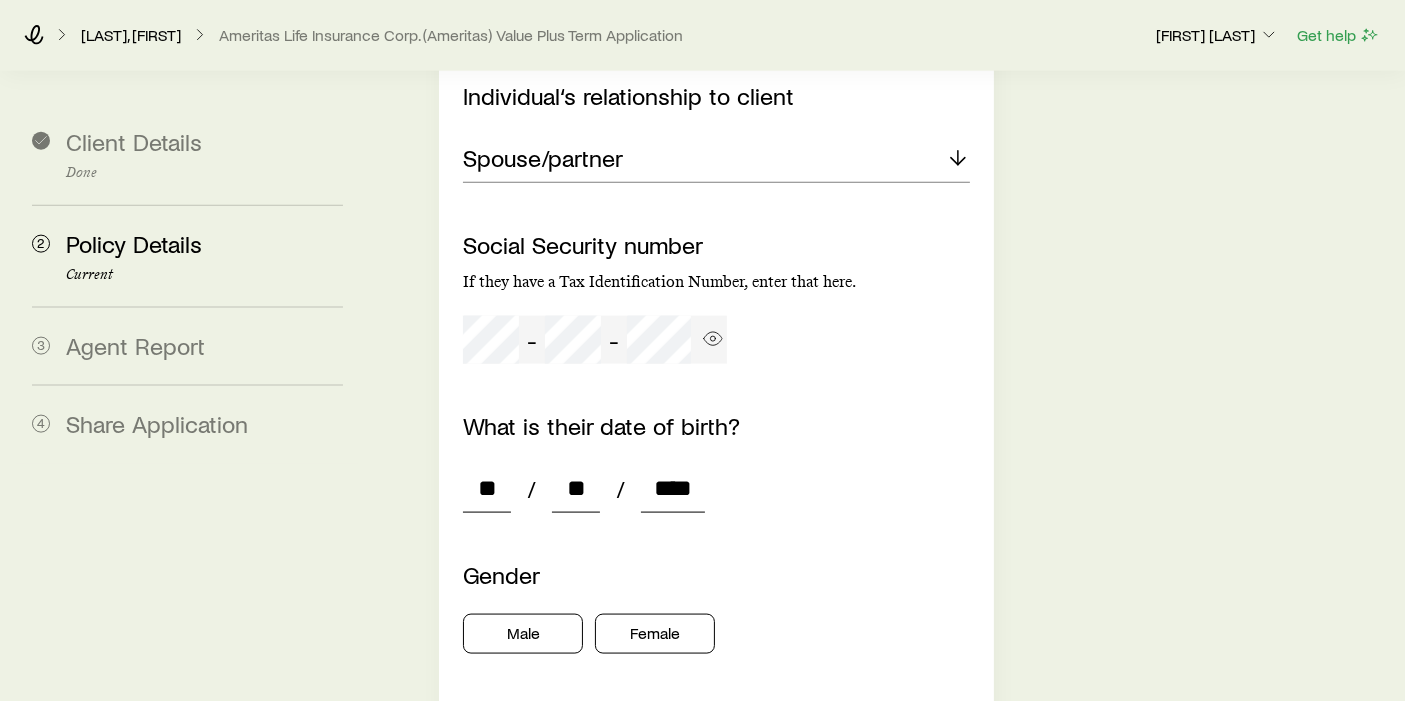 type on "*" 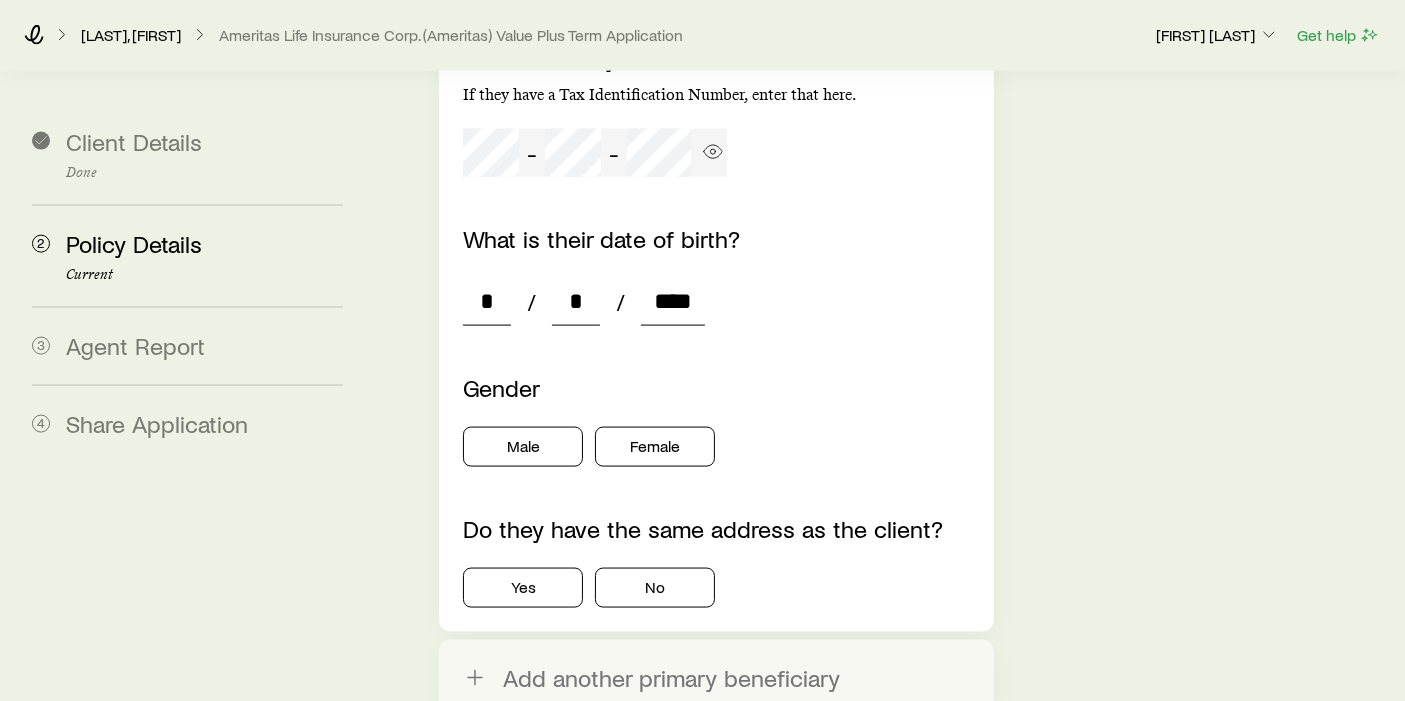 scroll, scrollTop: 2817, scrollLeft: 0, axis: vertical 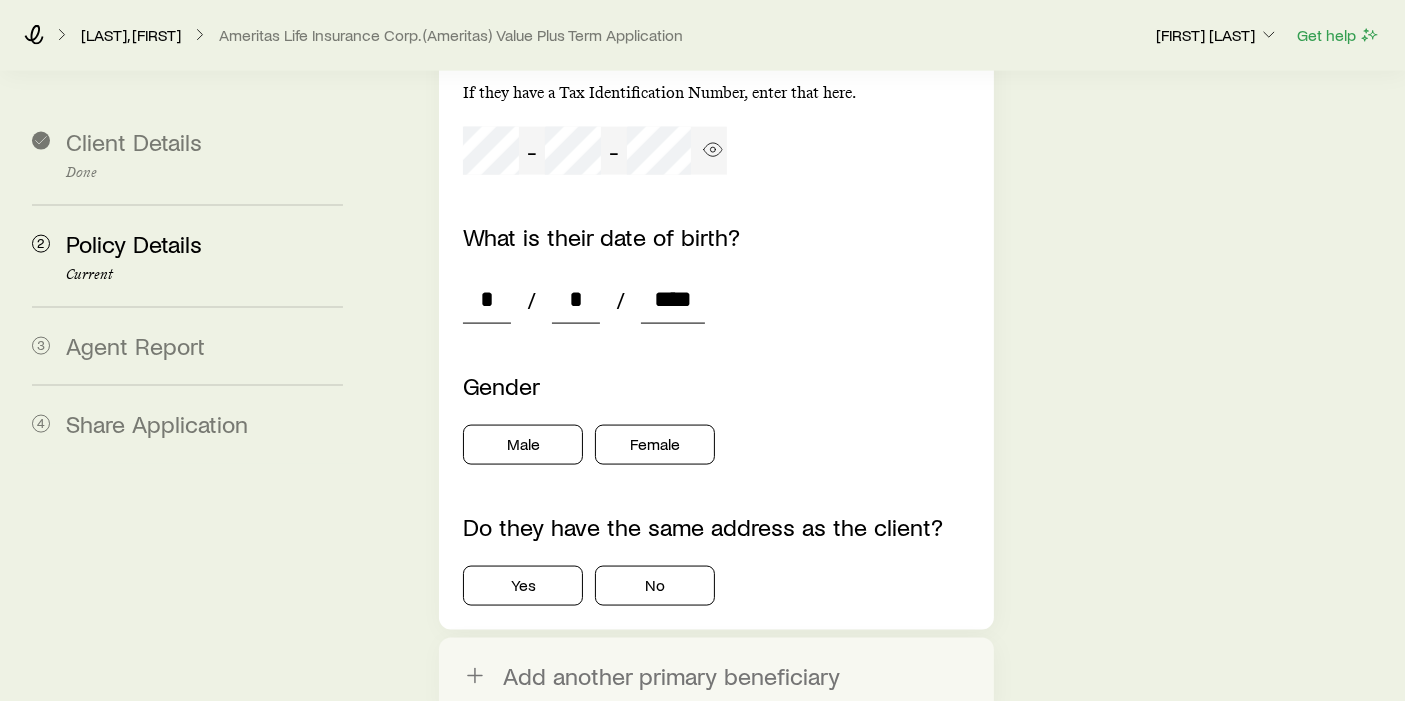type on "****" 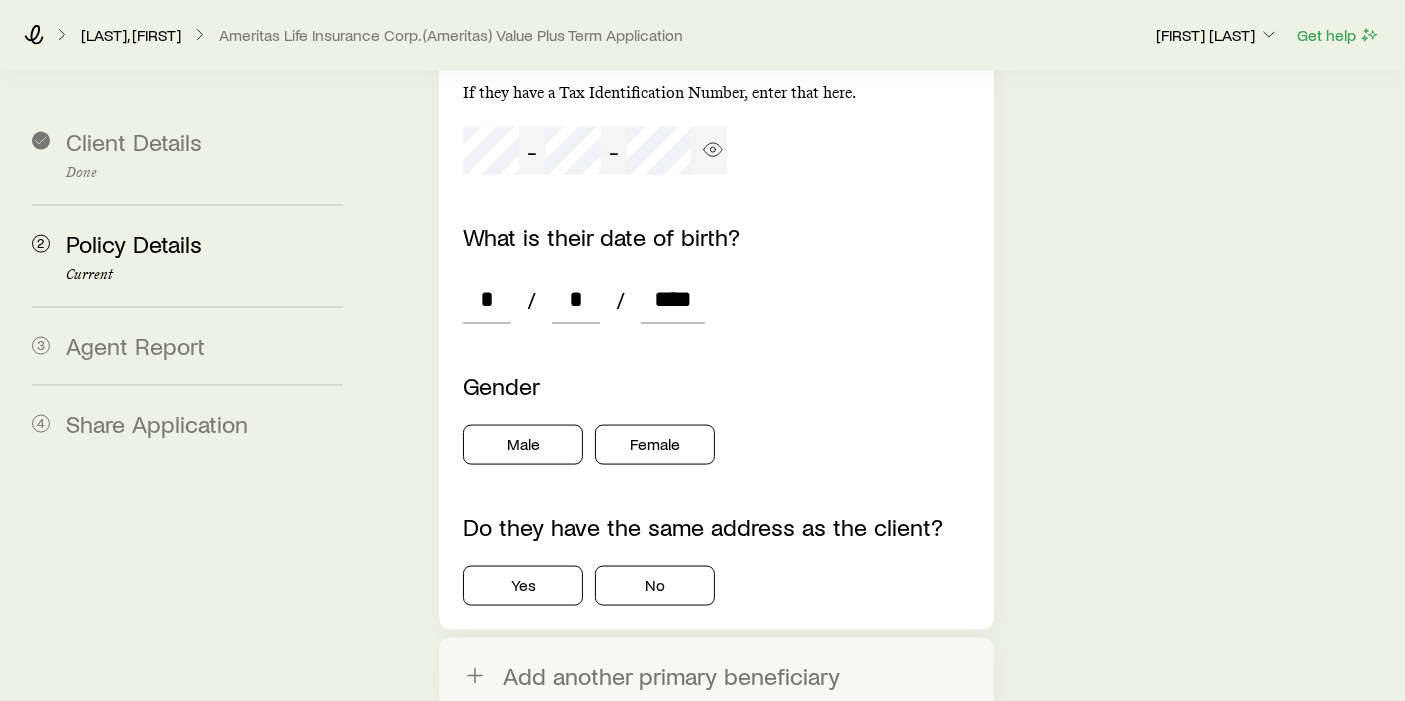 click on "What type of beneficiary? Individual Estate Trust Business Percentage of benefit *** % Full legal name First name ******* Middle name Optional Last name ******* Suffix Optional Select a suffix Individual‘s relationship to client Spouse/partner Social Security number If they have a Tax Identification Number, enter that here. - - What is their date of birth? * / * / **** Gender Male Female Do they have the same address as the client? Yes No" at bounding box center [716, -383] 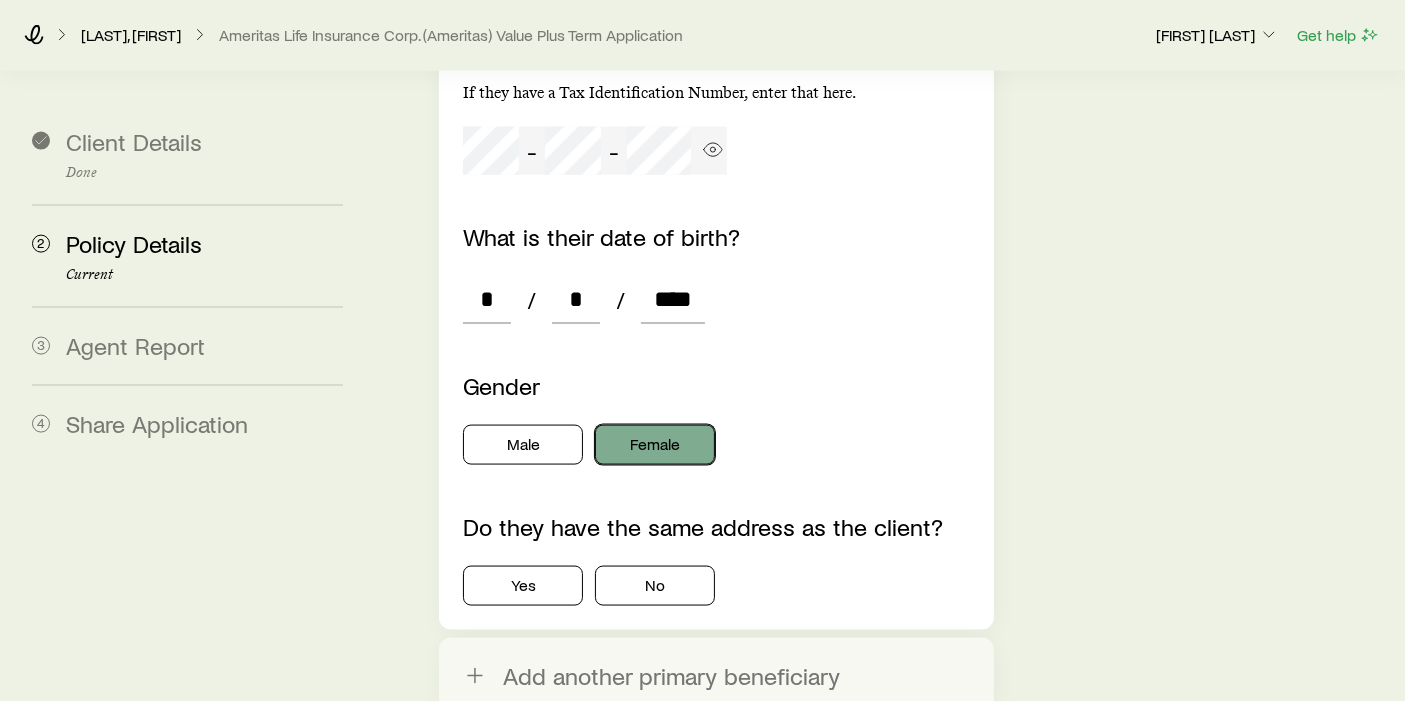click on "Female" at bounding box center [655, 445] 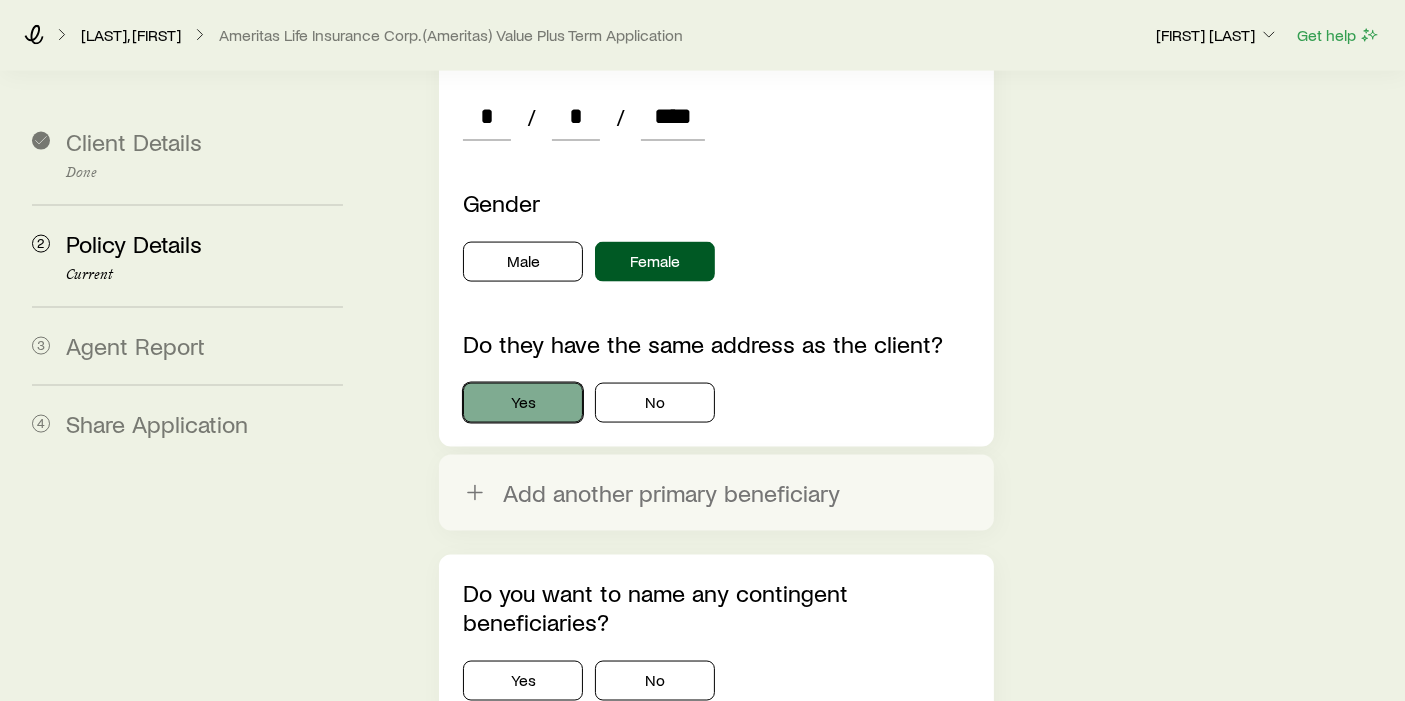 click on "Yes" at bounding box center (523, 403) 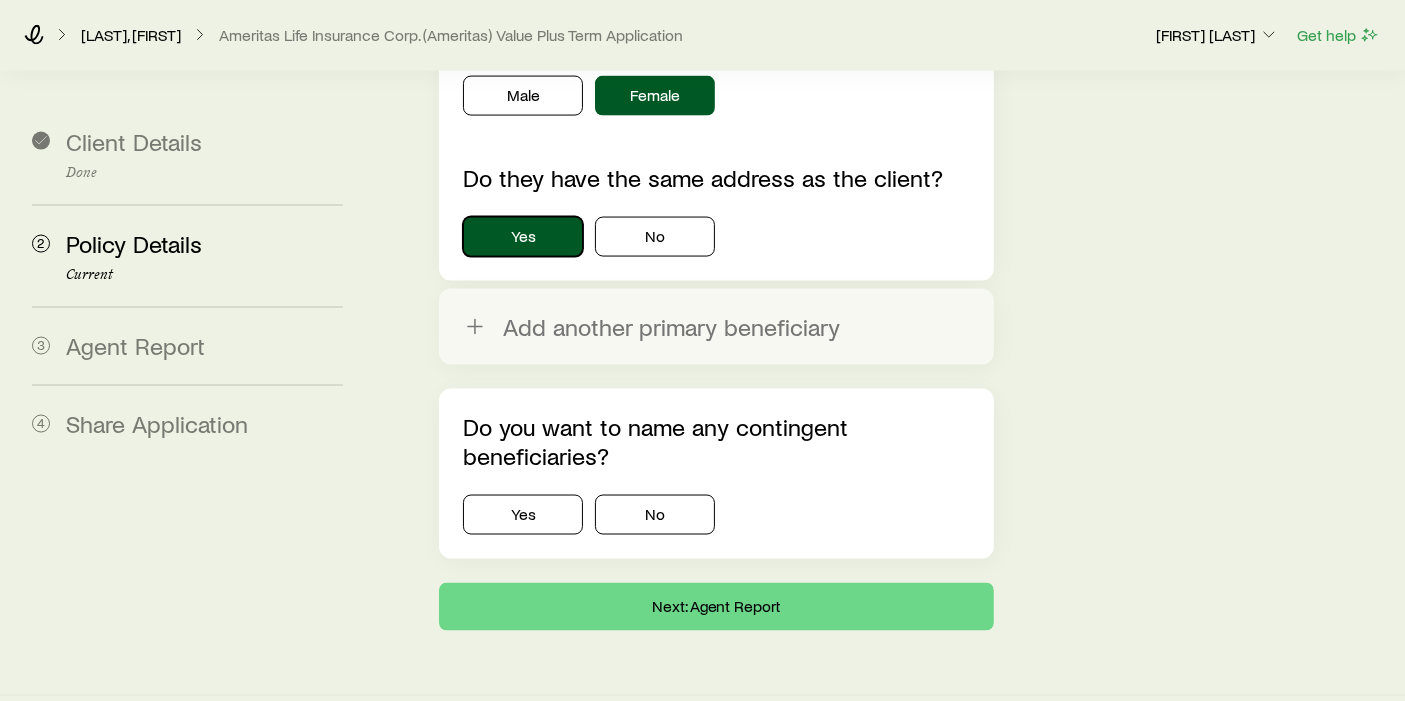 scroll, scrollTop: 3180, scrollLeft: 0, axis: vertical 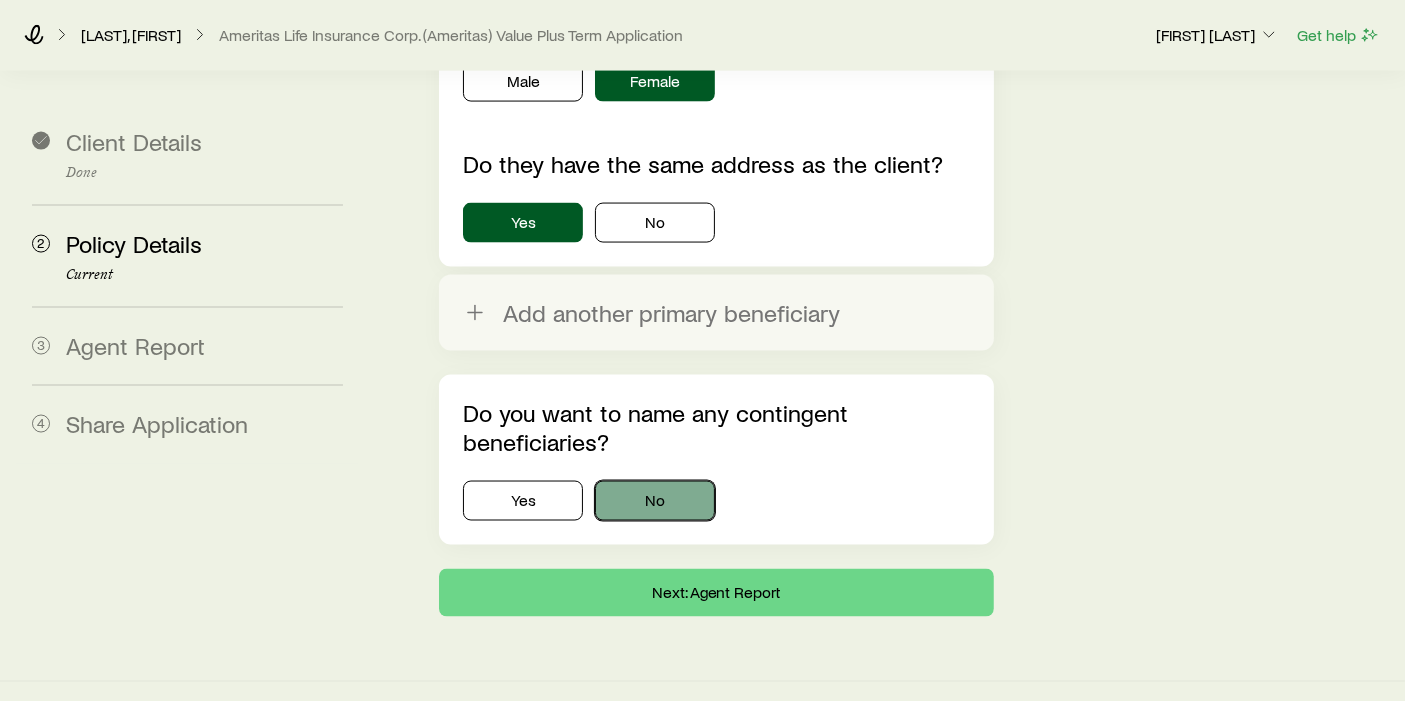 click on "No" at bounding box center [655, 501] 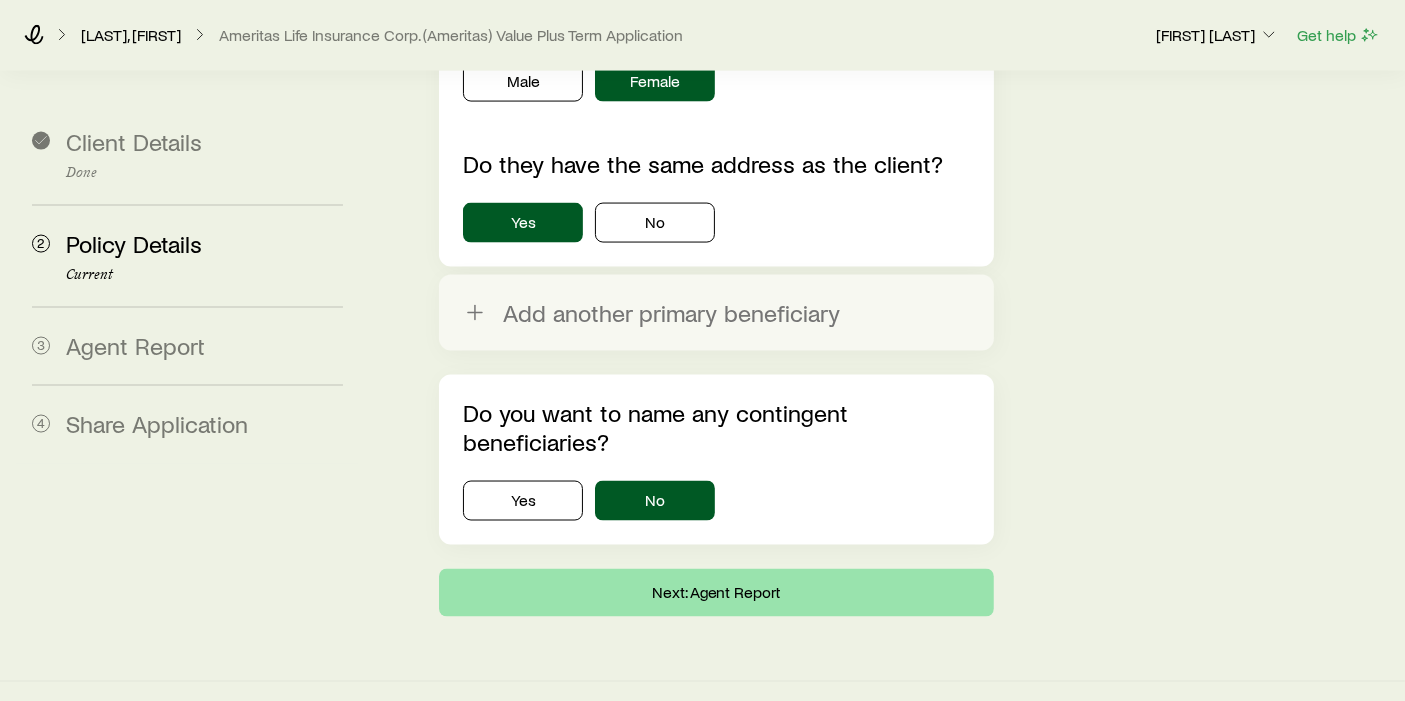 click on "Client Details Done 2 Policy Details Current 3 Agent Report 4 Share Application Policy Details Confirm the specifics of the coverage. Is the policy owner the same as the client? Yes No Is the payor the same as the client? Yes No What is the purpose of the insurance? Personal Business What is the specific personal purpose of insurance? Family protection / income replacement Education financing Retirement funding Other Primary beneficiary details What type of beneficiary? Individual Estate Trust Business Percentage of benefit *** % Full legal name First name ******* Middle name Optional Last name ******* Suffix Optional Select a suffix Individual‘s relationship to client Spouse/partner Social Security number If they have a Tax Identification Number, enter that here. [SSN] [SSN] What is their date of birth? * / * / **** Gender Male Female Do they have the same address as the client? Yes No Add another primary beneficiary Do you want to name any contingent beneficiaries? Yes No Next: Agent Report" at bounding box center [702, -1246] 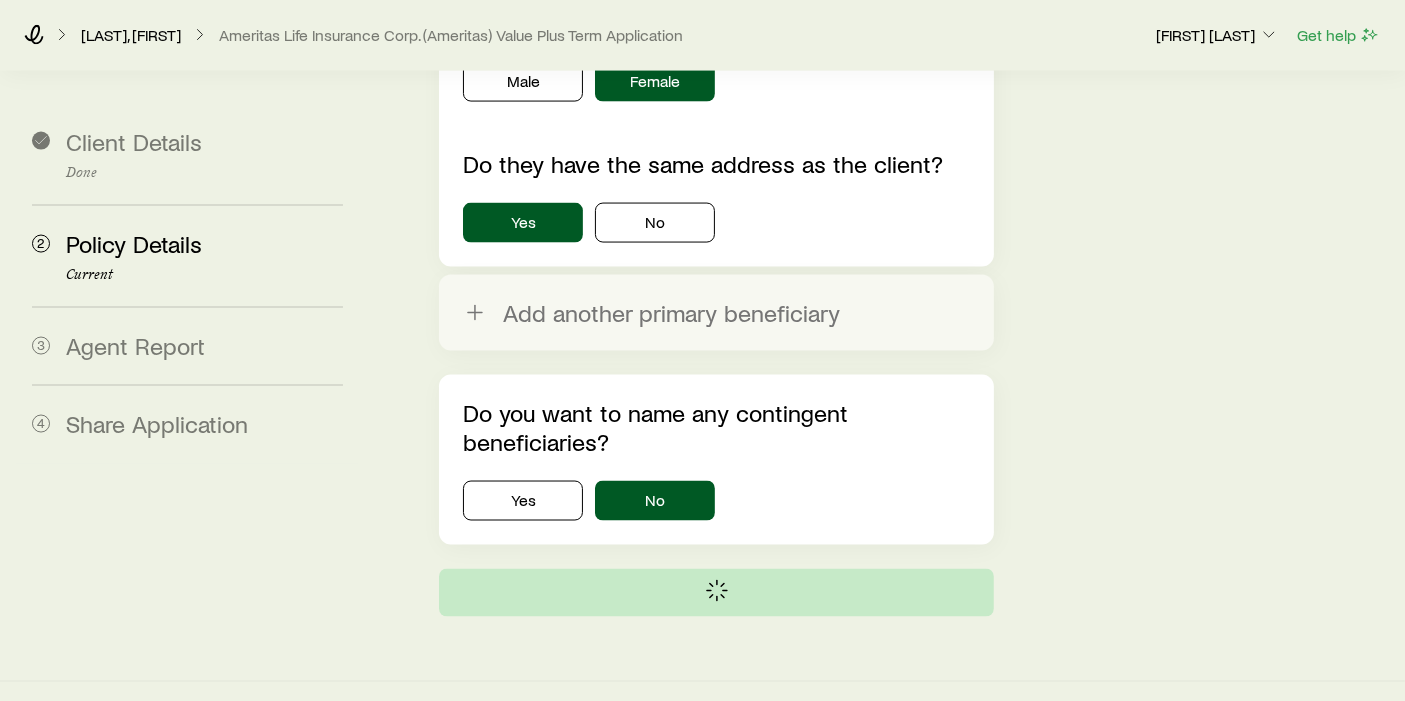 scroll, scrollTop: 0, scrollLeft: 0, axis: both 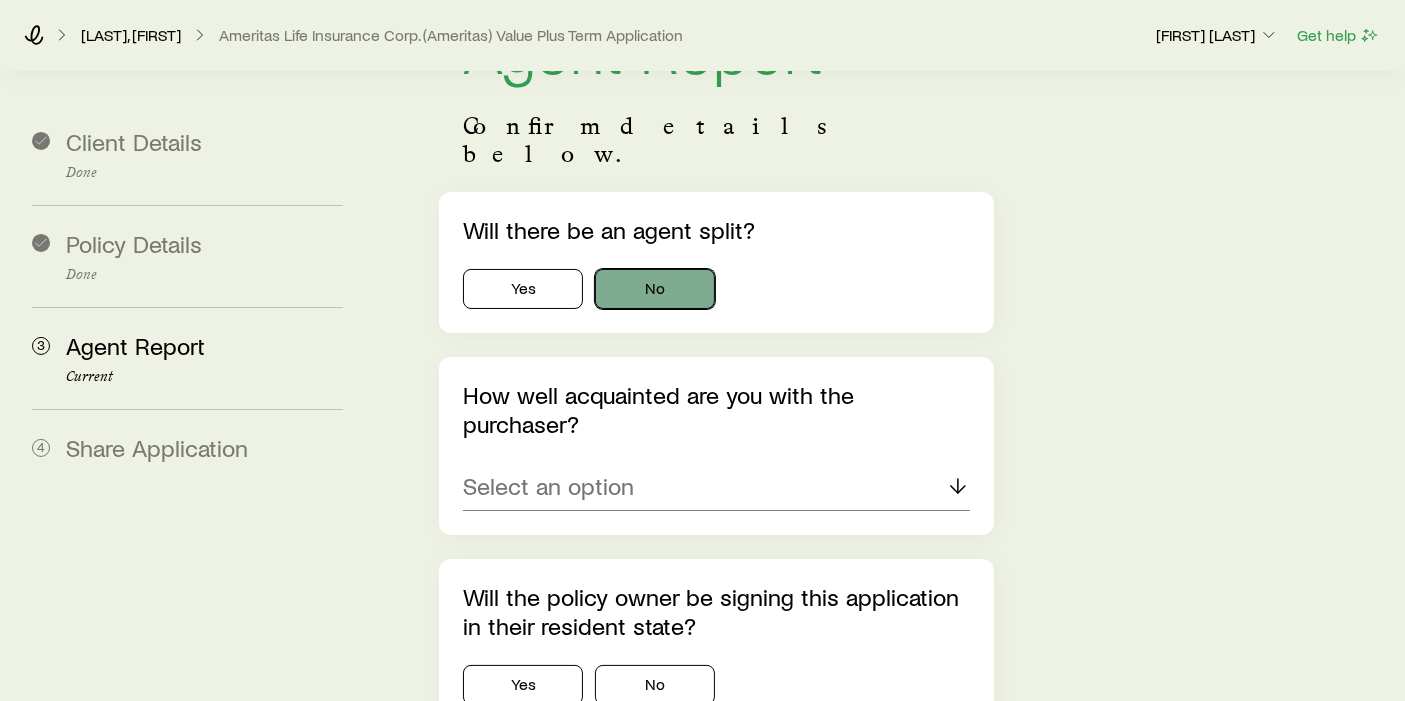 click on "No" at bounding box center [655, 289] 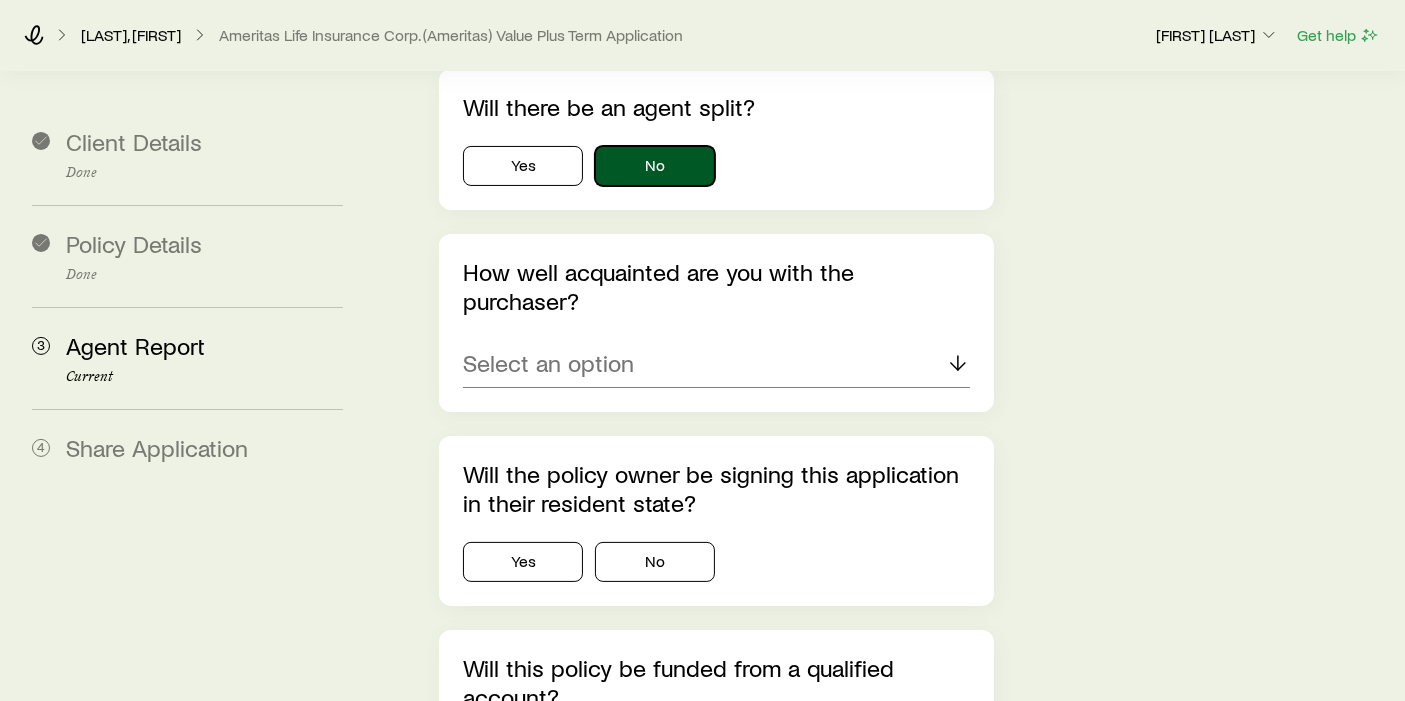 scroll, scrollTop: 244, scrollLeft: 0, axis: vertical 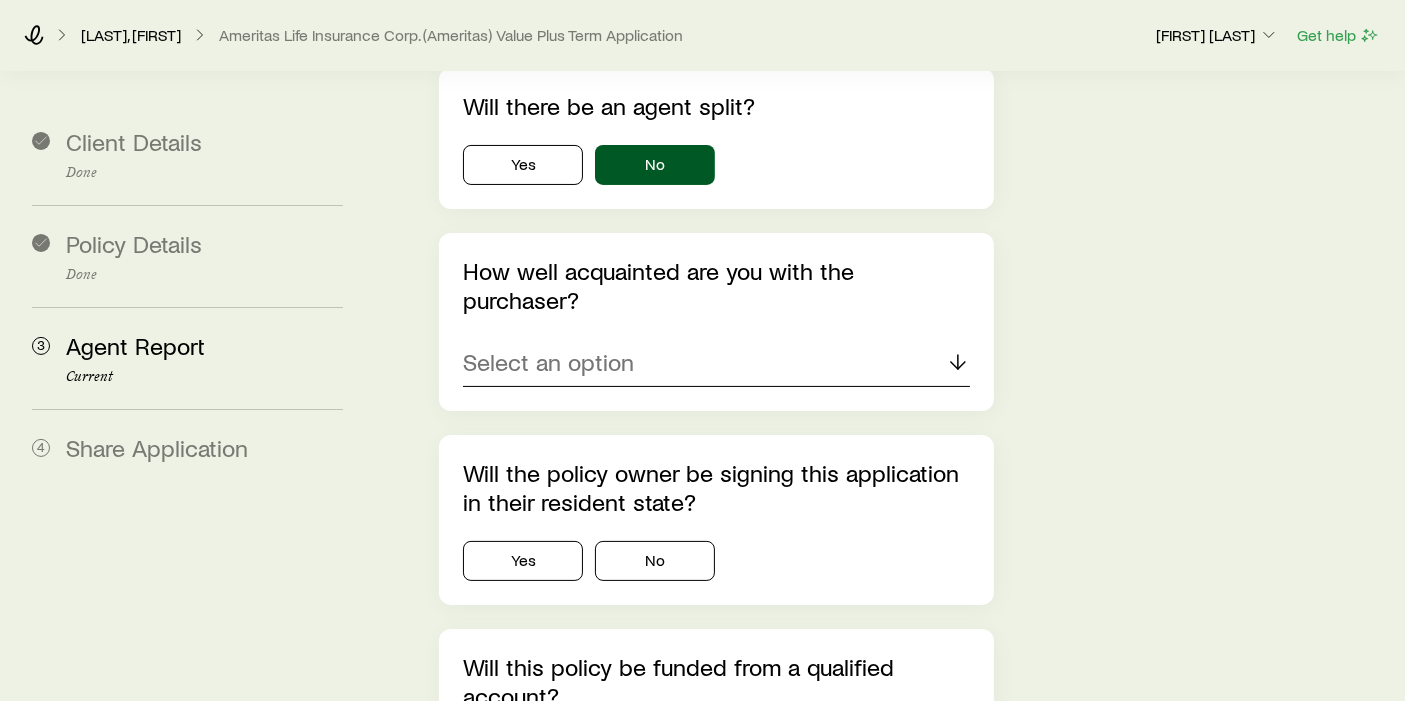 click on "Select an option" at bounding box center [716, 363] 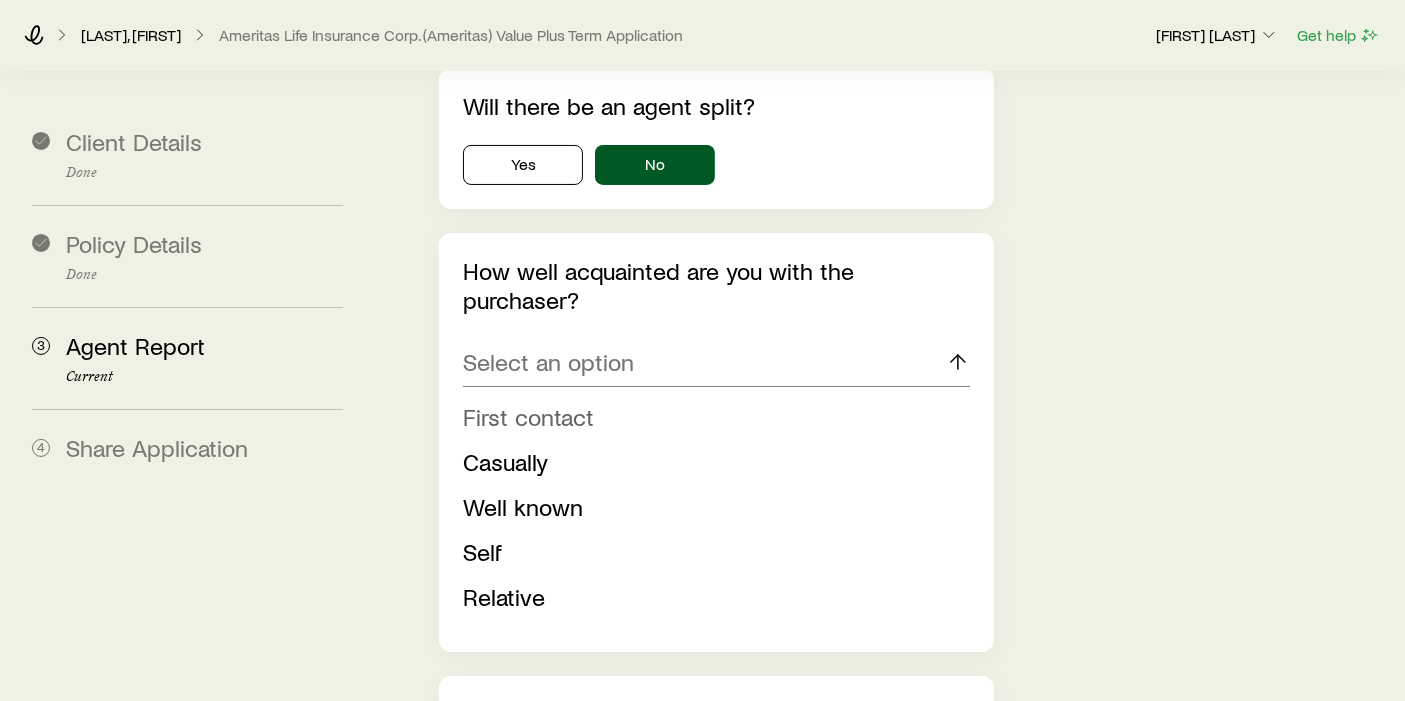 click on "First contact" at bounding box center [528, 416] 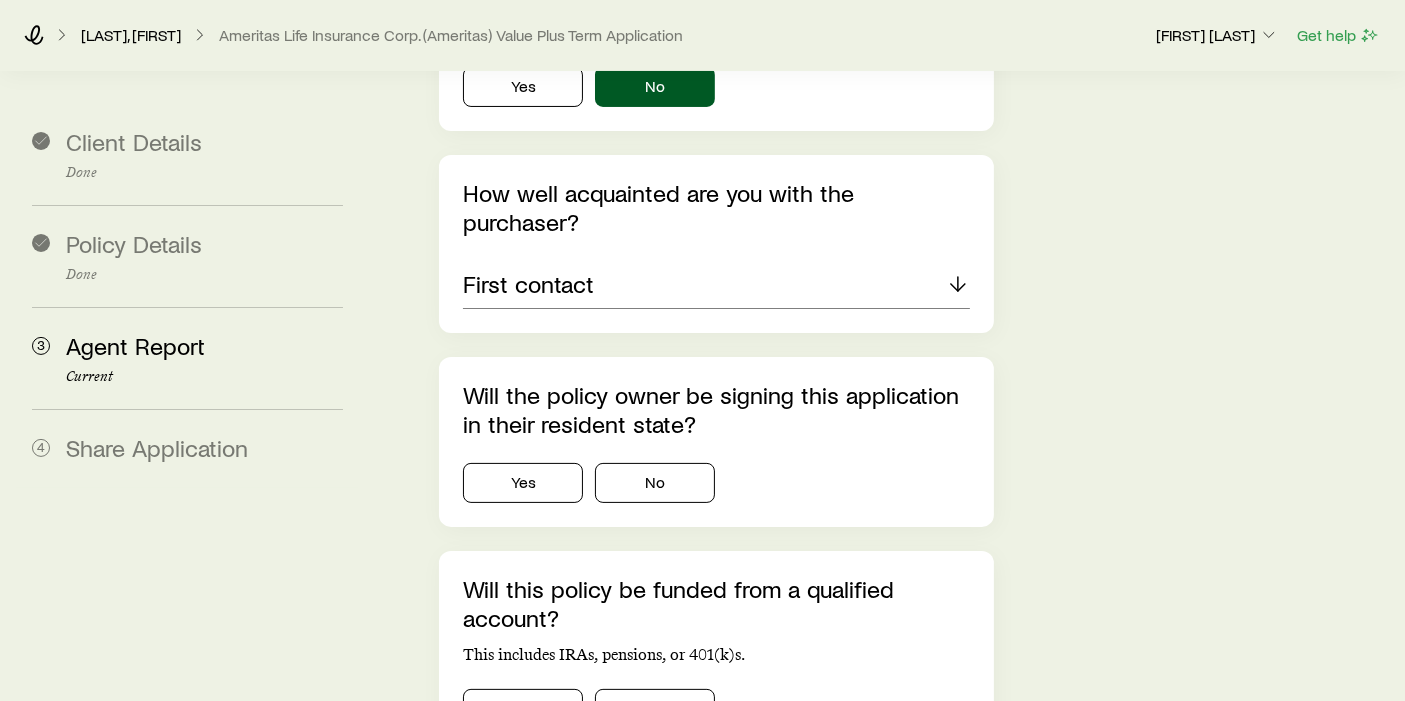scroll, scrollTop: 328, scrollLeft: 0, axis: vertical 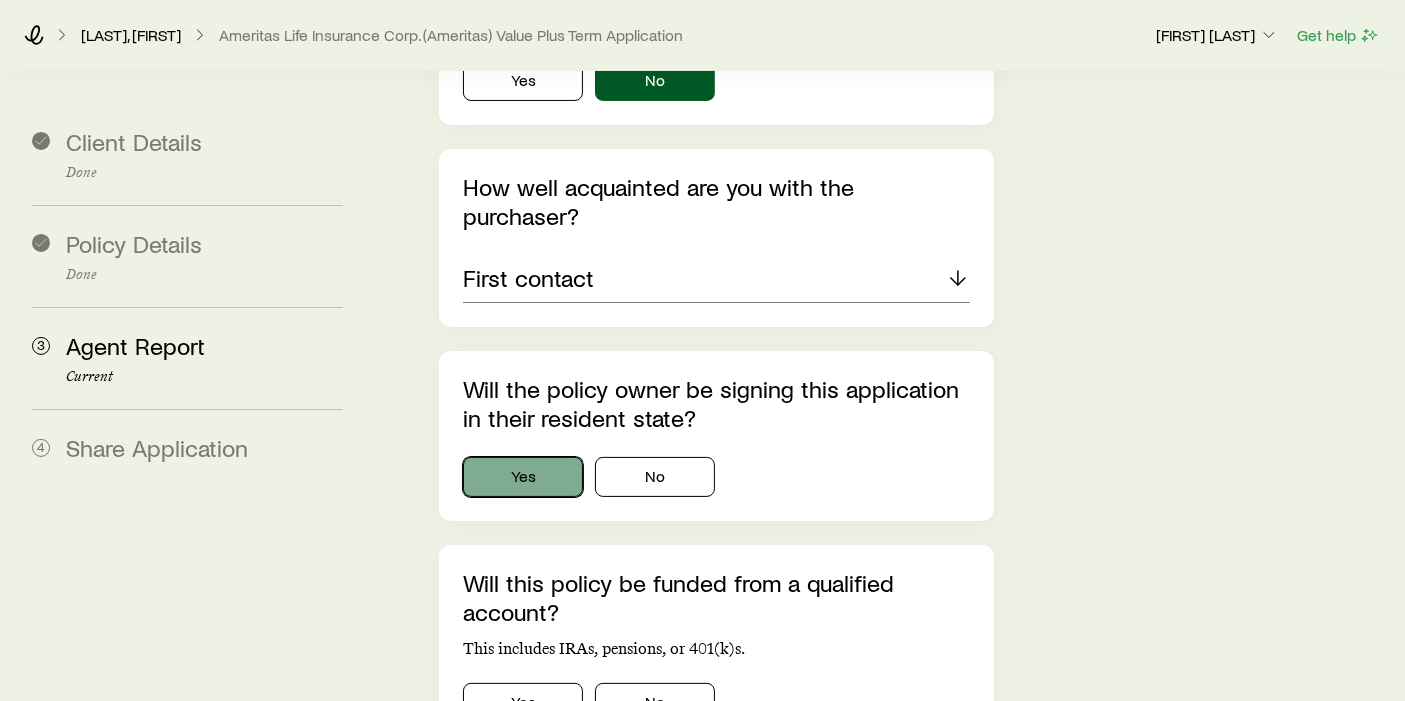 click on "Yes" at bounding box center [523, 477] 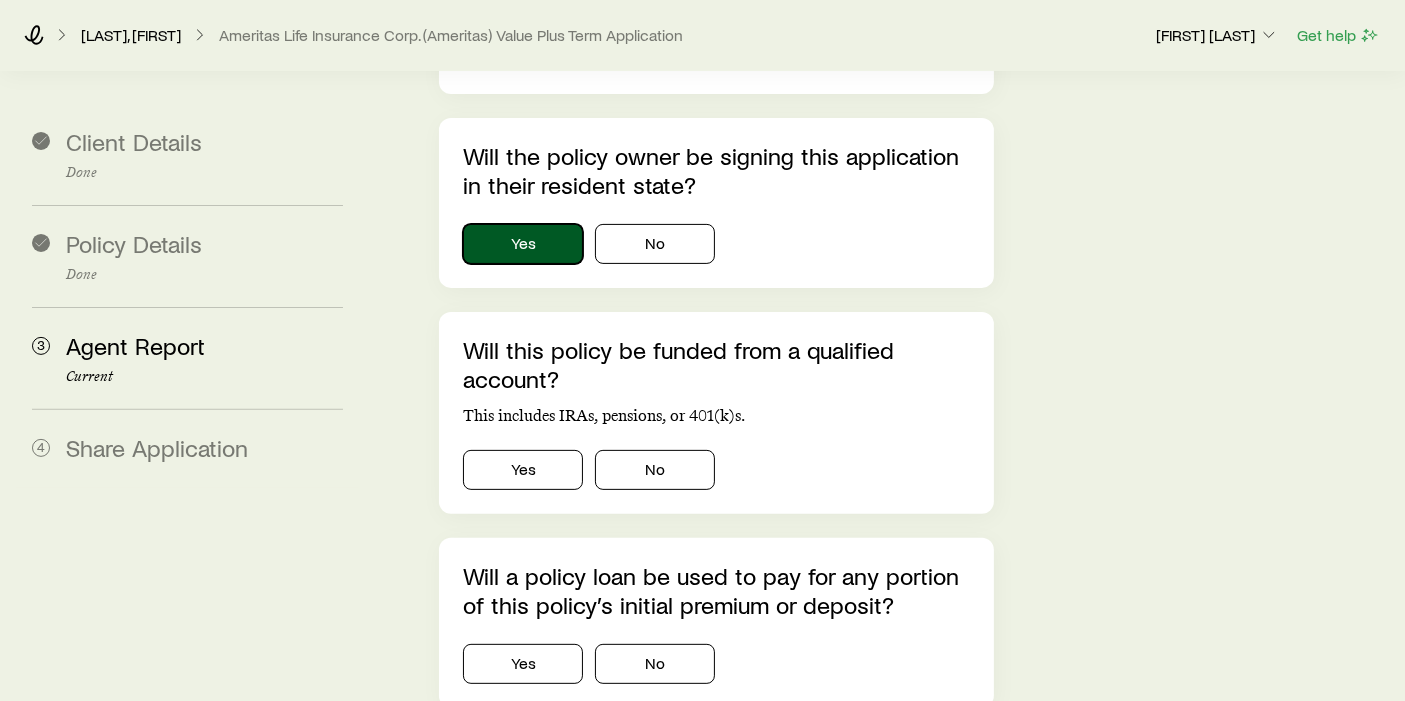 scroll, scrollTop: 563, scrollLeft: 0, axis: vertical 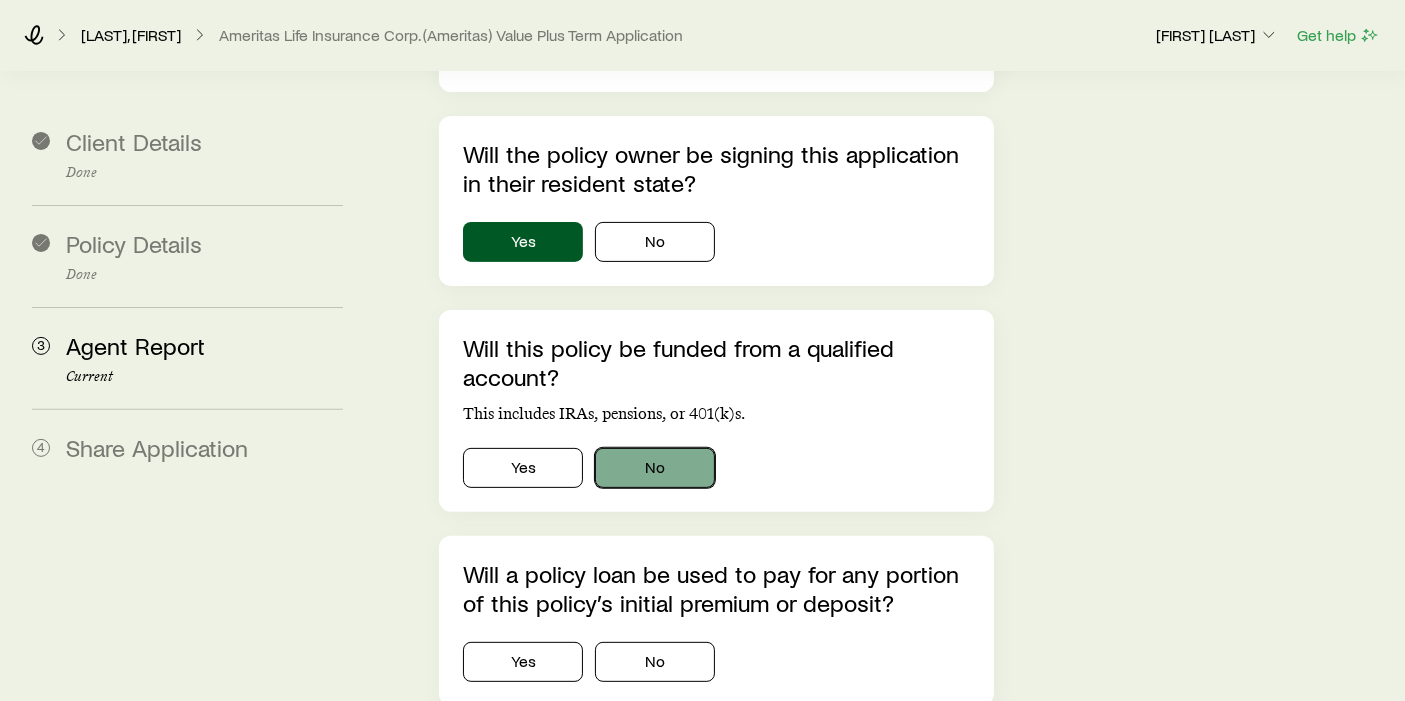 click on "No" at bounding box center [655, 468] 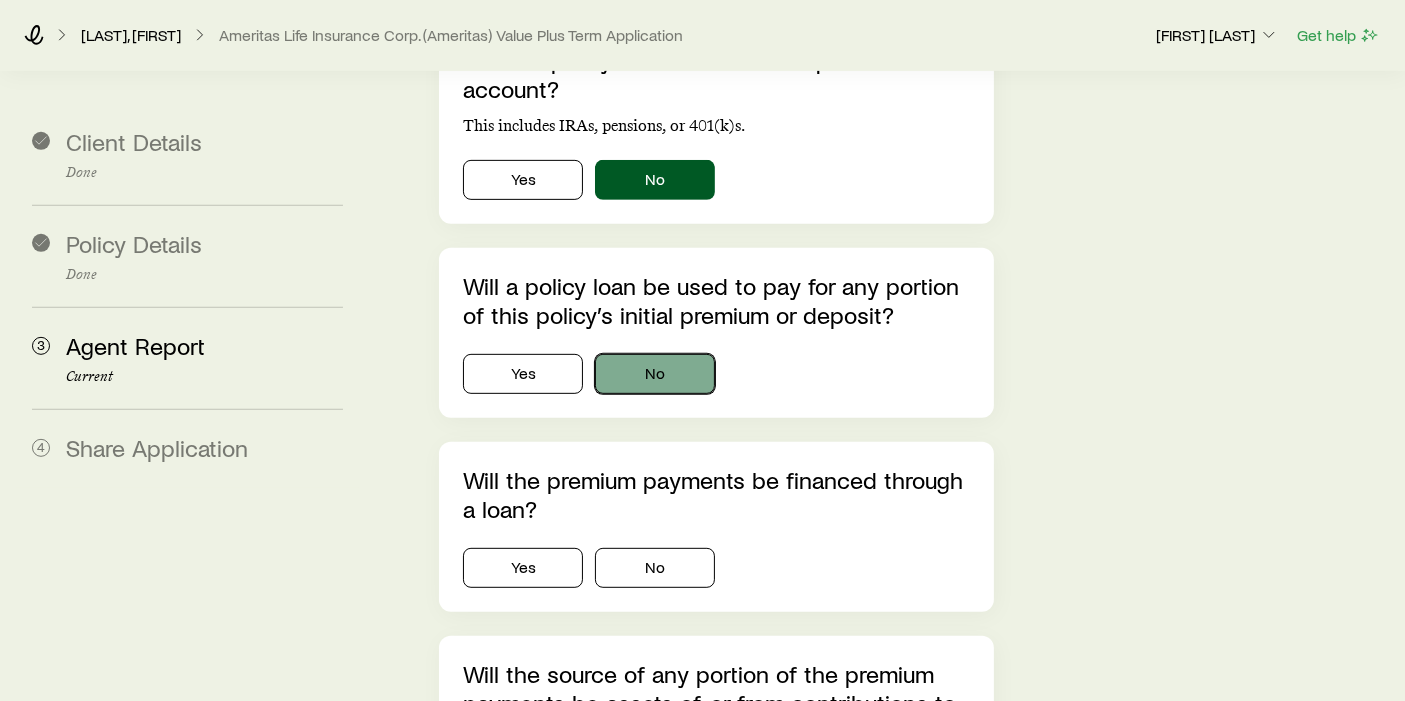 click on "No" at bounding box center [655, 374] 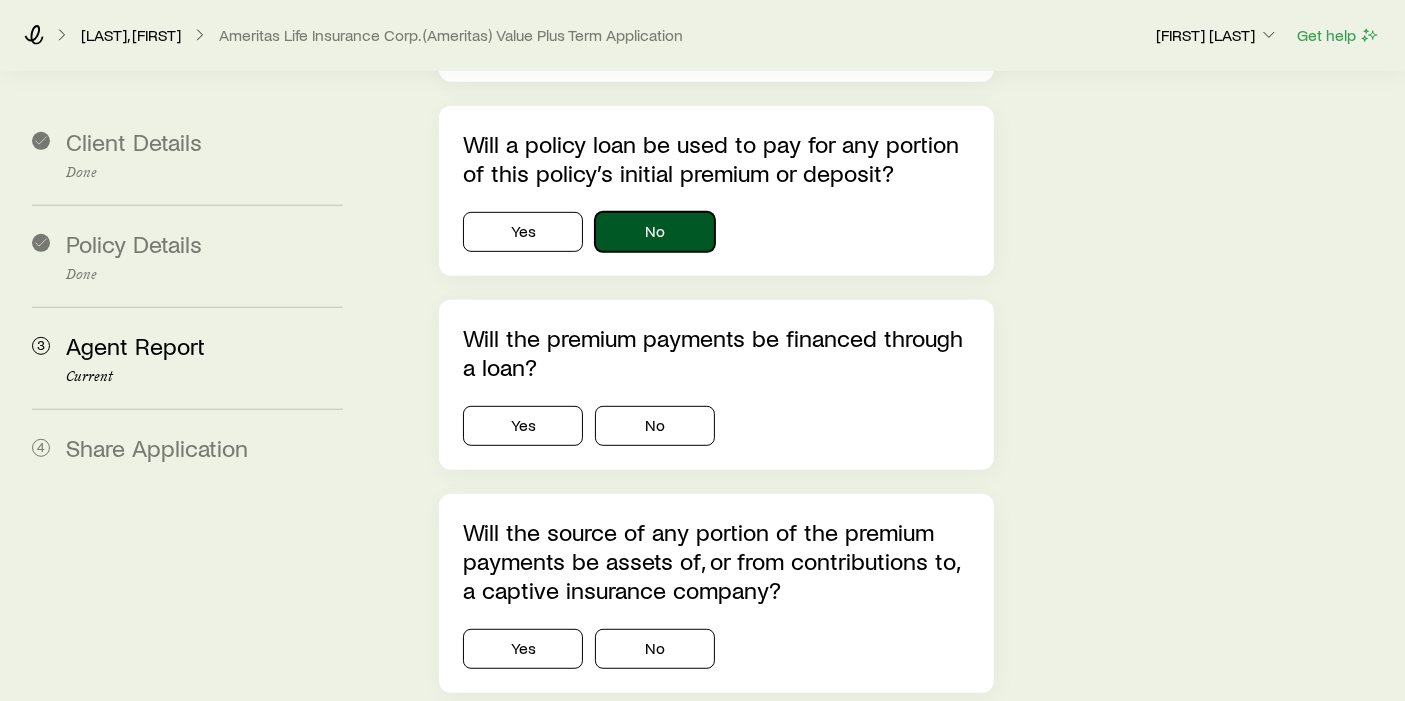 scroll, scrollTop: 1003, scrollLeft: 0, axis: vertical 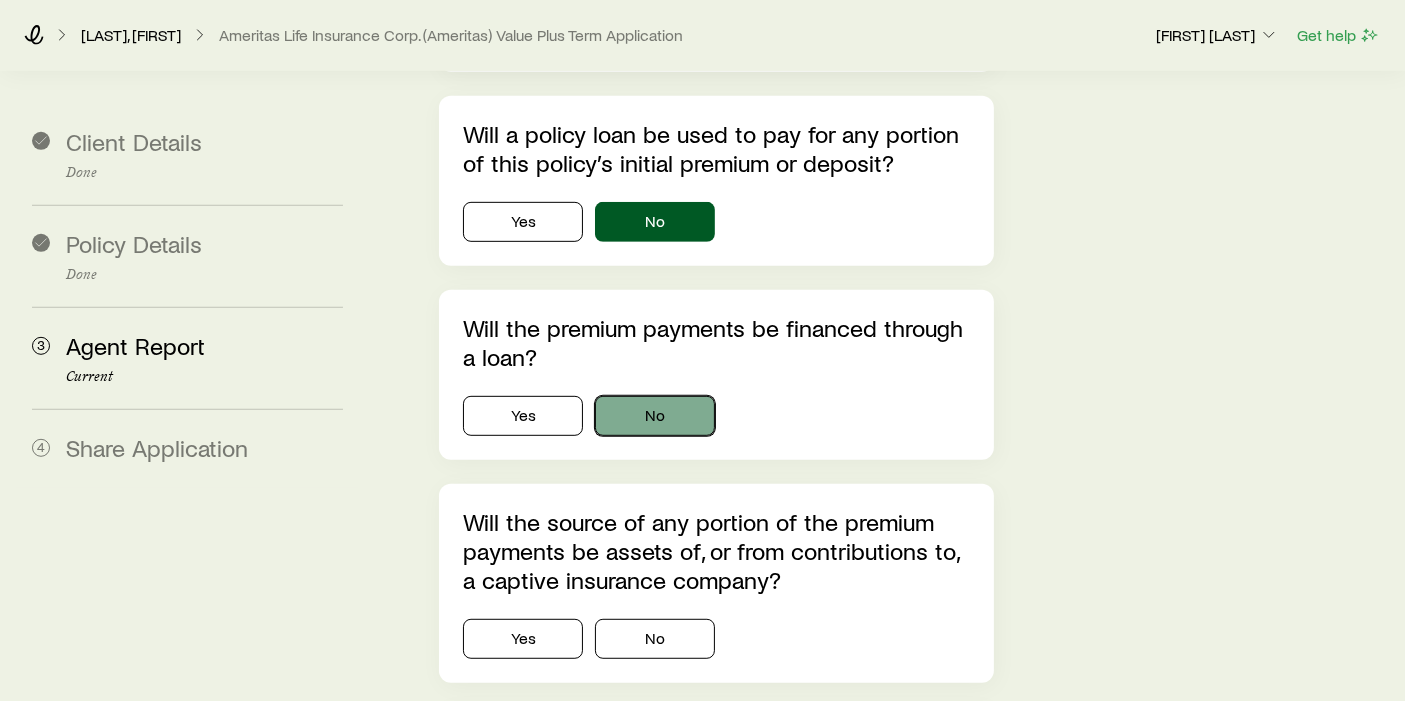 click on "No" at bounding box center [655, 416] 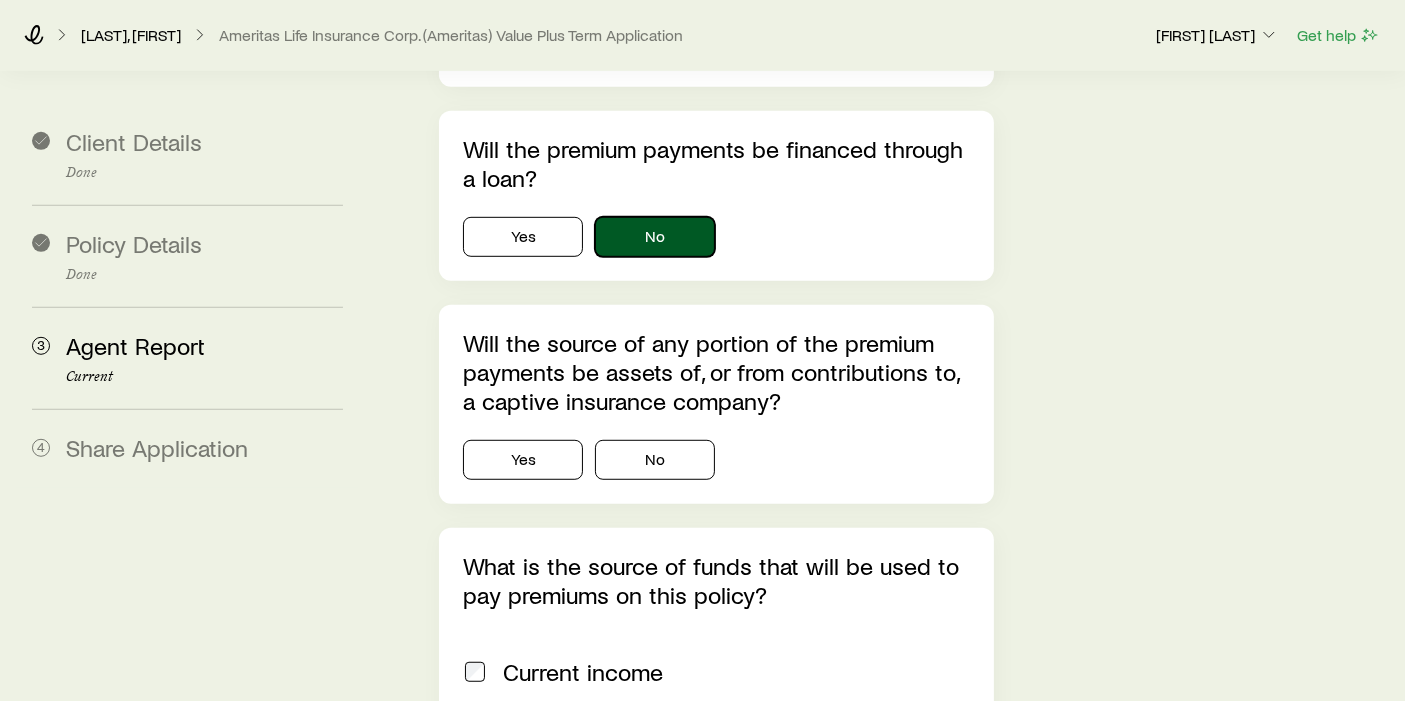 scroll, scrollTop: 1188, scrollLeft: 0, axis: vertical 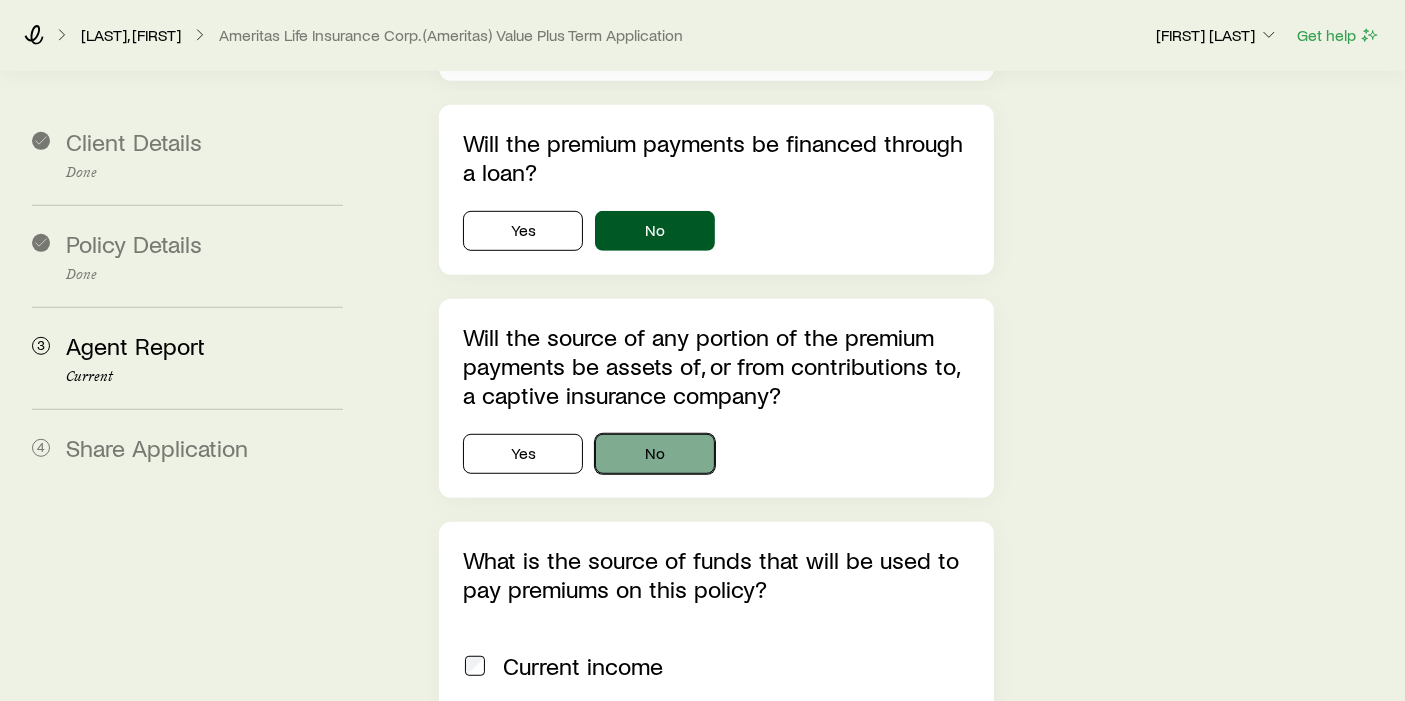 click on "No" at bounding box center [655, 454] 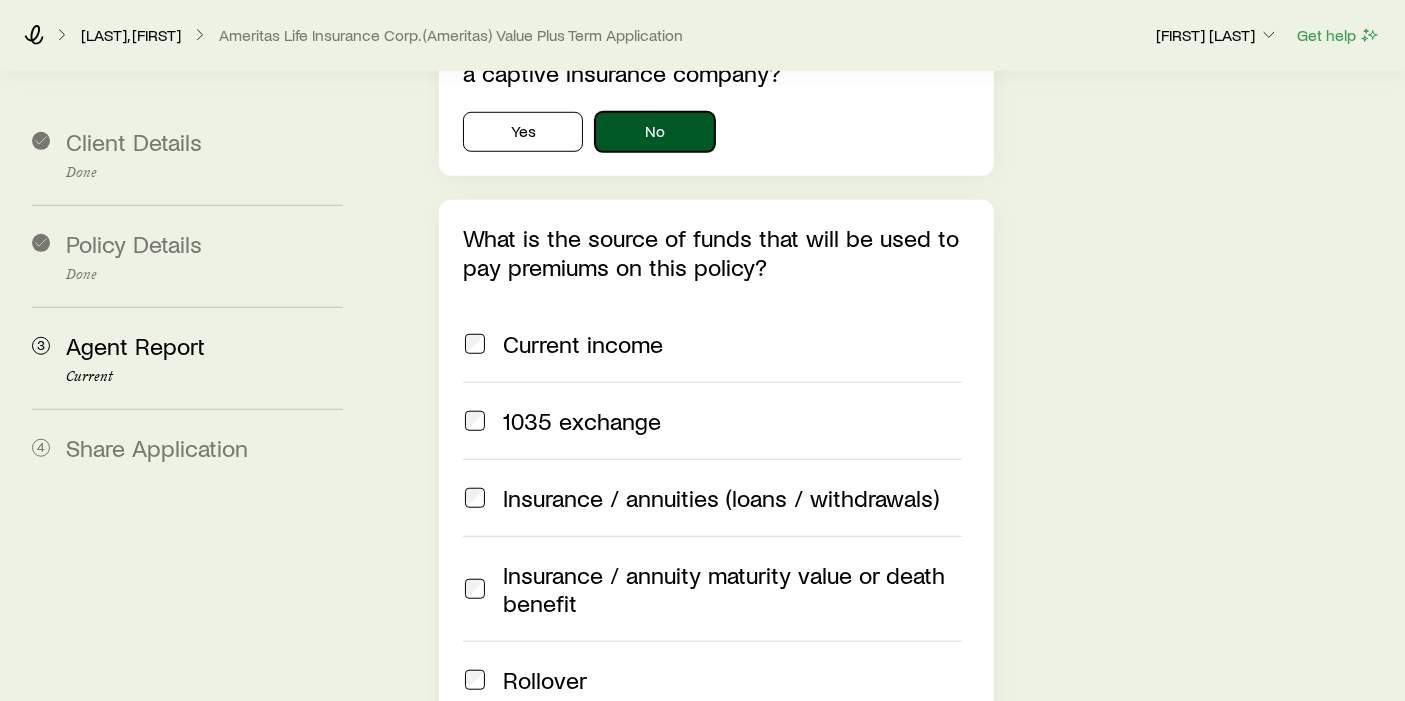 scroll, scrollTop: 1513, scrollLeft: 0, axis: vertical 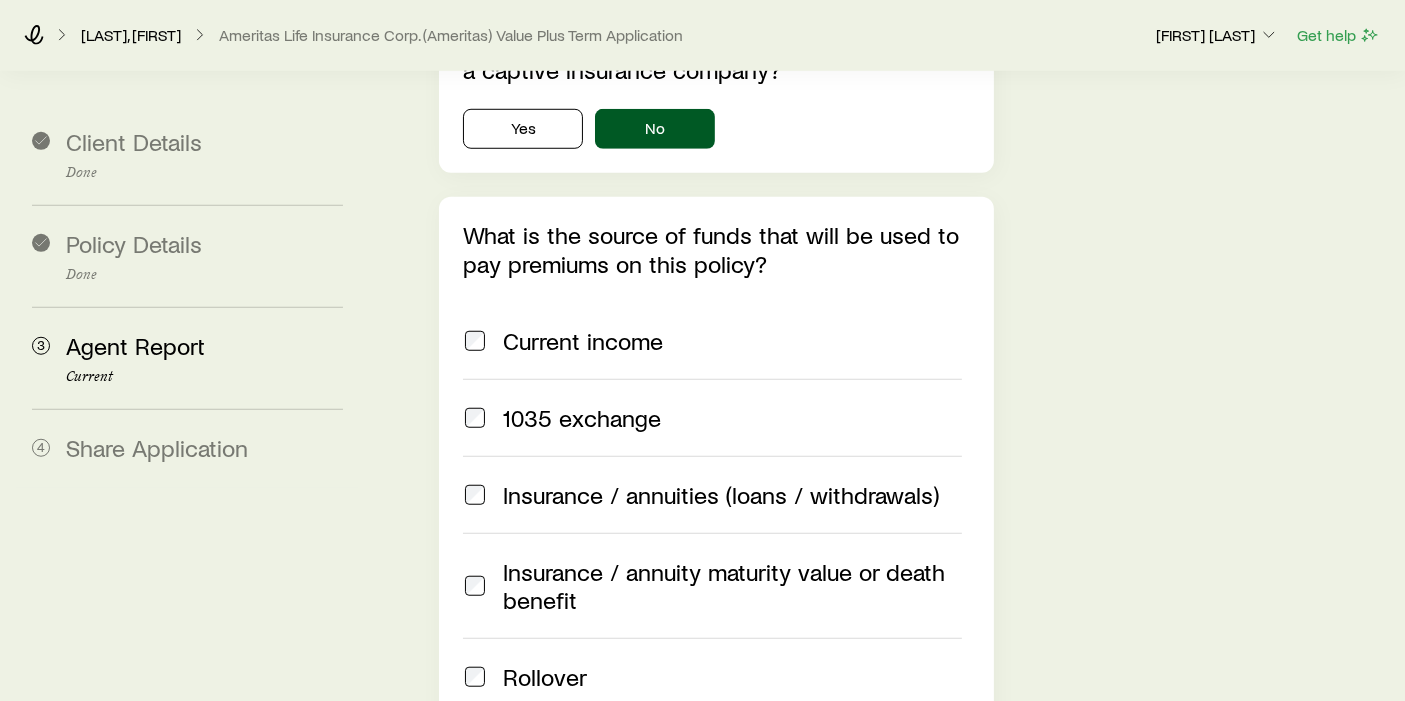 click on "Current income" at bounding box center [712, 341] 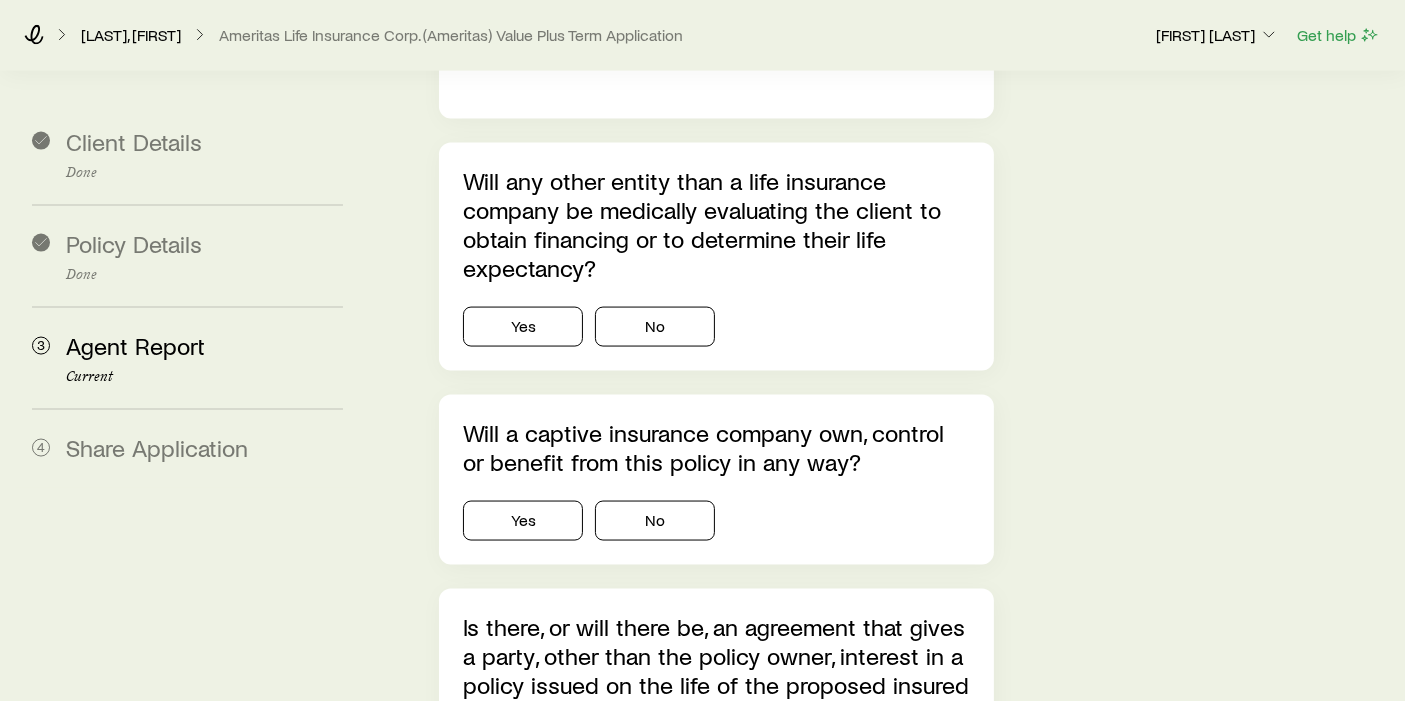scroll, scrollTop: 3006, scrollLeft: 0, axis: vertical 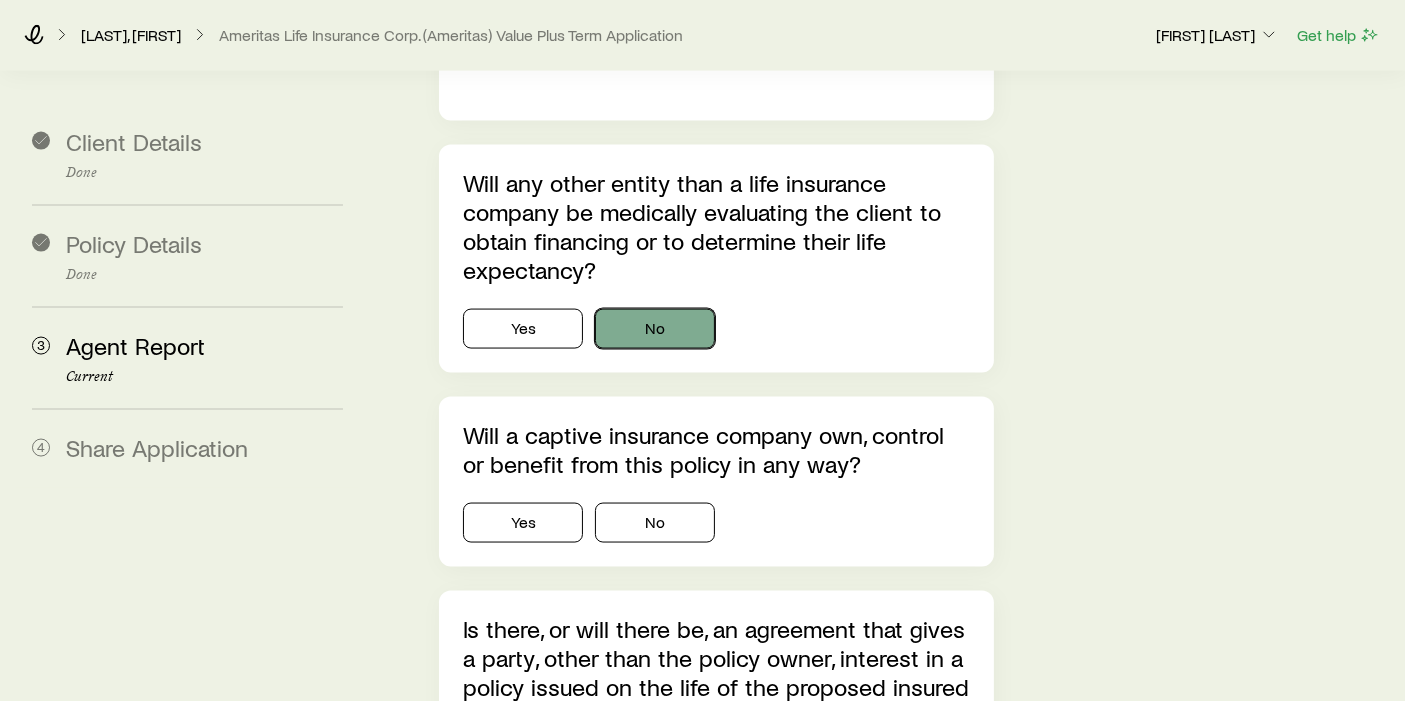 click on "No" at bounding box center (655, 329) 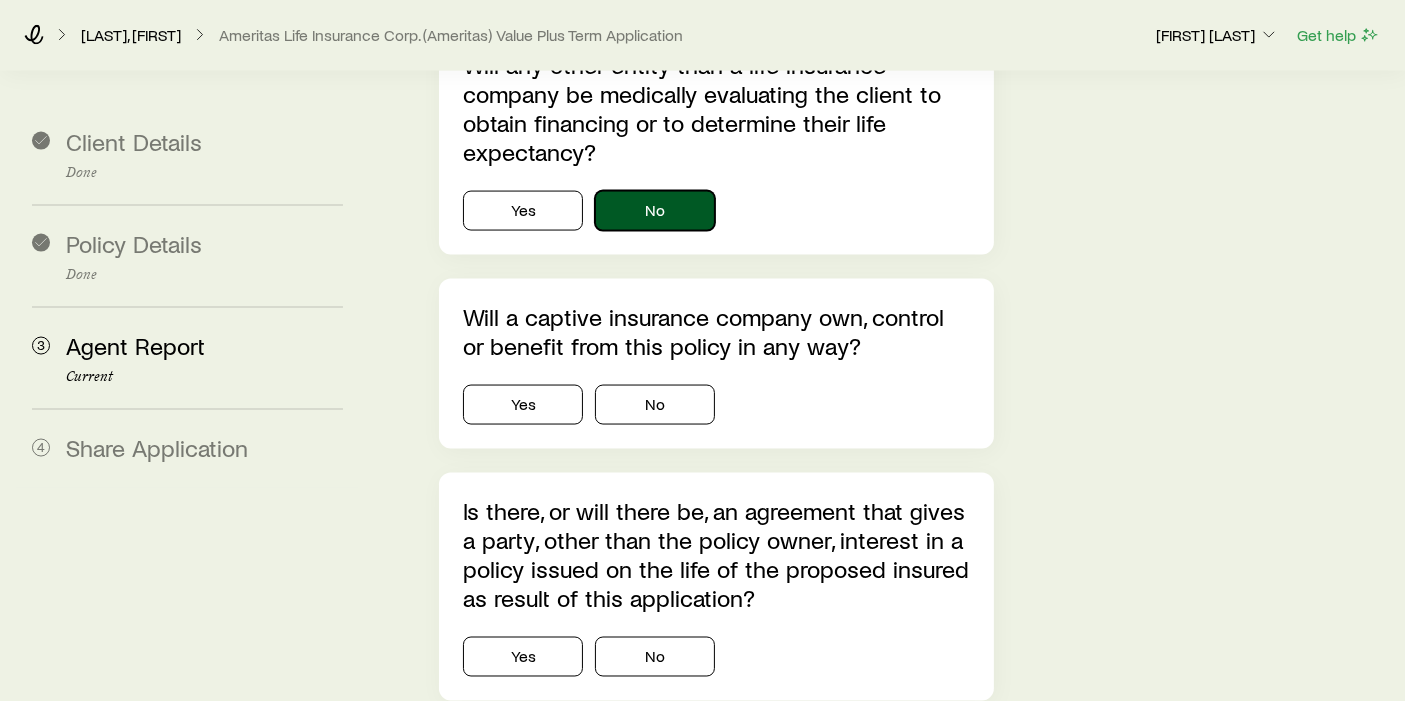scroll, scrollTop: 3137, scrollLeft: 0, axis: vertical 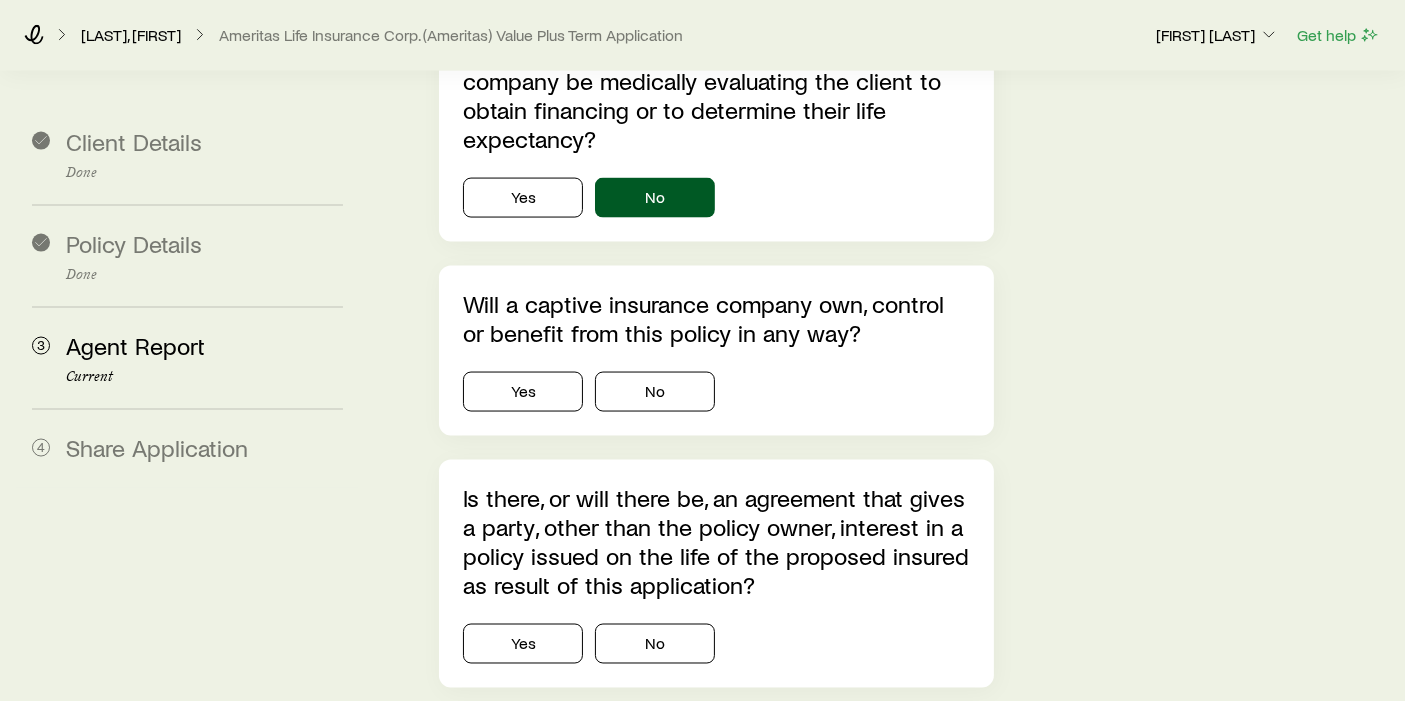 click on "Will a captive insurance company own, control or benefit from this policy in any way? Yes No" at bounding box center (716, 351) 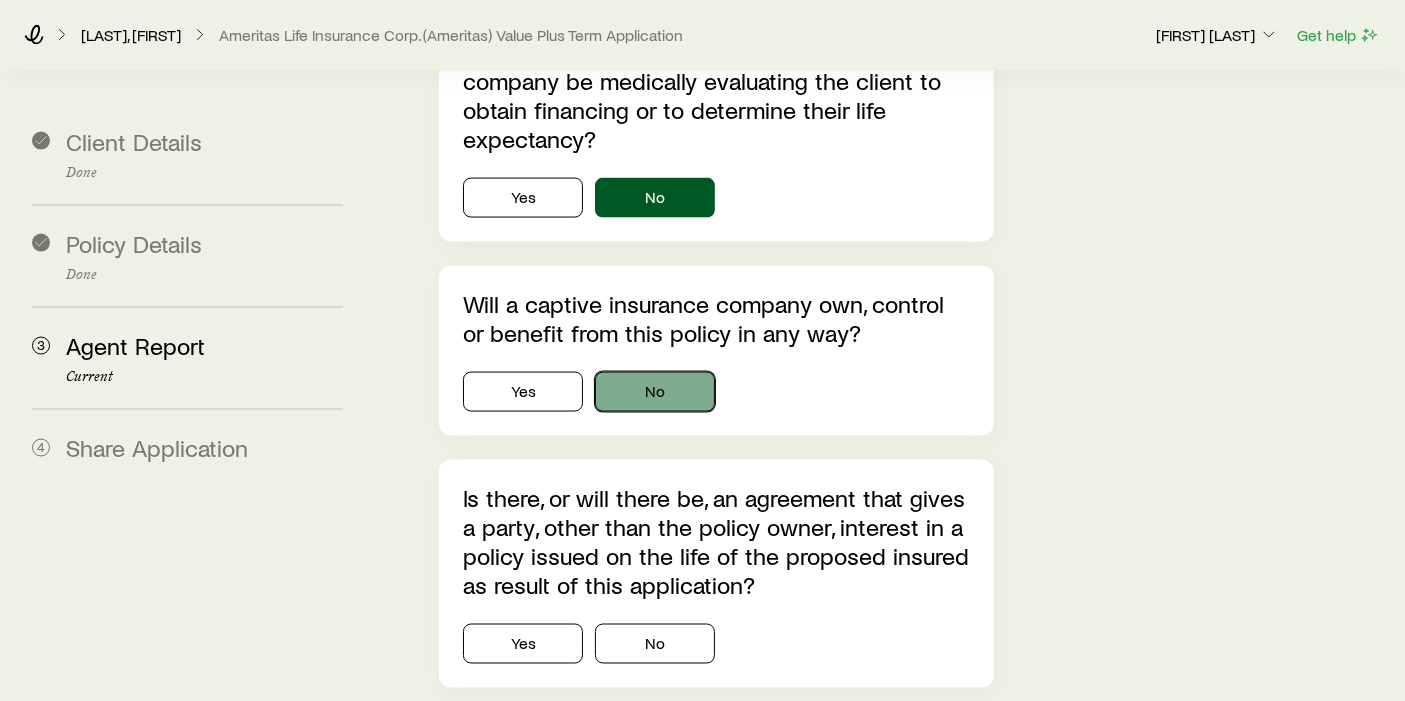 click on "No" at bounding box center [655, 392] 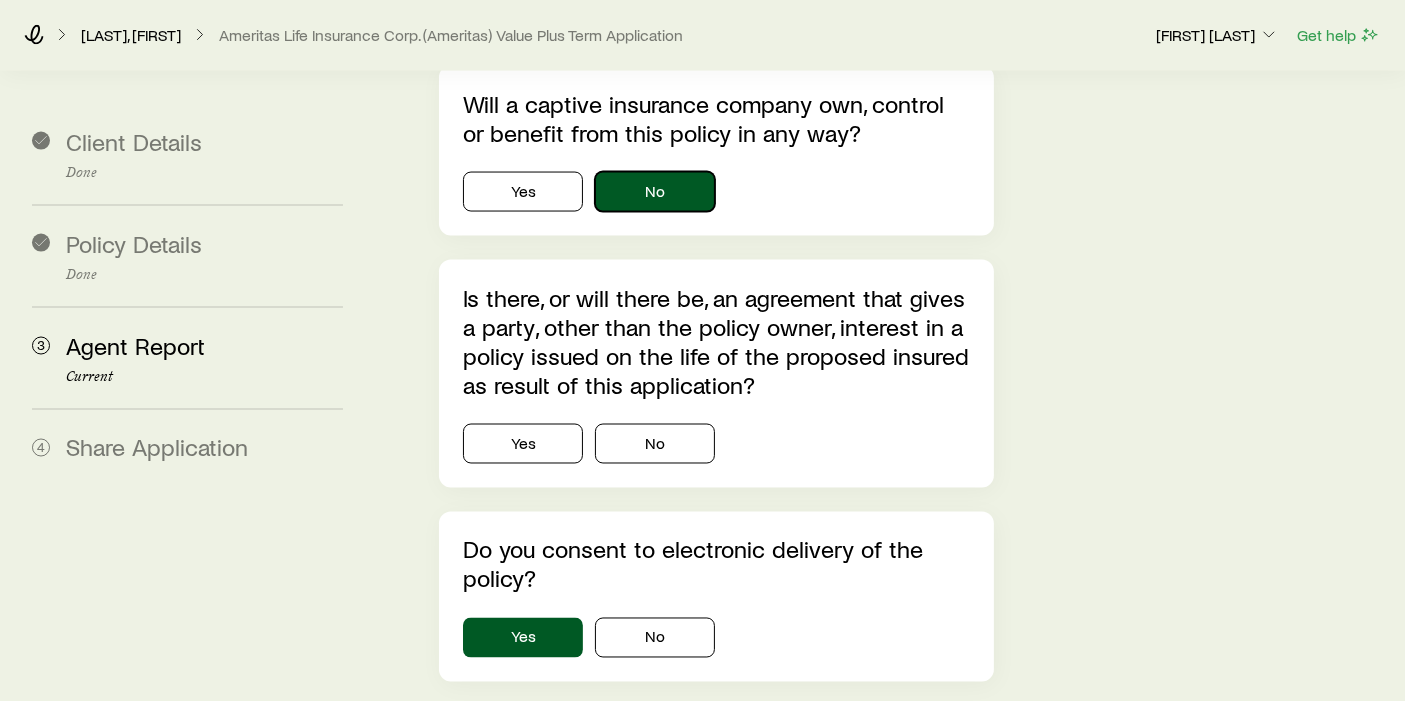 scroll, scrollTop: 3337, scrollLeft: 0, axis: vertical 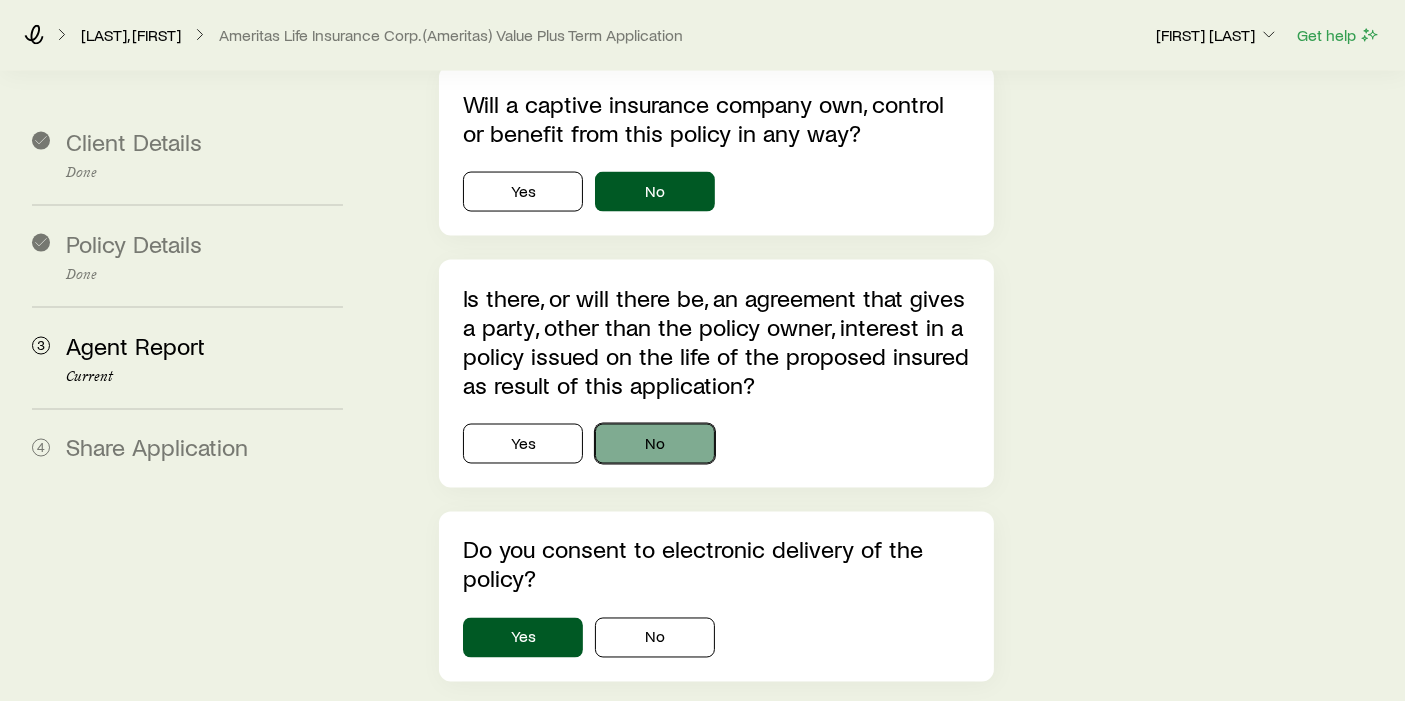 click on "No" at bounding box center (655, 444) 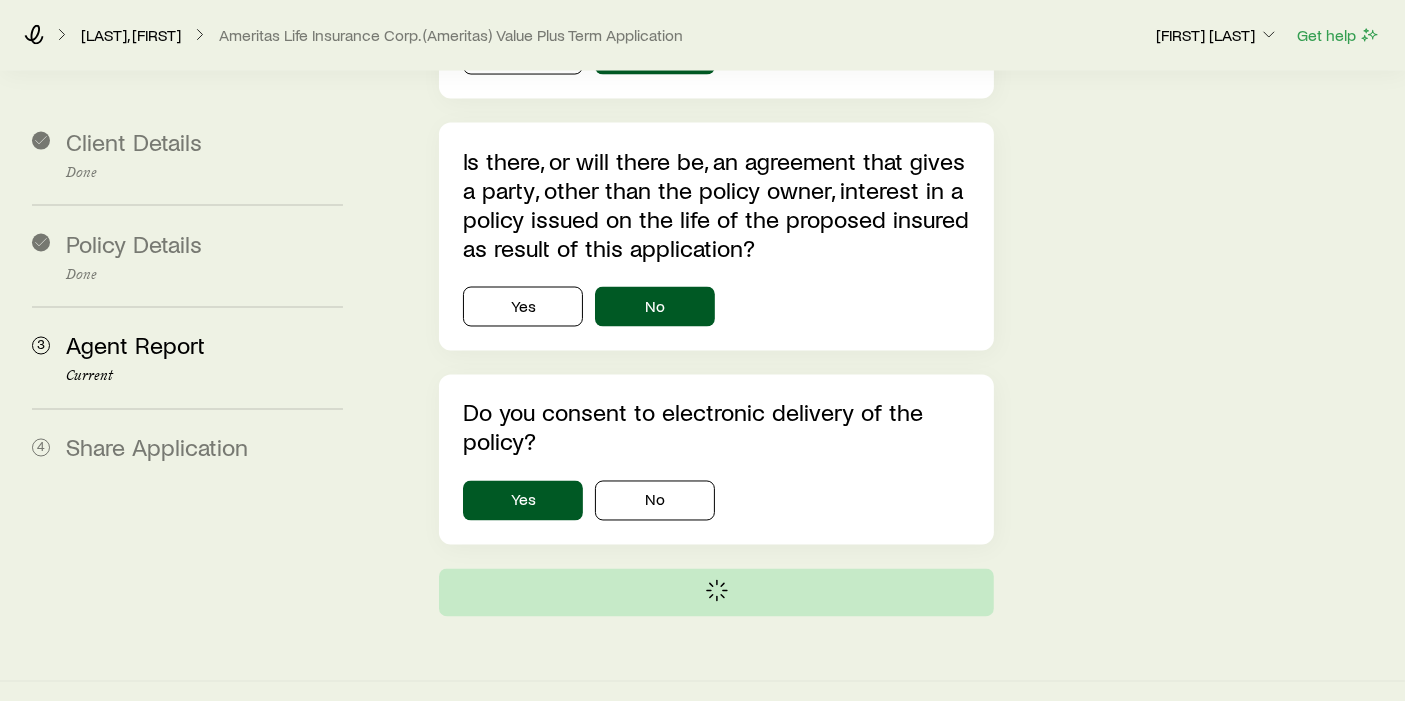 scroll, scrollTop: 0, scrollLeft: 0, axis: both 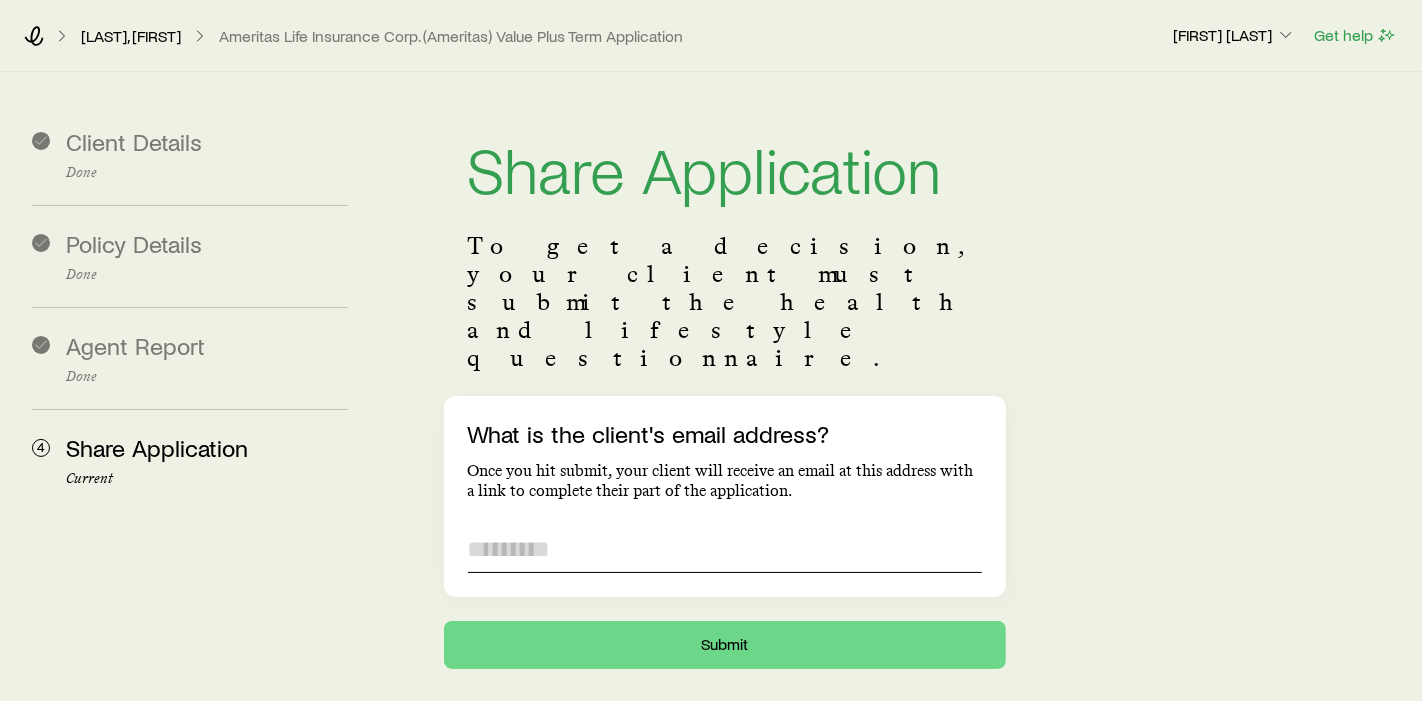 click on "What is the client's email address?" at bounding box center (725, 549) 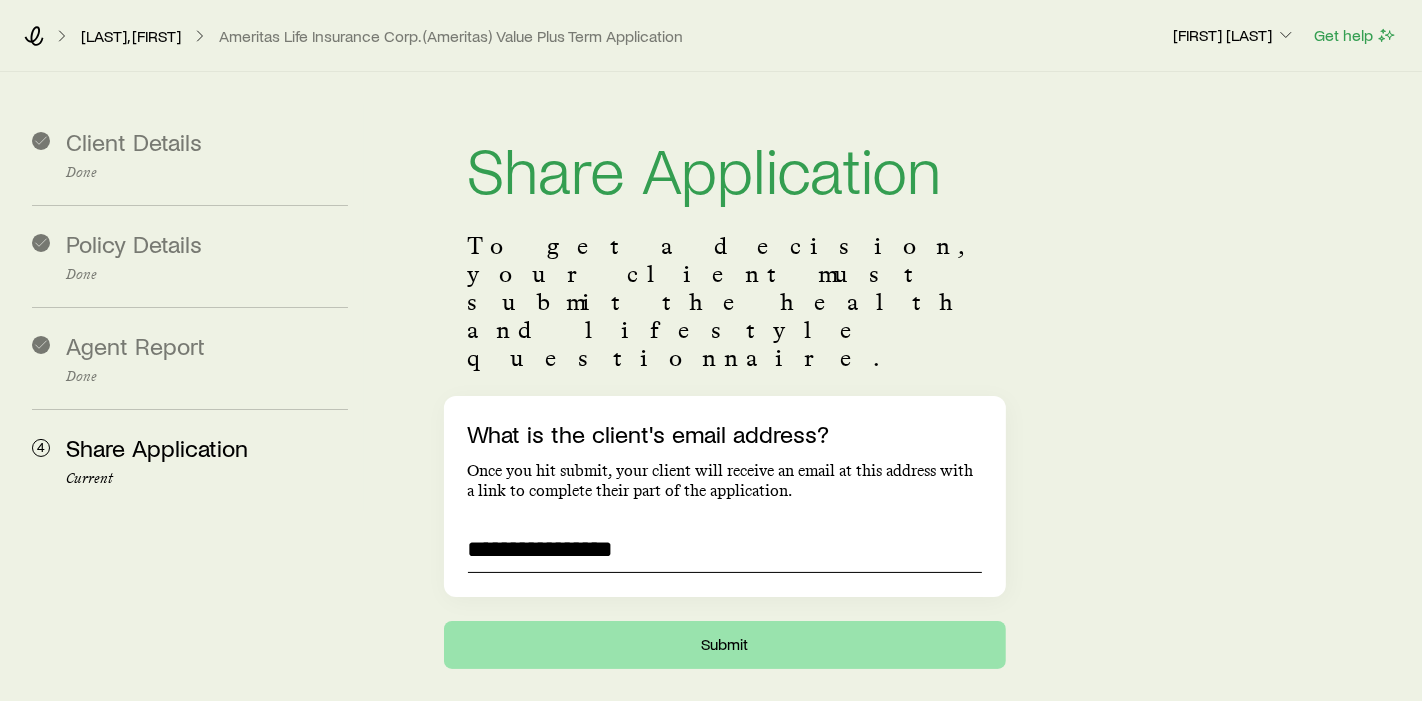 type on "**********" 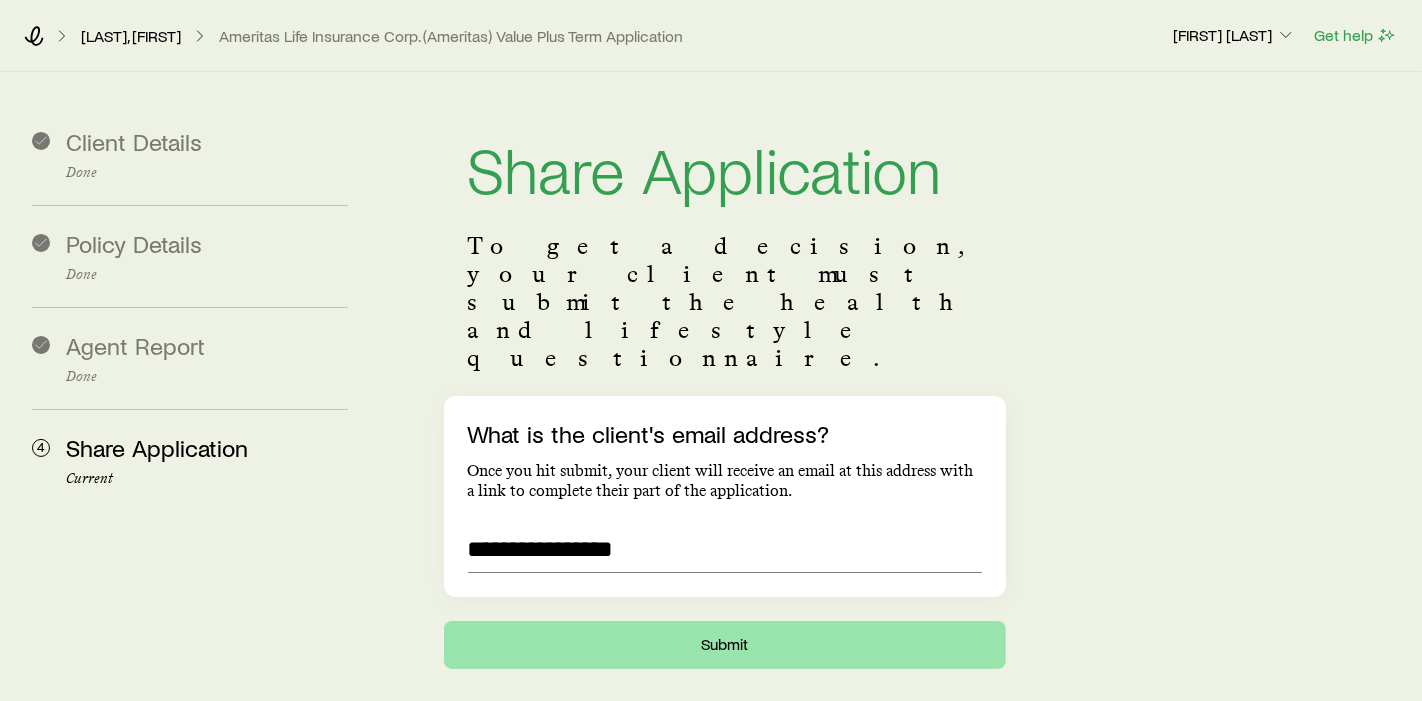 click on "**********" at bounding box center [711, 370] 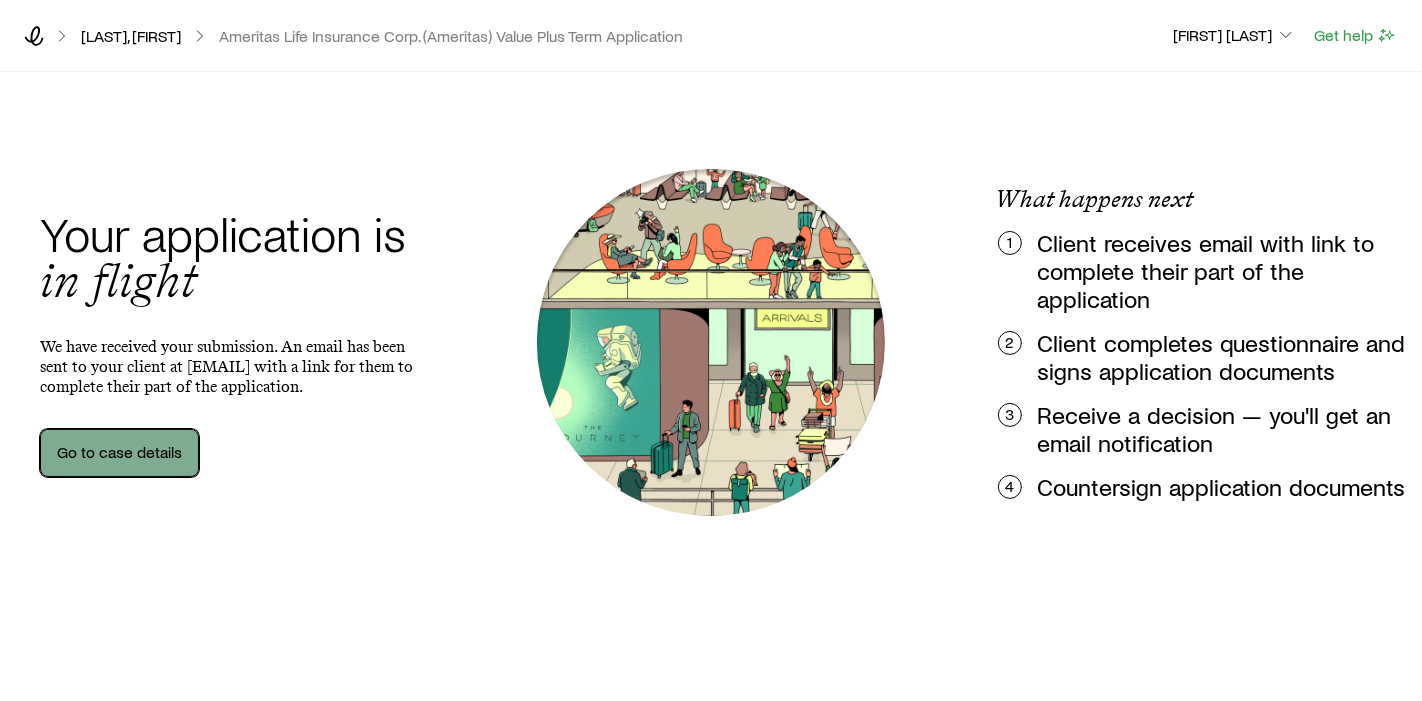 click on "Go to case details" at bounding box center (119, 453) 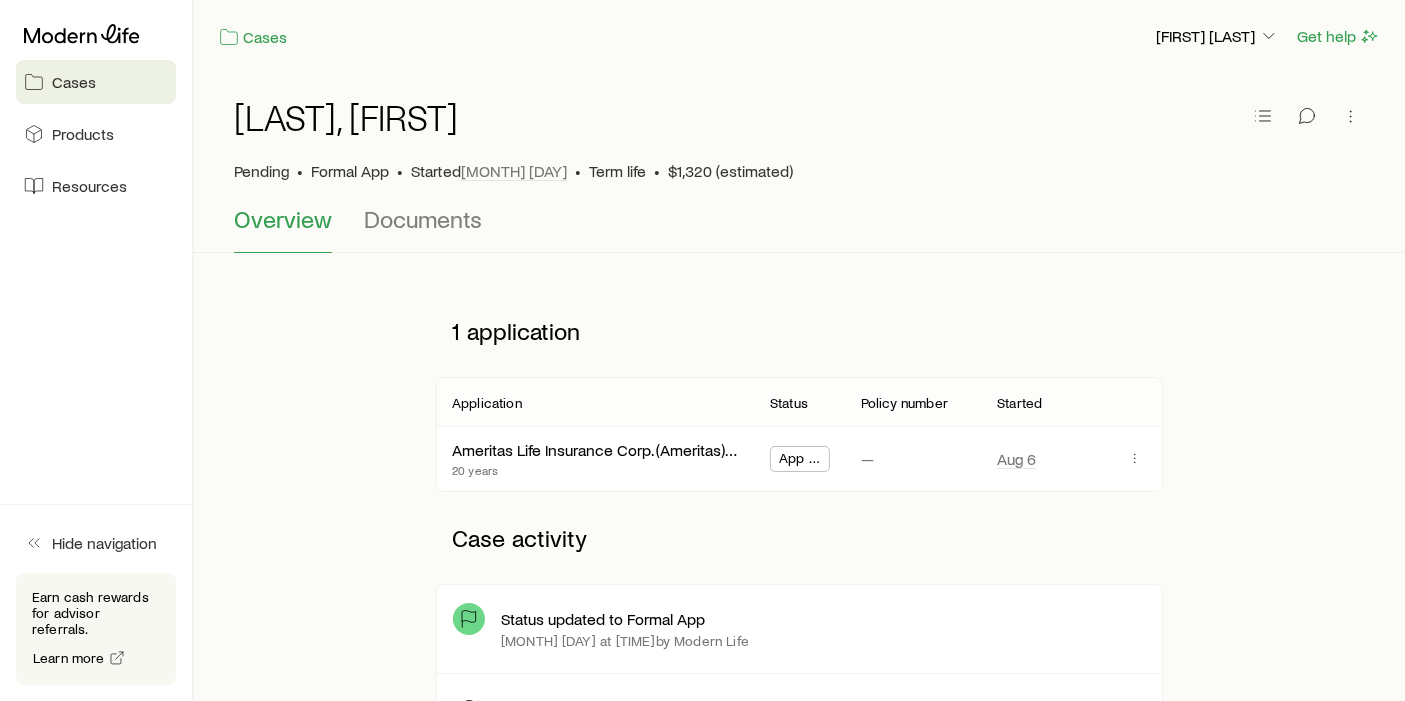 click on "Cases" at bounding box center [96, 82] 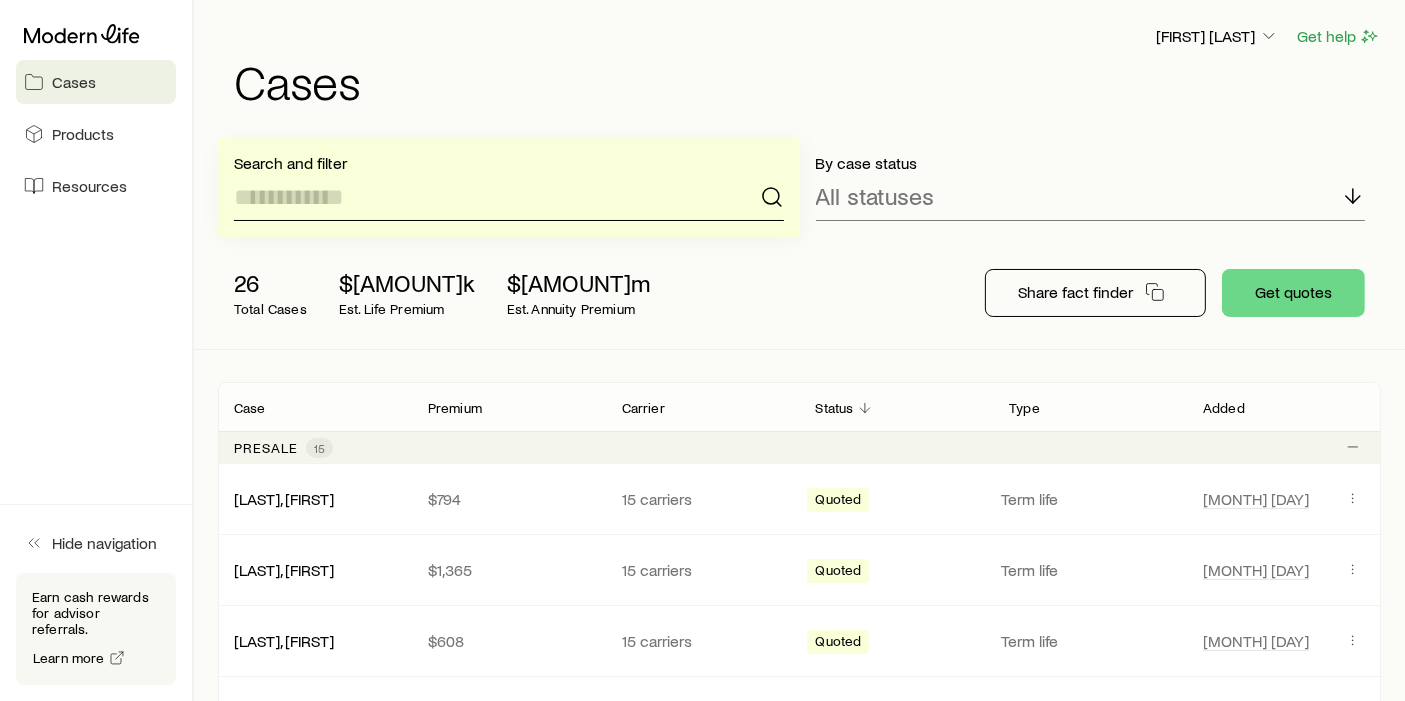 click at bounding box center (509, 197) 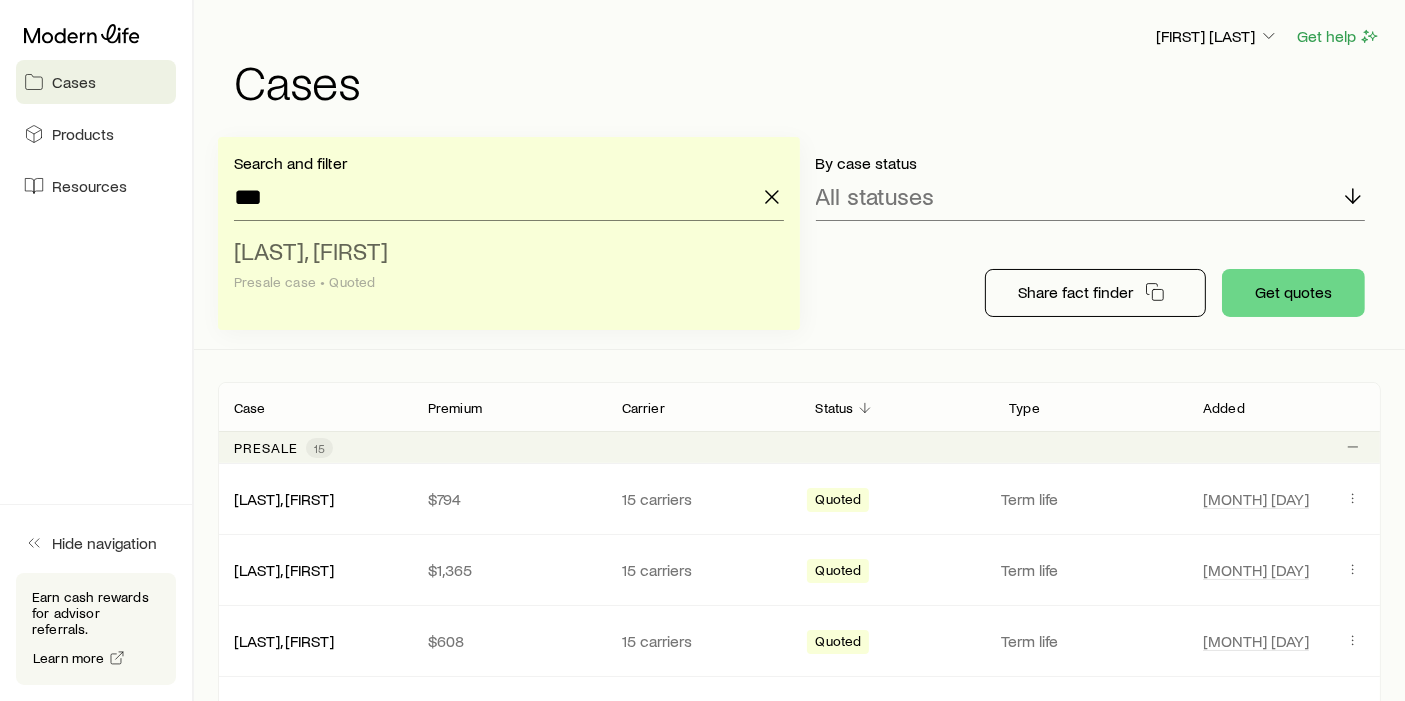 click on "[LAST], [FIRST]" at bounding box center [311, 250] 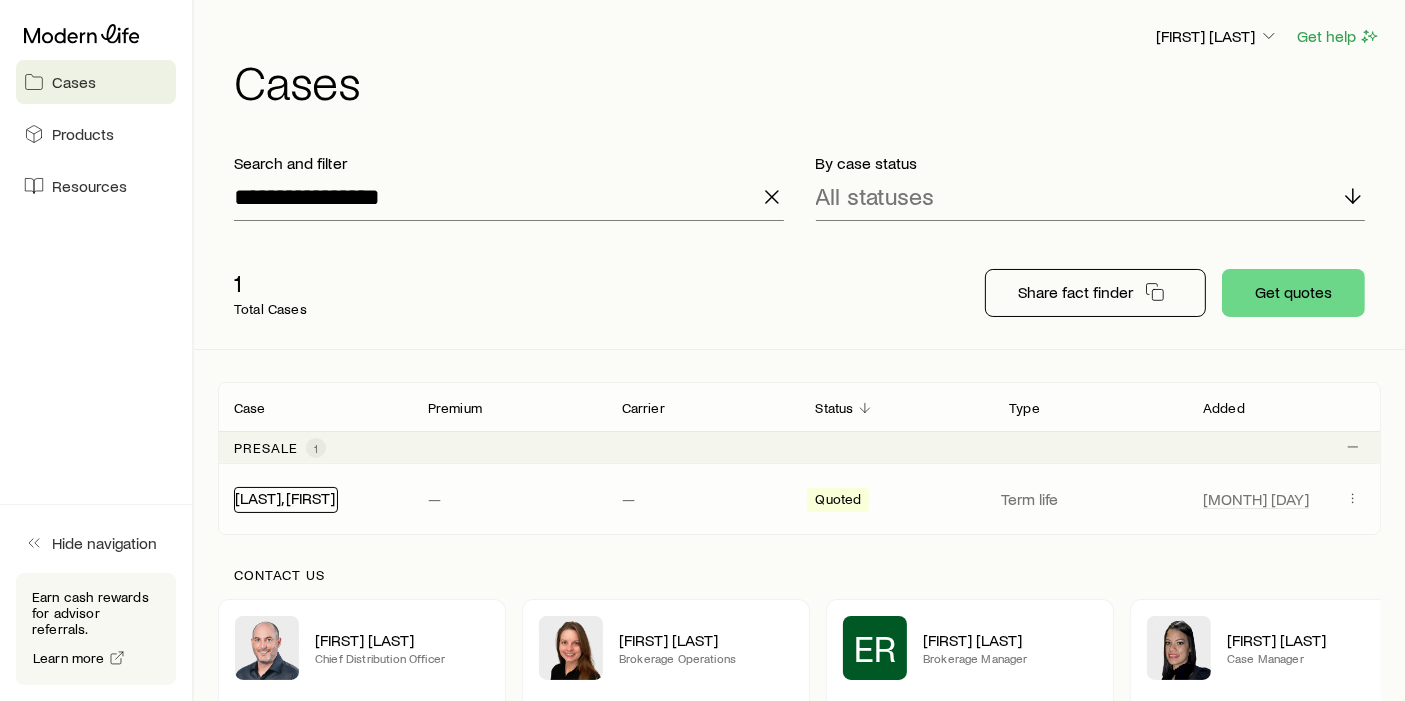 click on "[LAST], [FIRST]" at bounding box center [285, 497] 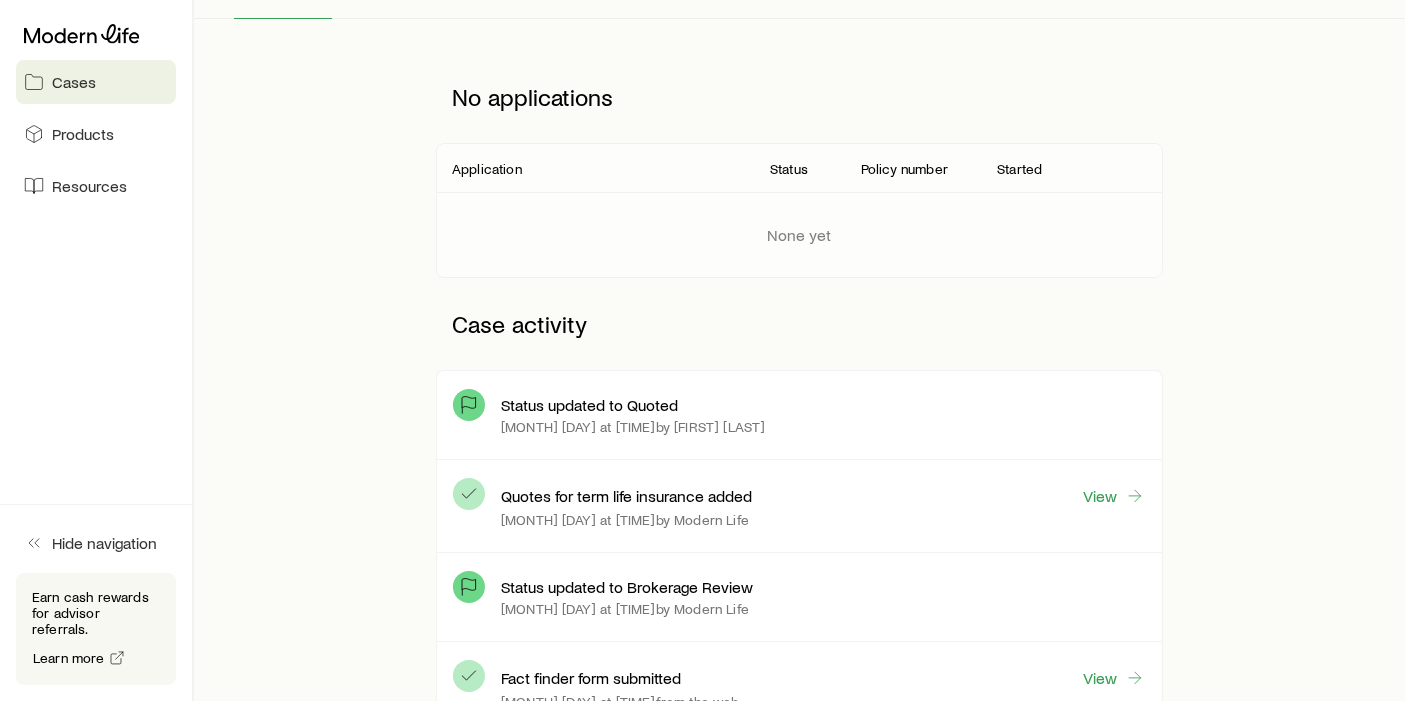 scroll, scrollTop: 268, scrollLeft: 0, axis: vertical 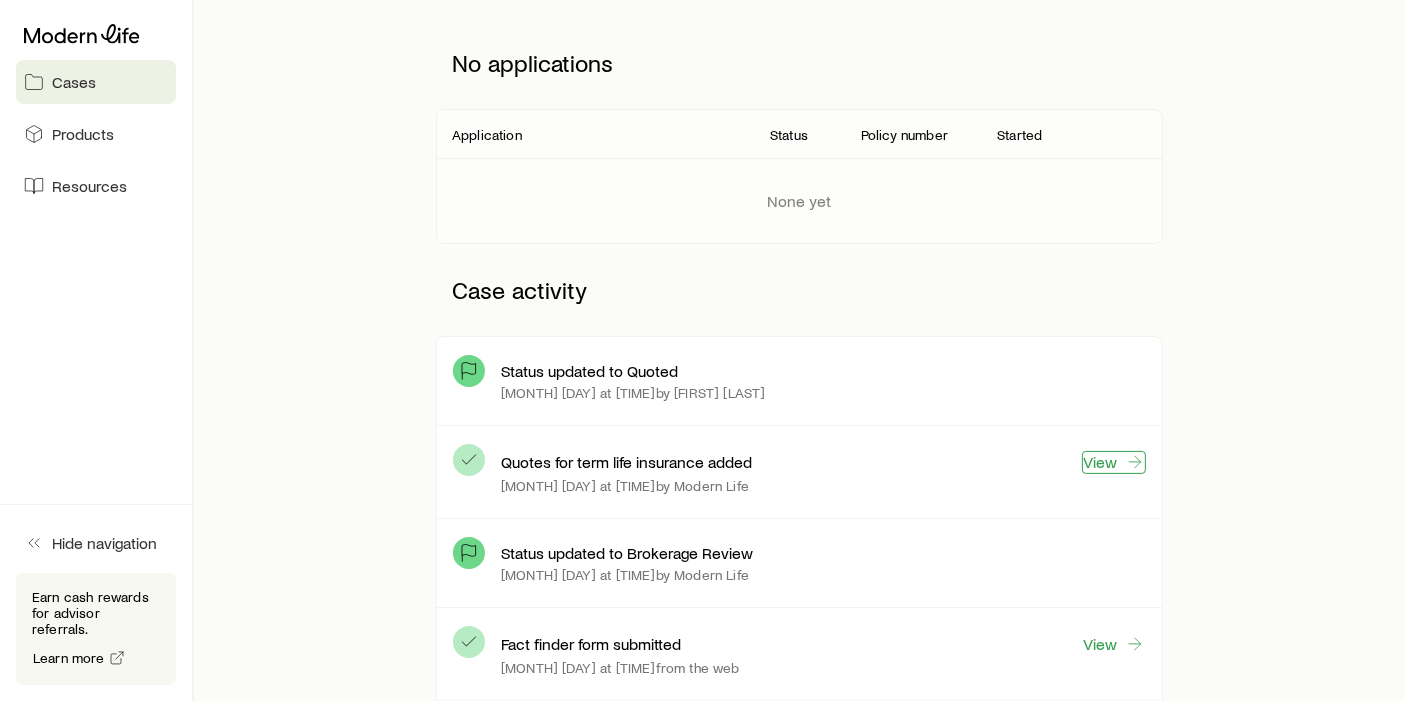 click on "View" at bounding box center (1114, 462) 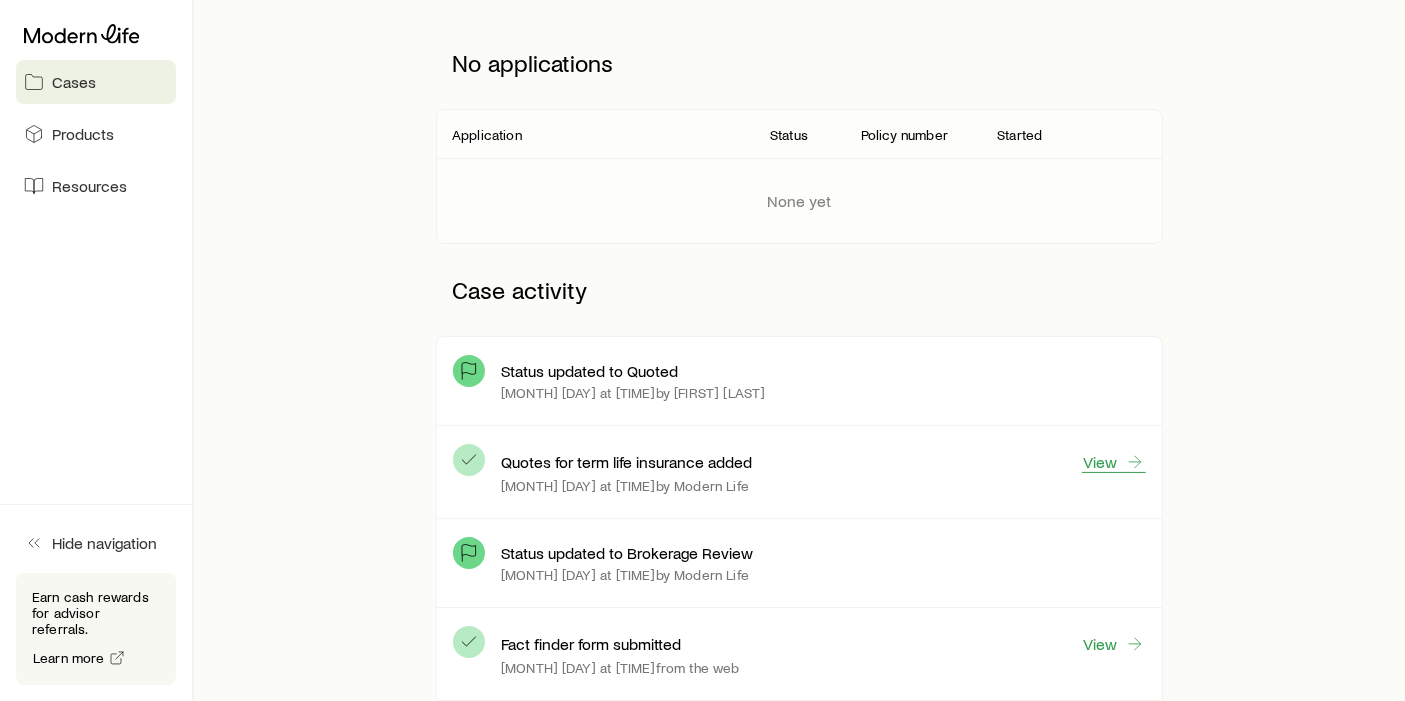 scroll, scrollTop: 0, scrollLeft: 0, axis: both 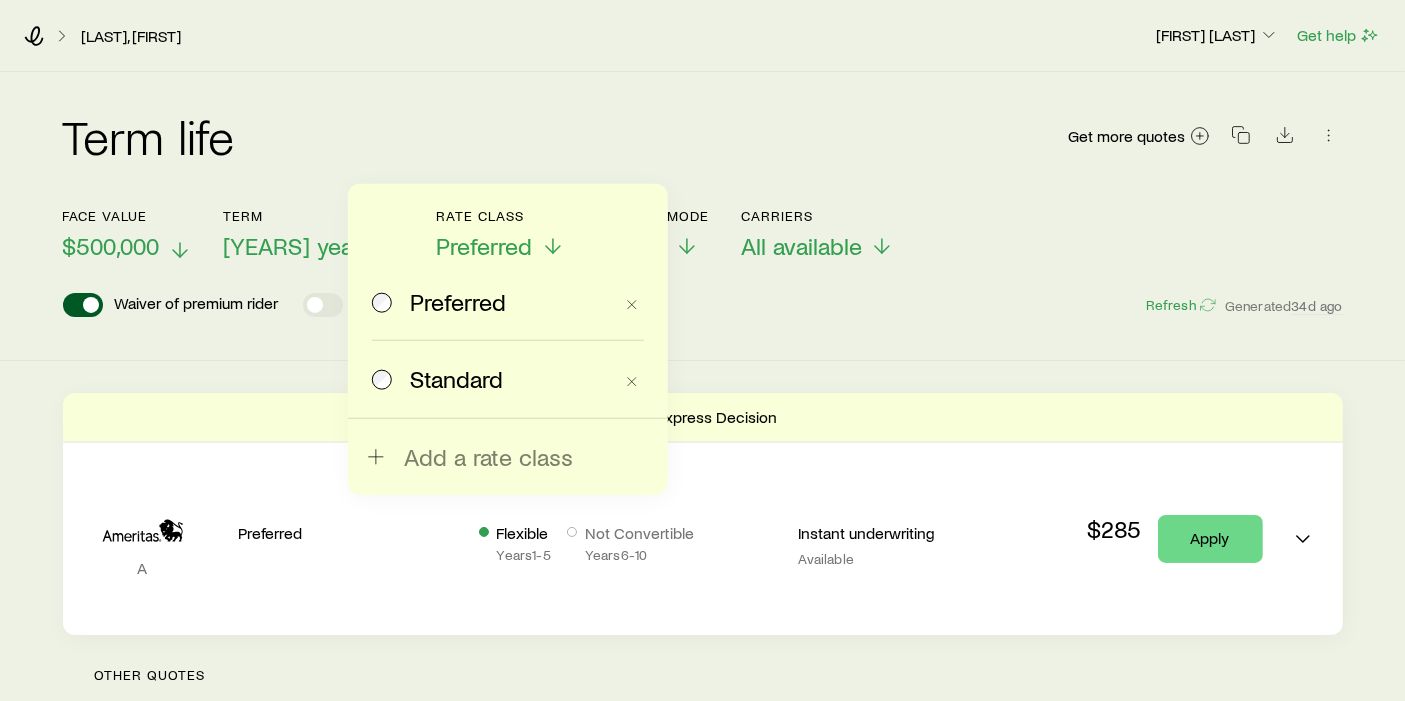 click on "$500,000" at bounding box center (111, 246) 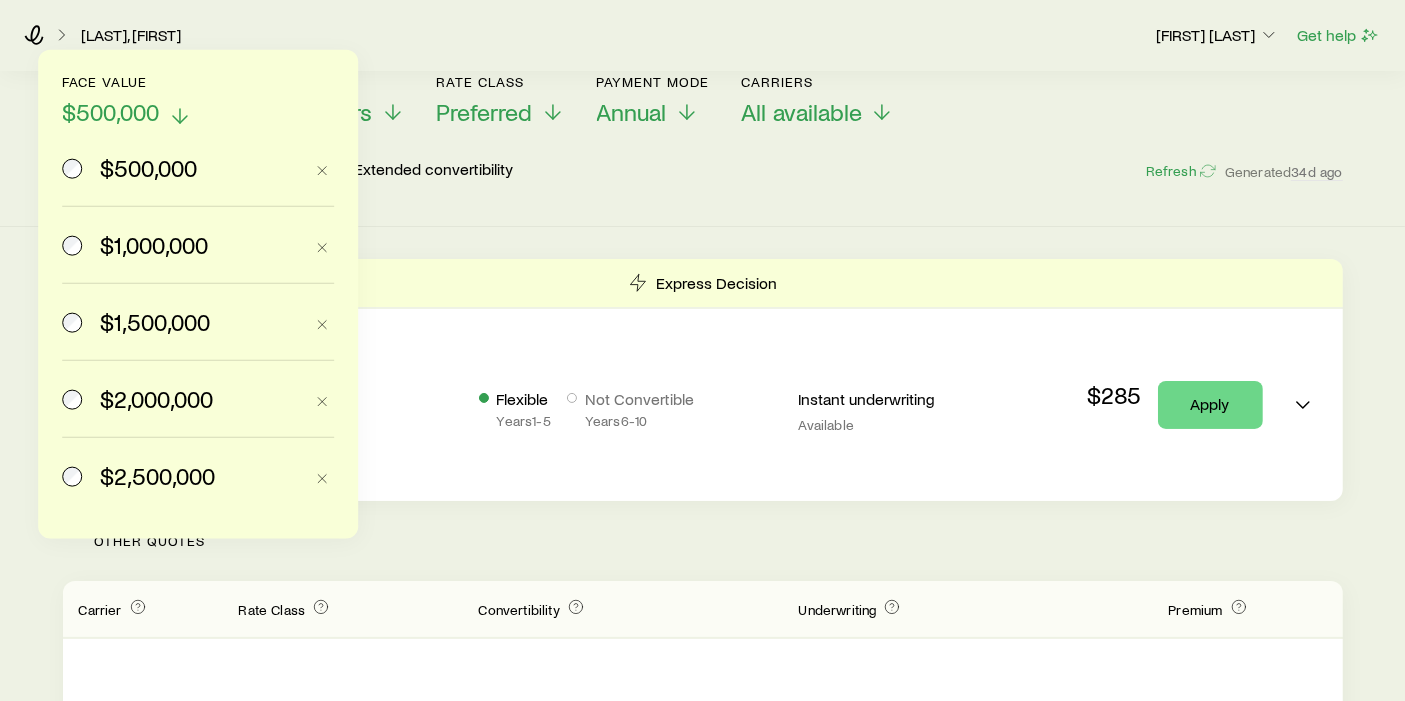 scroll, scrollTop: 159, scrollLeft: 0, axis: vertical 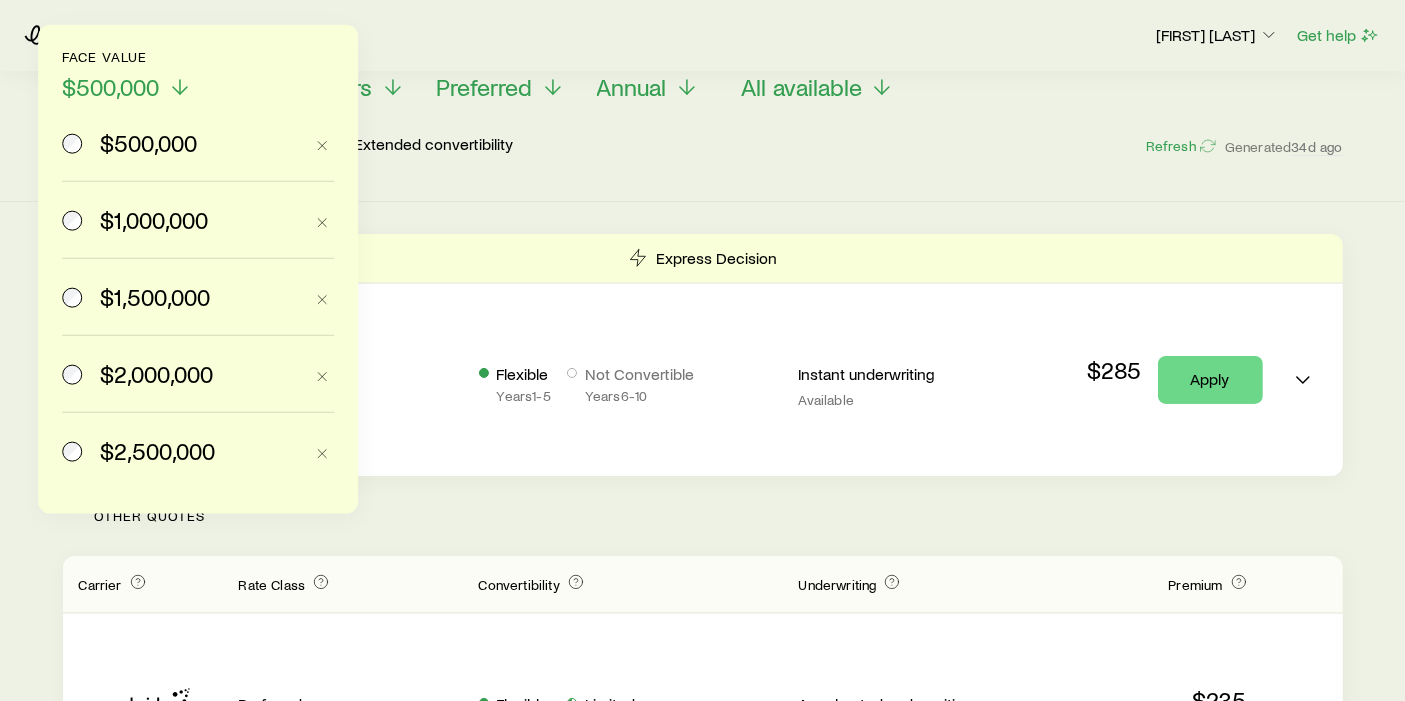 click on "$2,000,000" at bounding box center (156, 374) 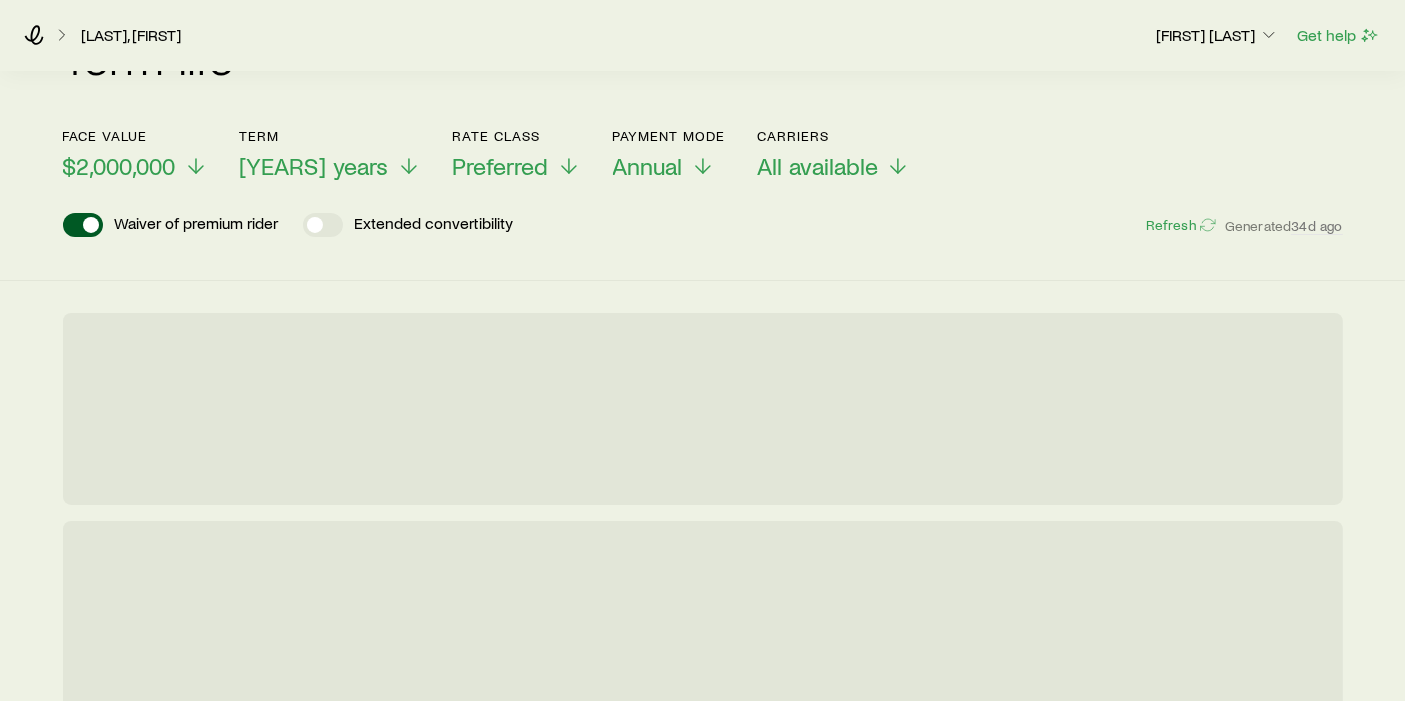scroll, scrollTop: 72, scrollLeft: 0, axis: vertical 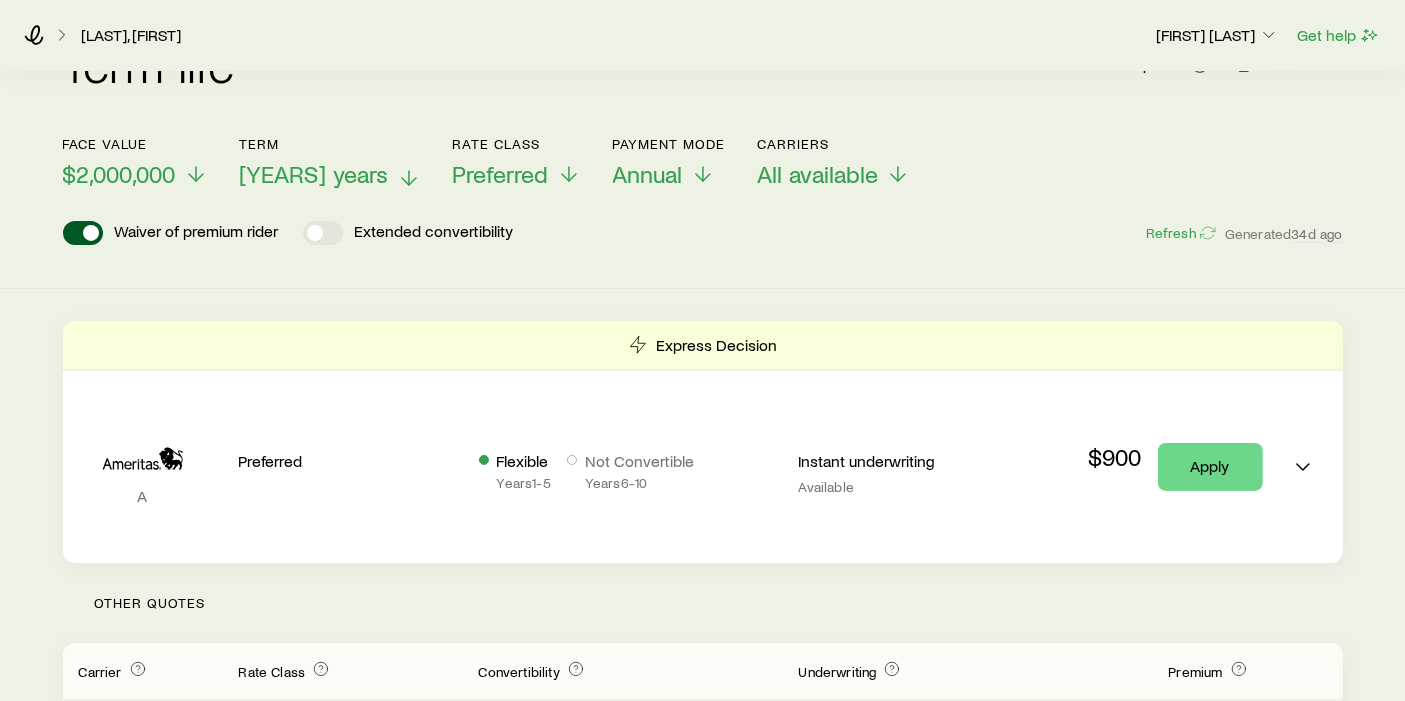 click on "[YEARS] years" at bounding box center (314, 174) 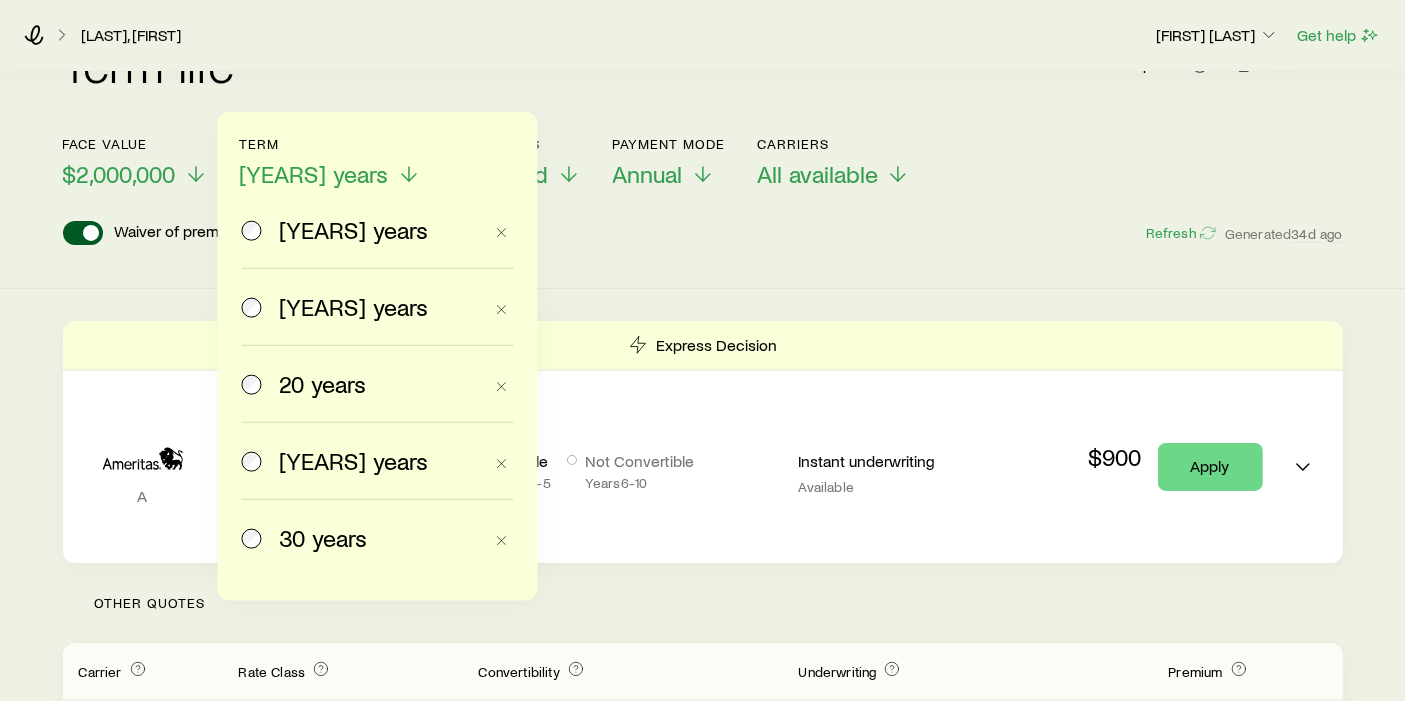 click on "20 years" at bounding box center (322, 384) 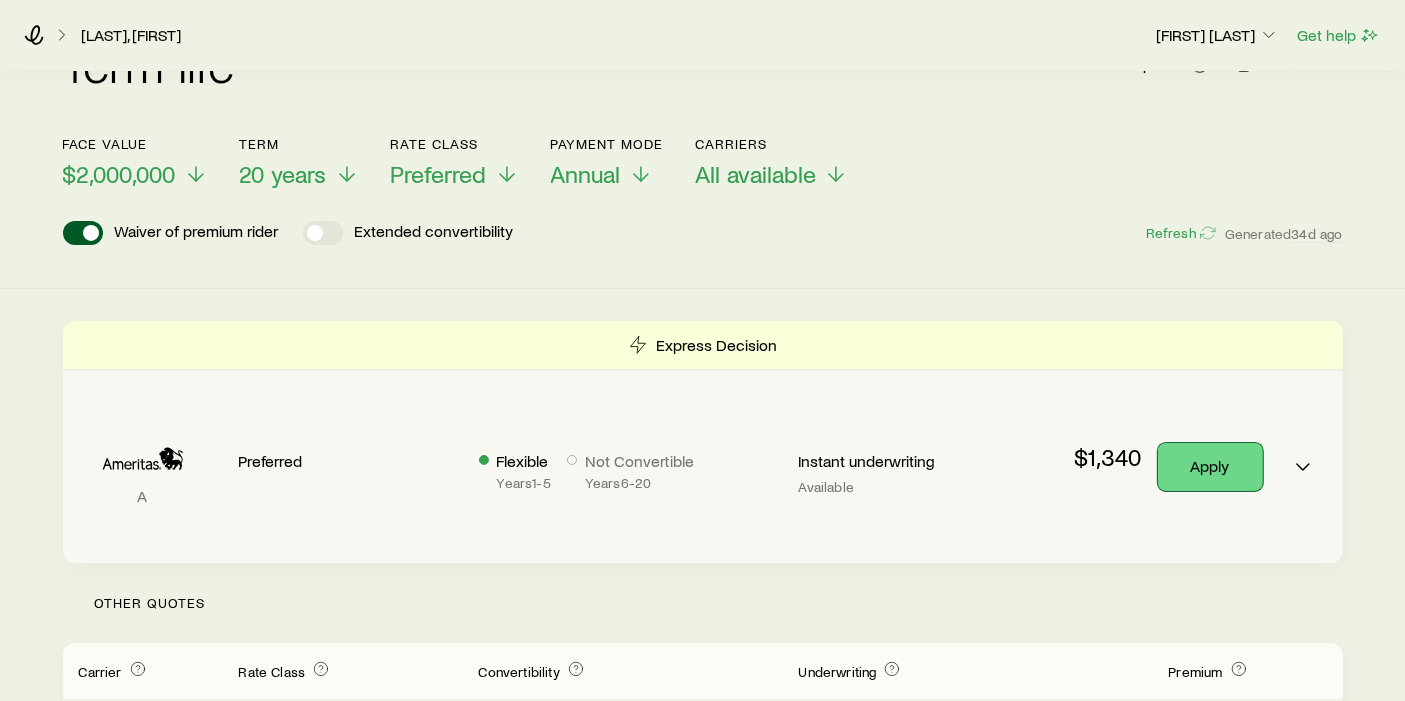 click on "Apply" at bounding box center (1210, 467) 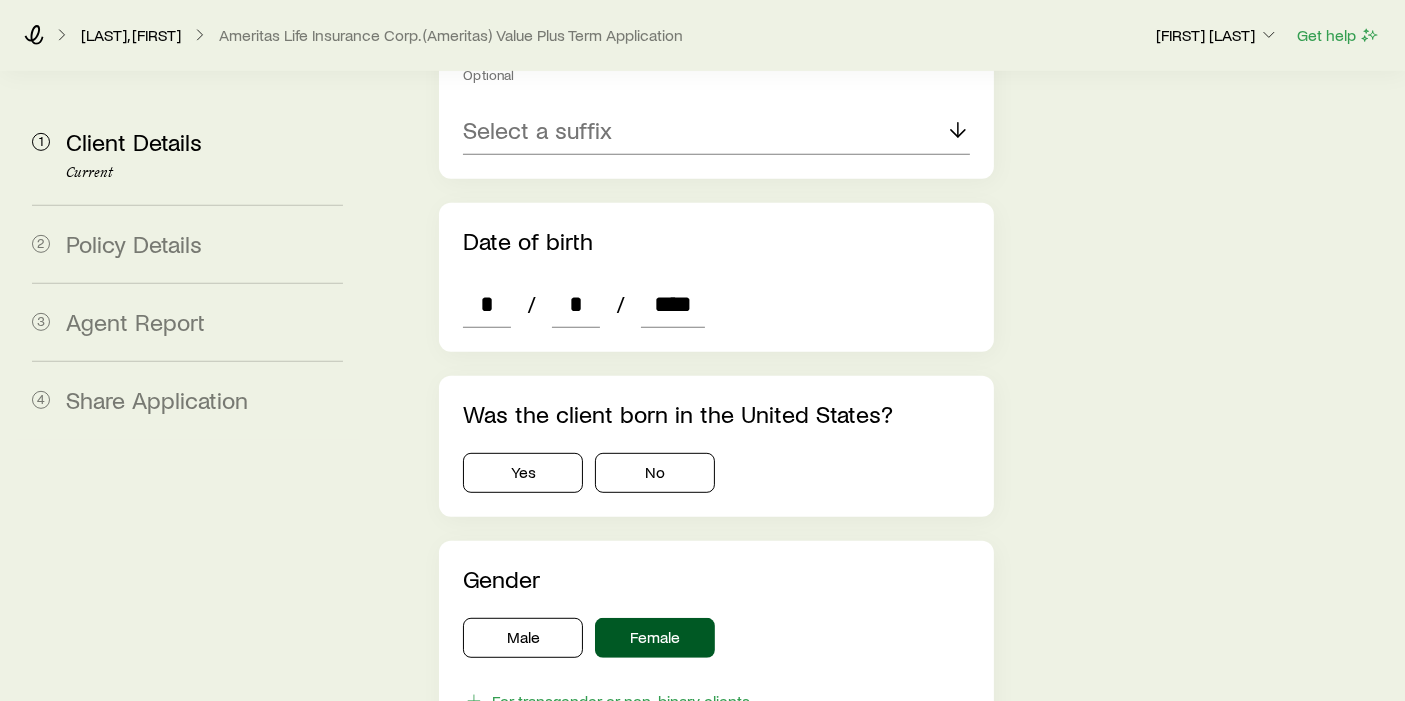scroll, scrollTop: 957, scrollLeft: 0, axis: vertical 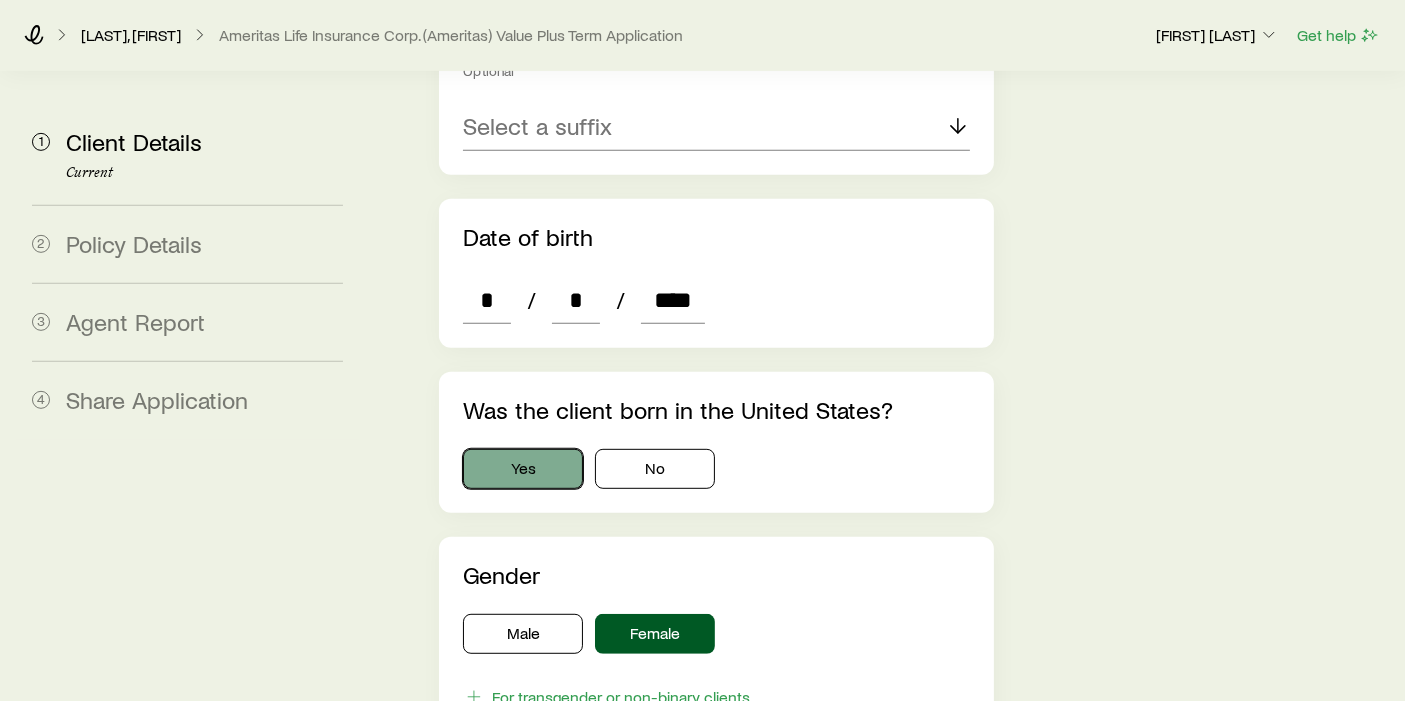 click on "Yes" at bounding box center [523, 469] 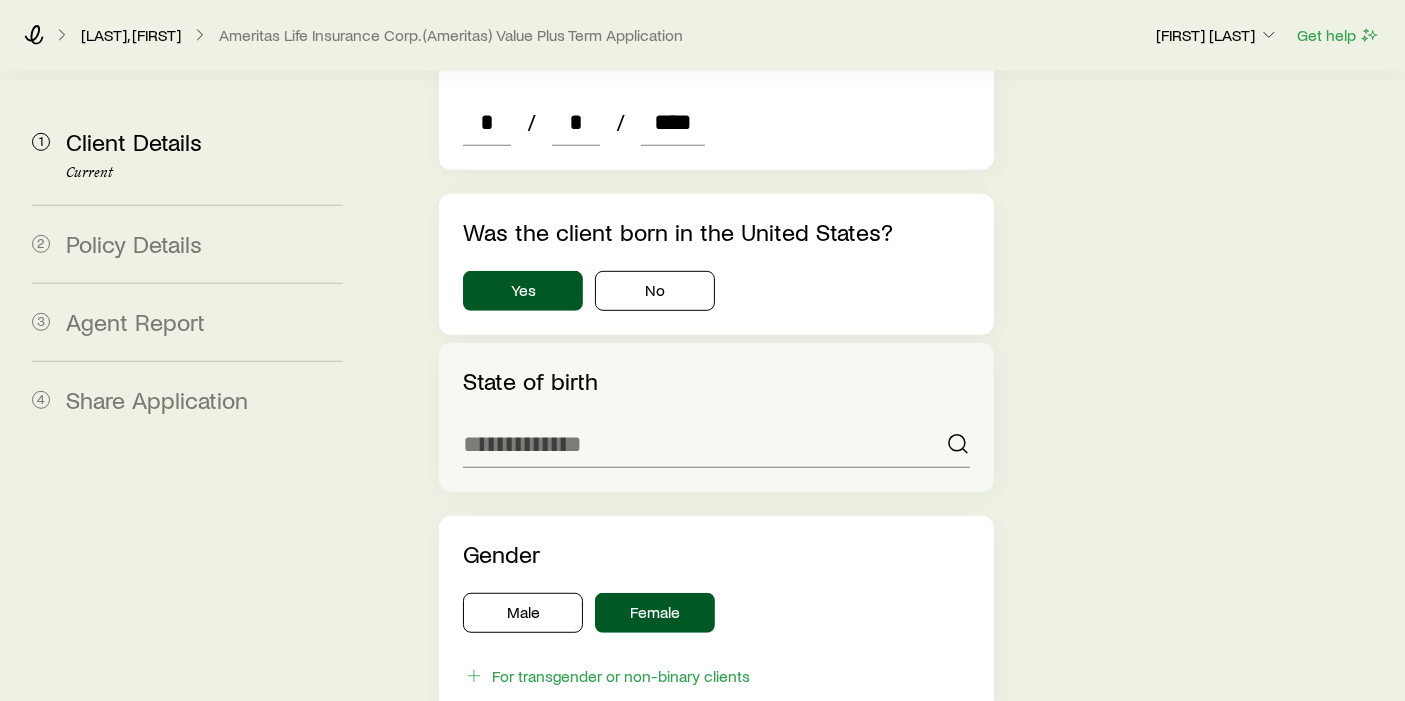 scroll, scrollTop: 1137, scrollLeft: 0, axis: vertical 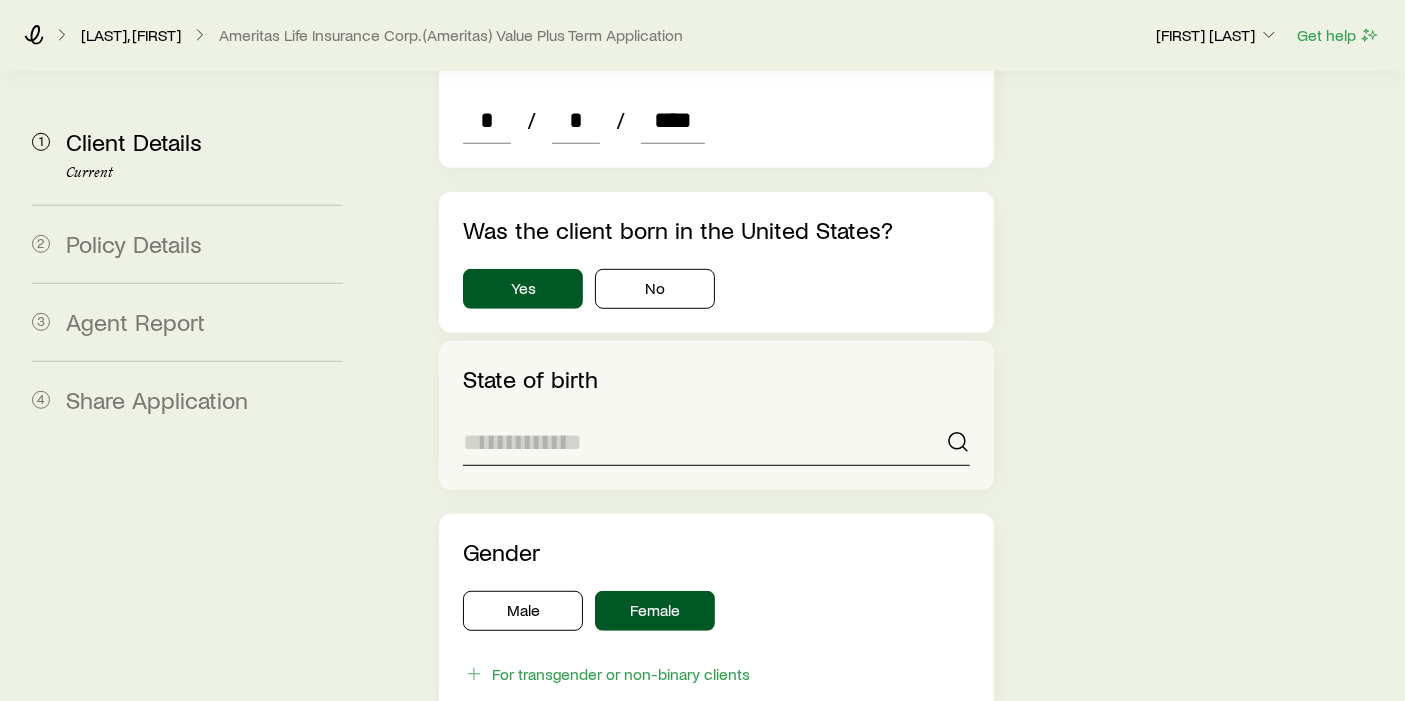 click at bounding box center [716, 442] 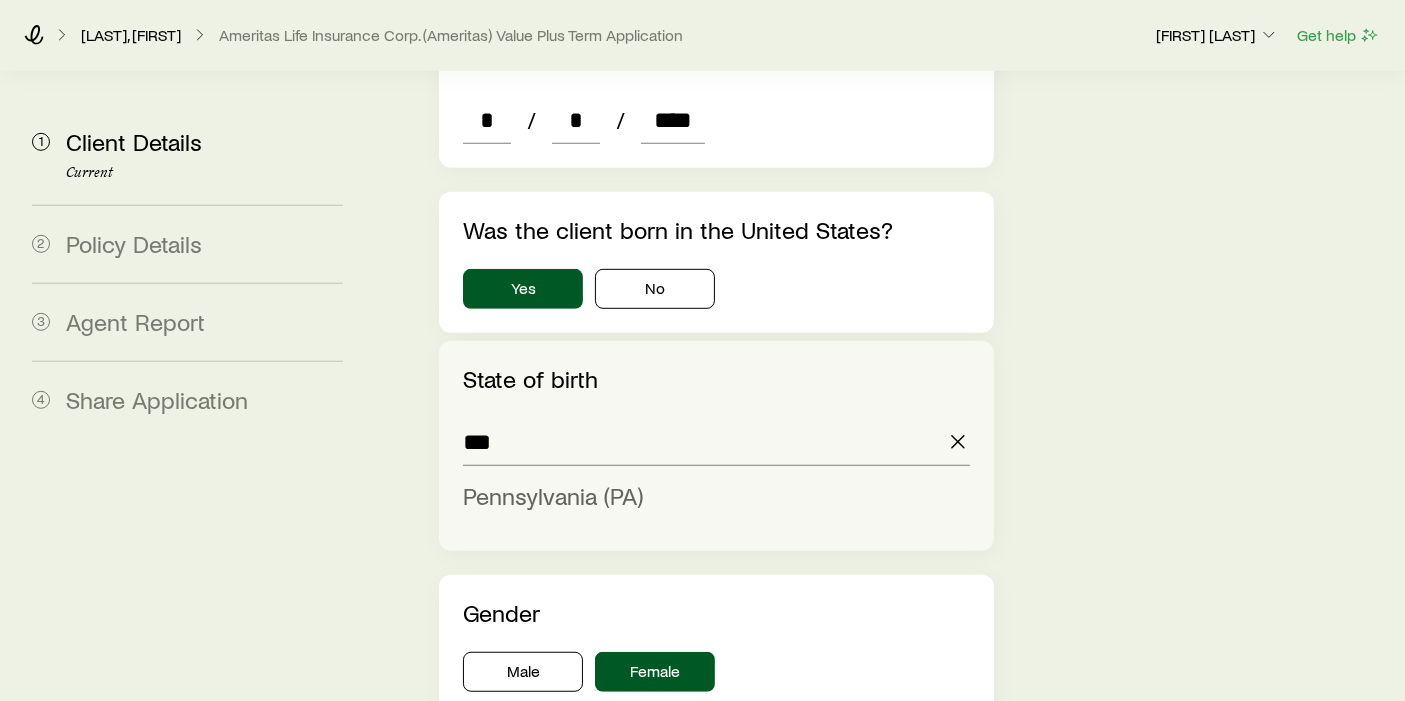 click on "Pennsylvania (PA)" at bounding box center [553, 495] 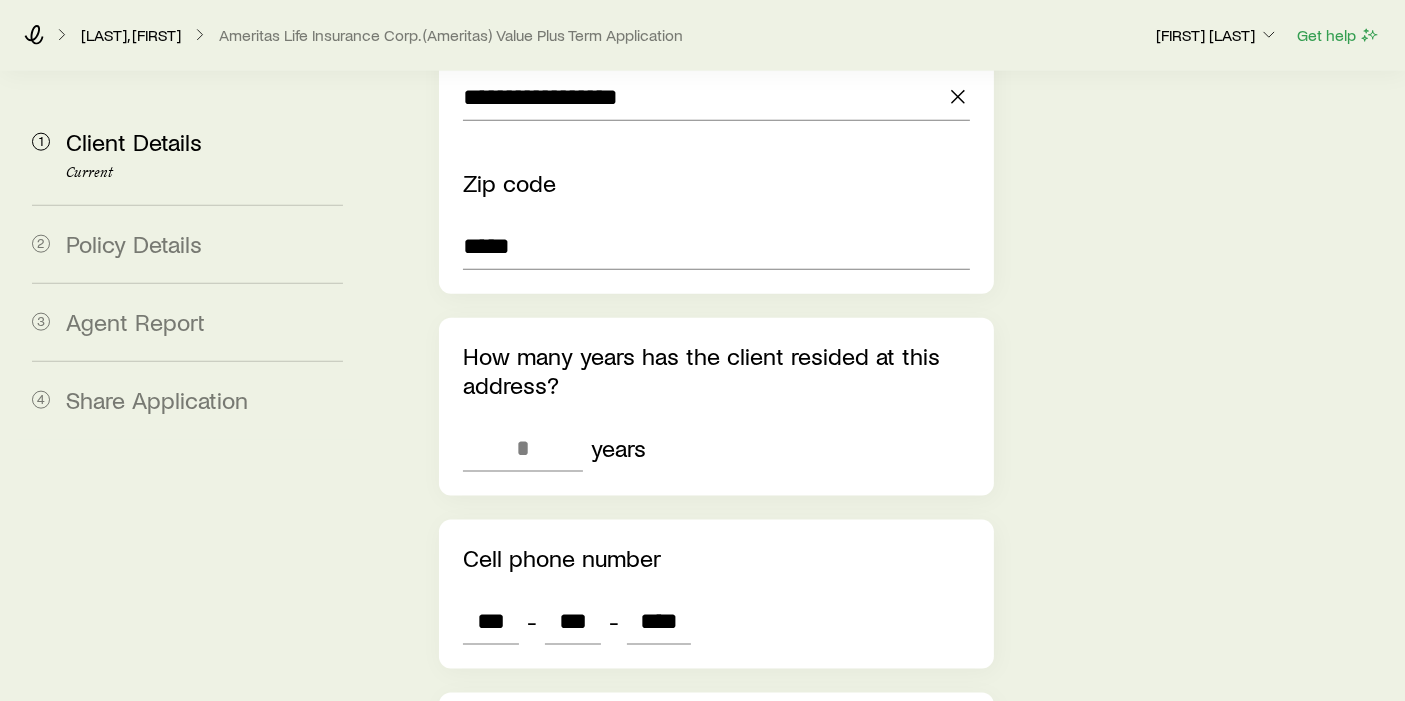 scroll, scrollTop: 2415, scrollLeft: 0, axis: vertical 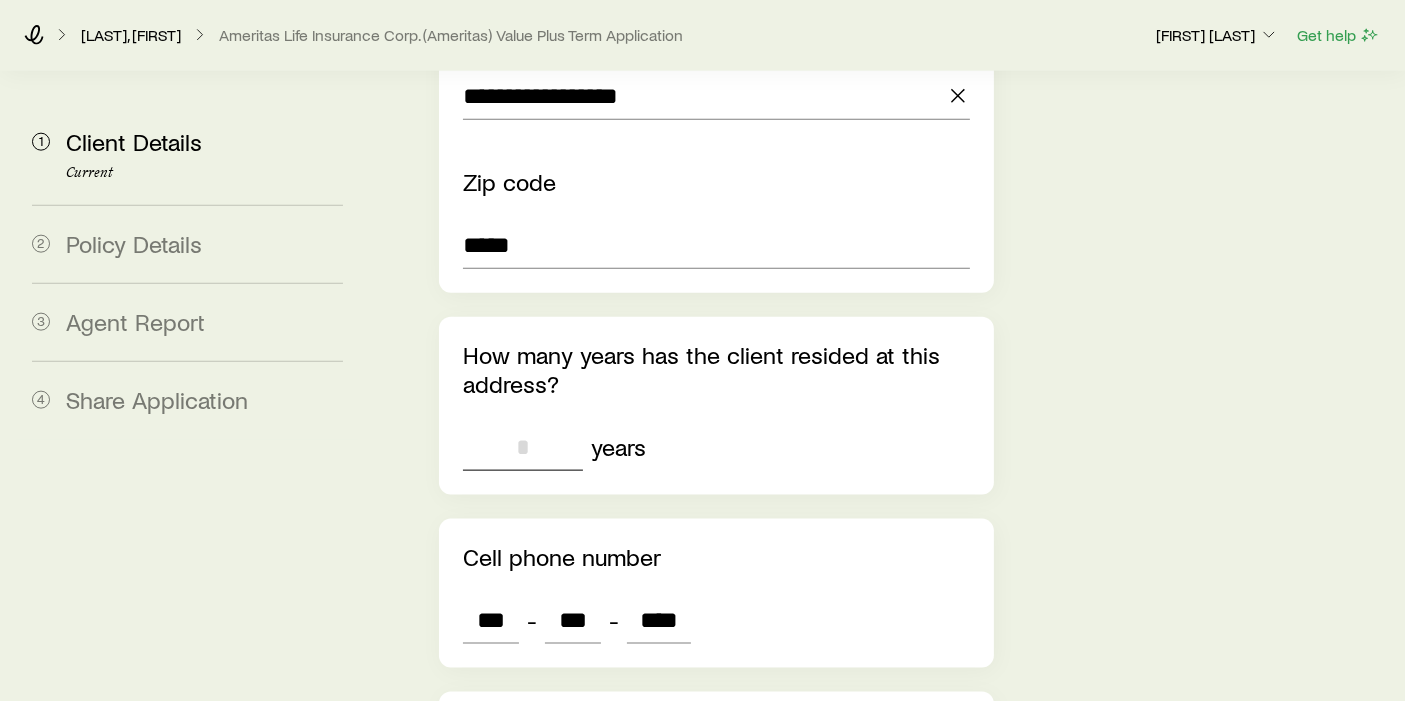 click at bounding box center [523, 447] 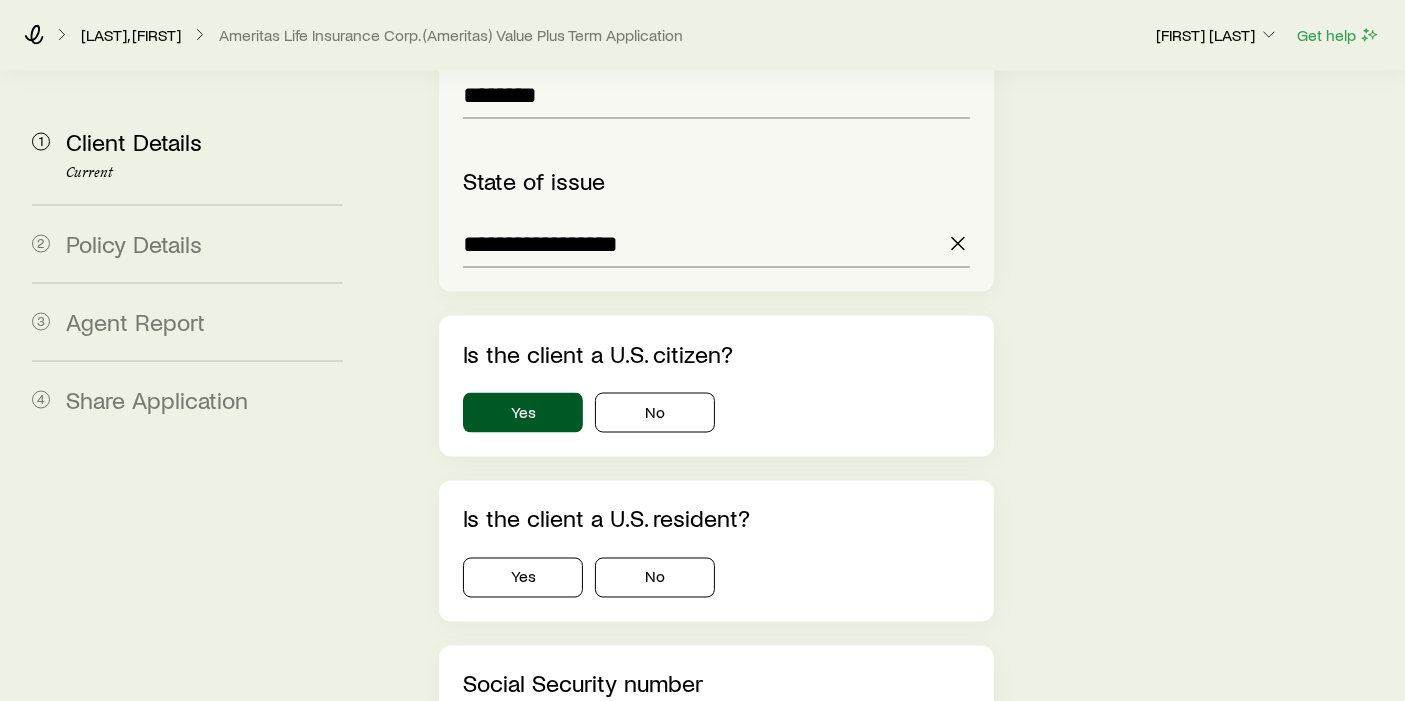 scroll, scrollTop: 3359, scrollLeft: 0, axis: vertical 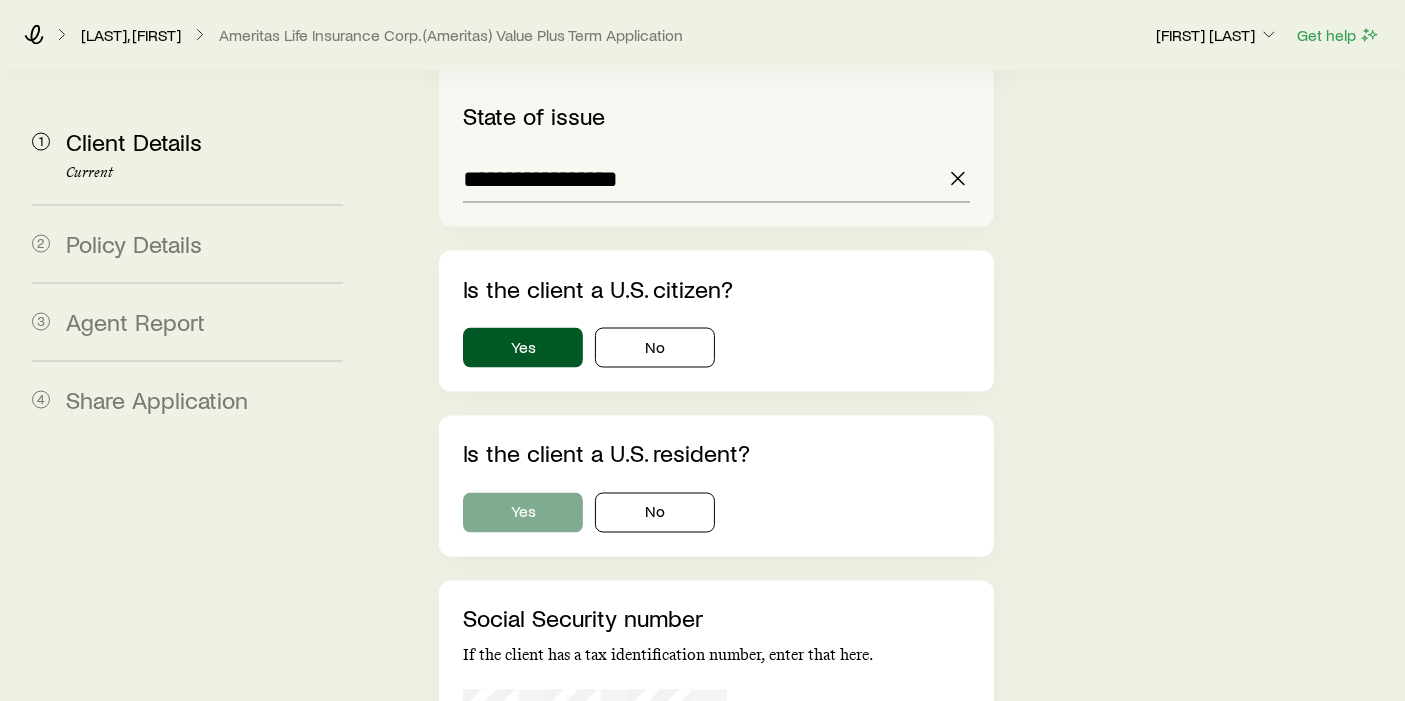 type on "*" 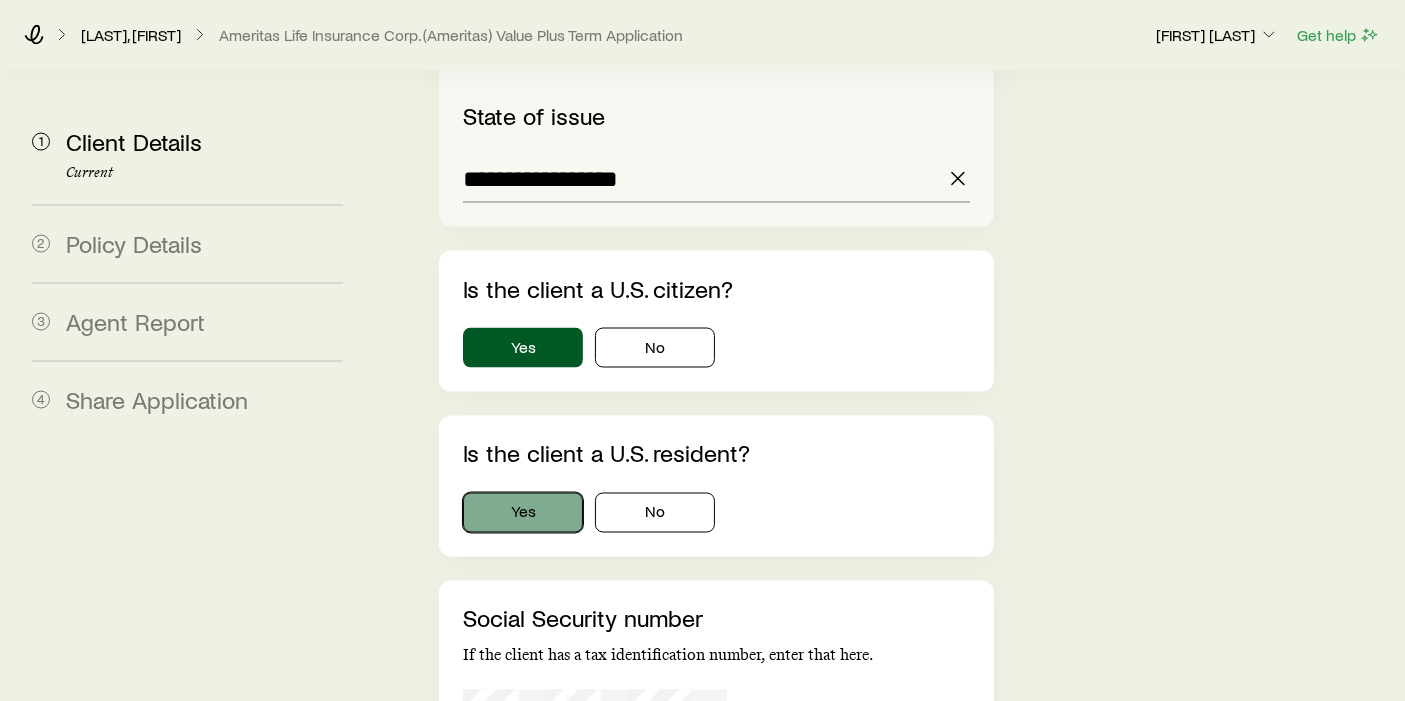 click on "Yes" at bounding box center (523, 513) 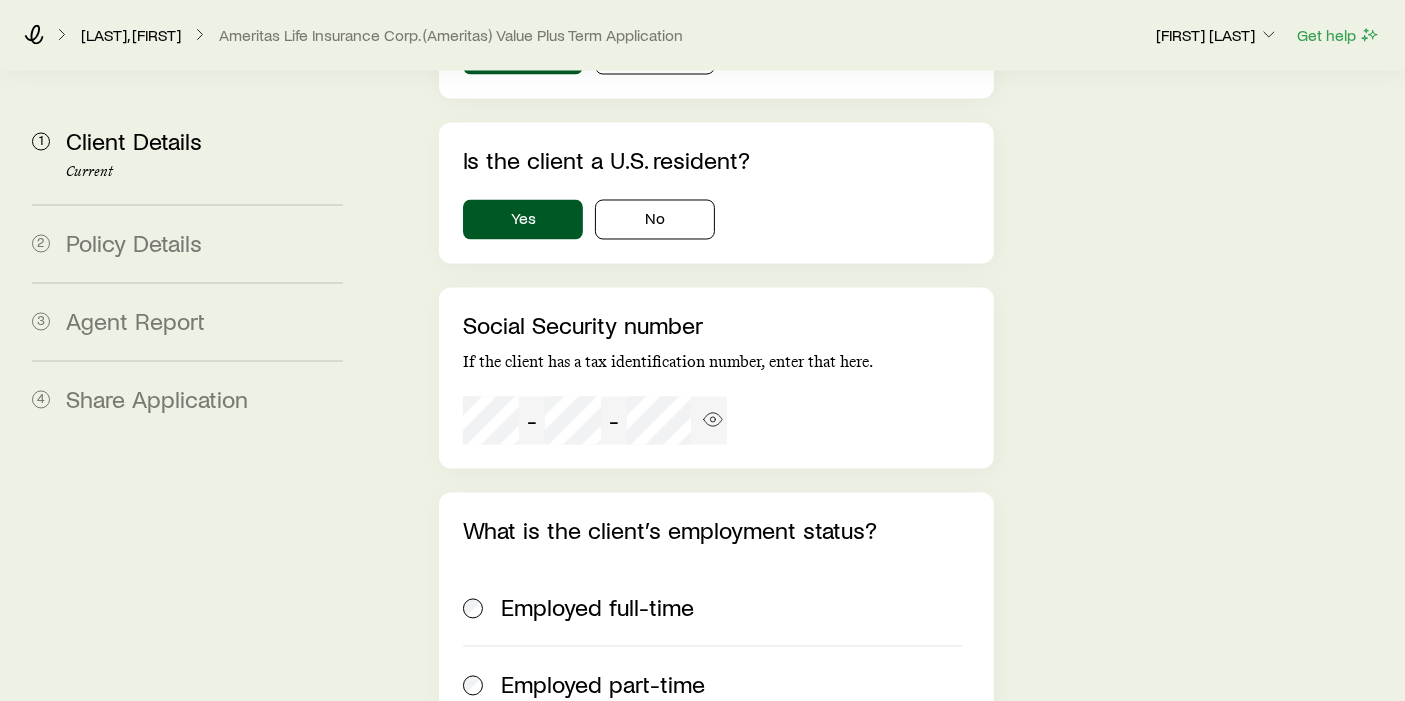 scroll, scrollTop: 3654, scrollLeft: 0, axis: vertical 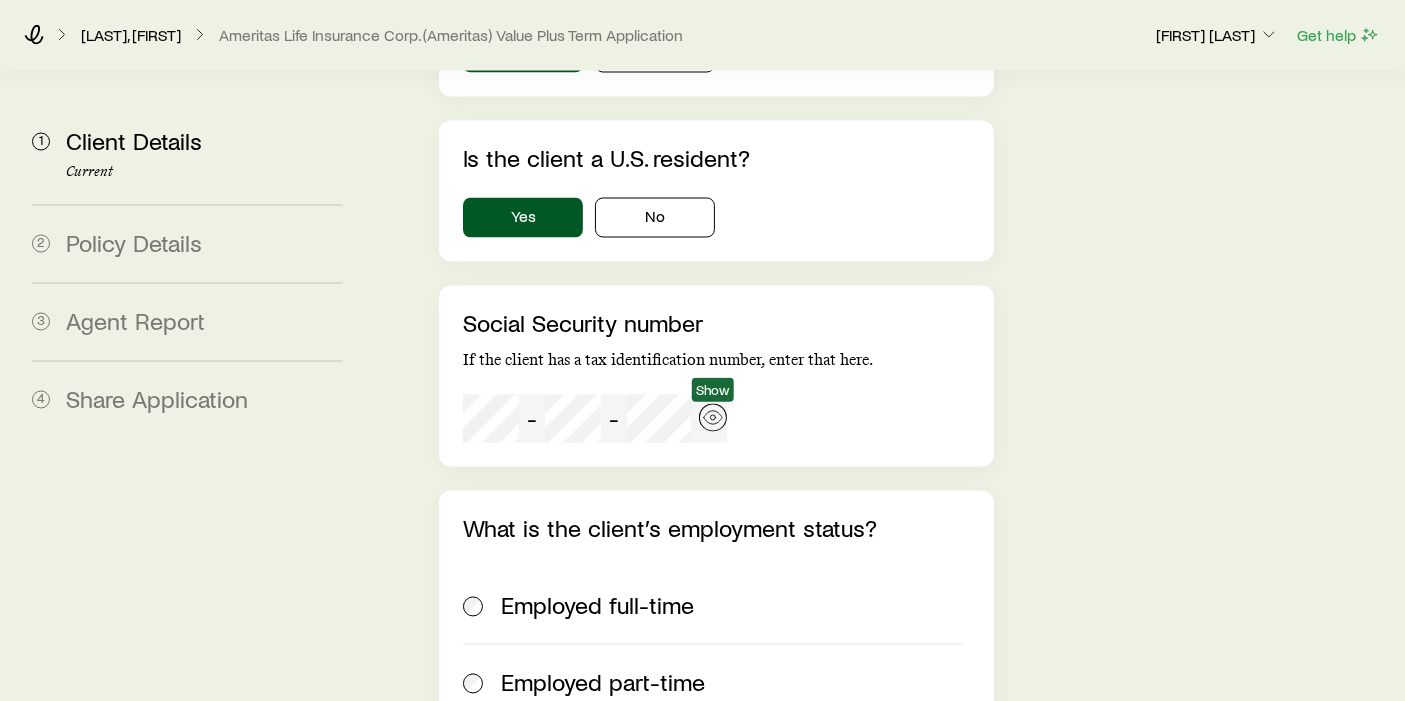 click 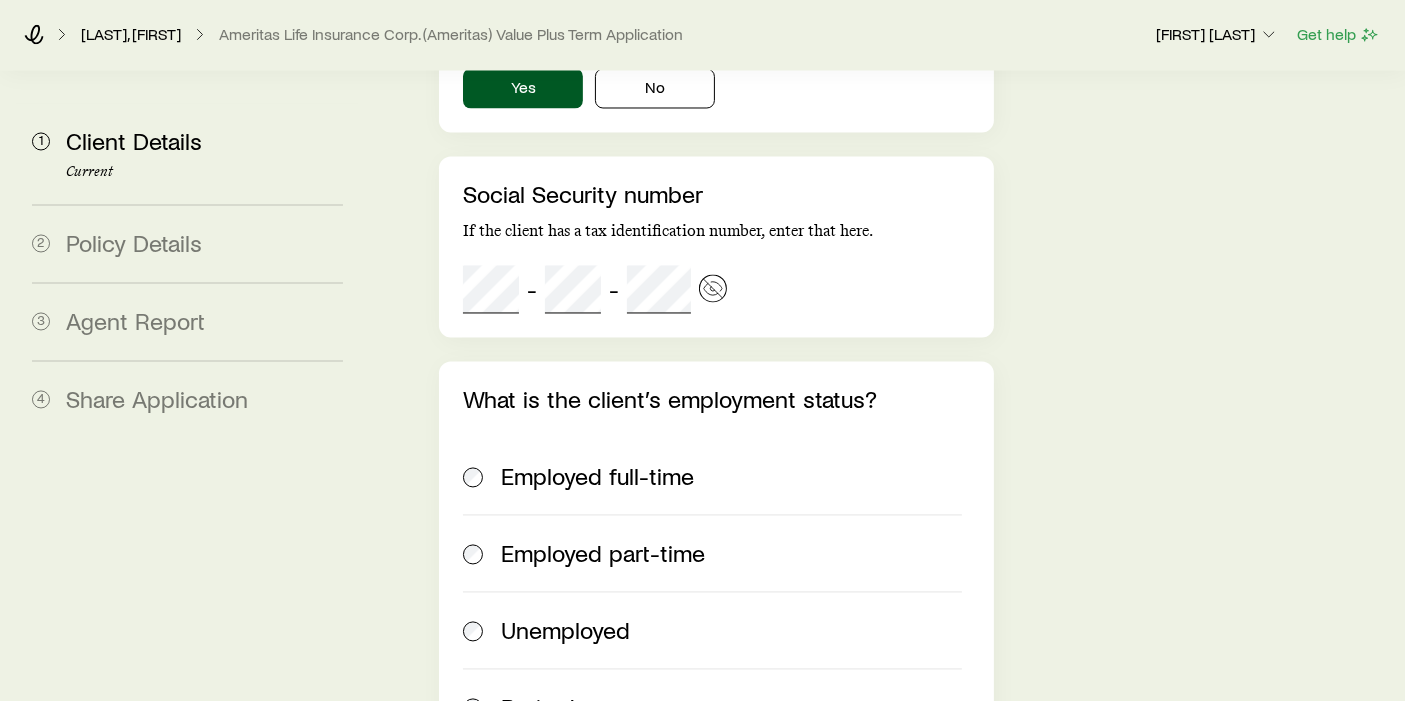 scroll, scrollTop: 3784, scrollLeft: 0, axis: vertical 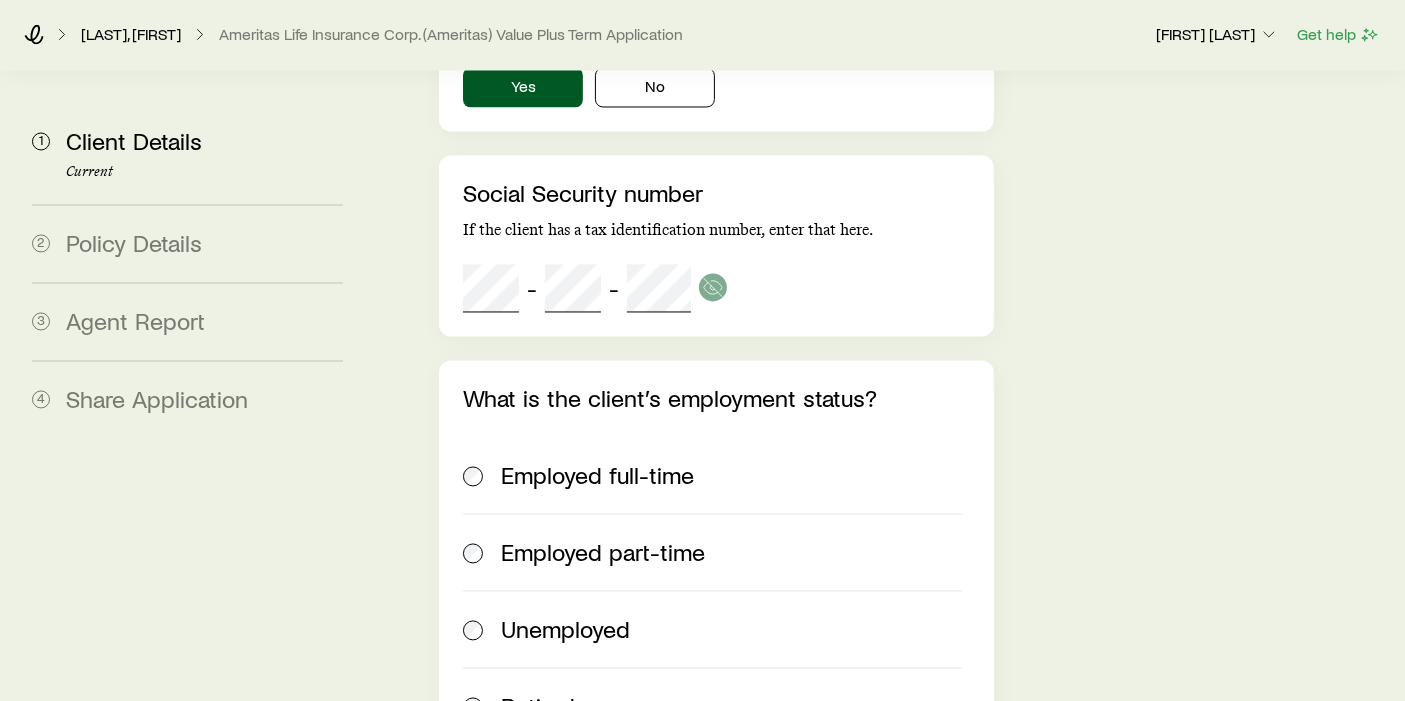 click on "Employed full-time" at bounding box center [712, 476] 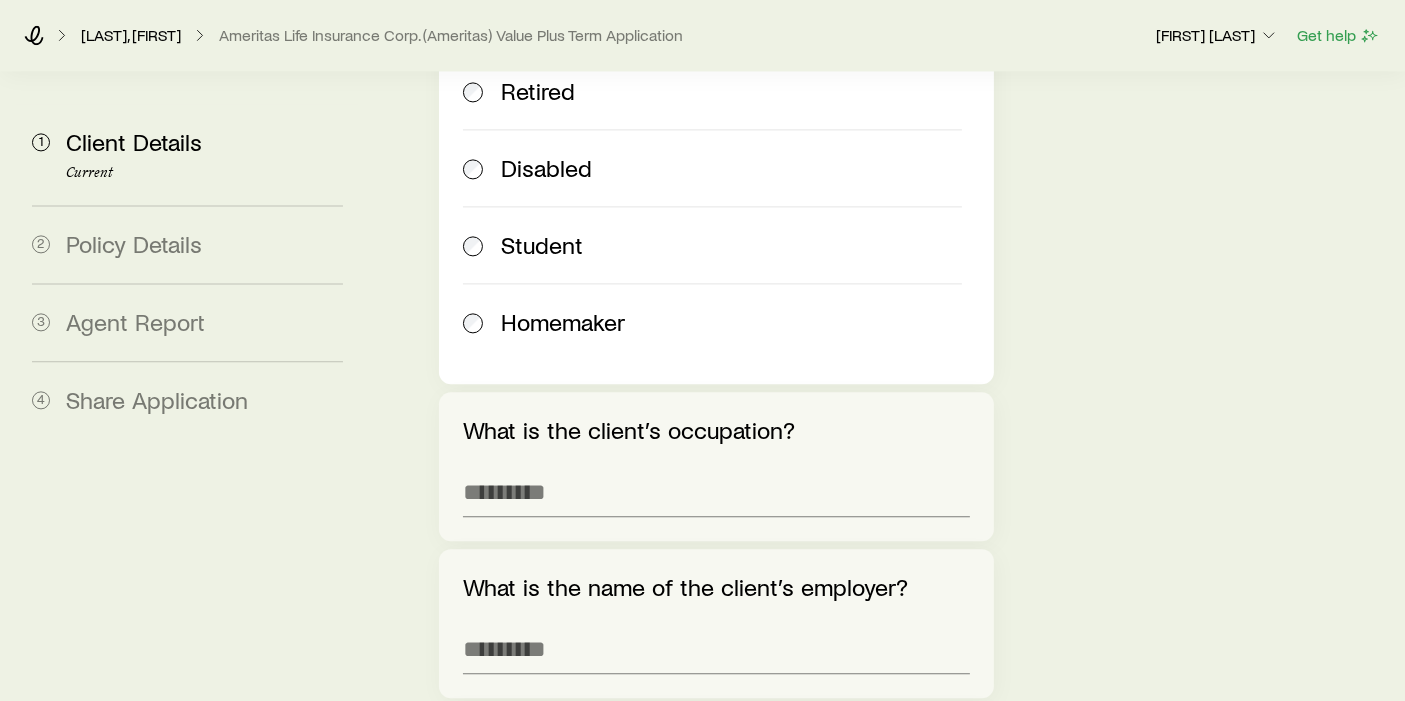 scroll, scrollTop: 4402, scrollLeft: 0, axis: vertical 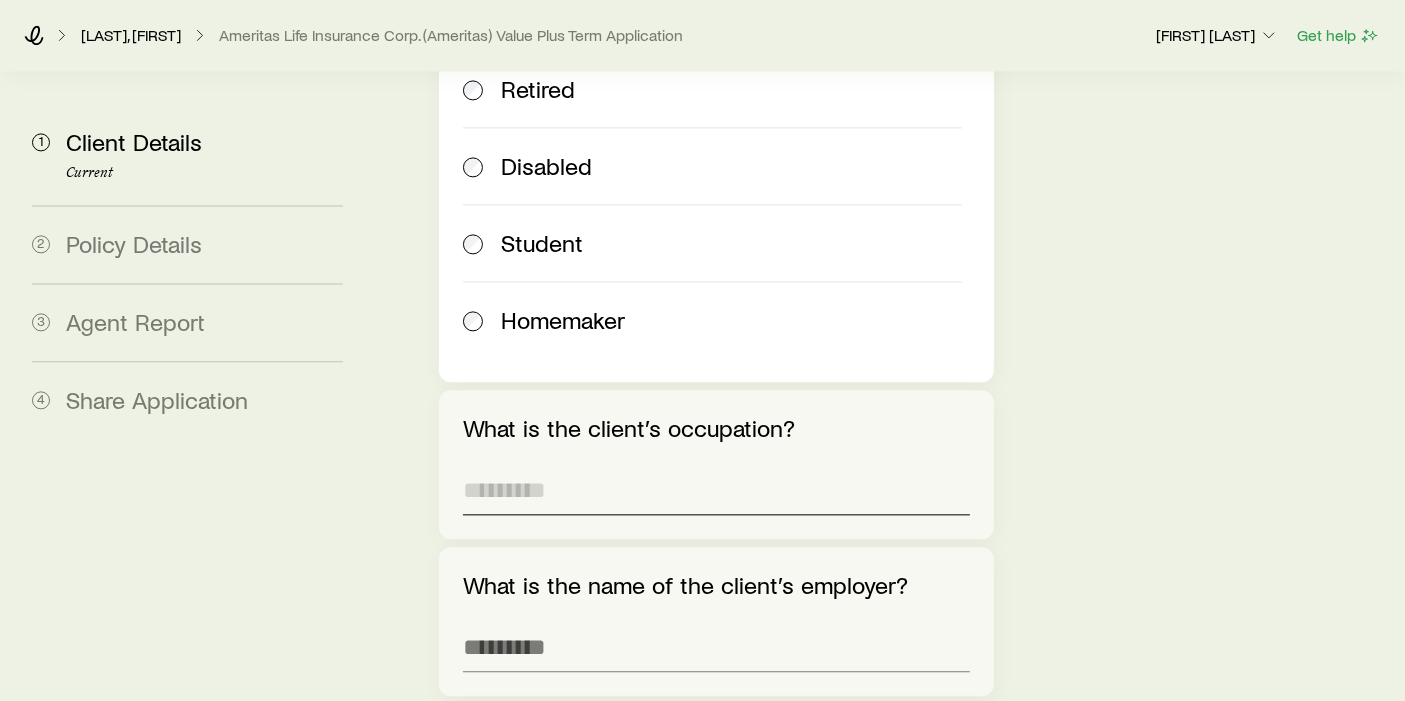 click on "What is the client’s occupation?" at bounding box center (716, 491) 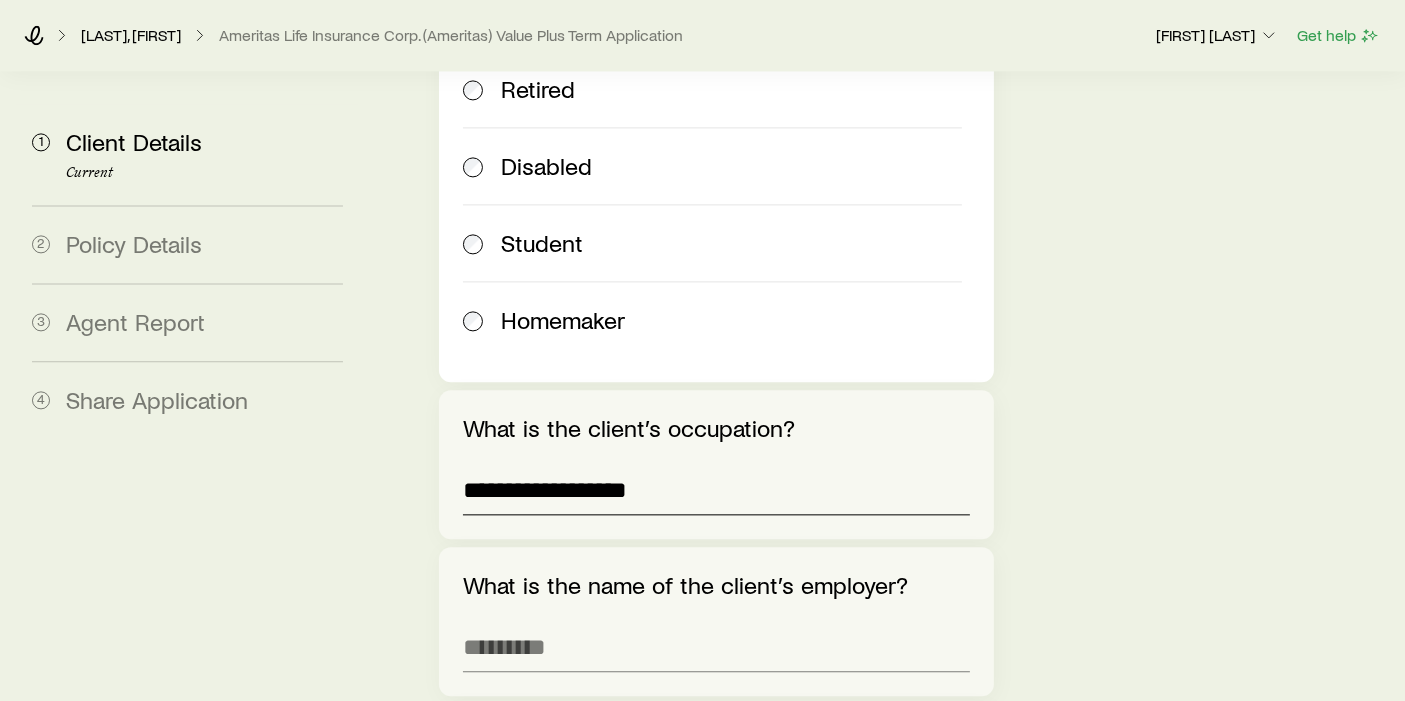 type on "**********" 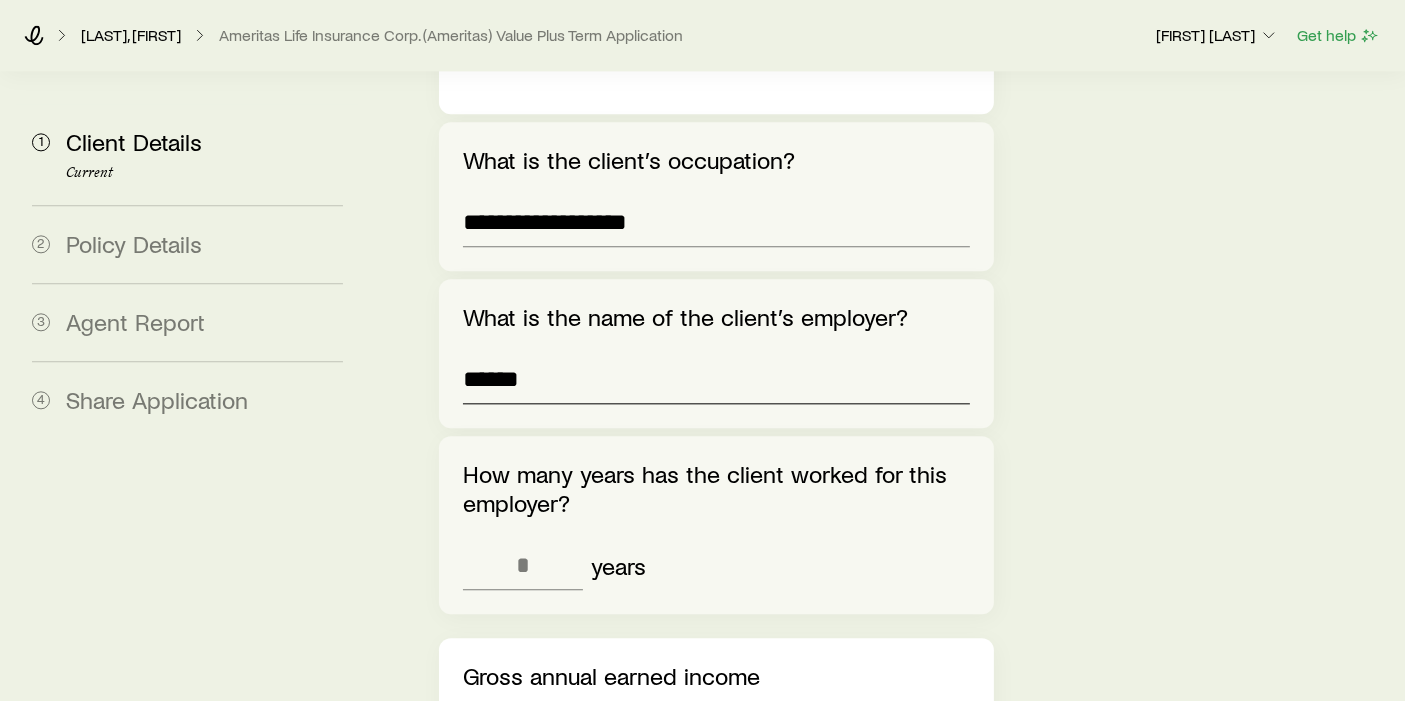 scroll, scrollTop: 4674, scrollLeft: 0, axis: vertical 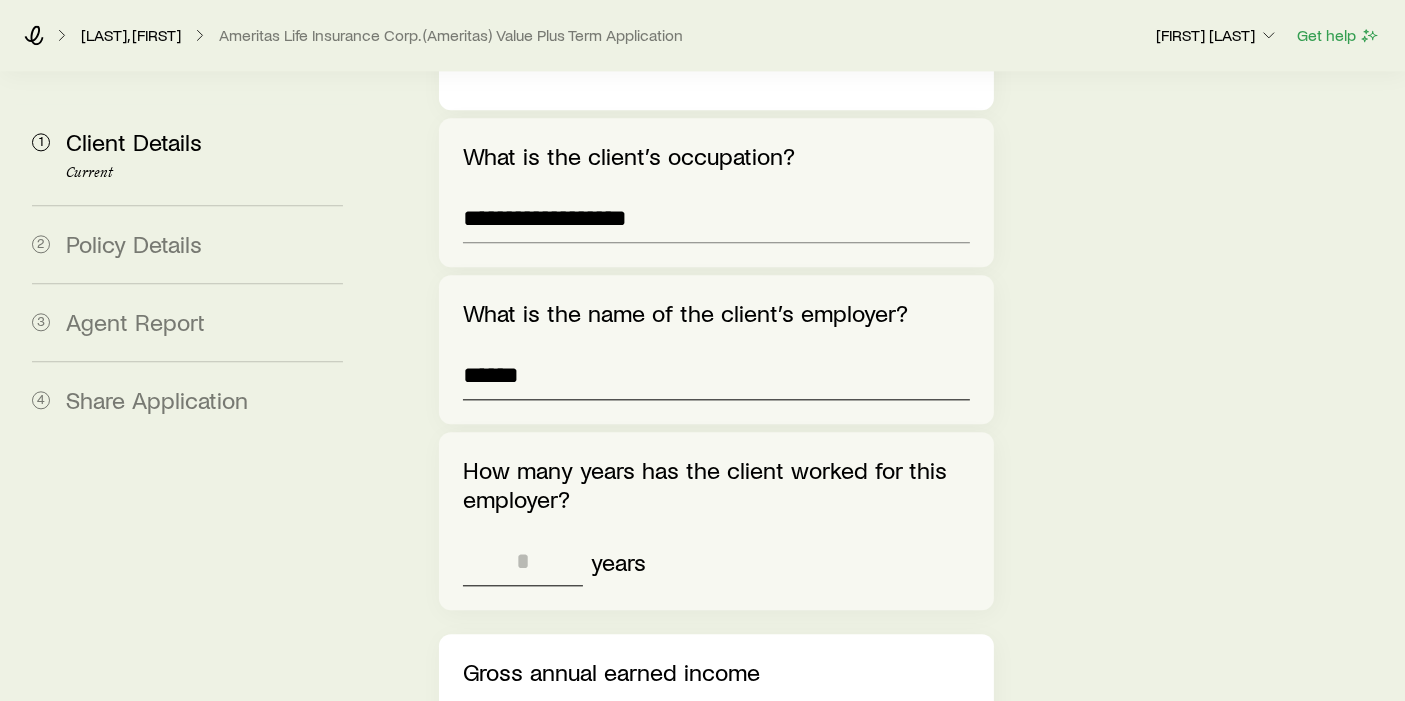 type on "******" 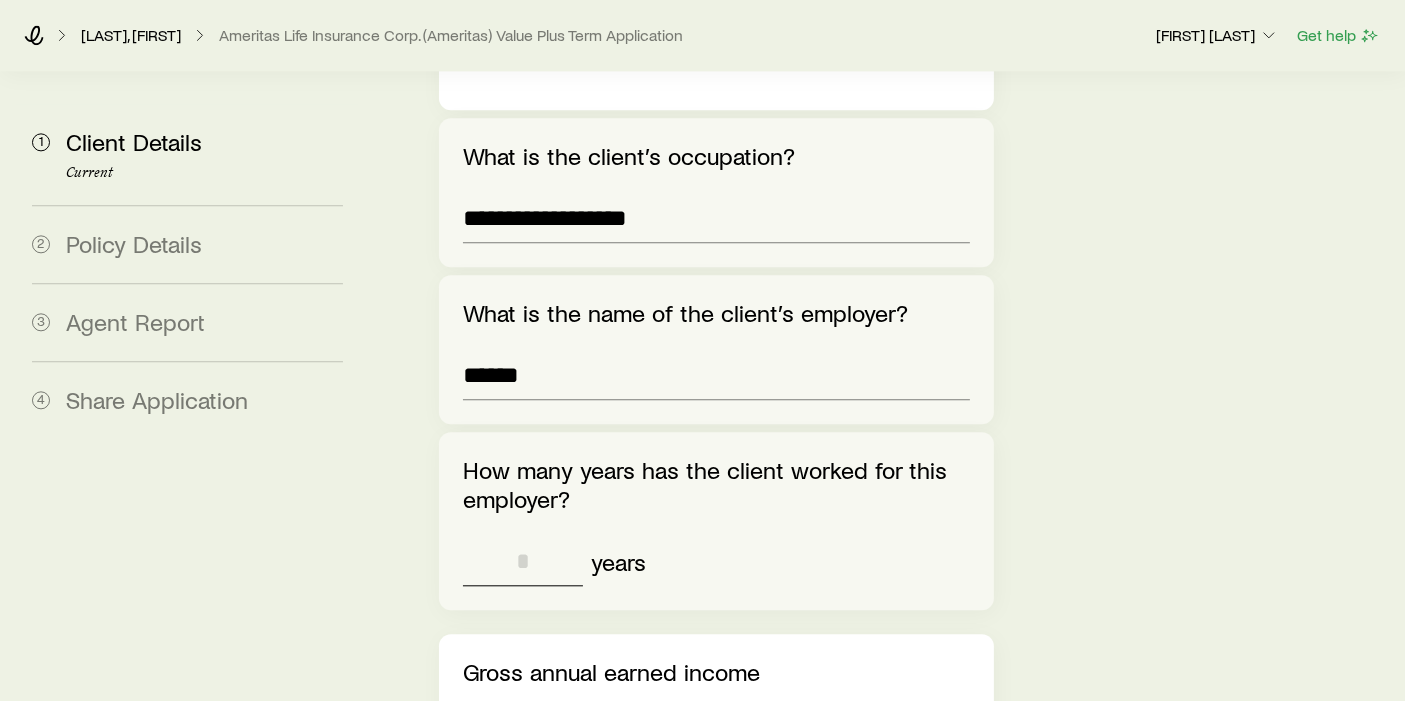 click at bounding box center (523, 562) 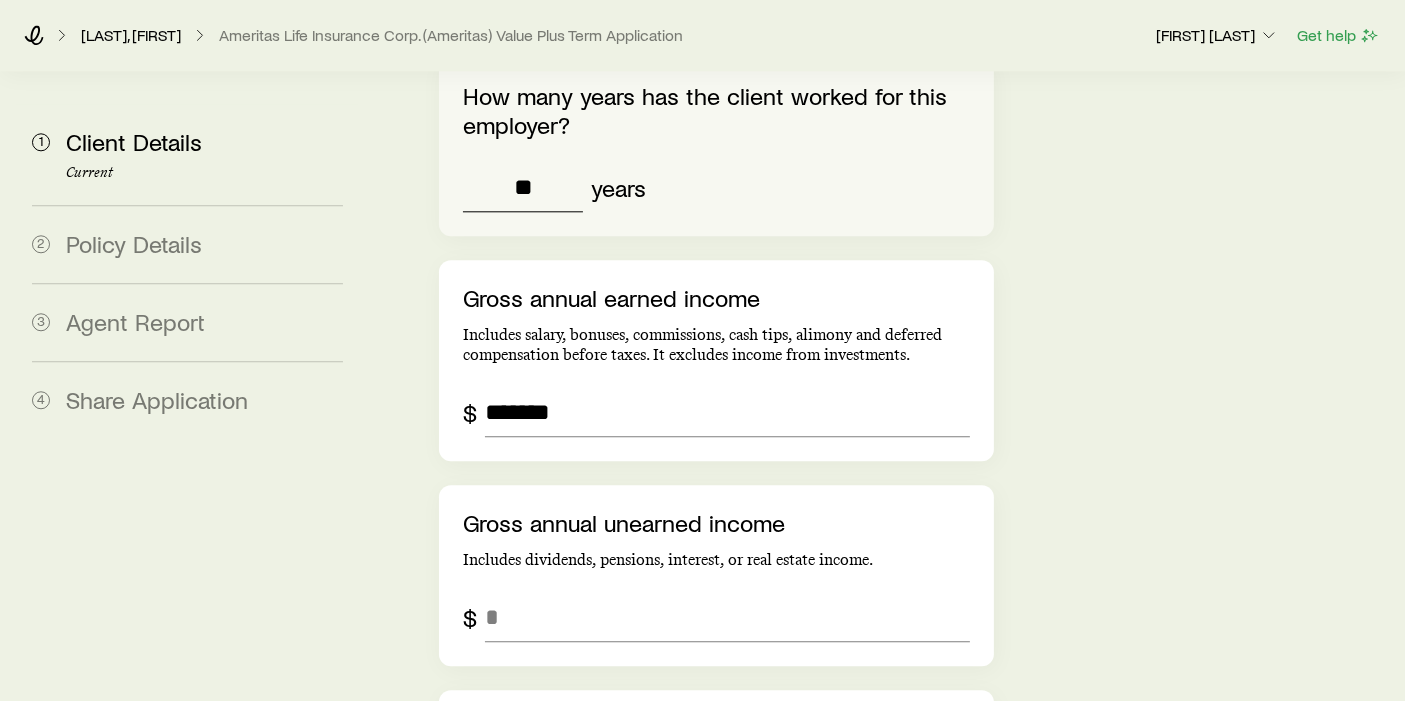 scroll, scrollTop: 5062, scrollLeft: 0, axis: vertical 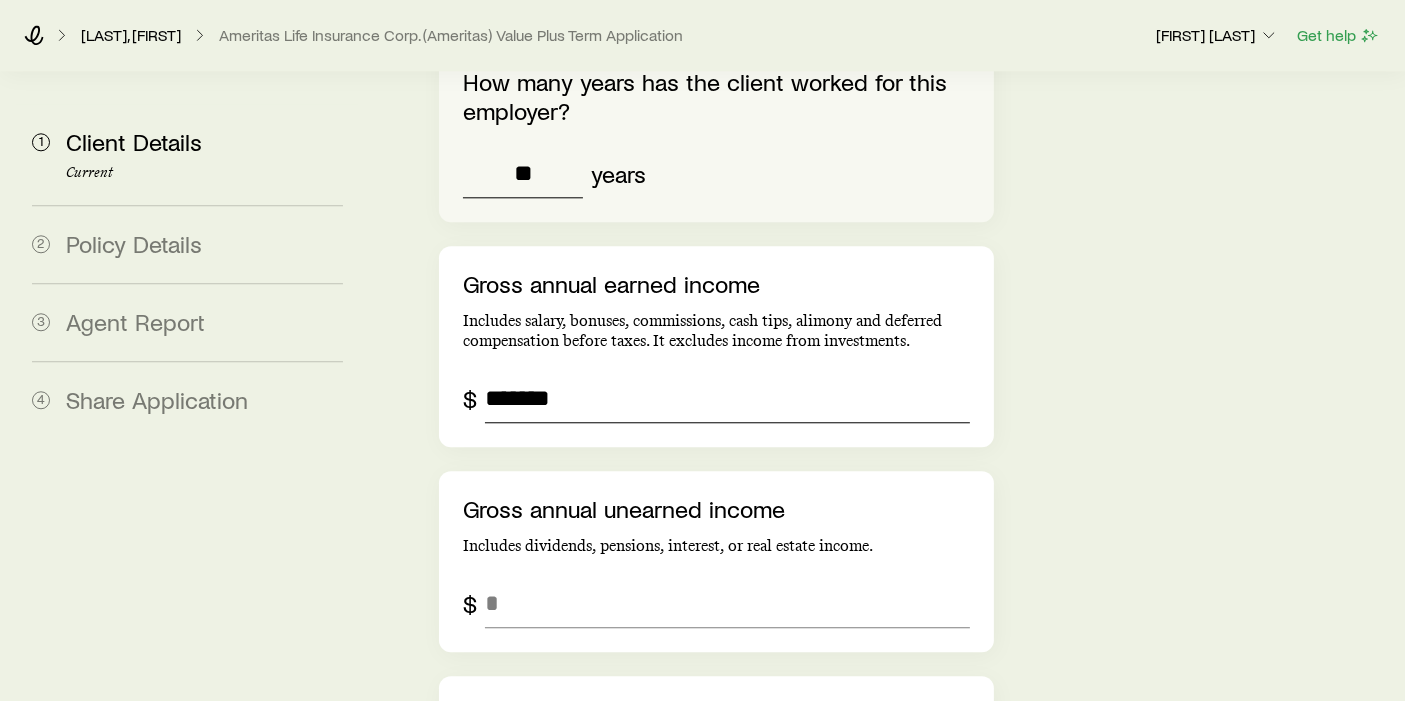 type on "**" 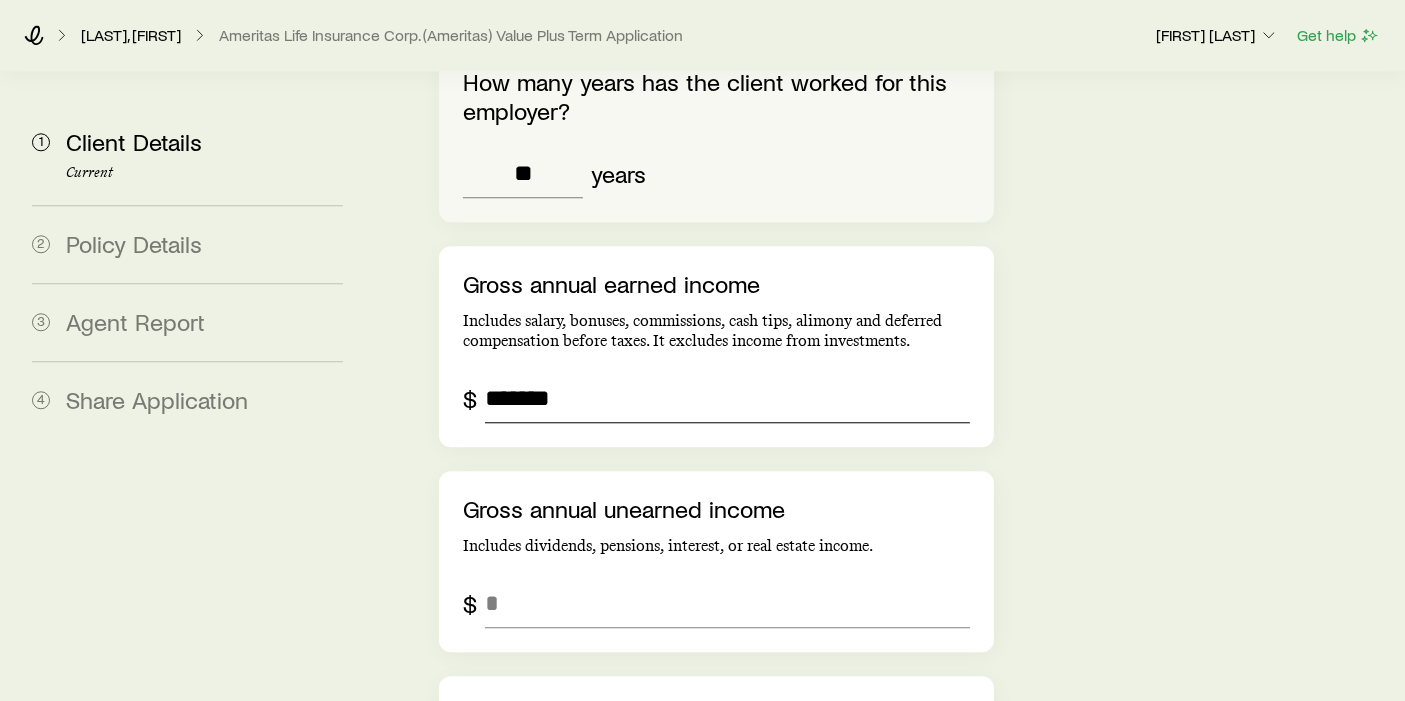 click on "*******" at bounding box center (727, 399) 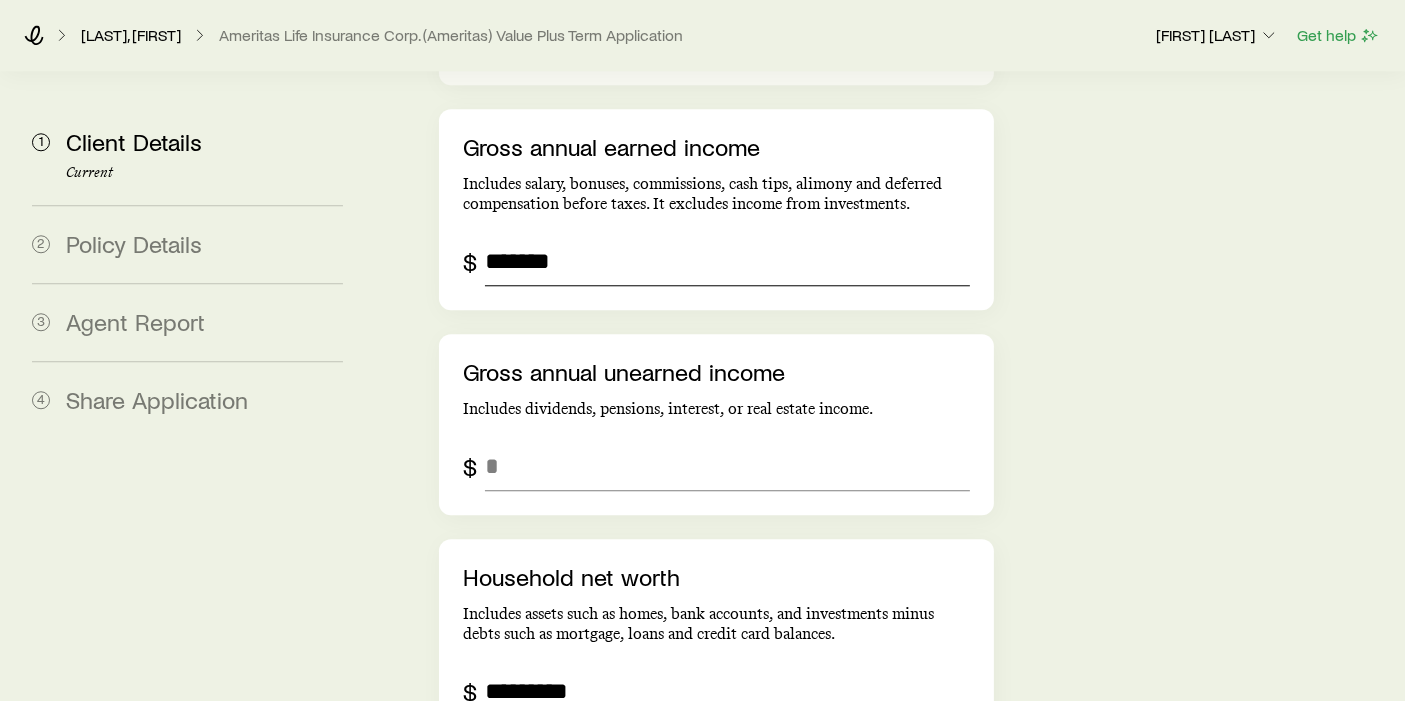 scroll, scrollTop: 5215, scrollLeft: 0, axis: vertical 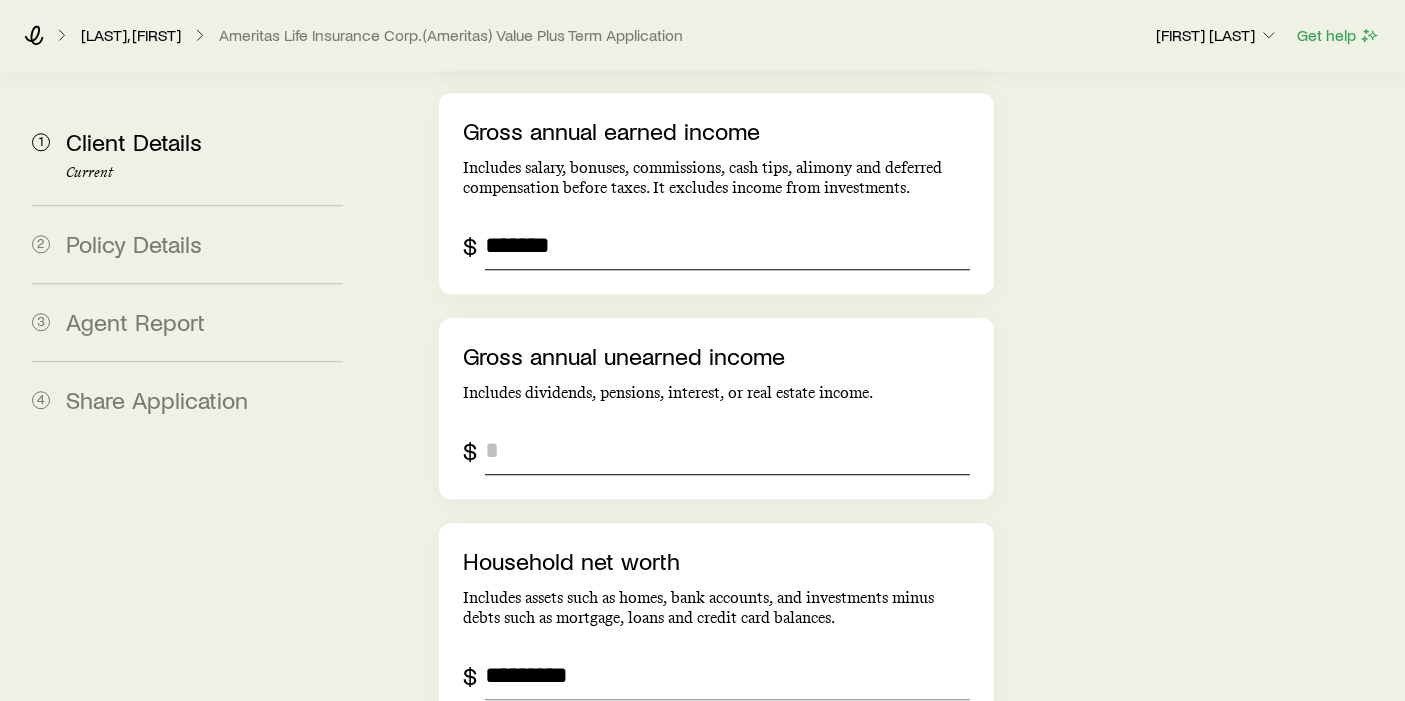 type on "*******" 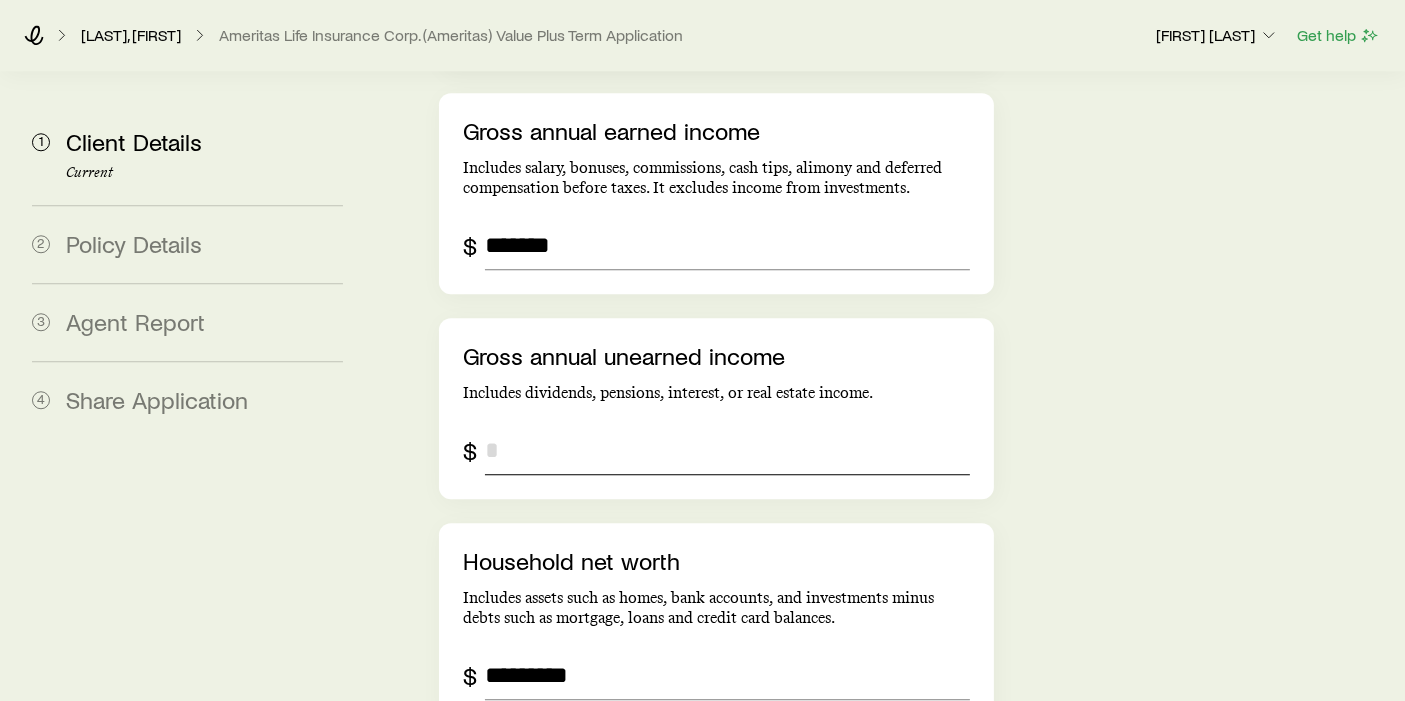 click at bounding box center [727, 451] 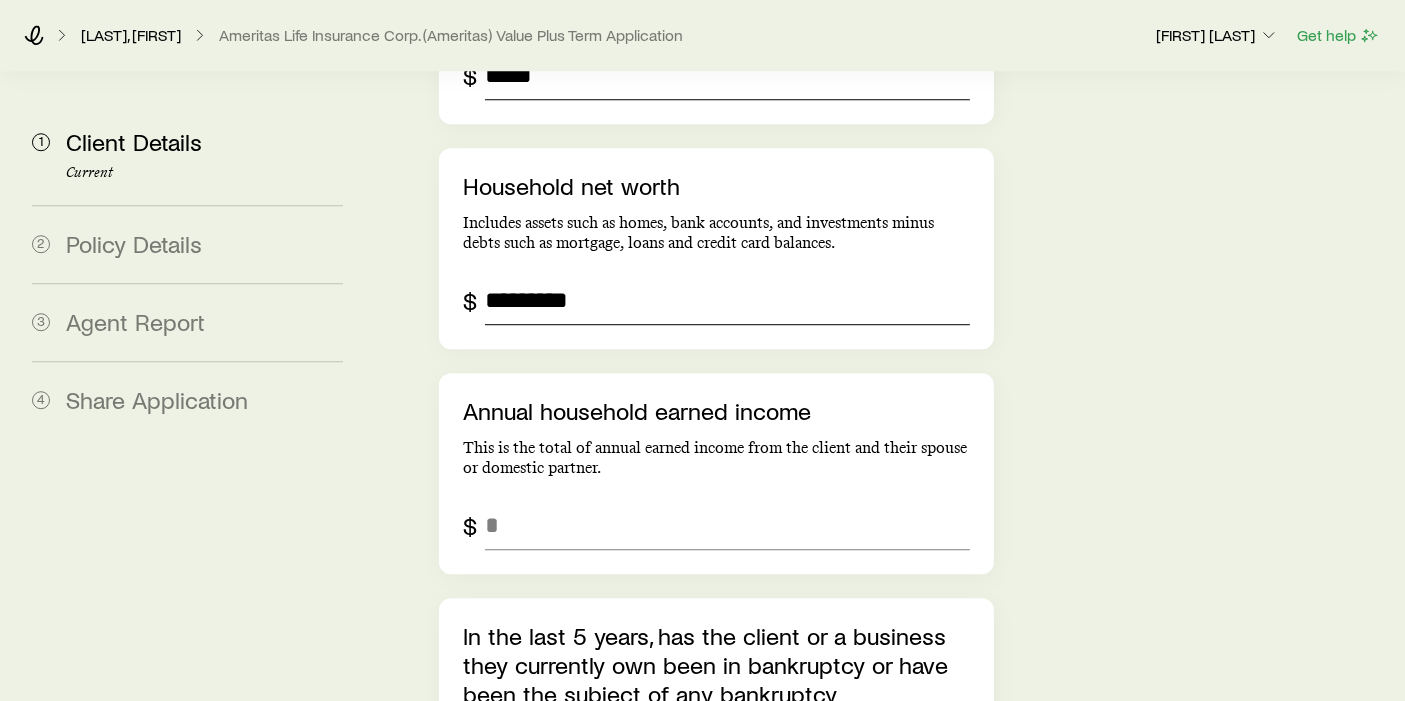 scroll, scrollTop: 5597, scrollLeft: 0, axis: vertical 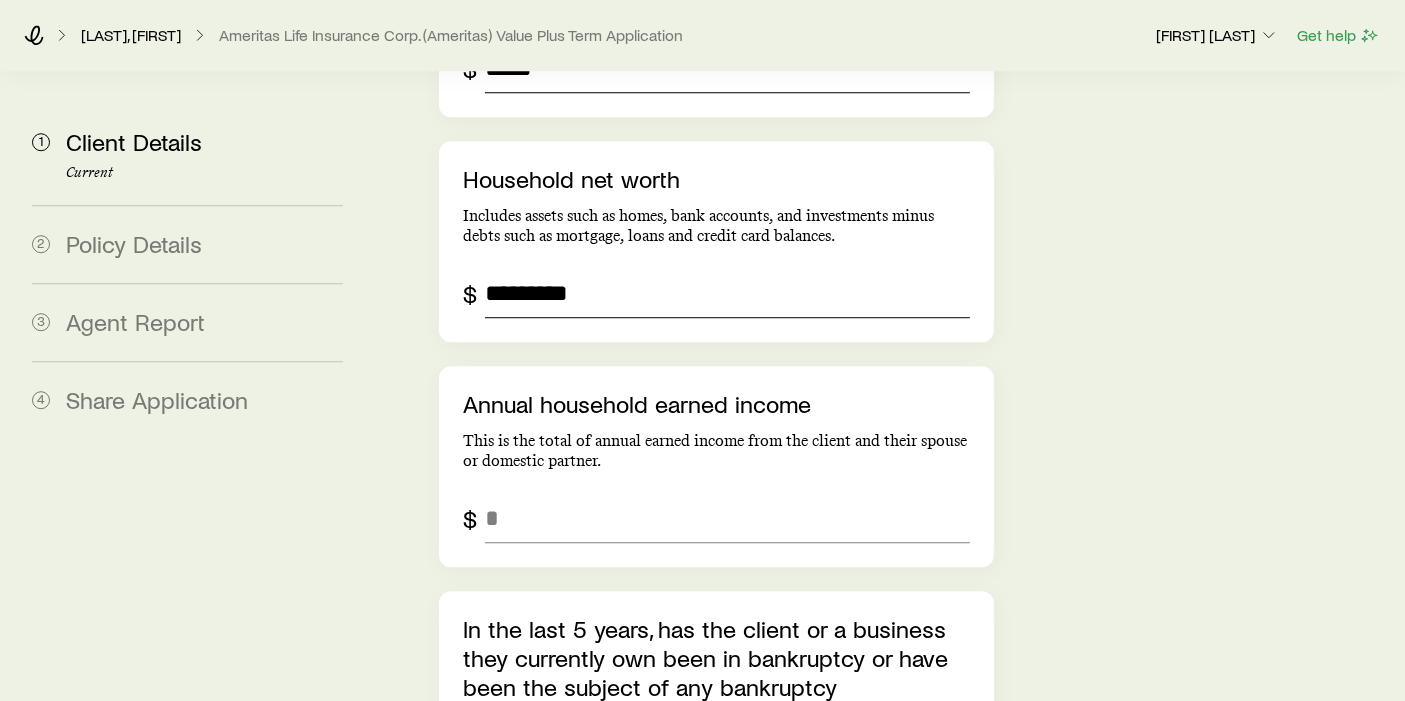 type on "*****" 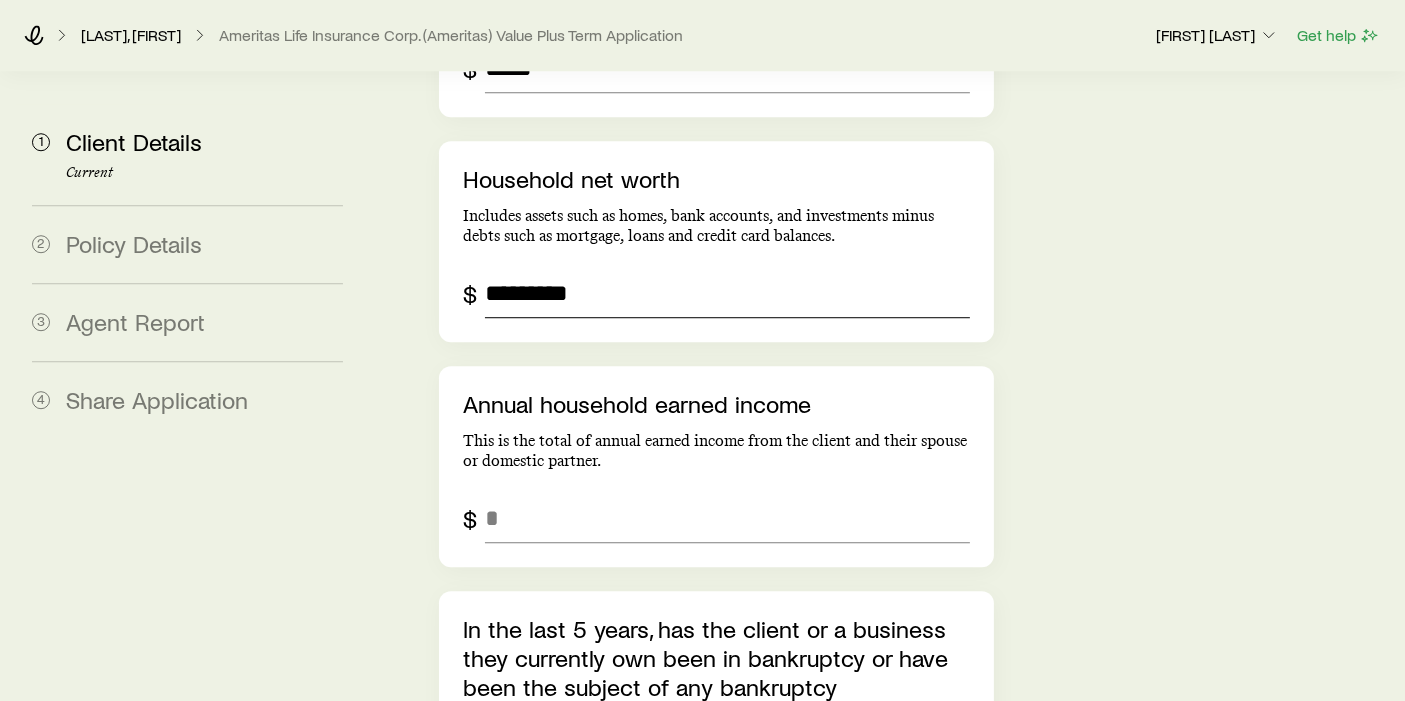 click on "*********" at bounding box center [727, 294] 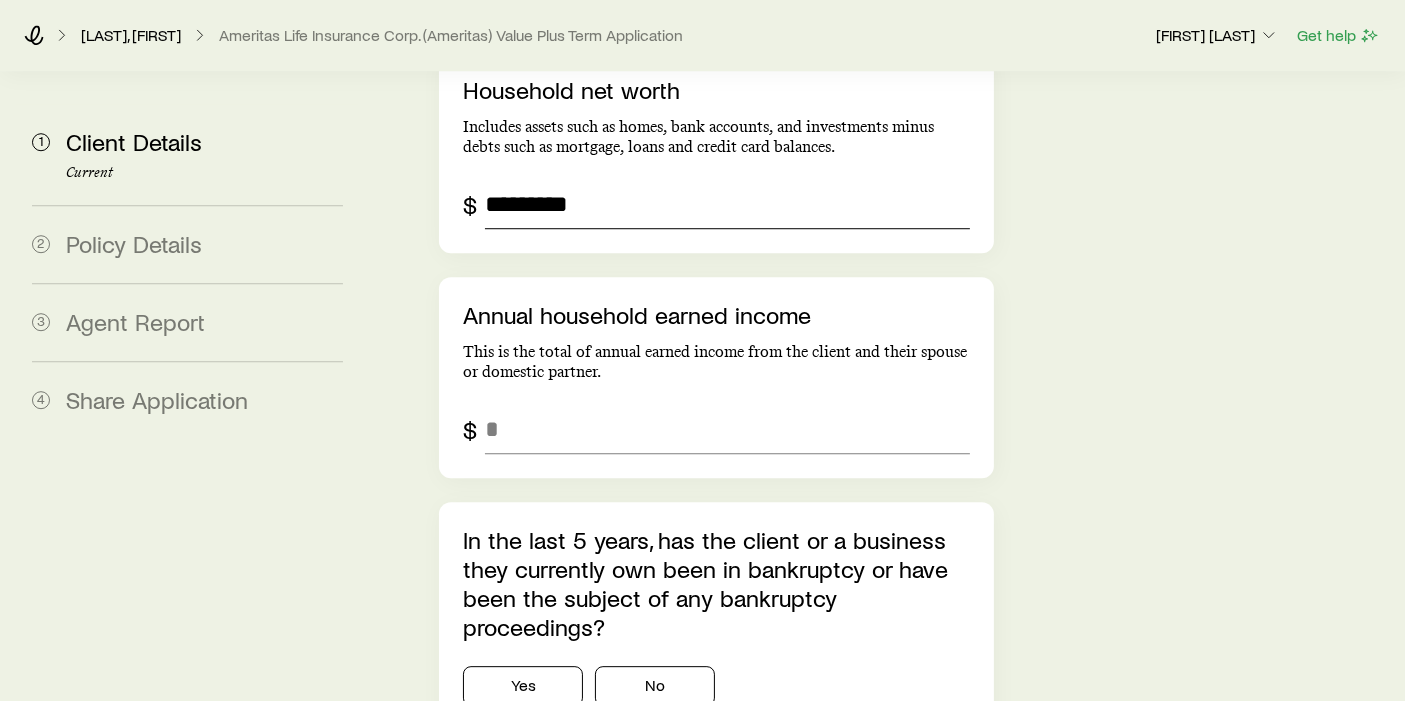 scroll, scrollTop: 5699, scrollLeft: 0, axis: vertical 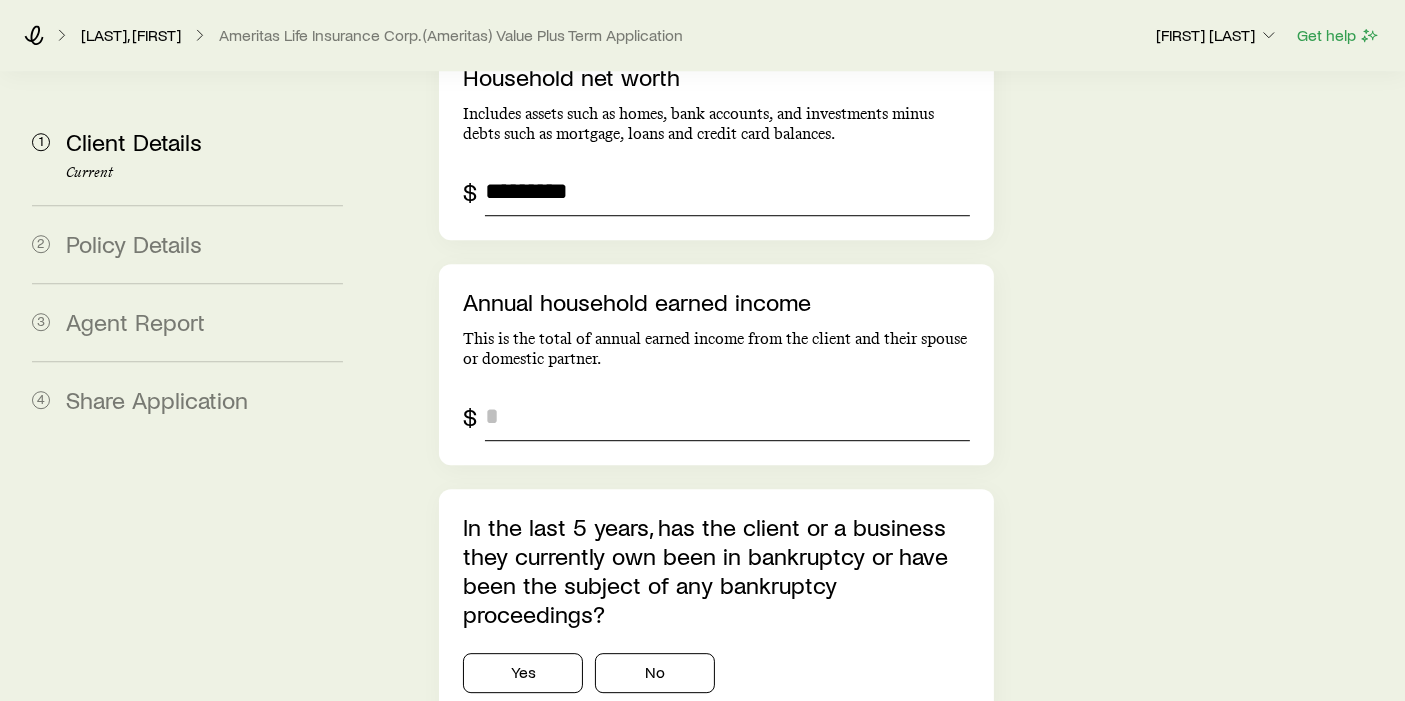 type on "*********" 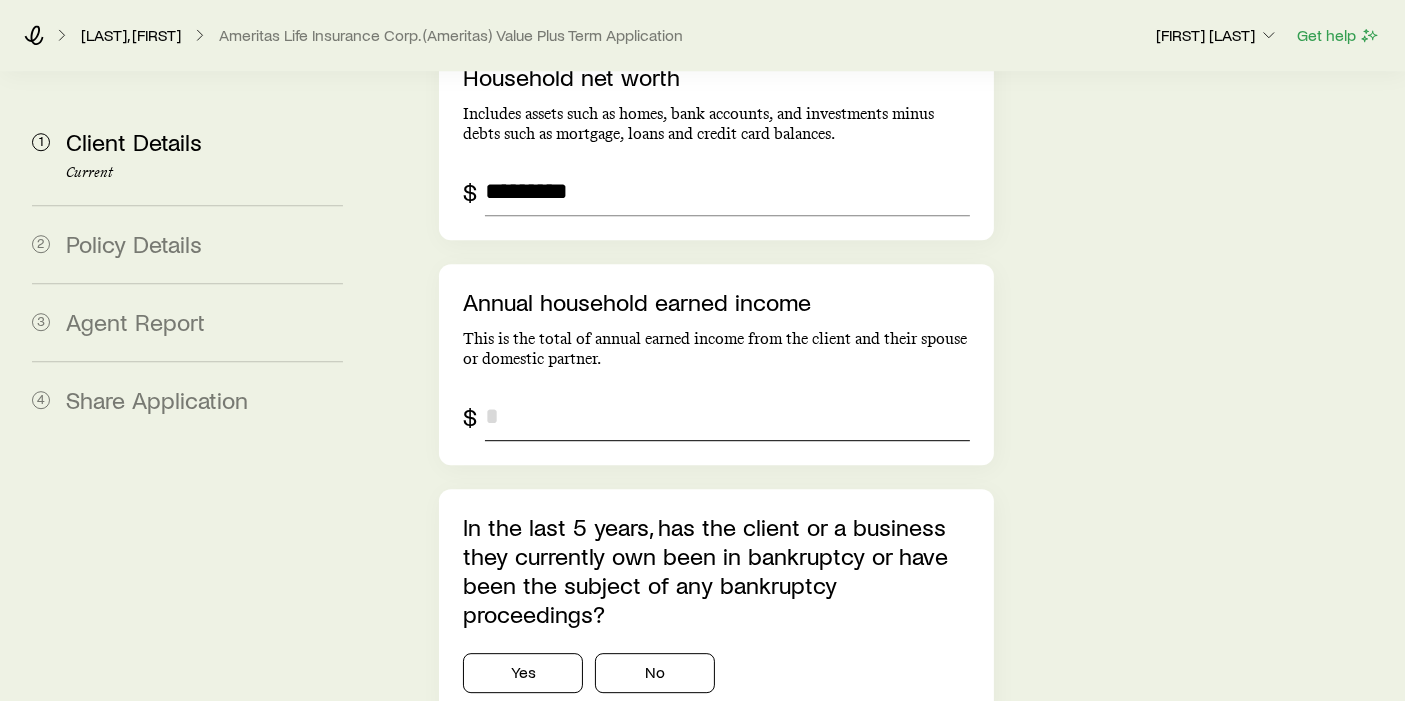click at bounding box center [727, 417] 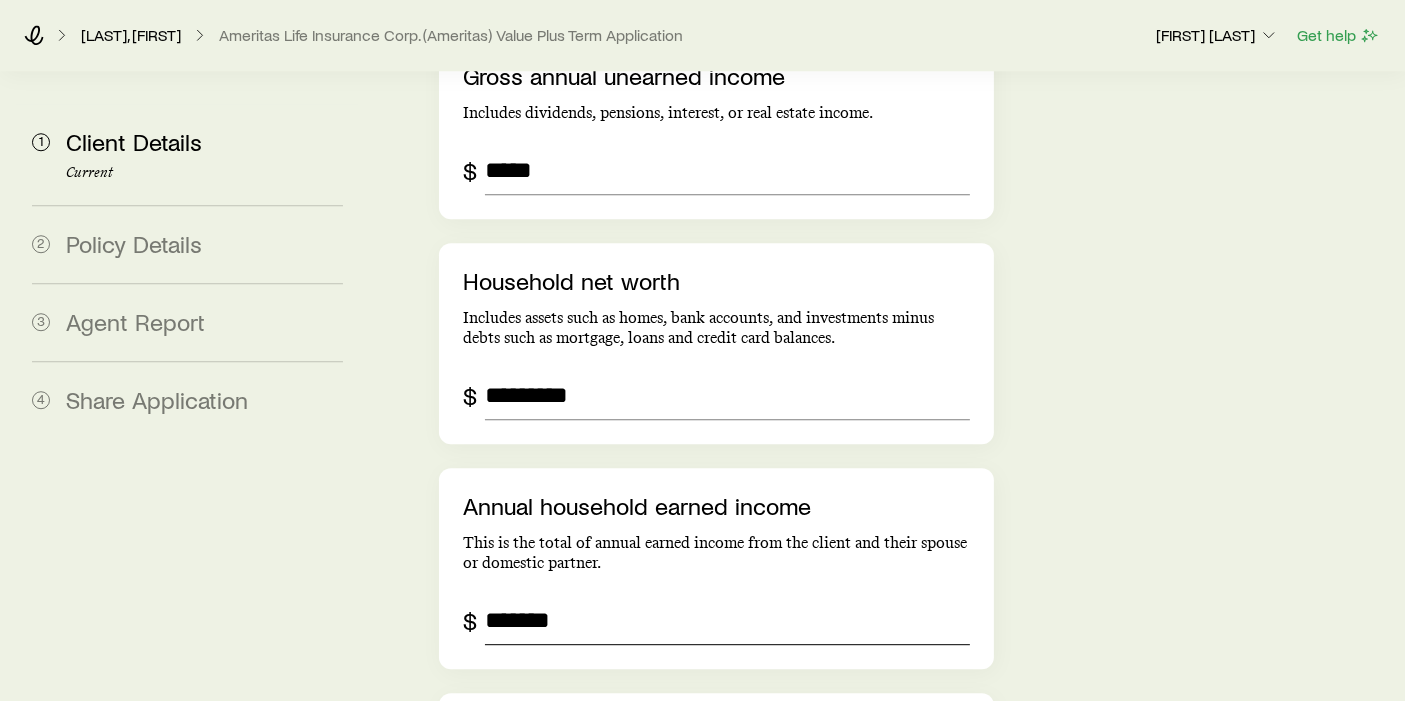 scroll, scrollTop: 5497, scrollLeft: 0, axis: vertical 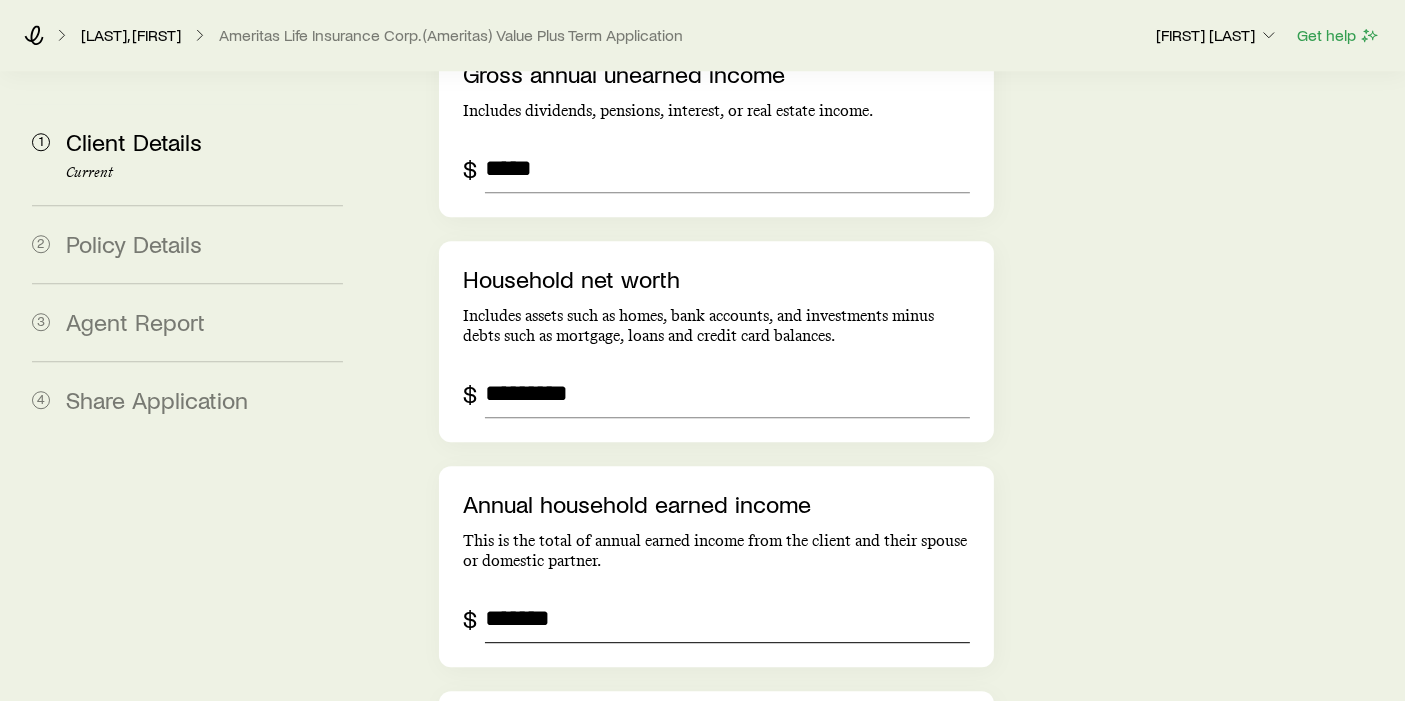 click on "*******" at bounding box center [727, 619] 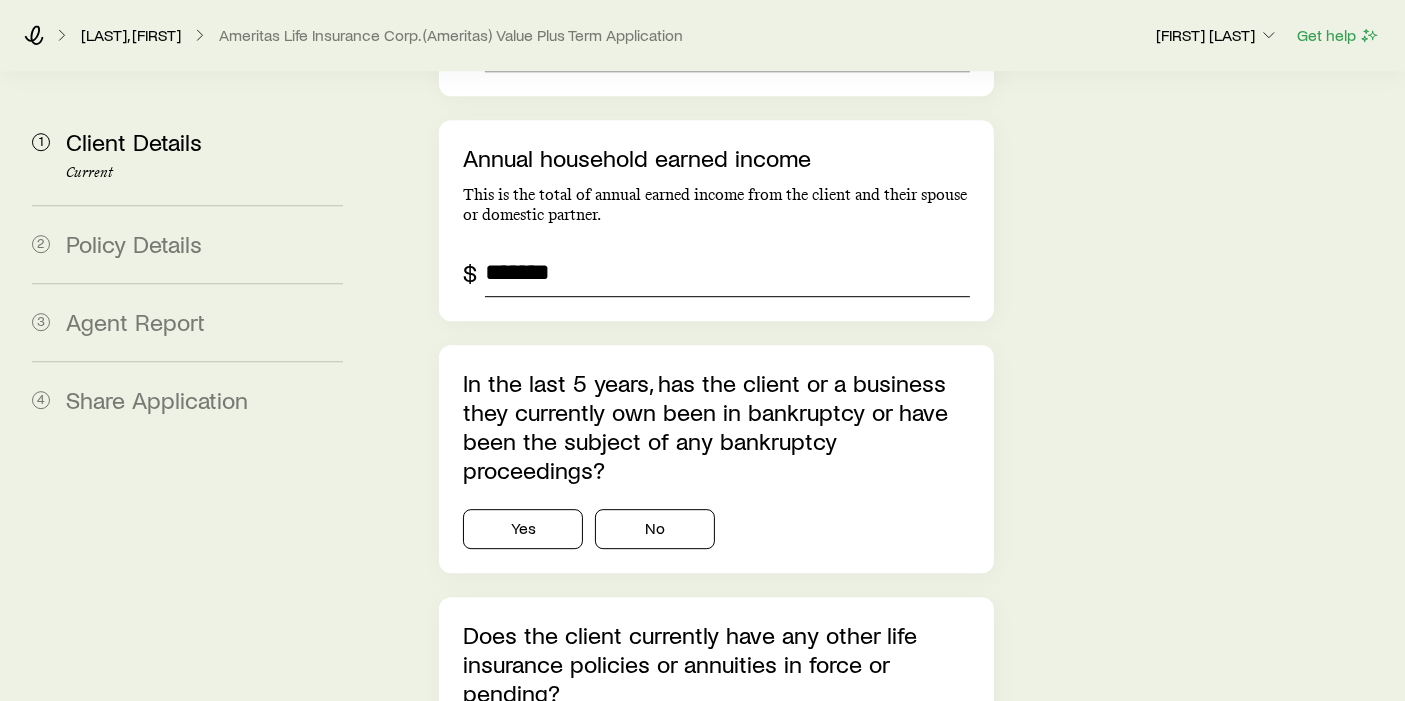 scroll, scrollTop: 5844, scrollLeft: 0, axis: vertical 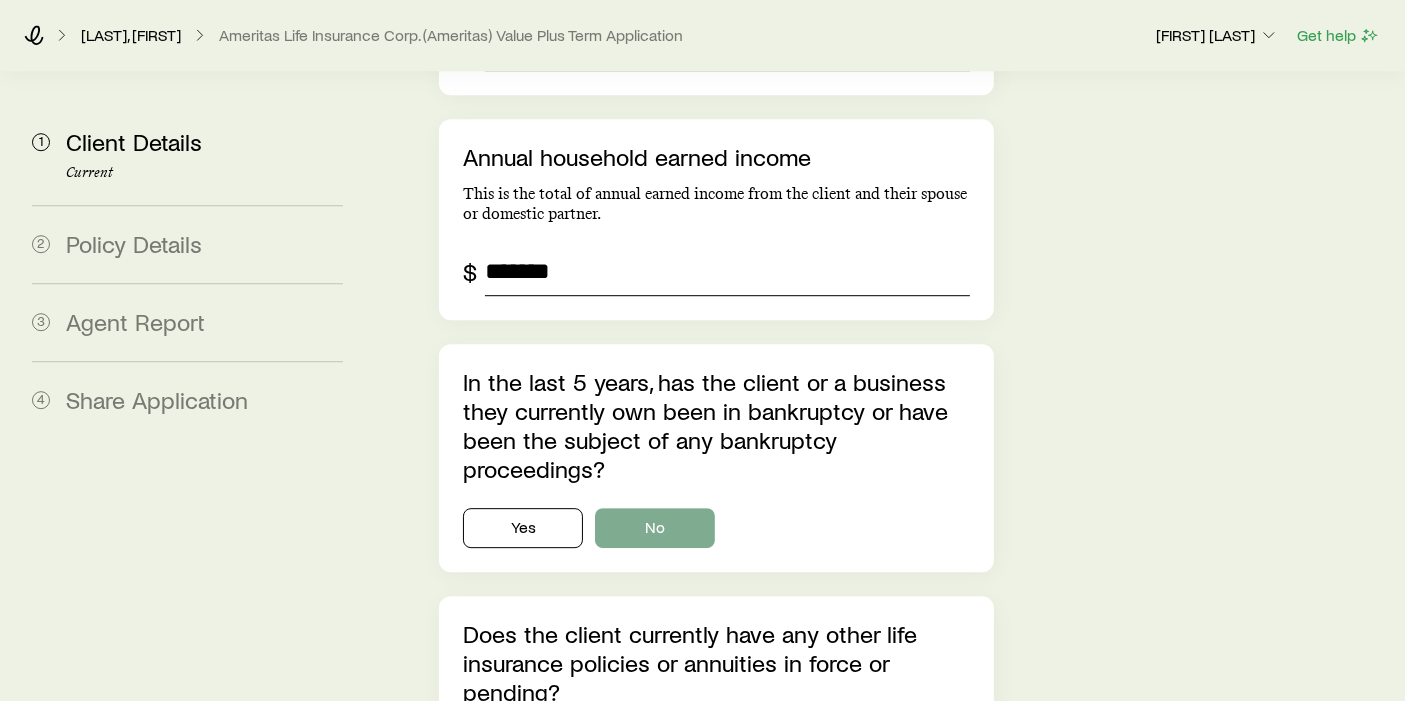 type on "*******" 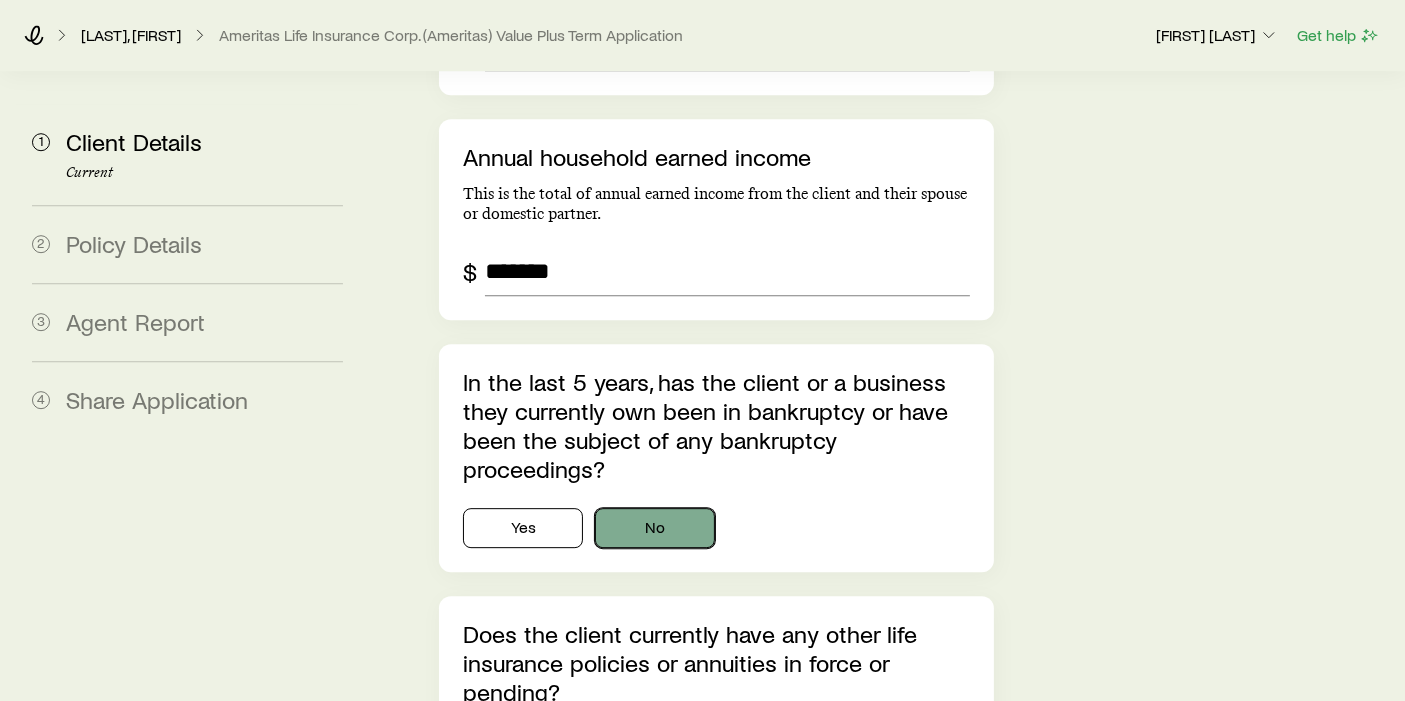 click on "No" at bounding box center [655, 528] 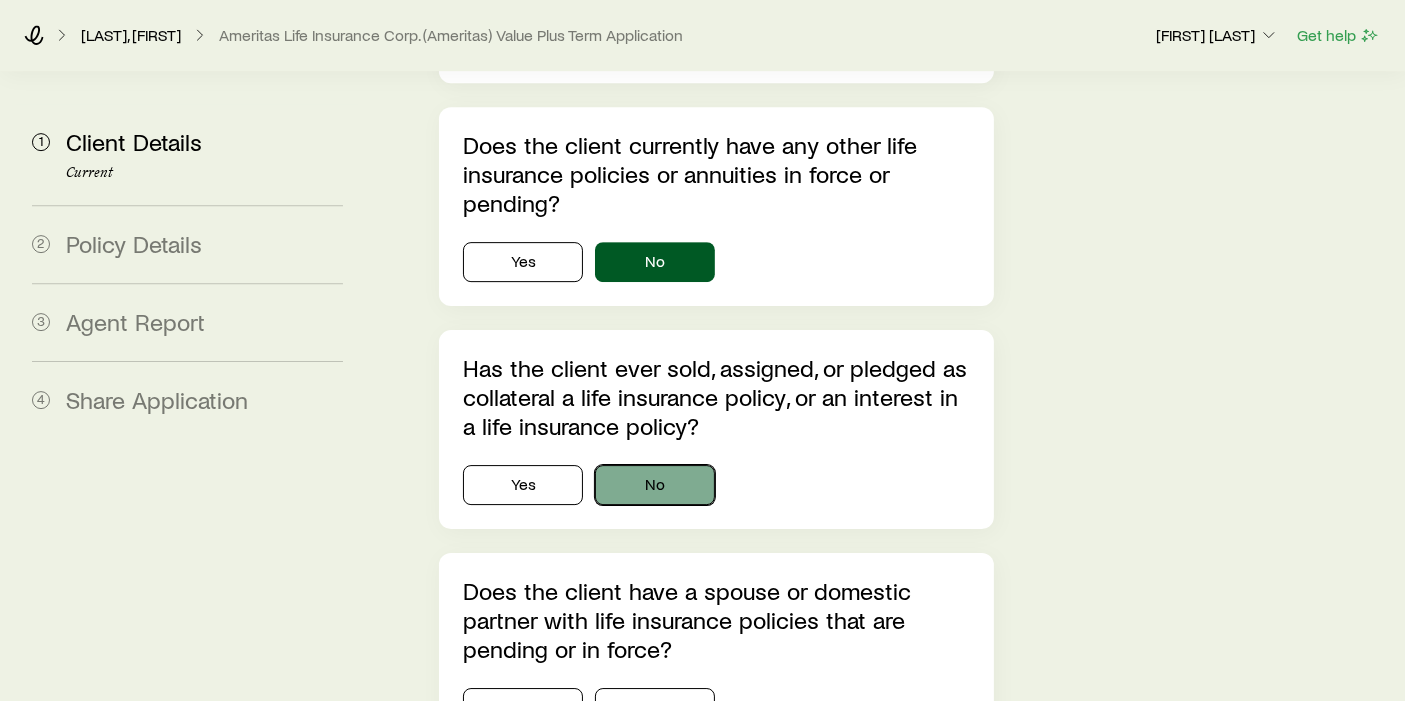click on "No" at bounding box center [655, 485] 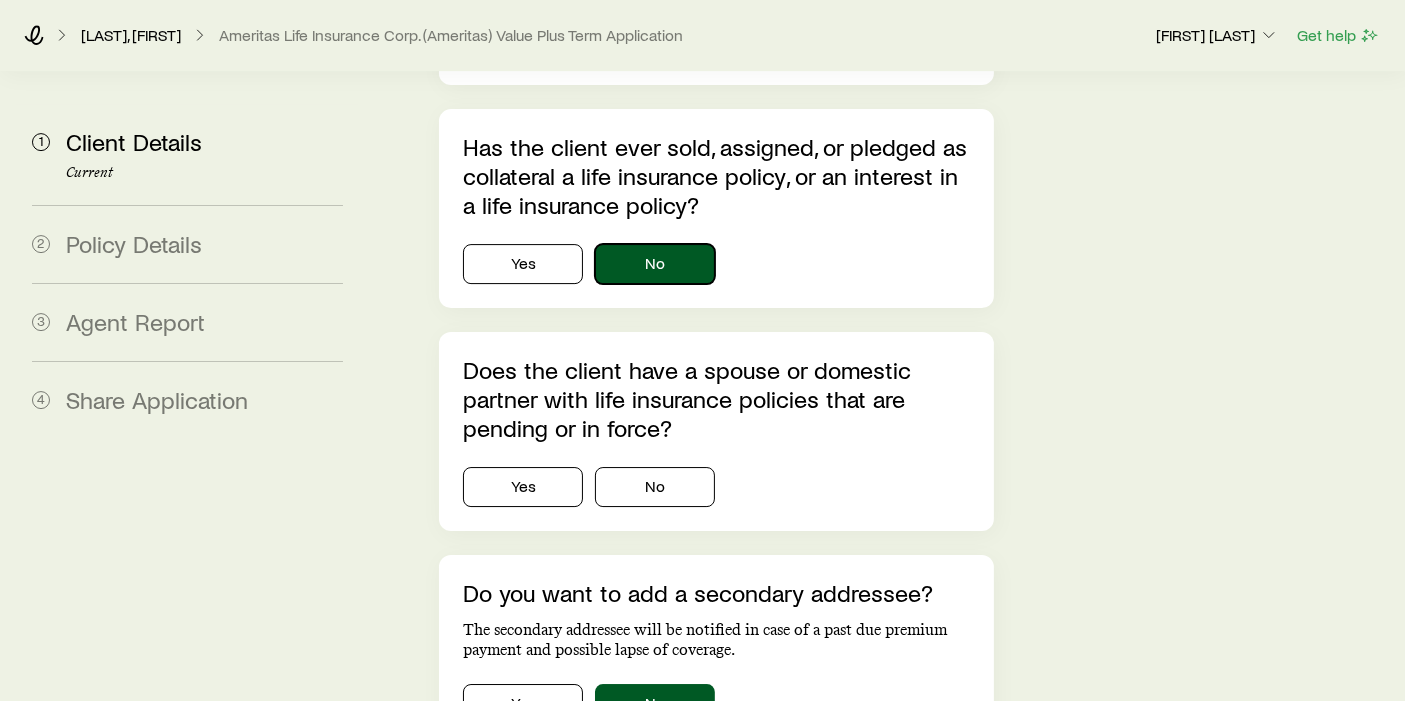 scroll, scrollTop: 6555, scrollLeft: 0, axis: vertical 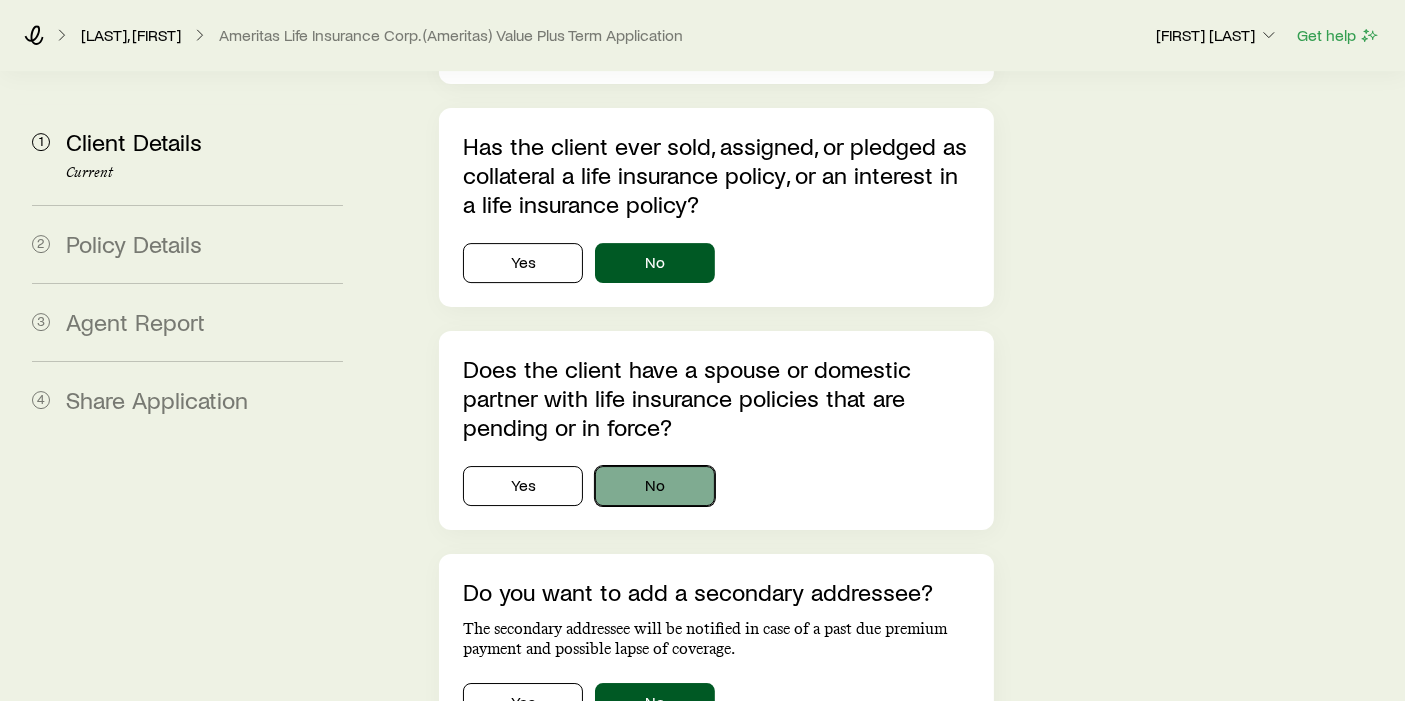 click on "No" at bounding box center (655, 486) 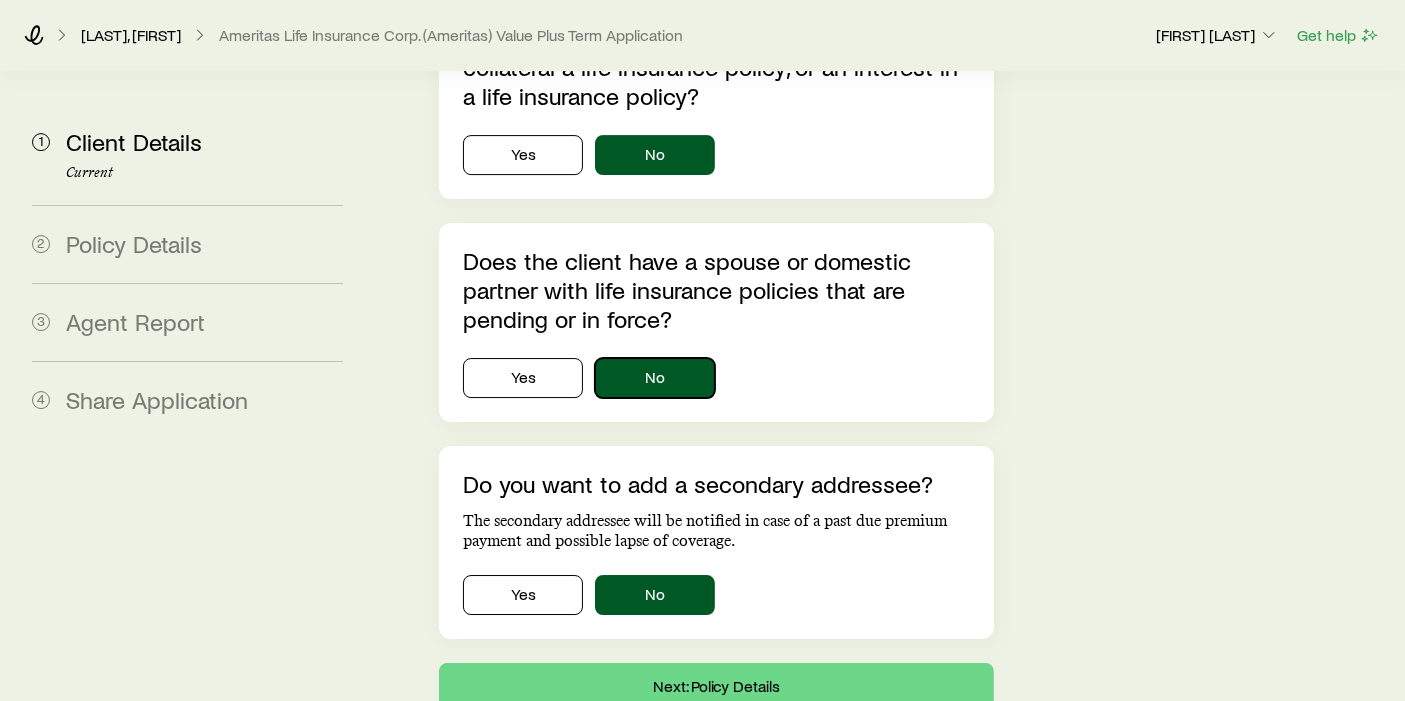 scroll, scrollTop: 6677, scrollLeft: 0, axis: vertical 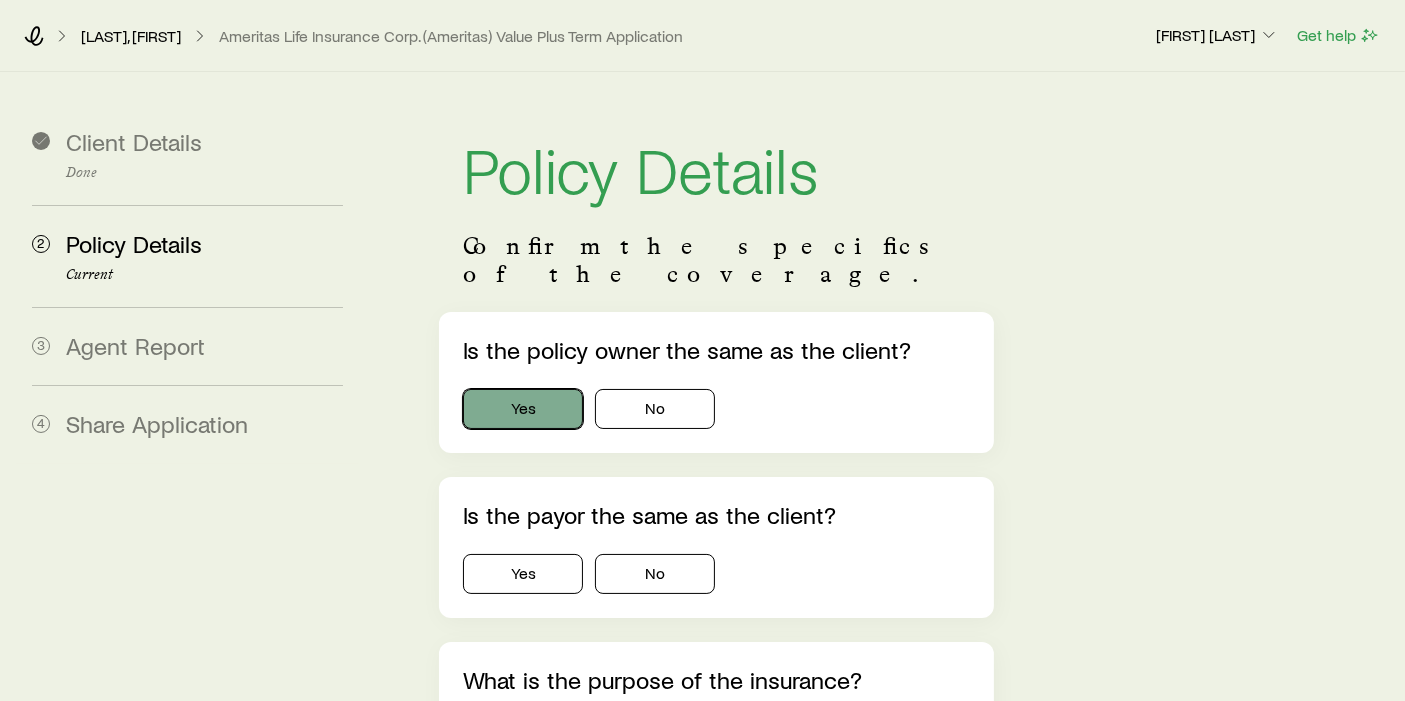 click on "Yes" at bounding box center [523, 409] 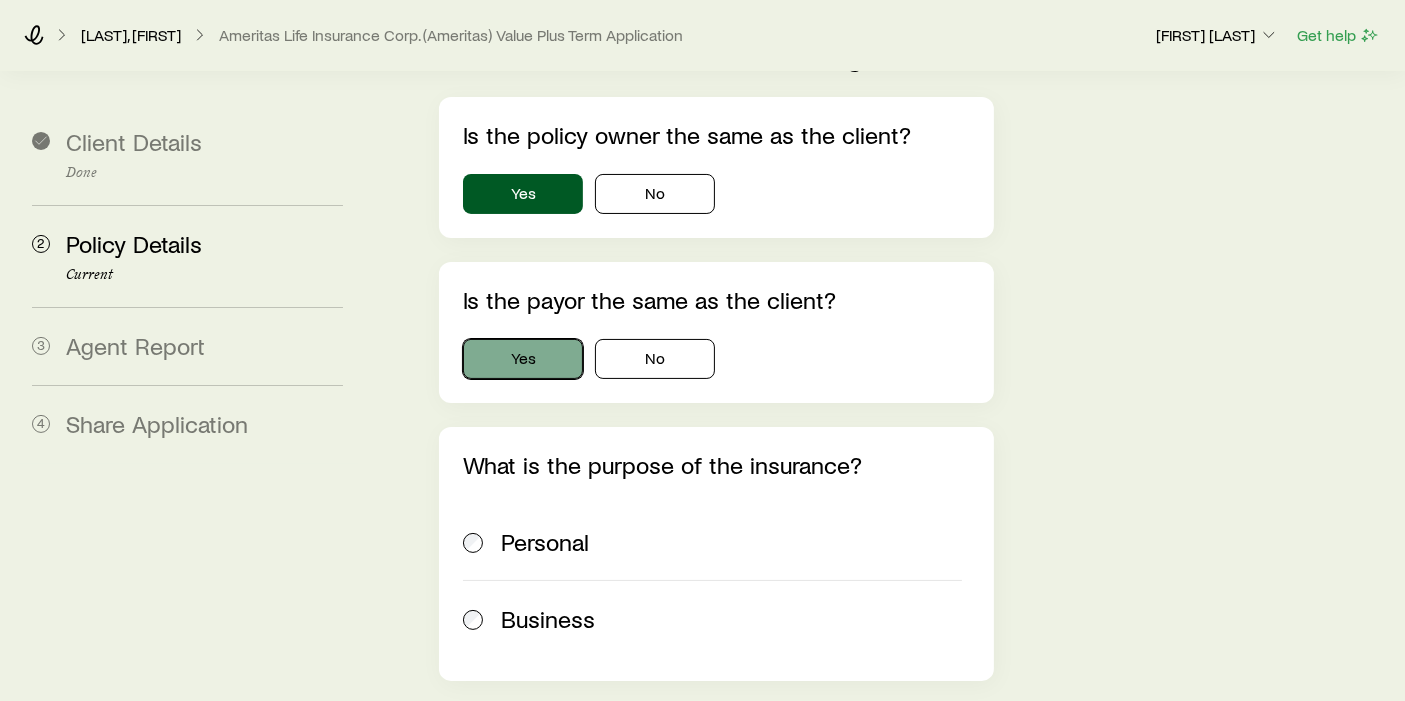 click on "Yes" at bounding box center [523, 359] 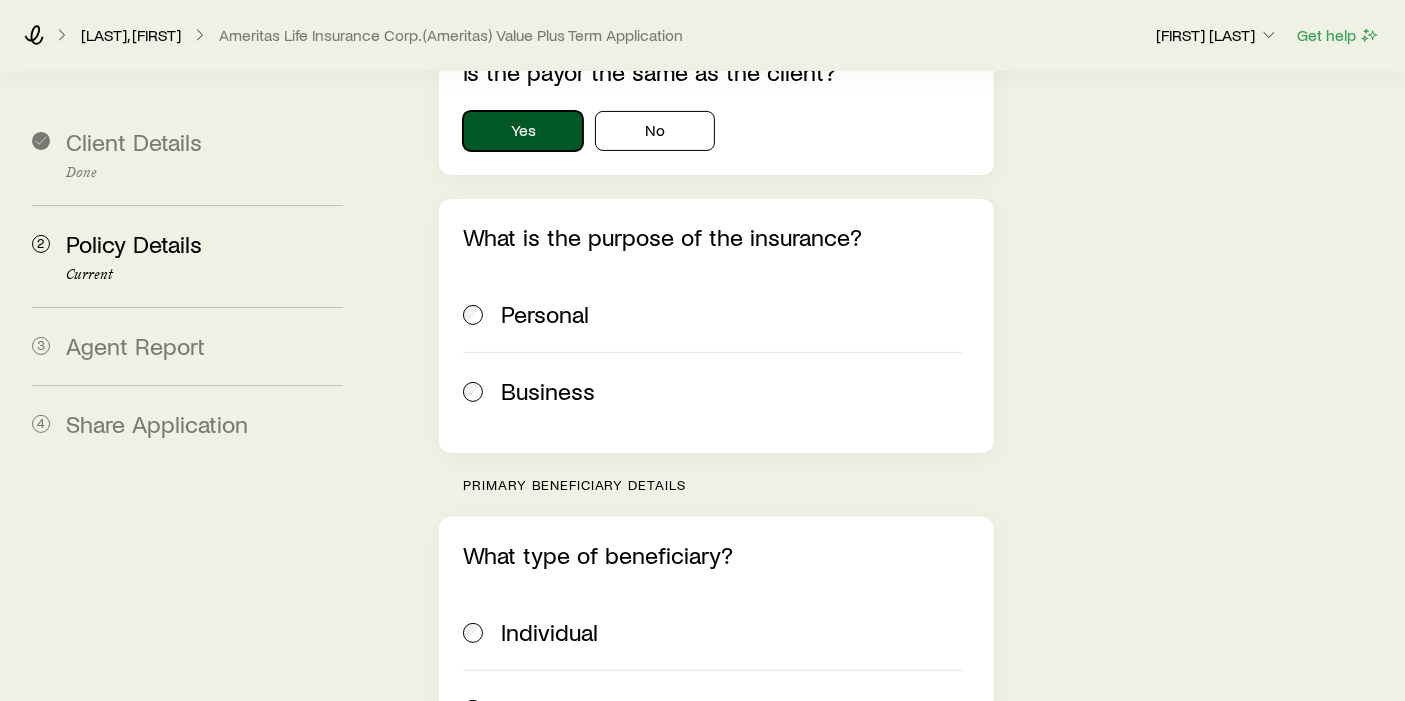 scroll, scrollTop: 444, scrollLeft: 0, axis: vertical 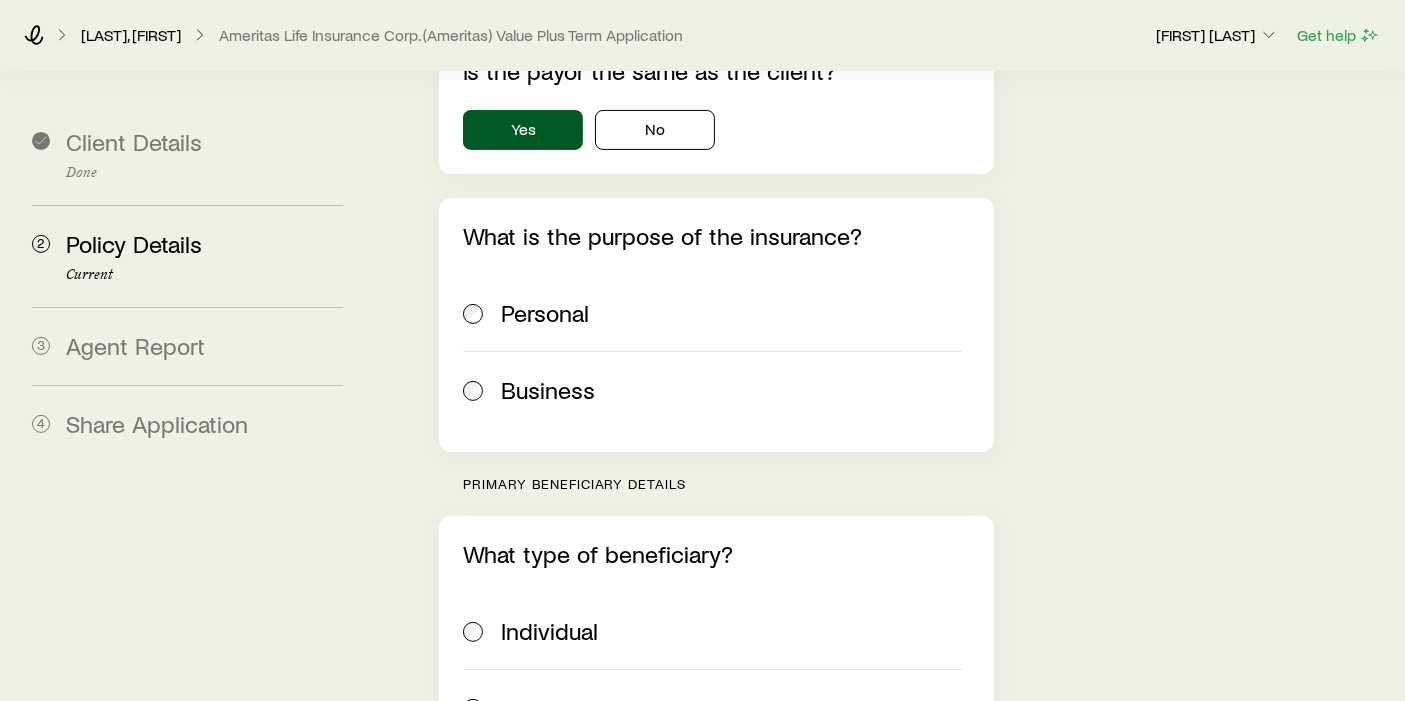 click on "Personal" at bounding box center [712, 313] 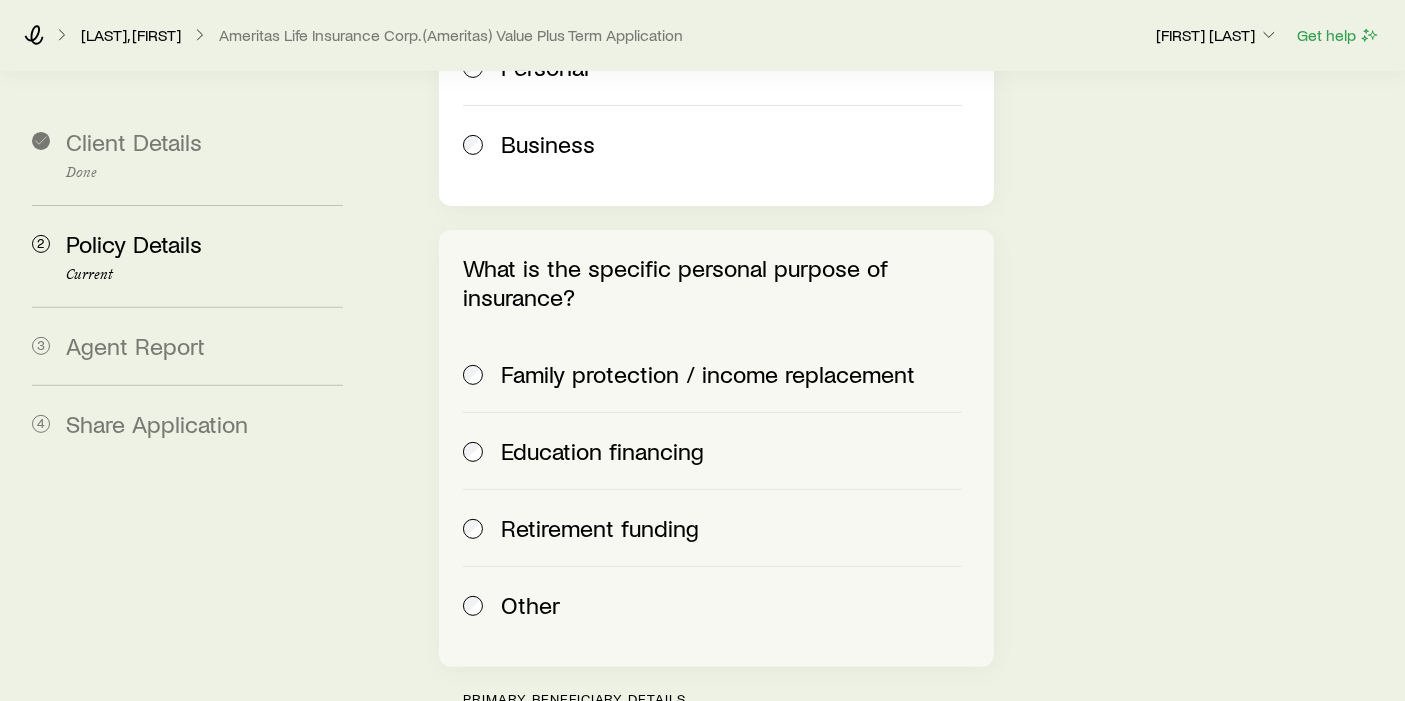 click on "Family protection / income replacement" at bounding box center (712, 374) 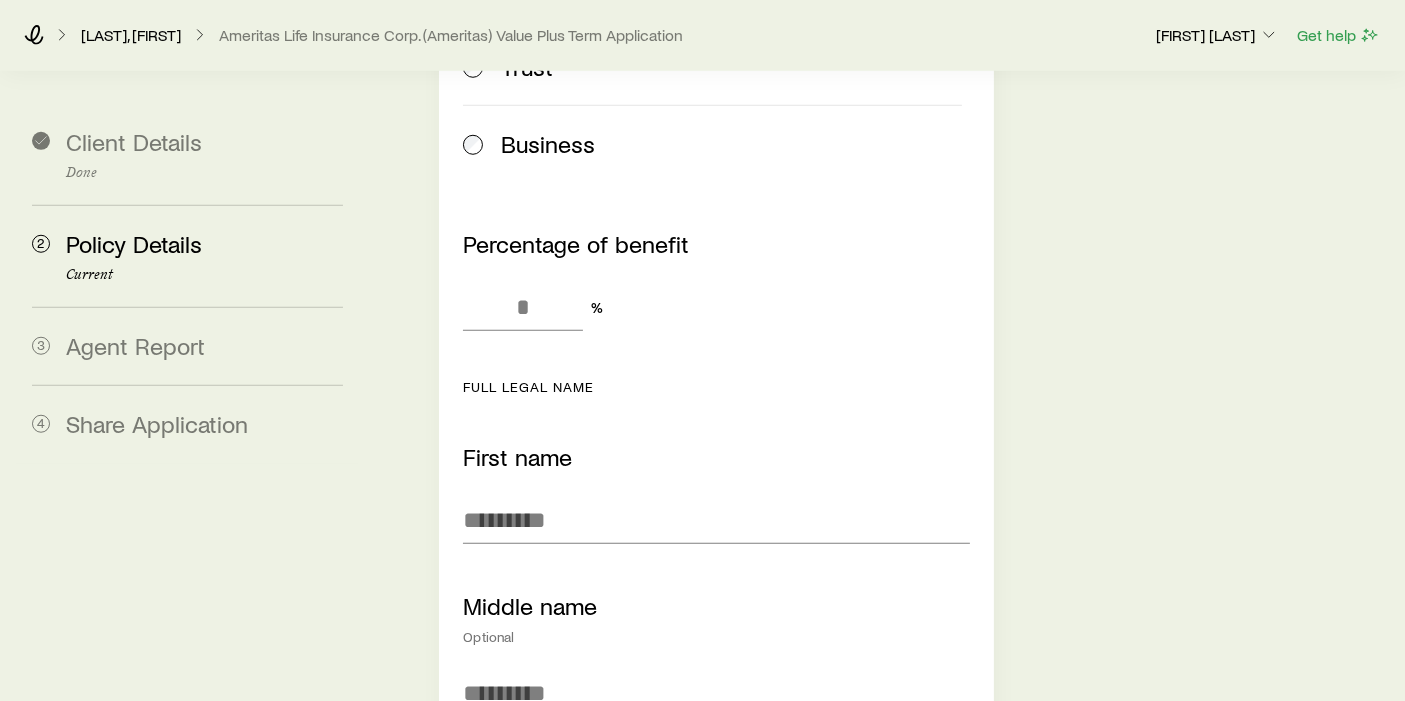 scroll, scrollTop: 1626, scrollLeft: 0, axis: vertical 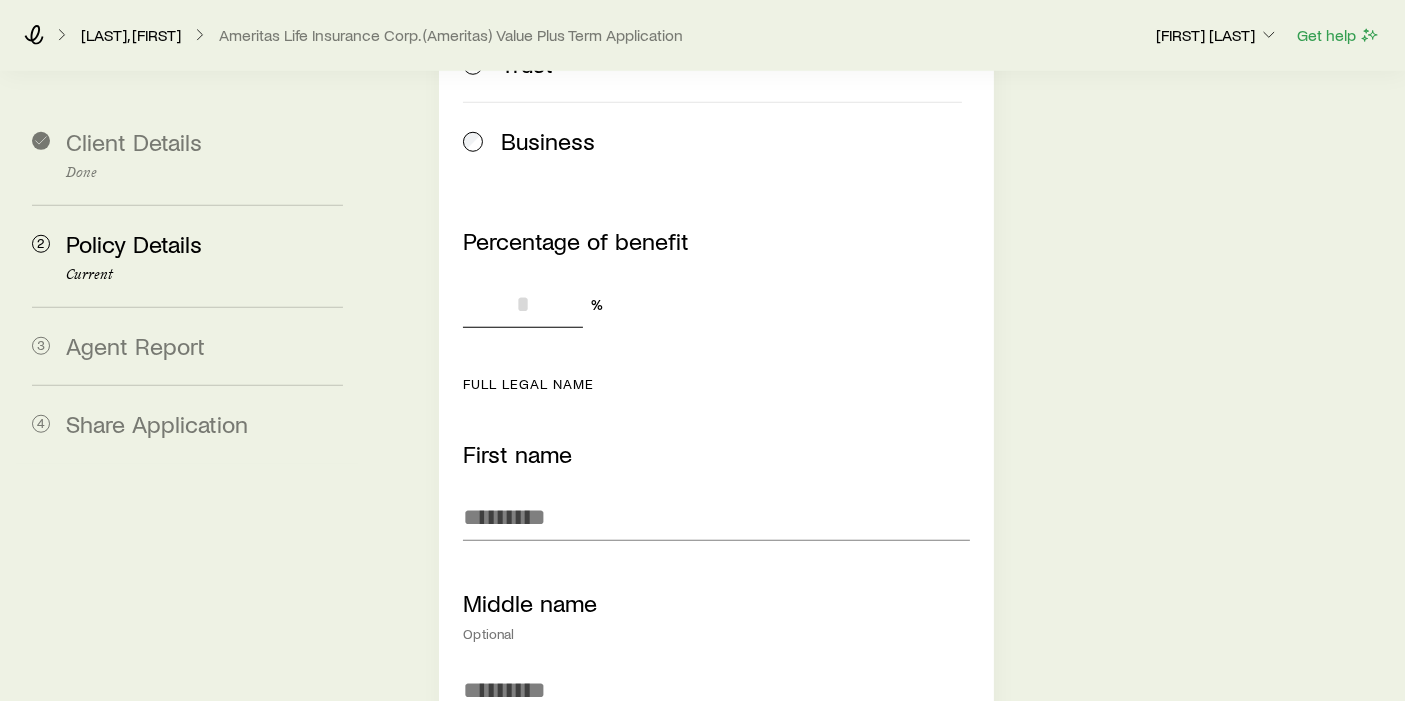 click on "Percentage of benefit" at bounding box center (523, 304) 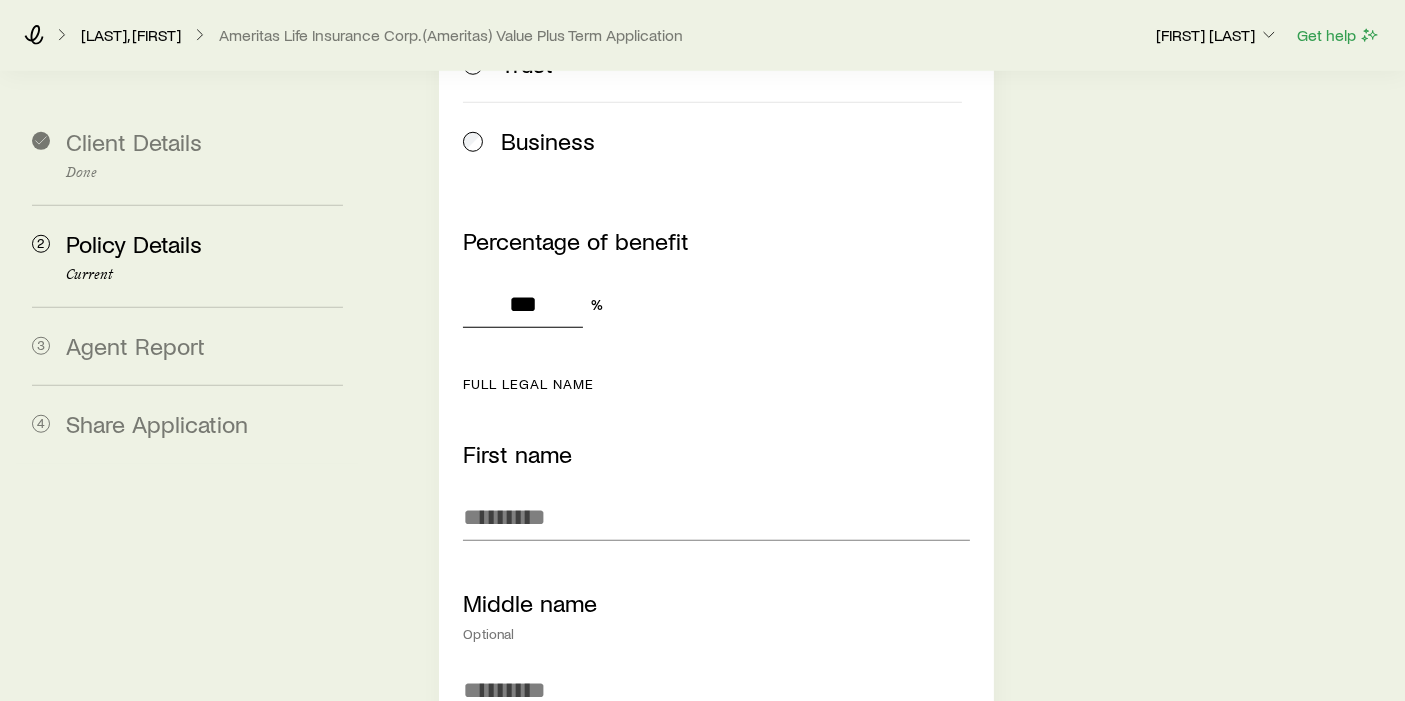 type on "***" 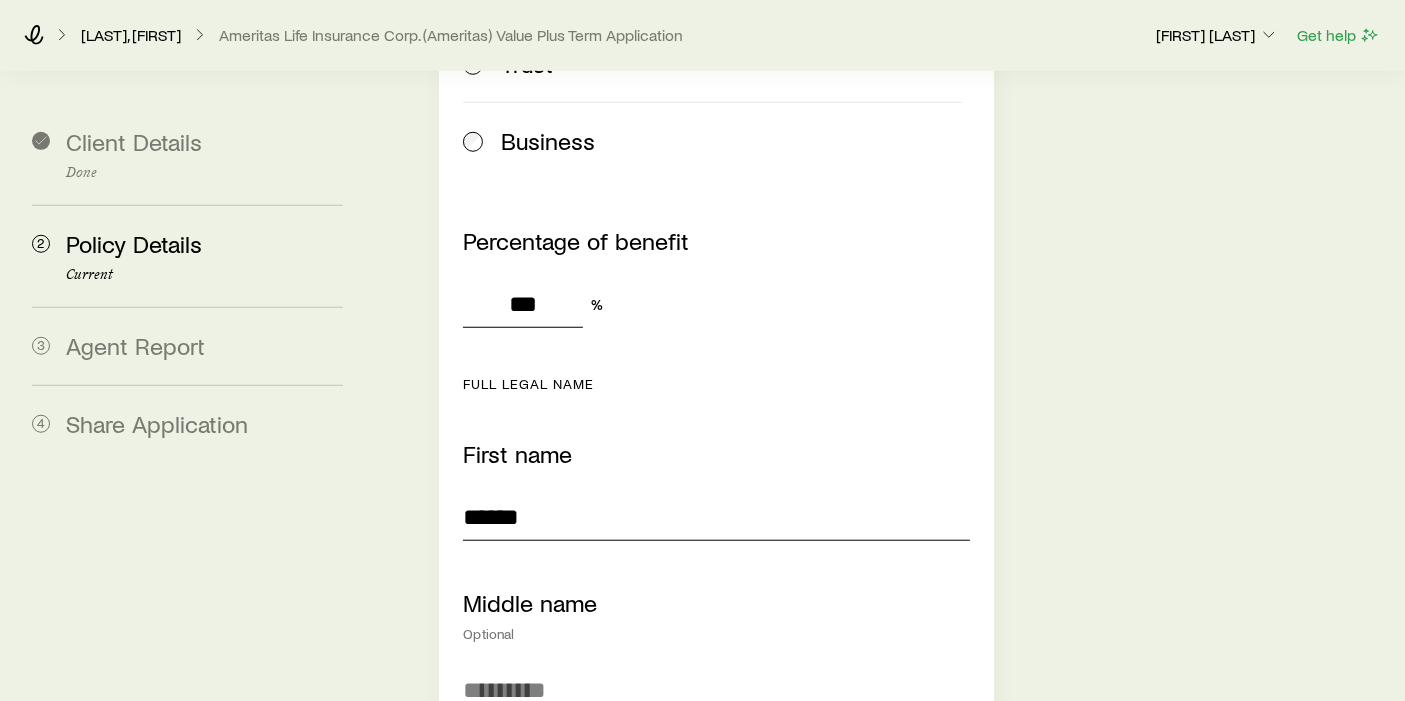 type on "******" 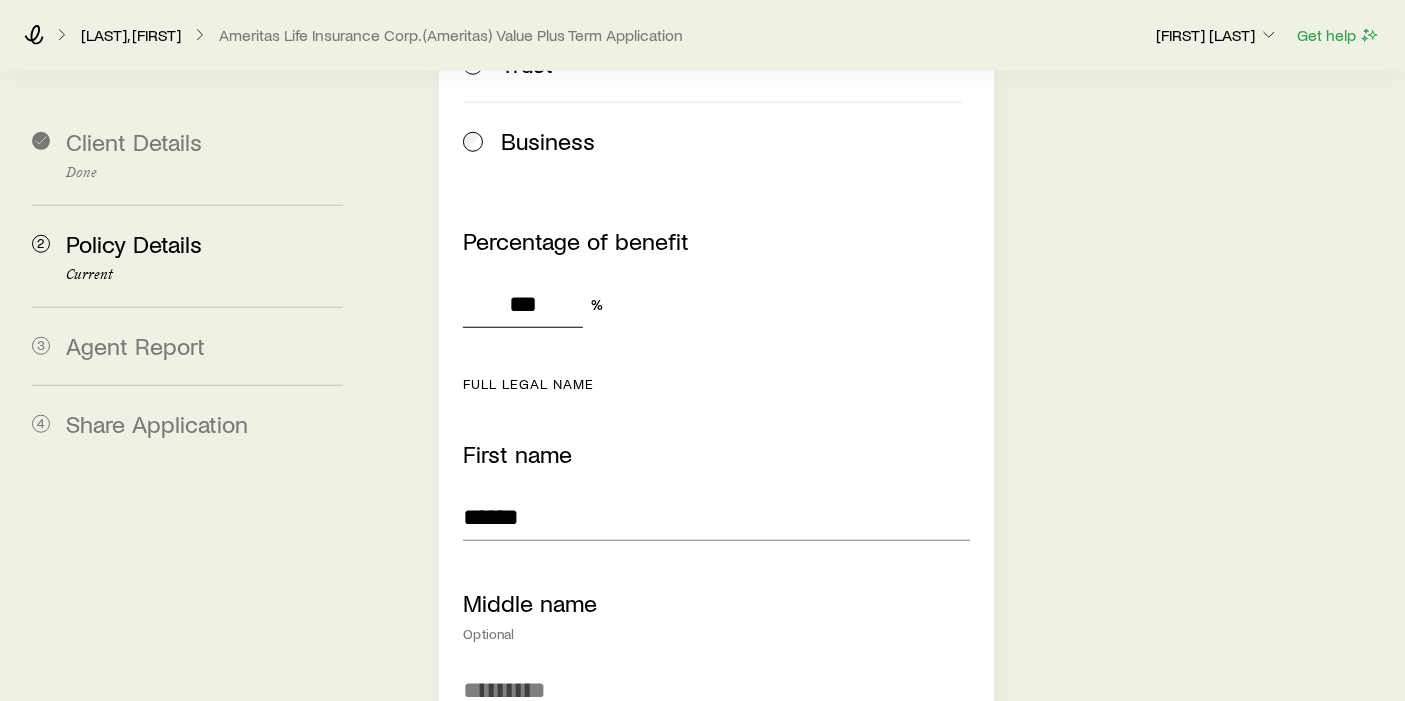 scroll, scrollTop: 2085, scrollLeft: 0, axis: vertical 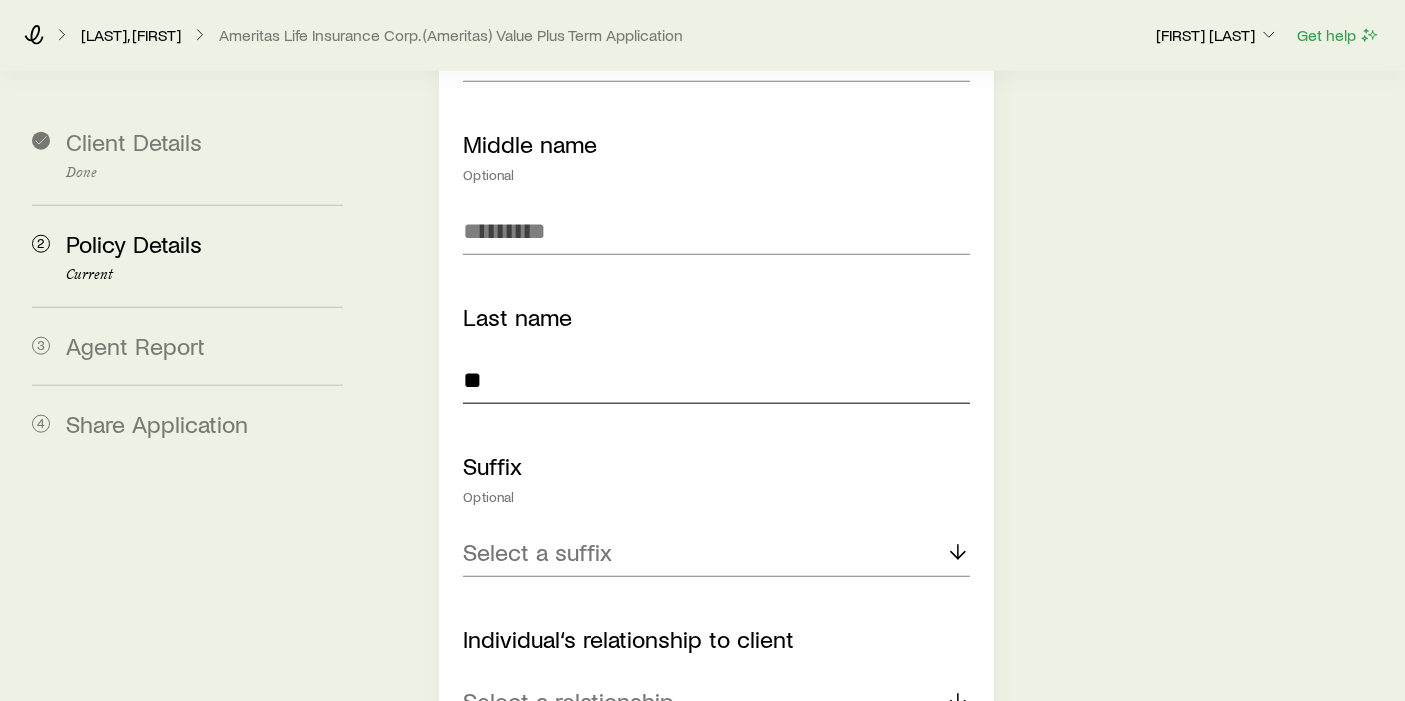 type on "**" 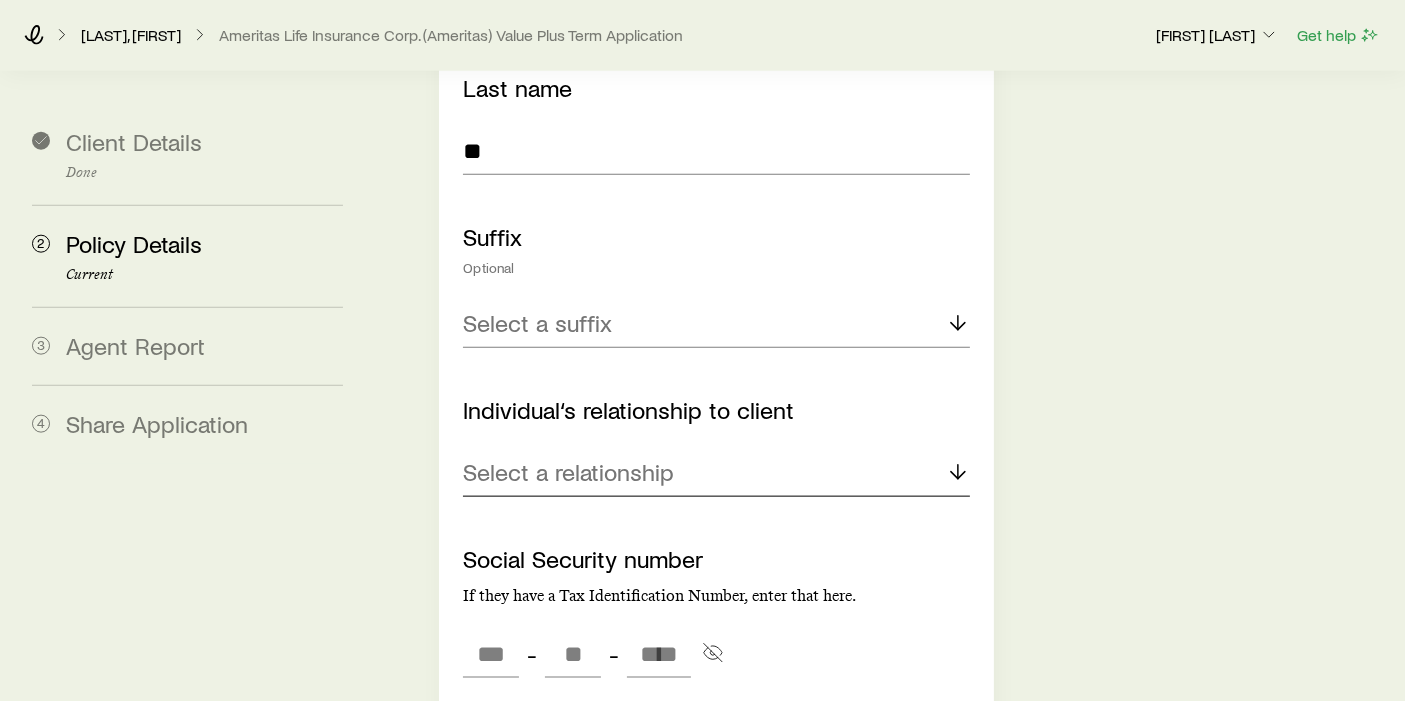 scroll, scrollTop: 2316, scrollLeft: 0, axis: vertical 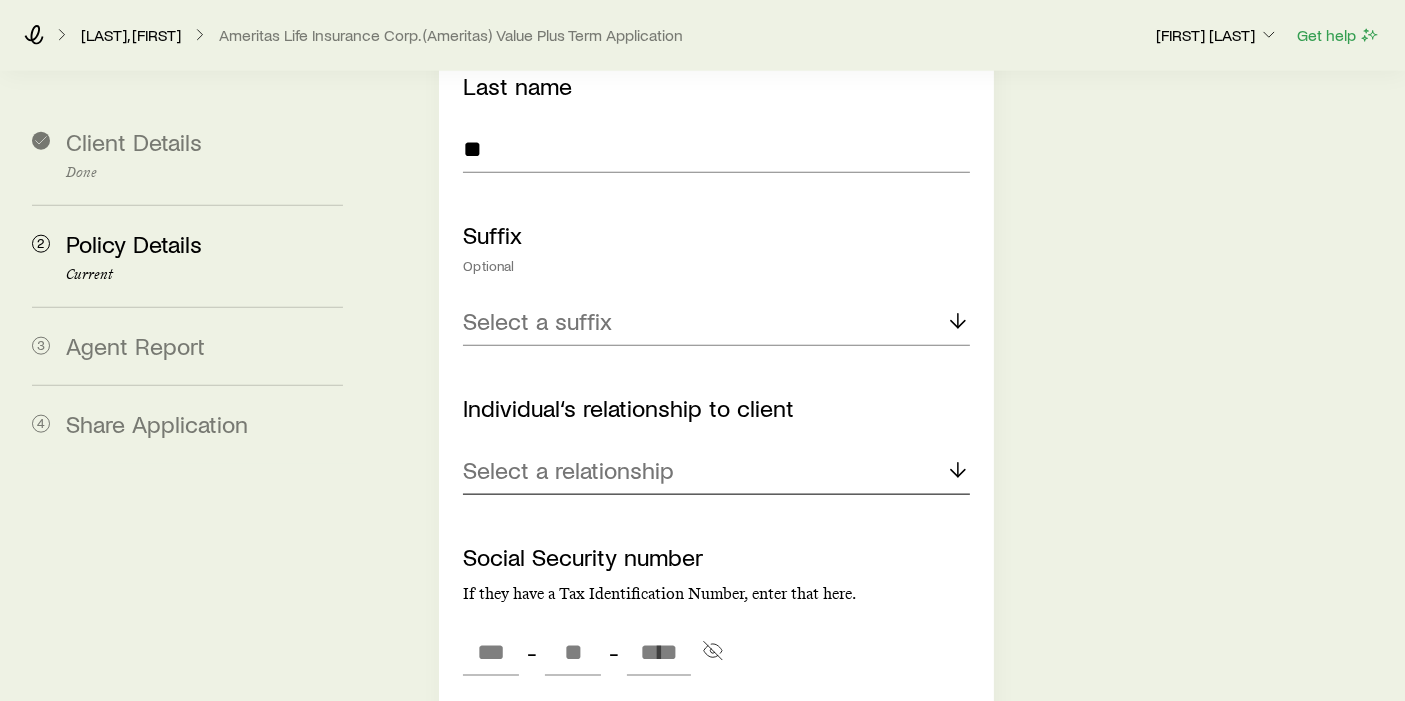 click on "Select a relationship" at bounding box center (568, 470) 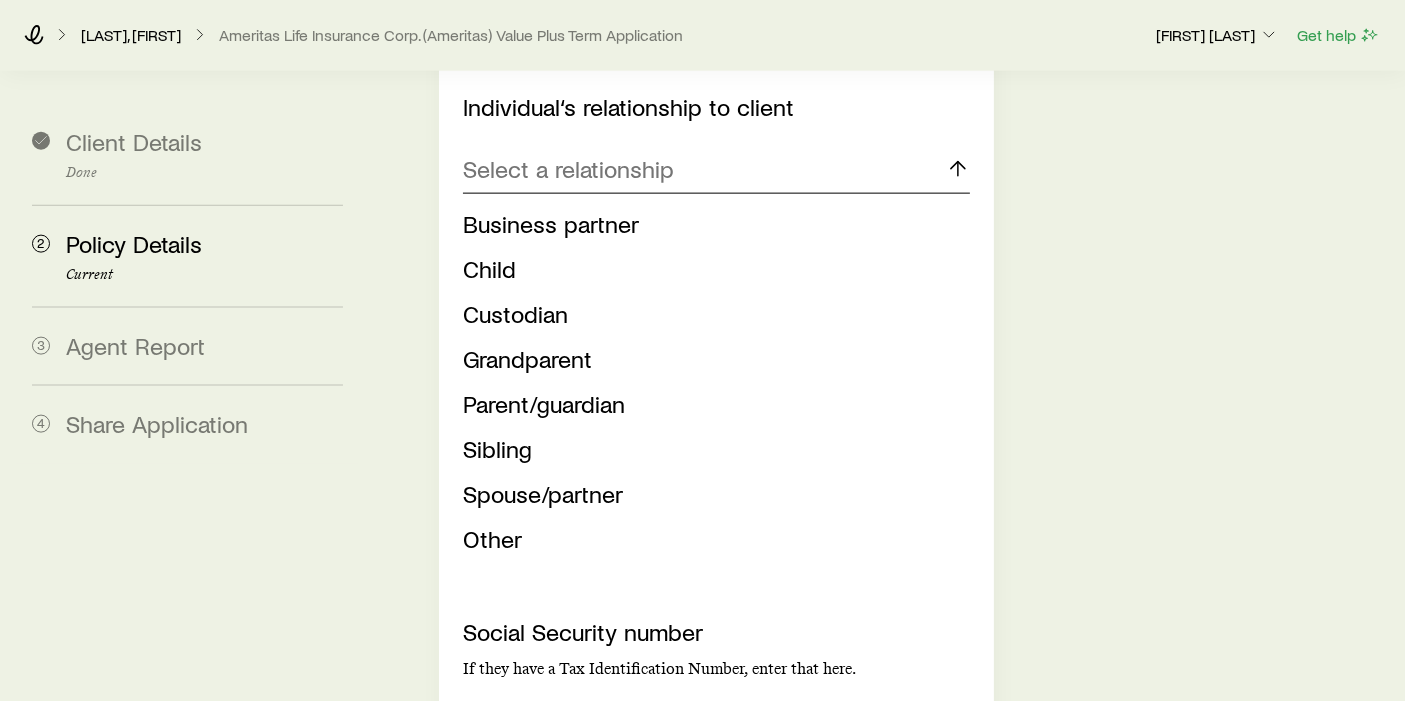 scroll, scrollTop: 2620, scrollLeft: 0, axis: vertical 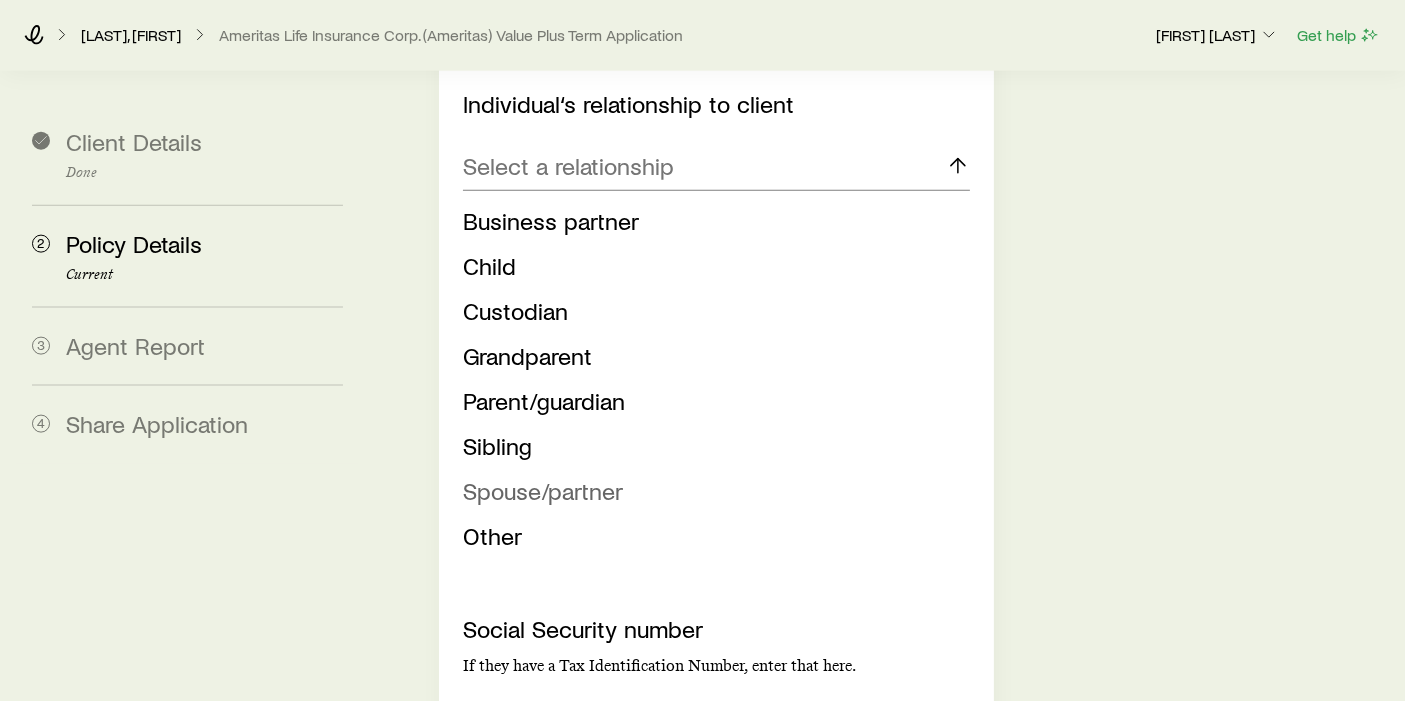 click on "Spouse/partner" at bounding box center [543, 490] 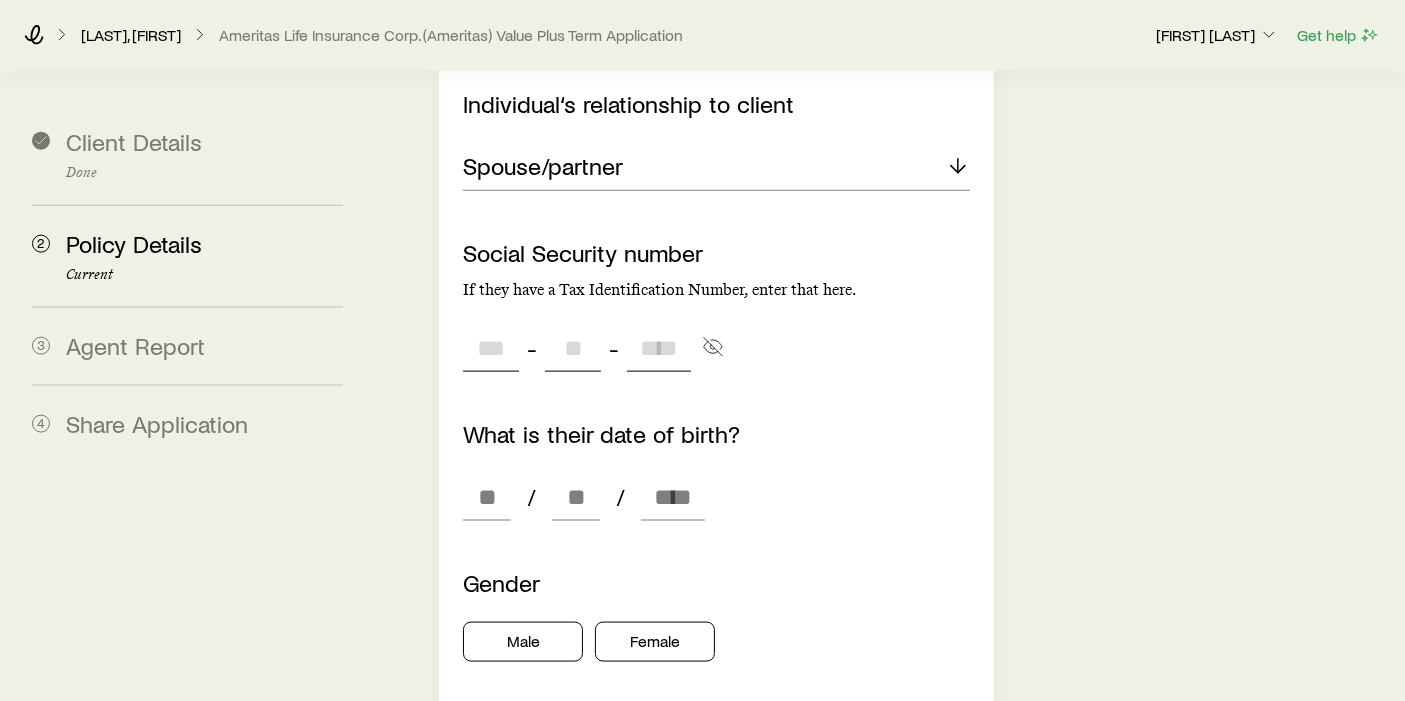 click at bounding box center (491, 348) 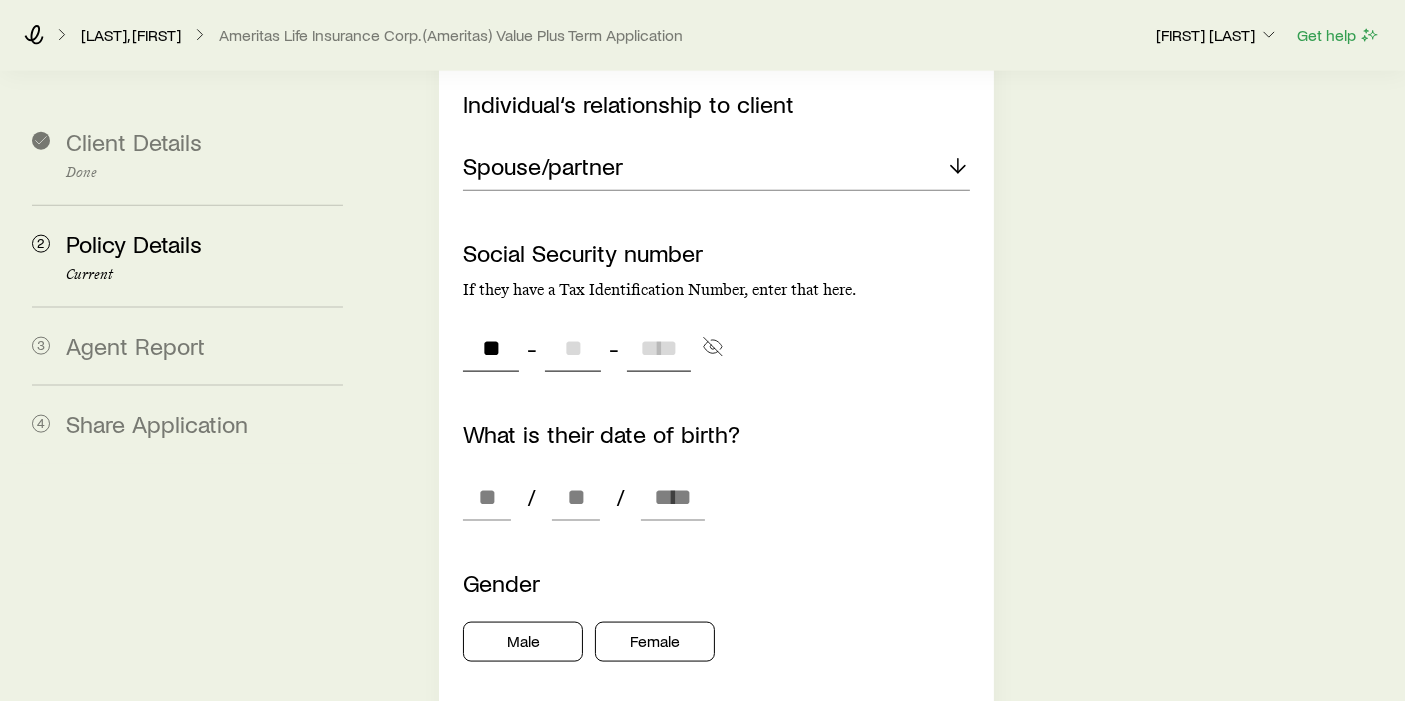 type on "***" 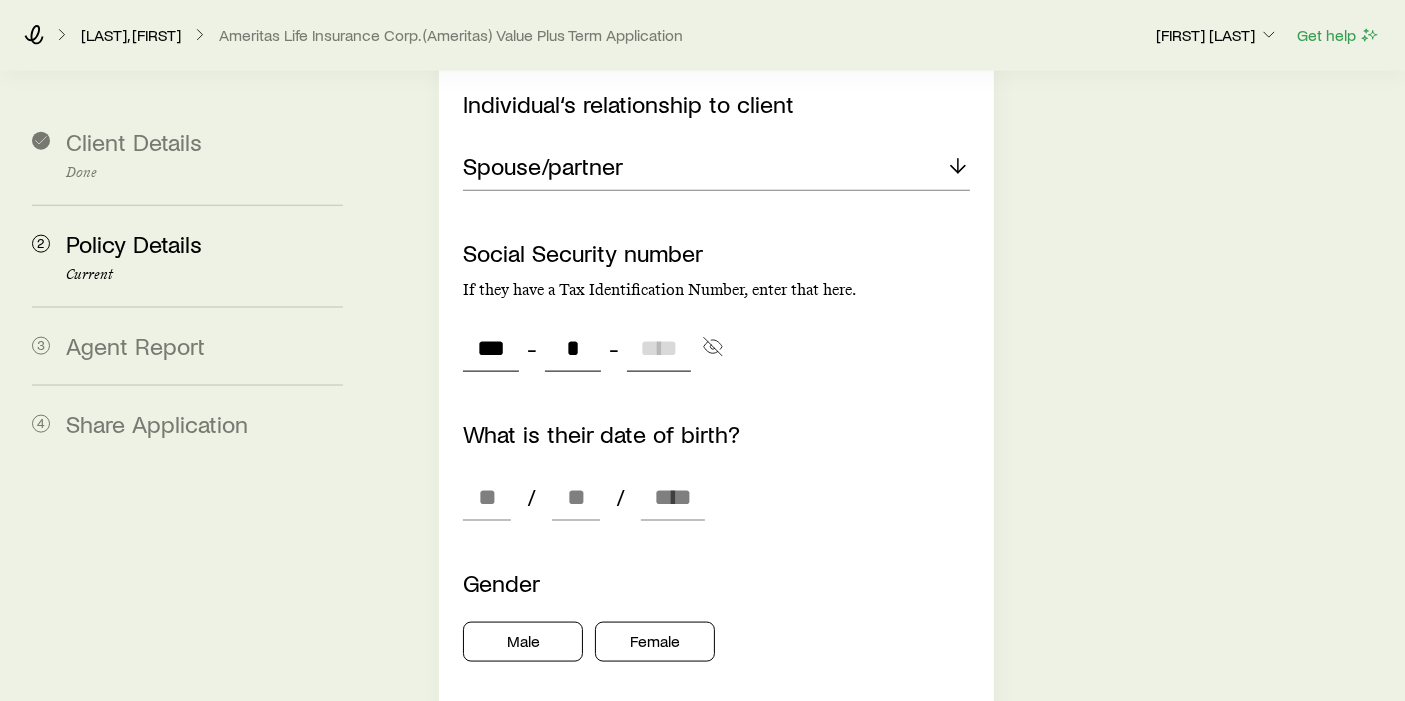 type on "**" 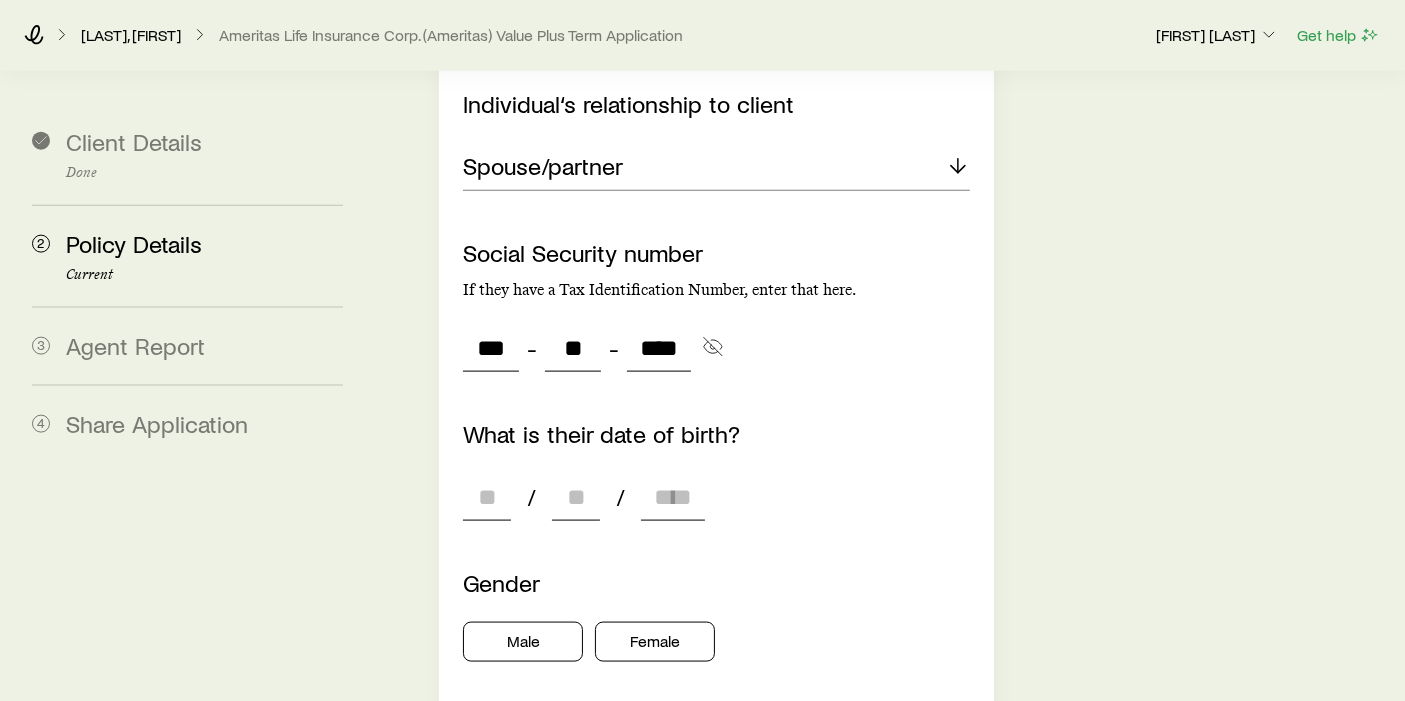 type on "****" 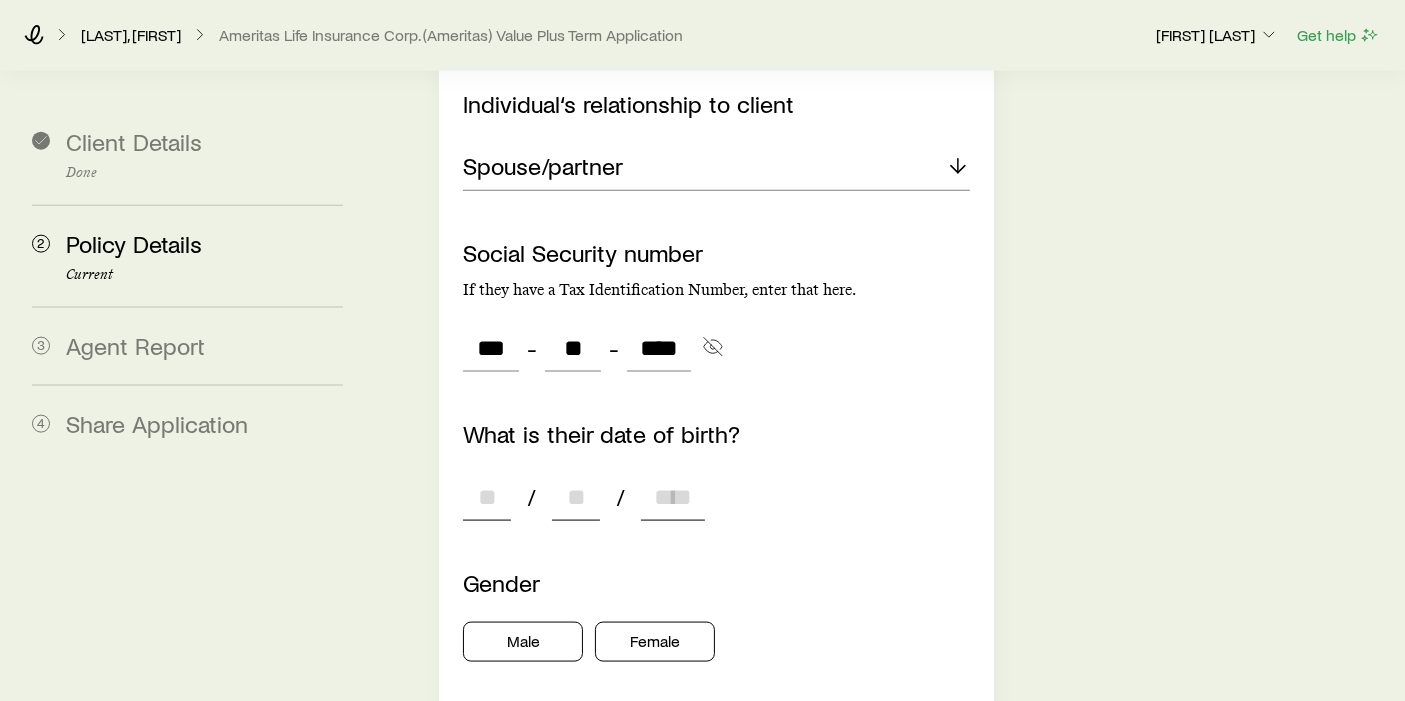 click at bounding box center (487, 497) 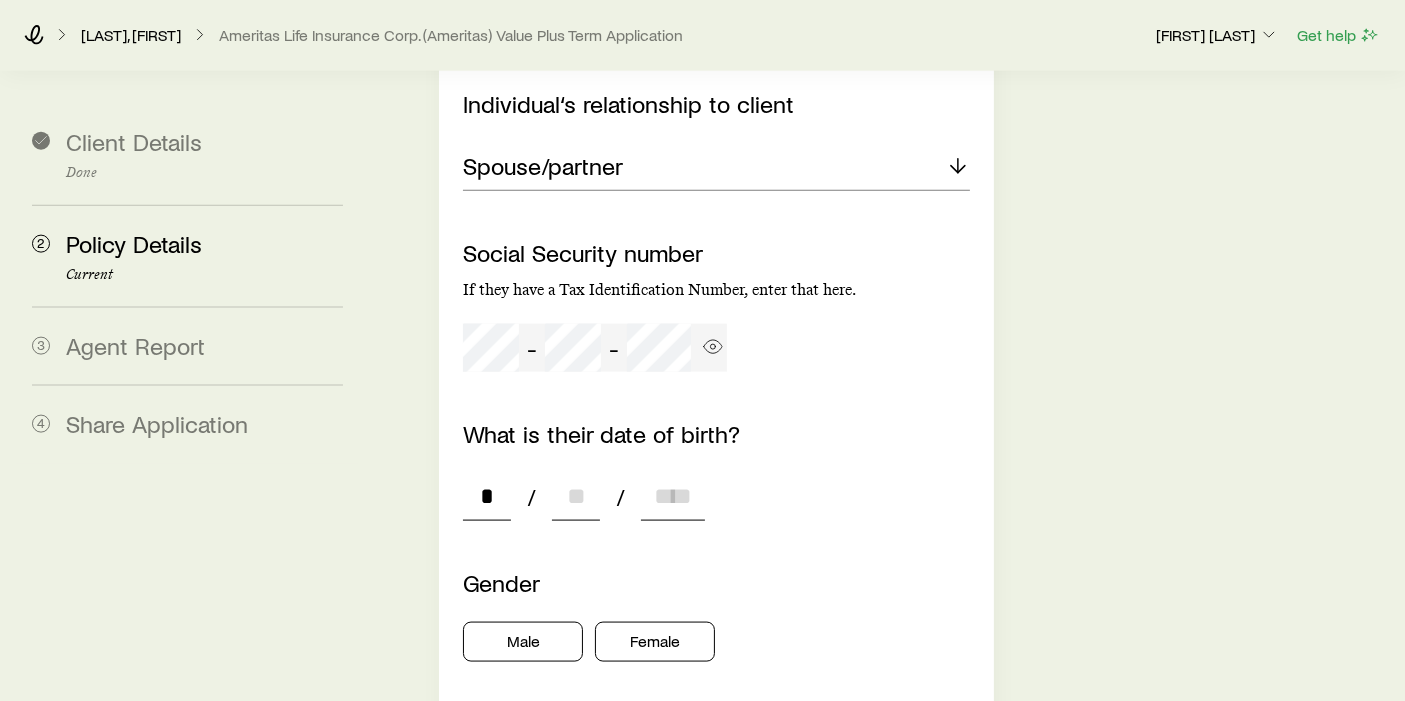 type on "**" 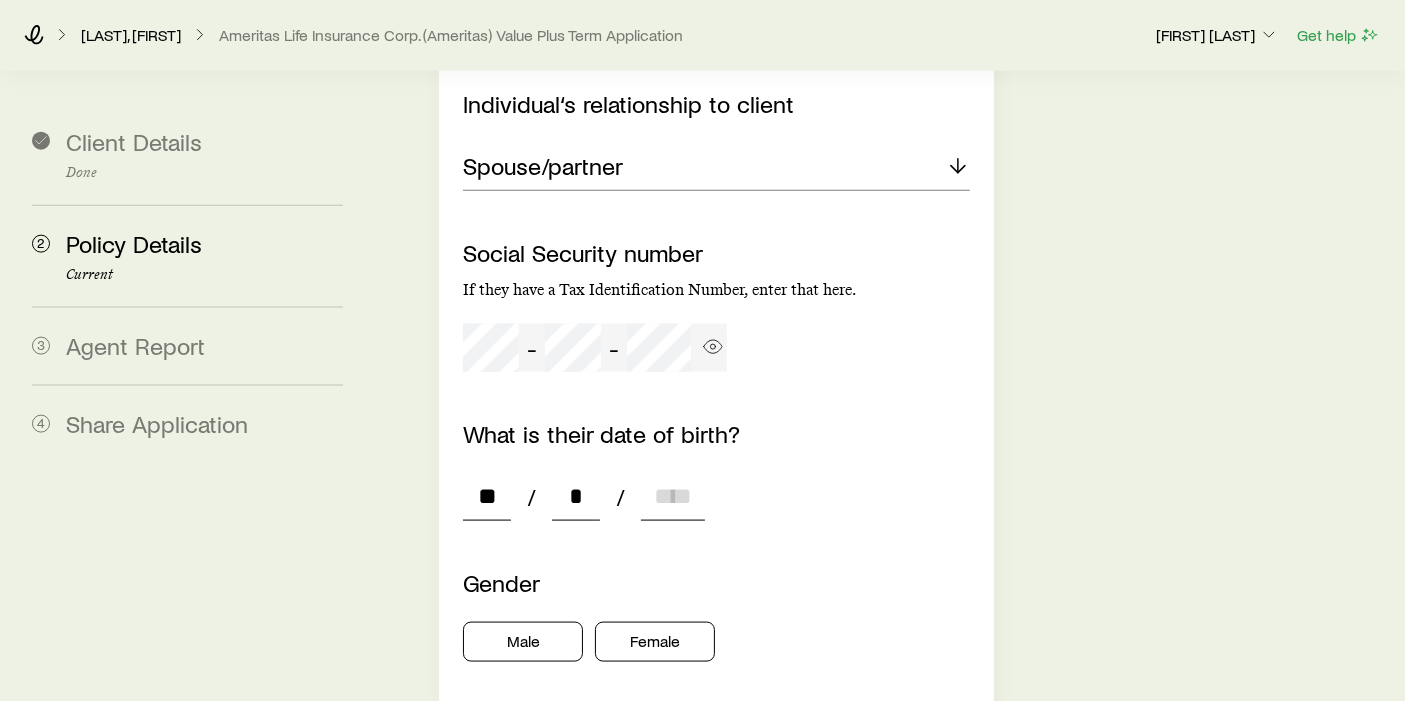 type on "**" 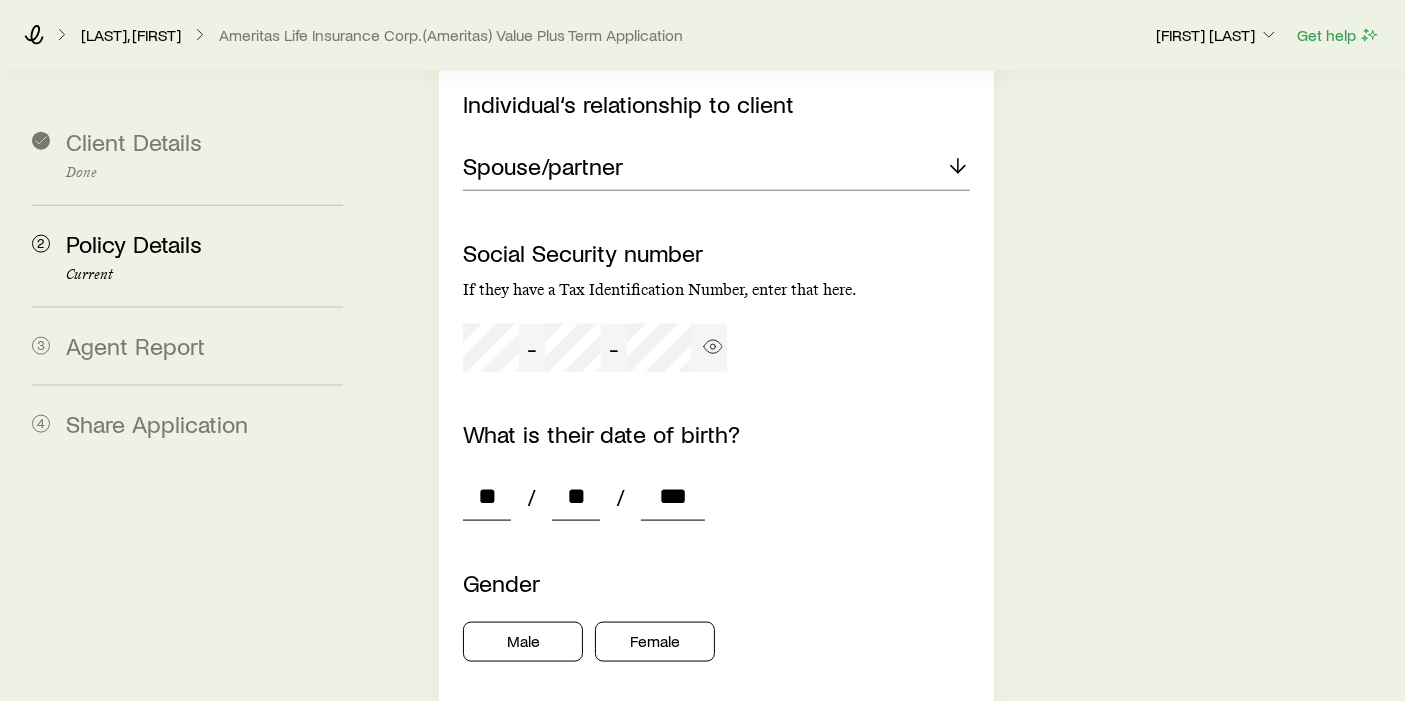 type on "****" 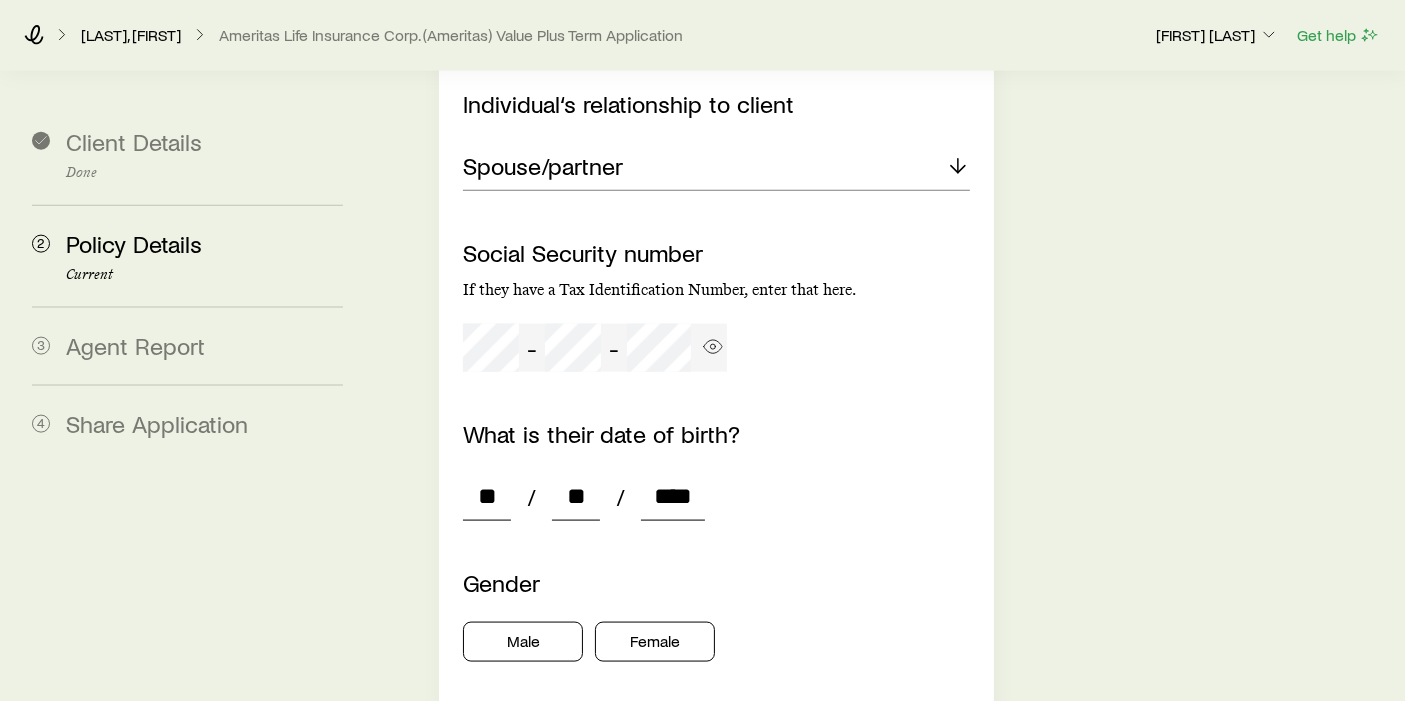 type on "*" 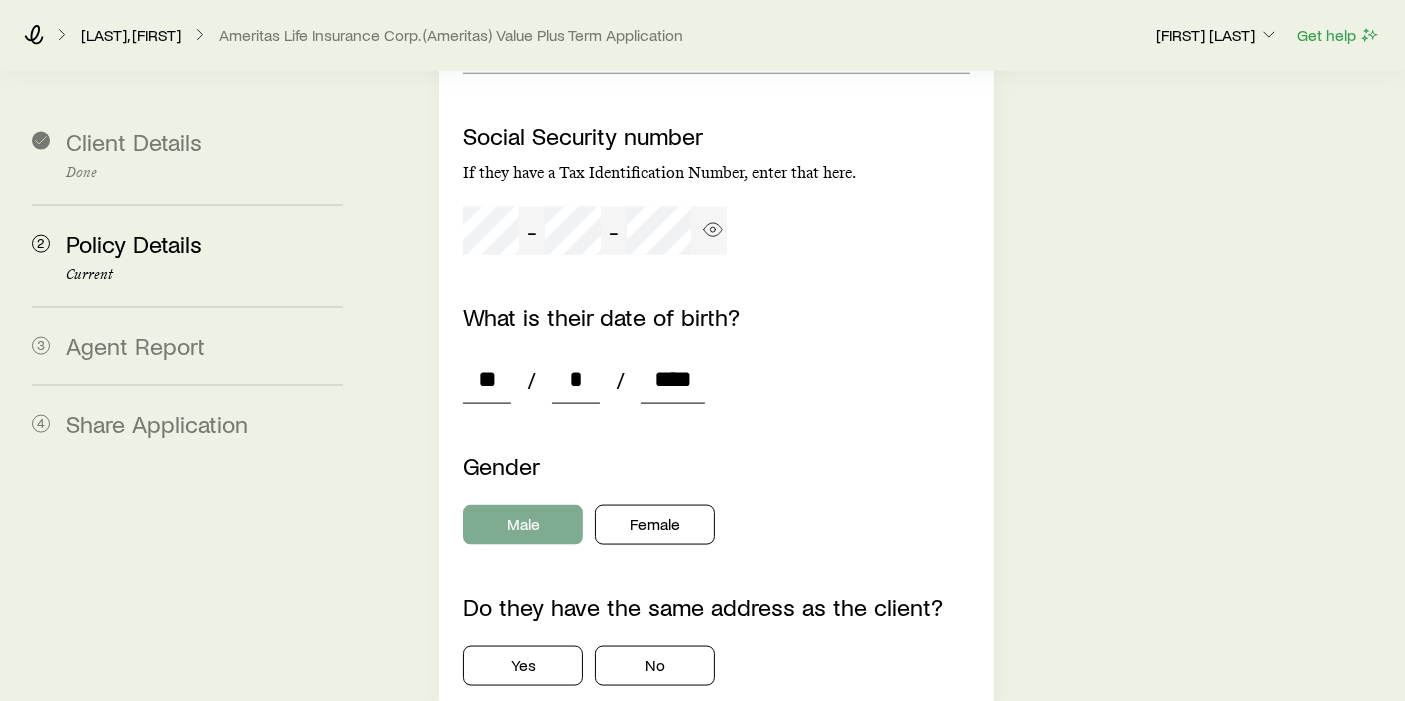 type on "****" 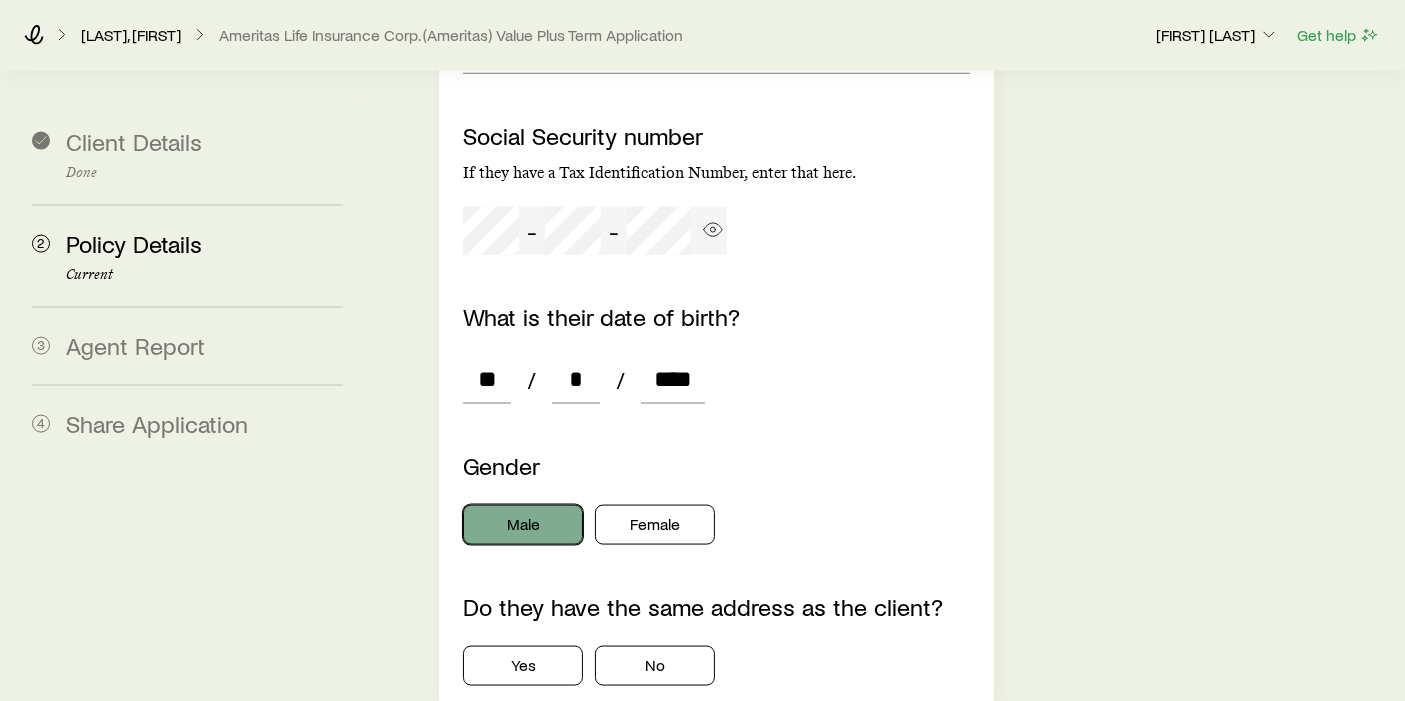 click on "Male" at bounding box center [523, 525] 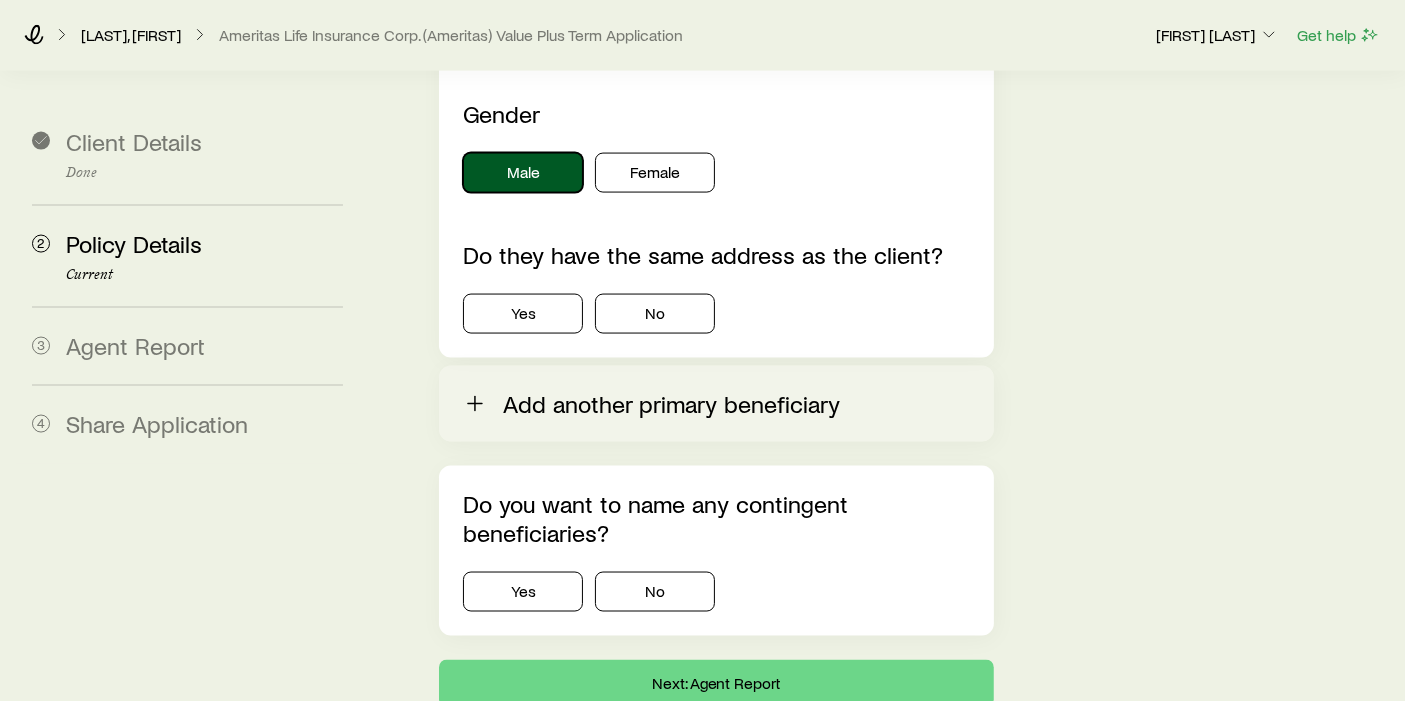 scroll, scrollTop: 3099, scrollLeft: 0, axis: vertical 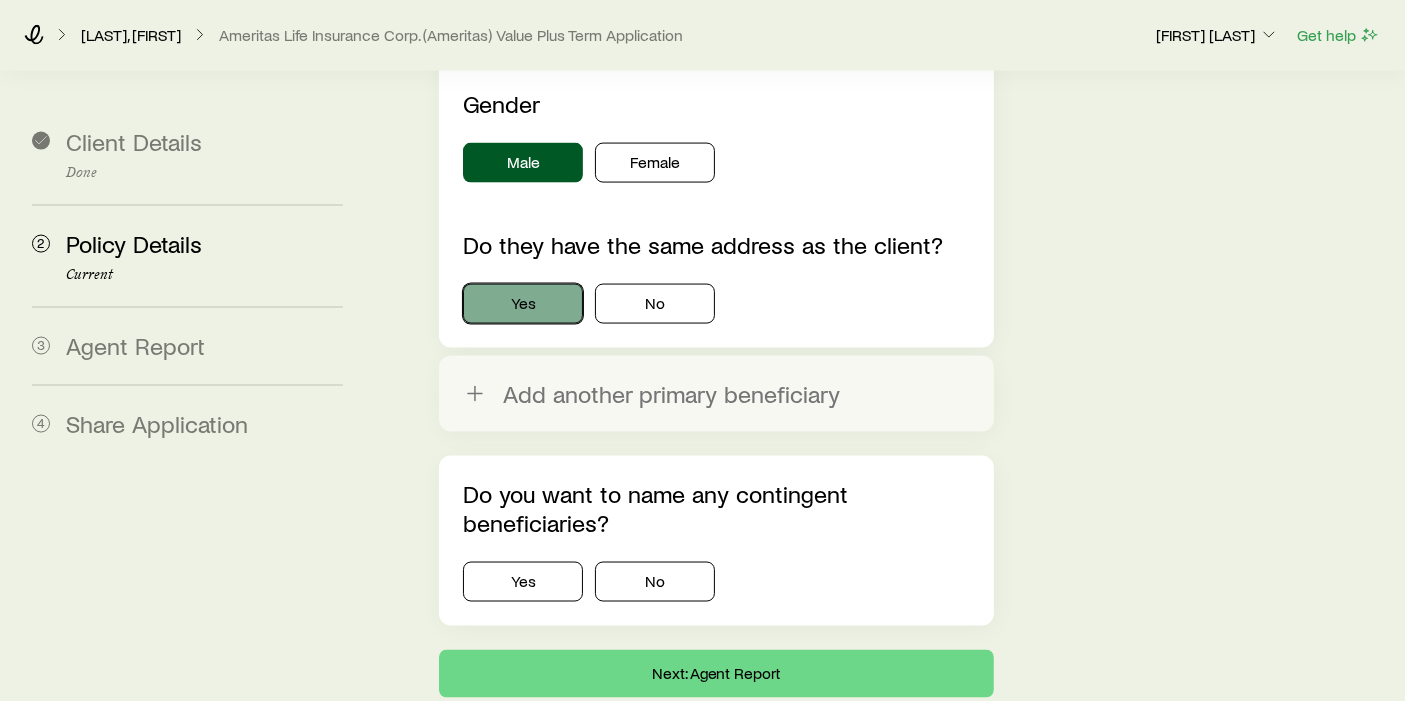 click on "Yes" at bounding box center (523, 304) 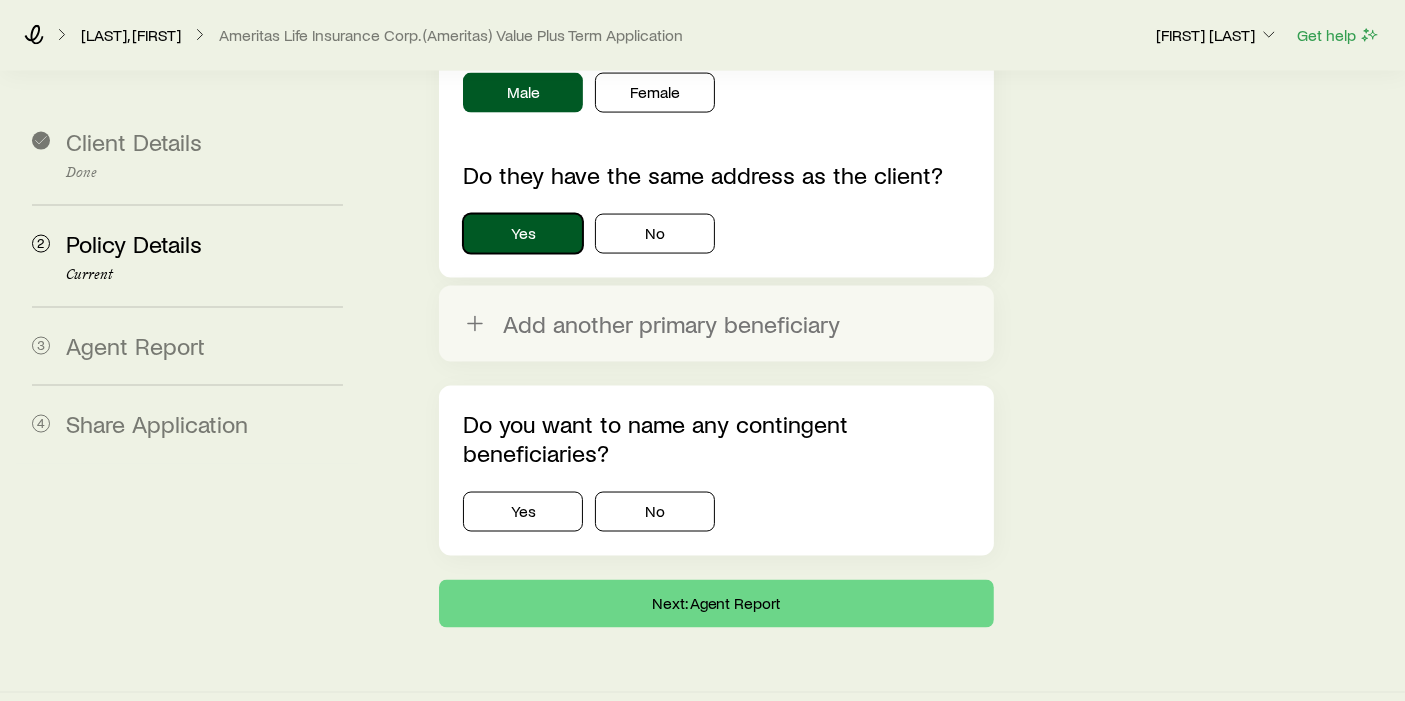 scroll, scrollTop: 3176, scrollLeft: 0, axis: vertical 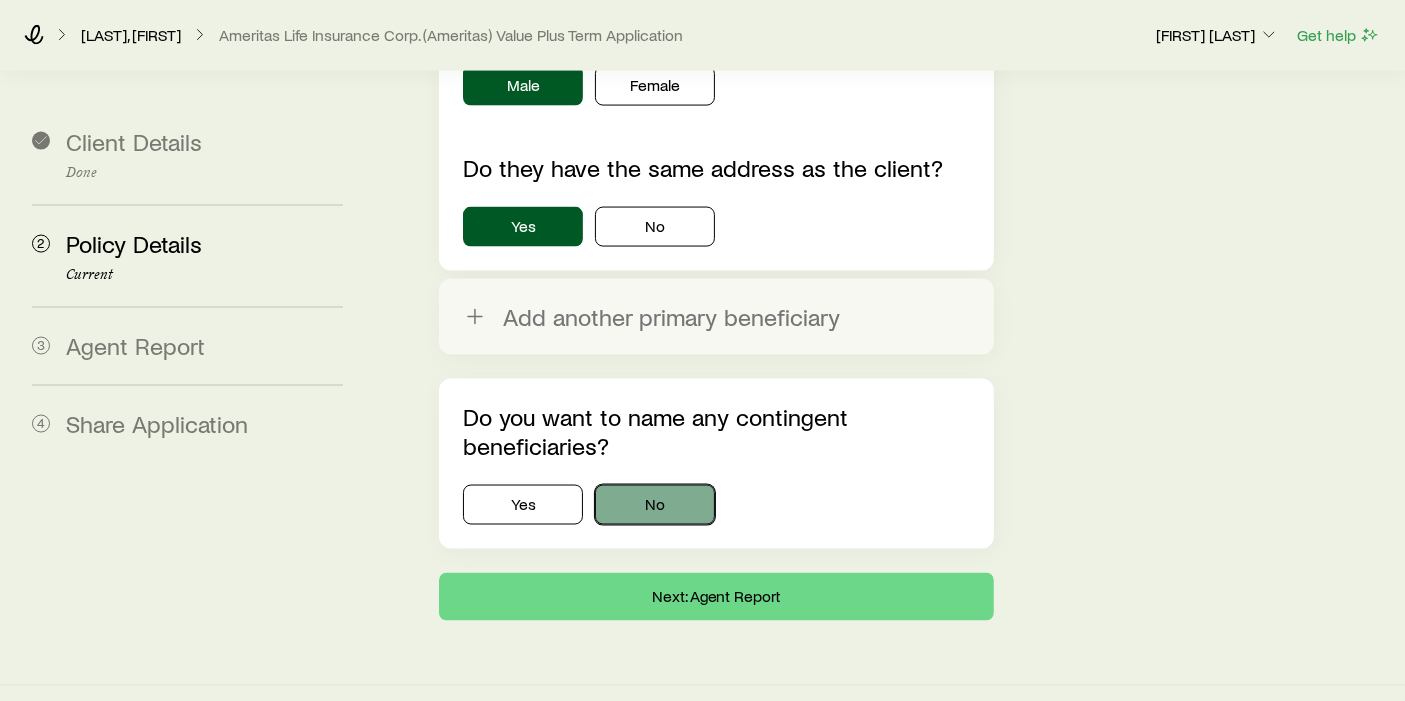 click on "No" at bounding box center (655, 505) 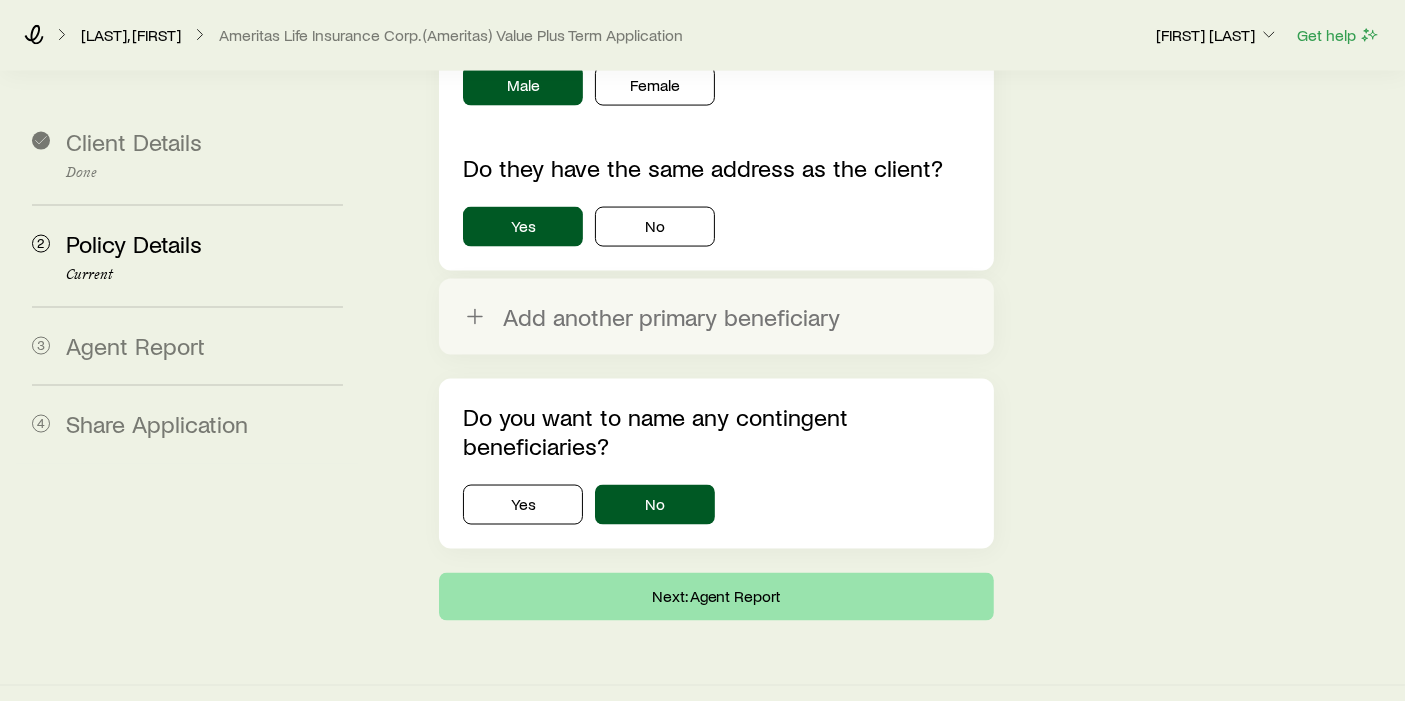 click on "Client Details Done Policy Details Done Agent Report Done 4 Share Application Policy Details Confirm the specifics of the coverage. Is the policy owner the same as the client? Yes No Is the payor the same as the client? Yes No What is the purpose of the insurance? Personal Business What is the specific personal purpose of insurance? Family protection / income replacement Education financing Retirement funding Other Primary beneficiary details What type of beneficiary? Individual Estate Trust Business Percentage of benefit *** % Full legal name First name ****** Middle name Optional Last name ** Suffix Optional Select a suffix Individual‘s relationship to client Spouse/partner Social Security number If they have a Tax Identification Number, enter that here. - - What is their date of birth? ** / * / **** Gender Male Female Do they have the same address as the client? Yes No Add another primary beneficiary Do you want to name any contingent beneficiaries? Yes No Next: Agent Report" at bounding box center [702, -1242] 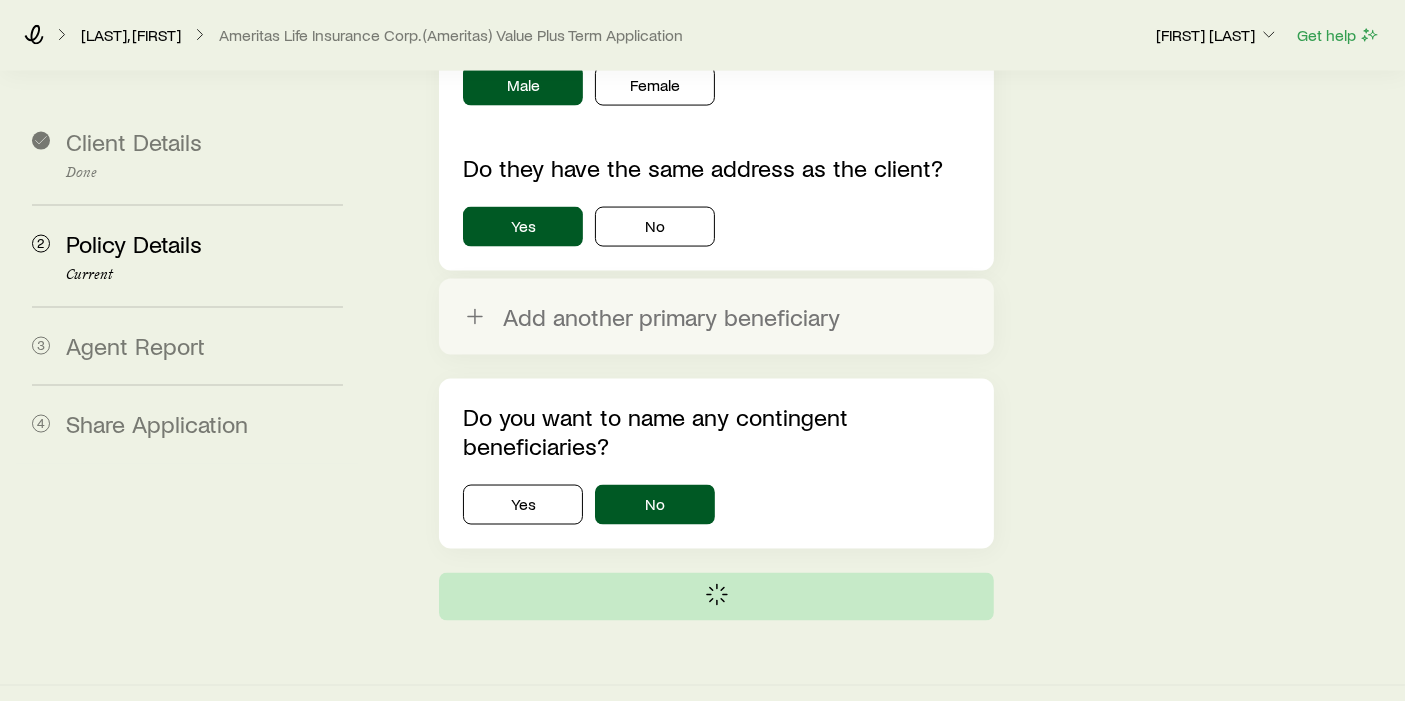 scroll, scrollTop: 0, scrollLeft: 0, axis: both 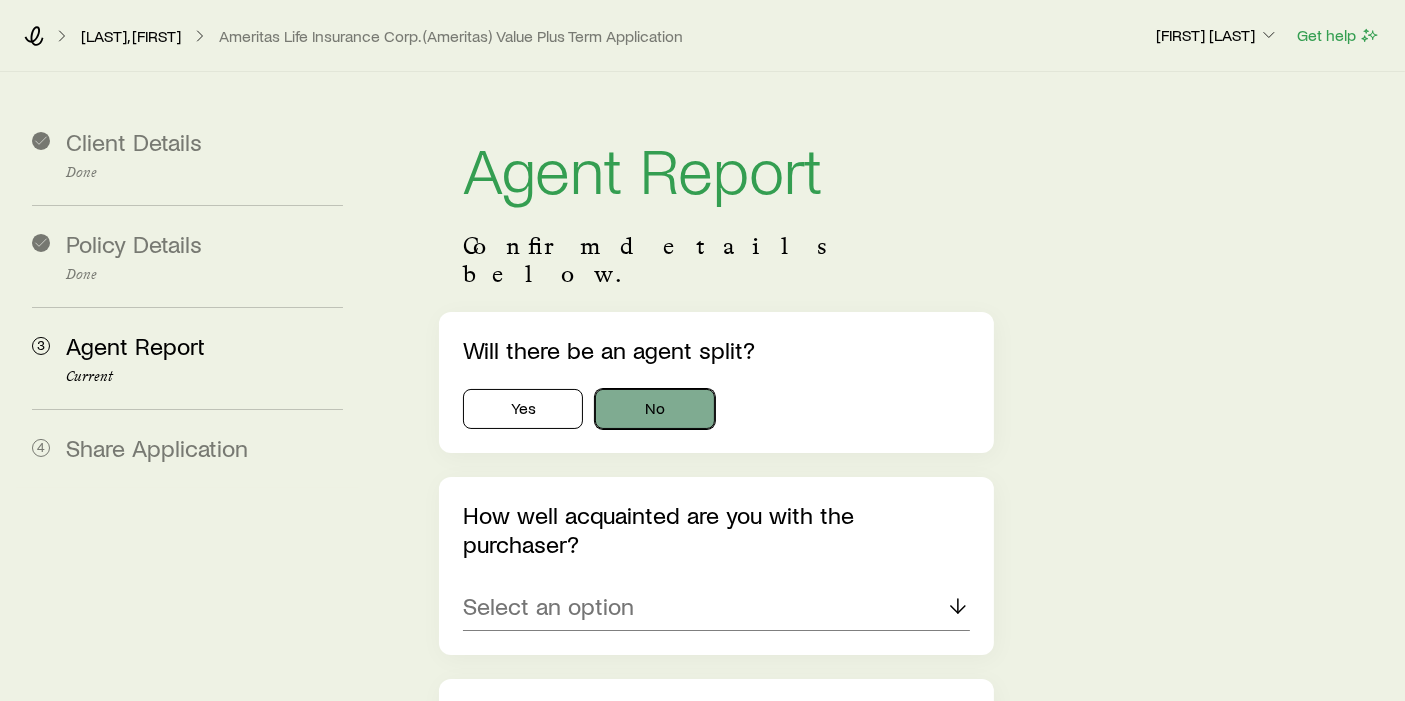 click on "No" at bounding box center (655, 409) 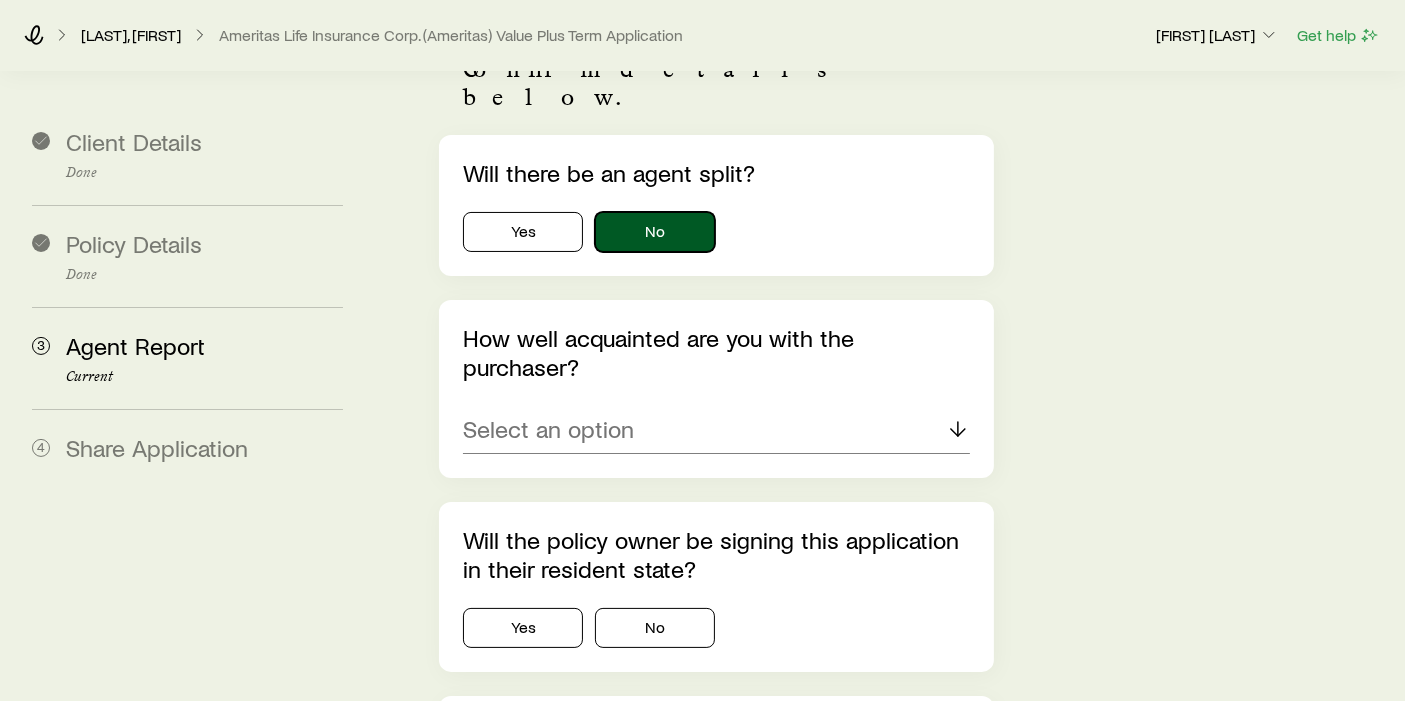 scroll, scrollTop: 197, scrollLeft: 0, axis: vertical 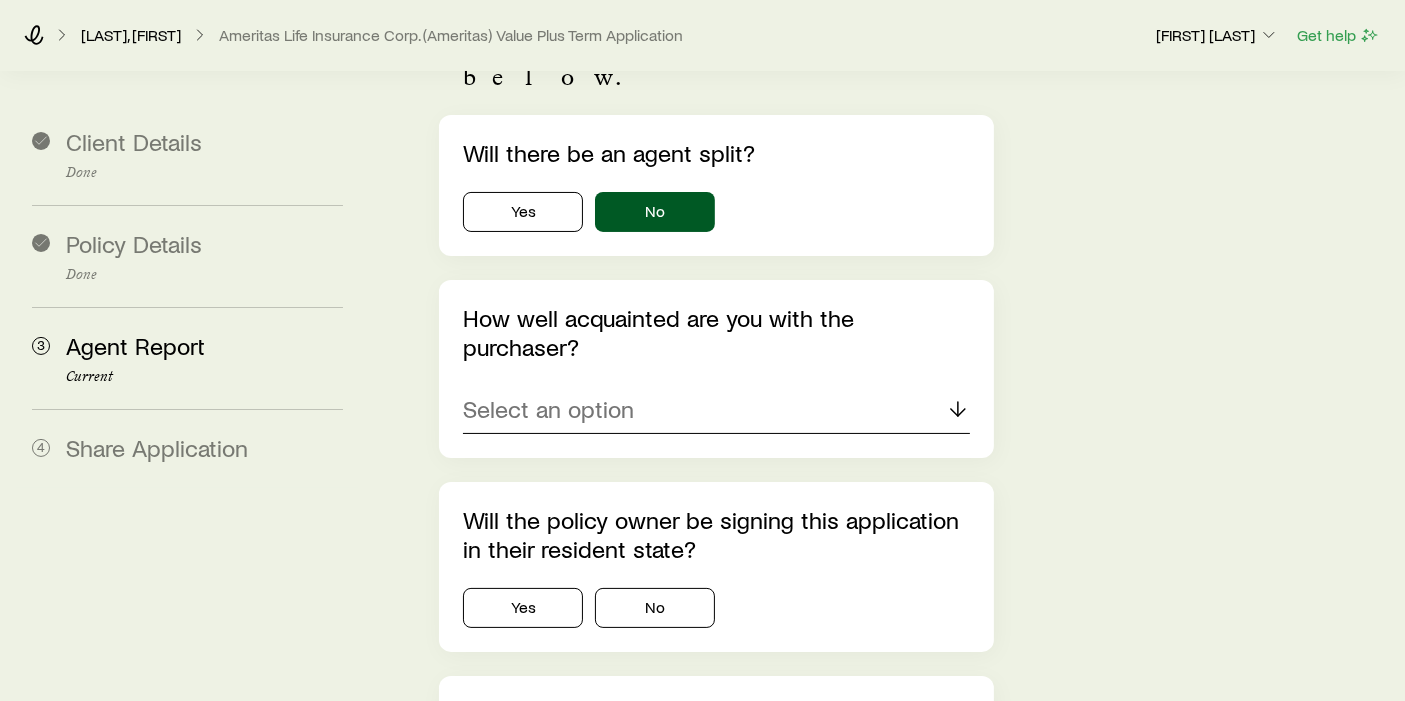 click on "Select an option" at bounding box center (548, 409) 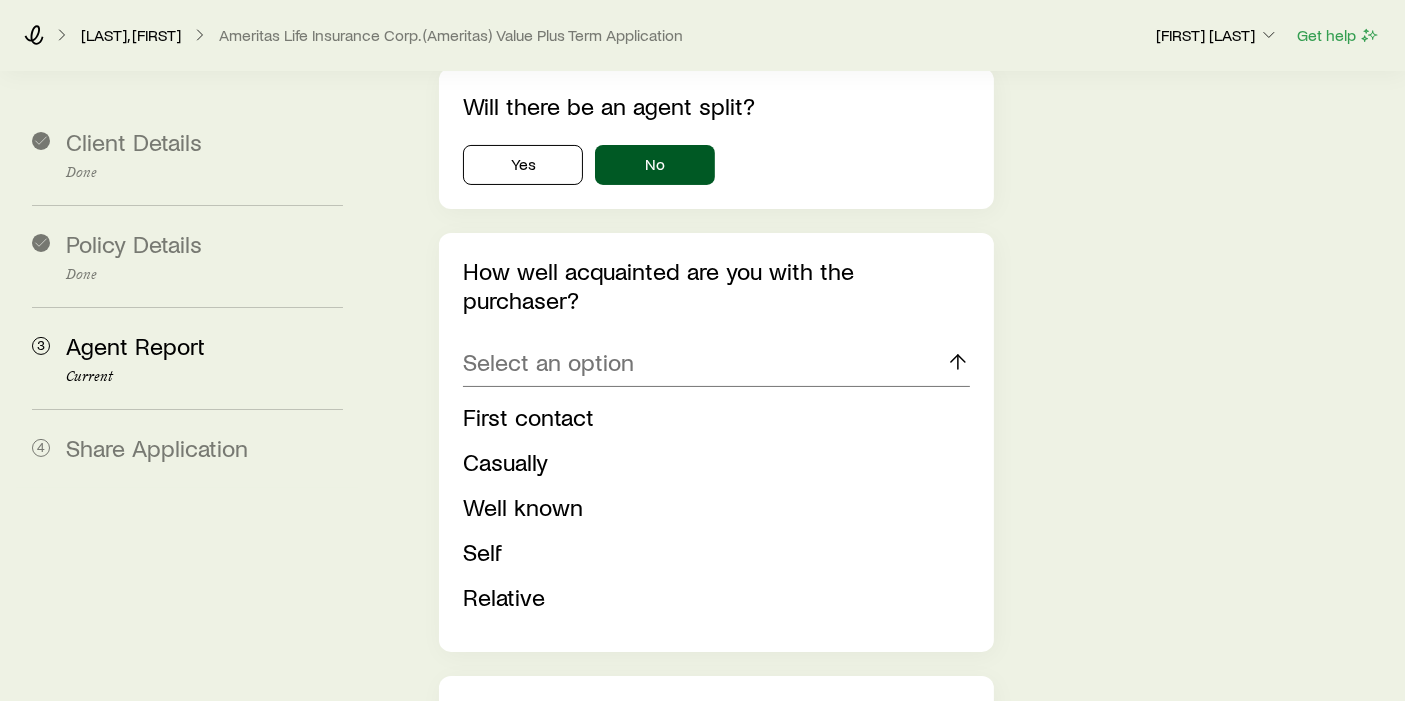 click on "First contact" at bounding box center (710, 417) 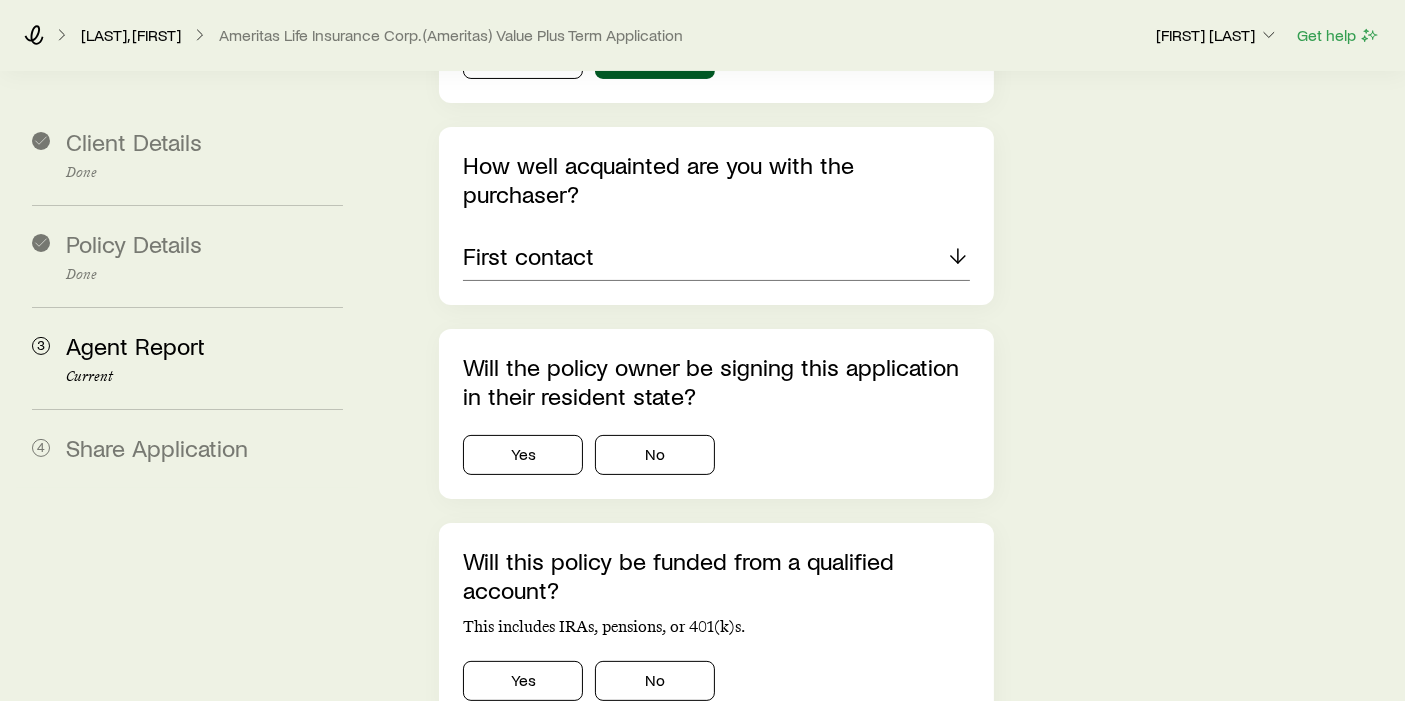 scroll, scrollTop: 351, scrollLeft: 0, axis: vertical 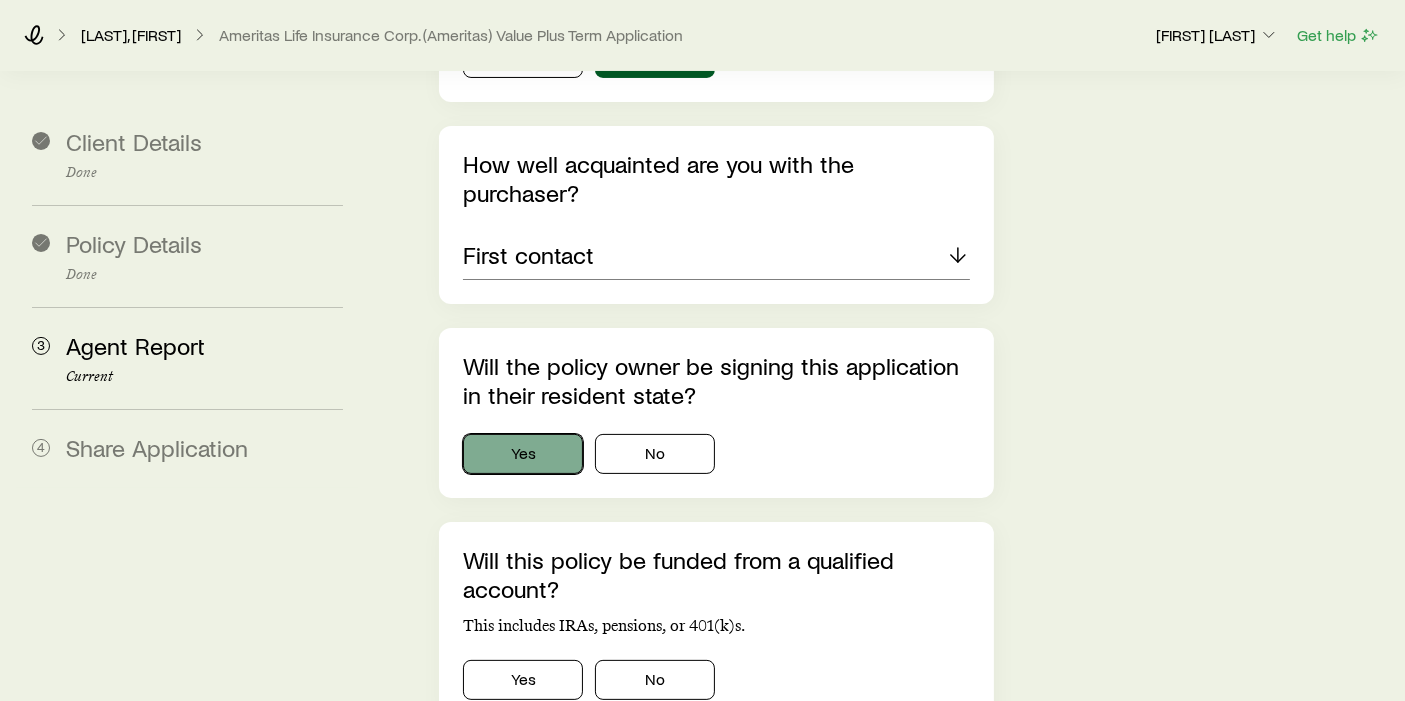 click on "Yes" at bounding box center [523, 454] 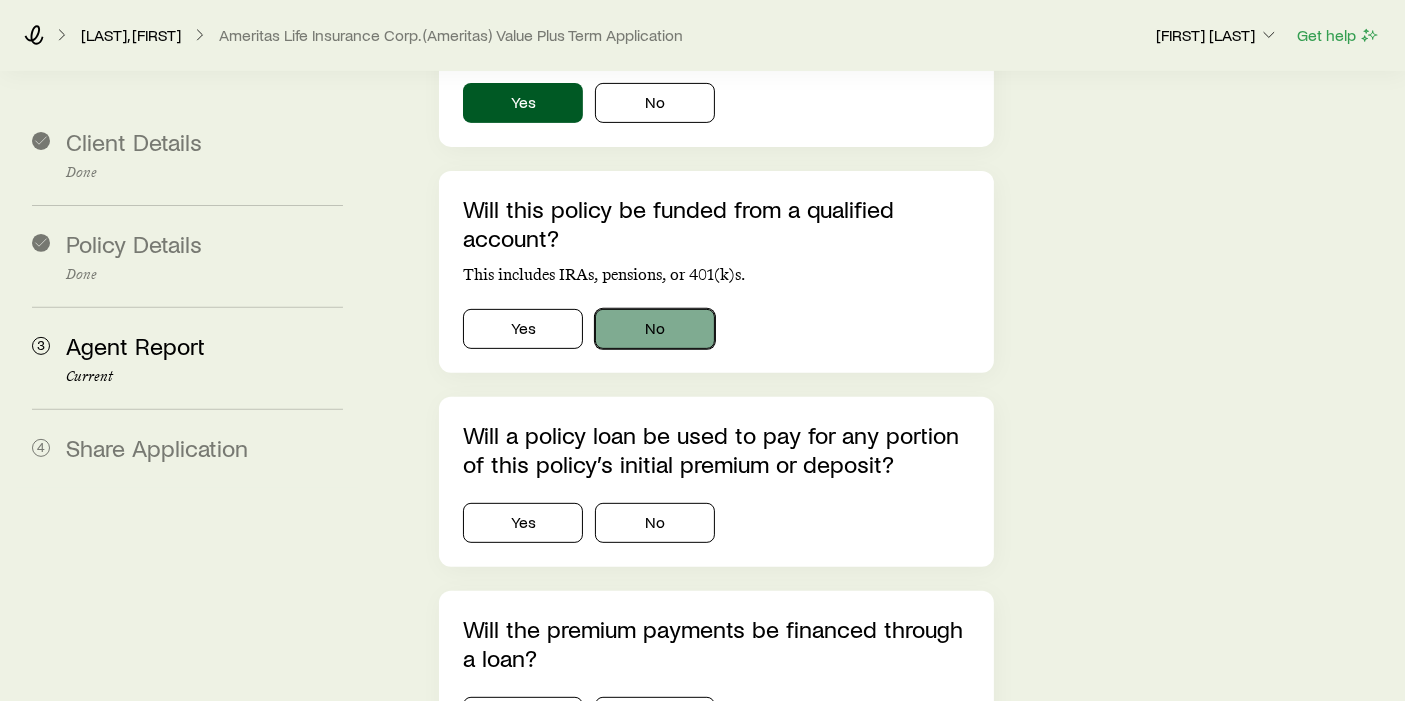 click on "No" at bounding box center [655, 329] 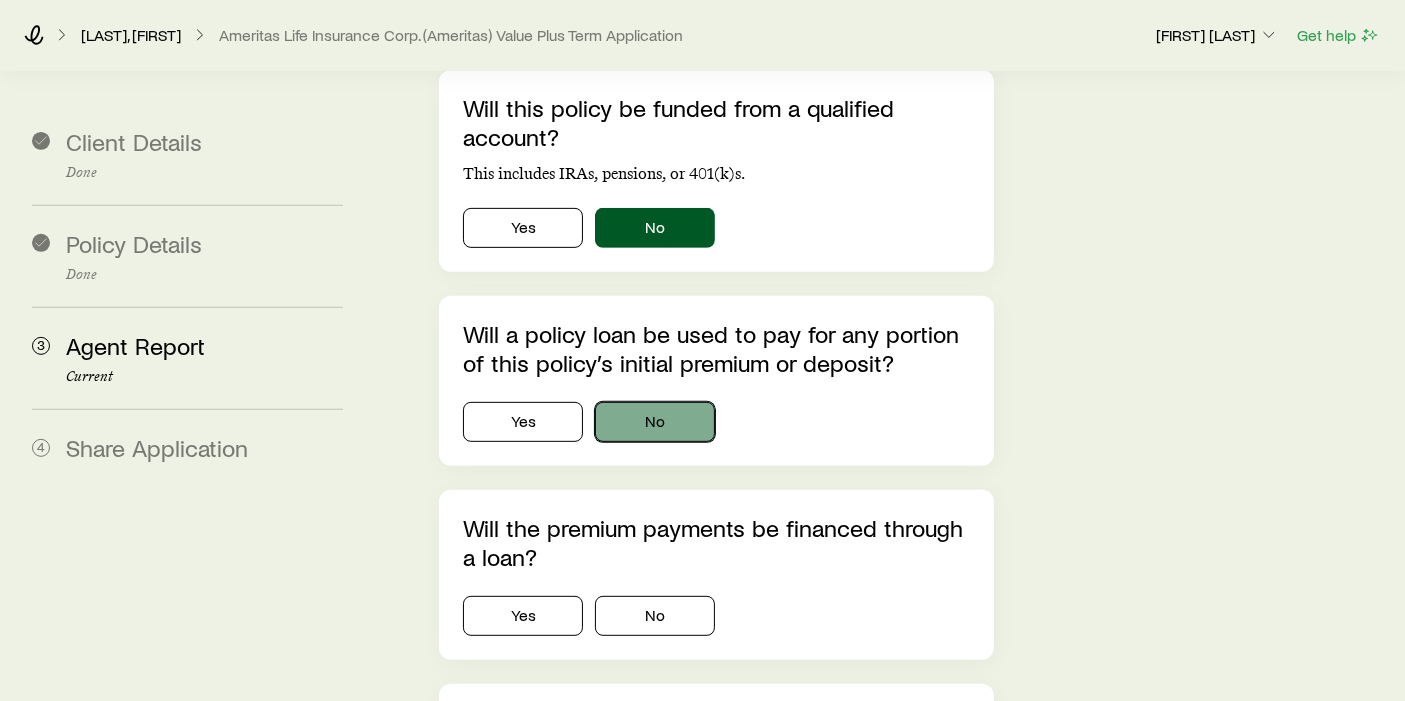 click on "No" at bounding box center [655, 422] 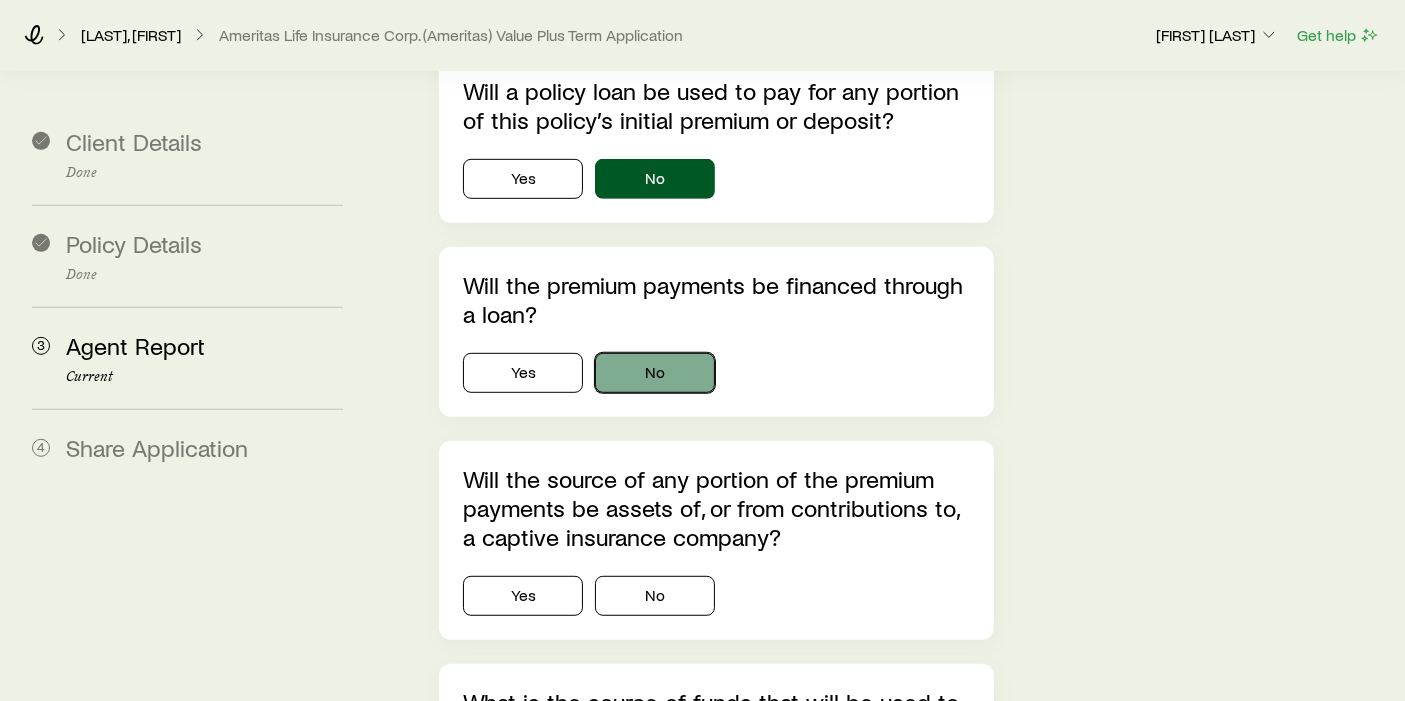 click on "No" at bounding box center [655, 373] 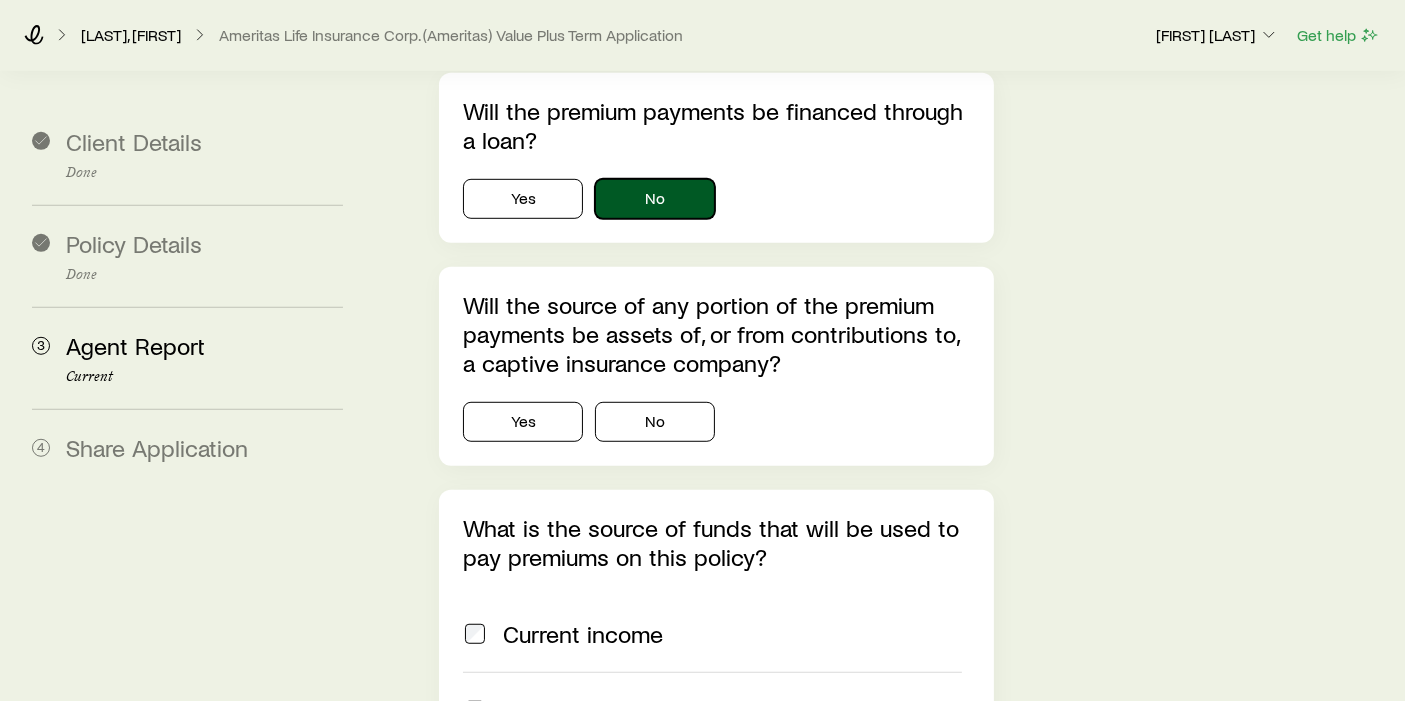 scroll, scrollTop: 1221, scrollLeft: 0, axis: vertical 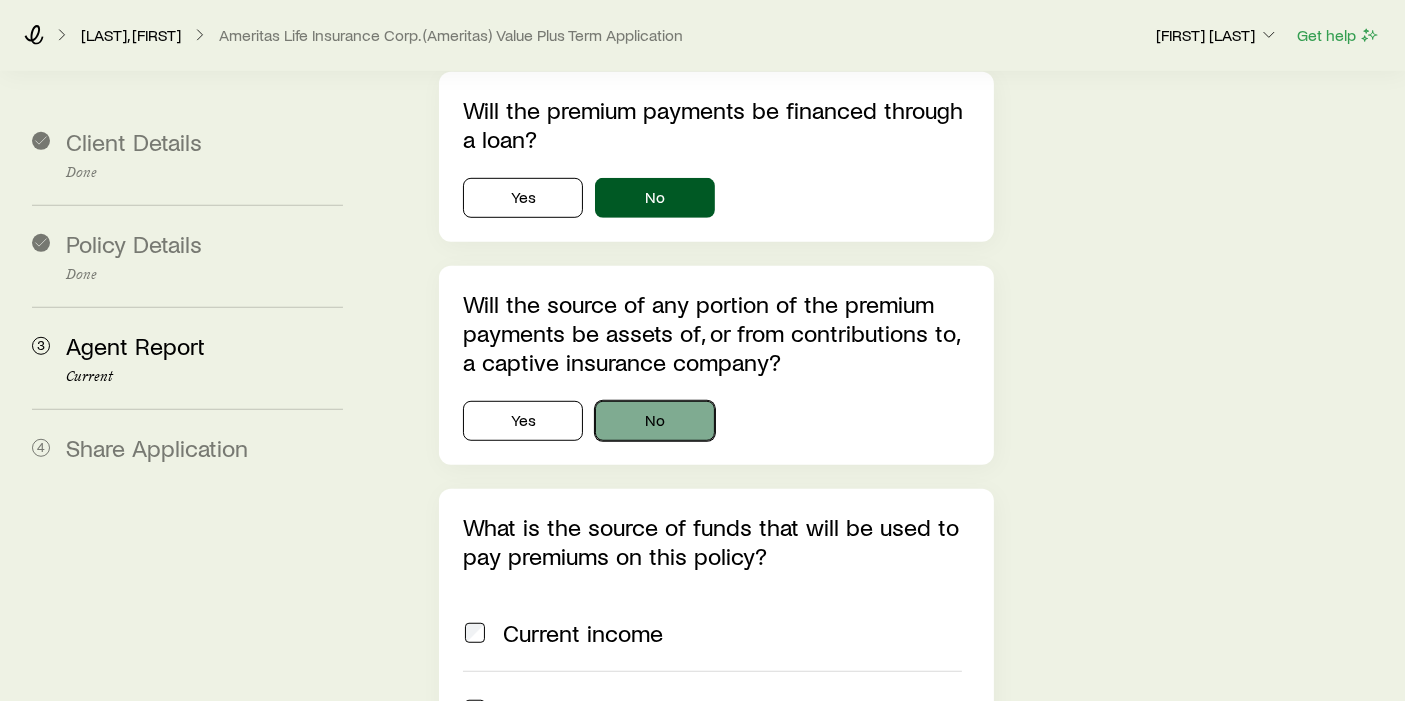 click on "No" at bounding box center [655, 421] 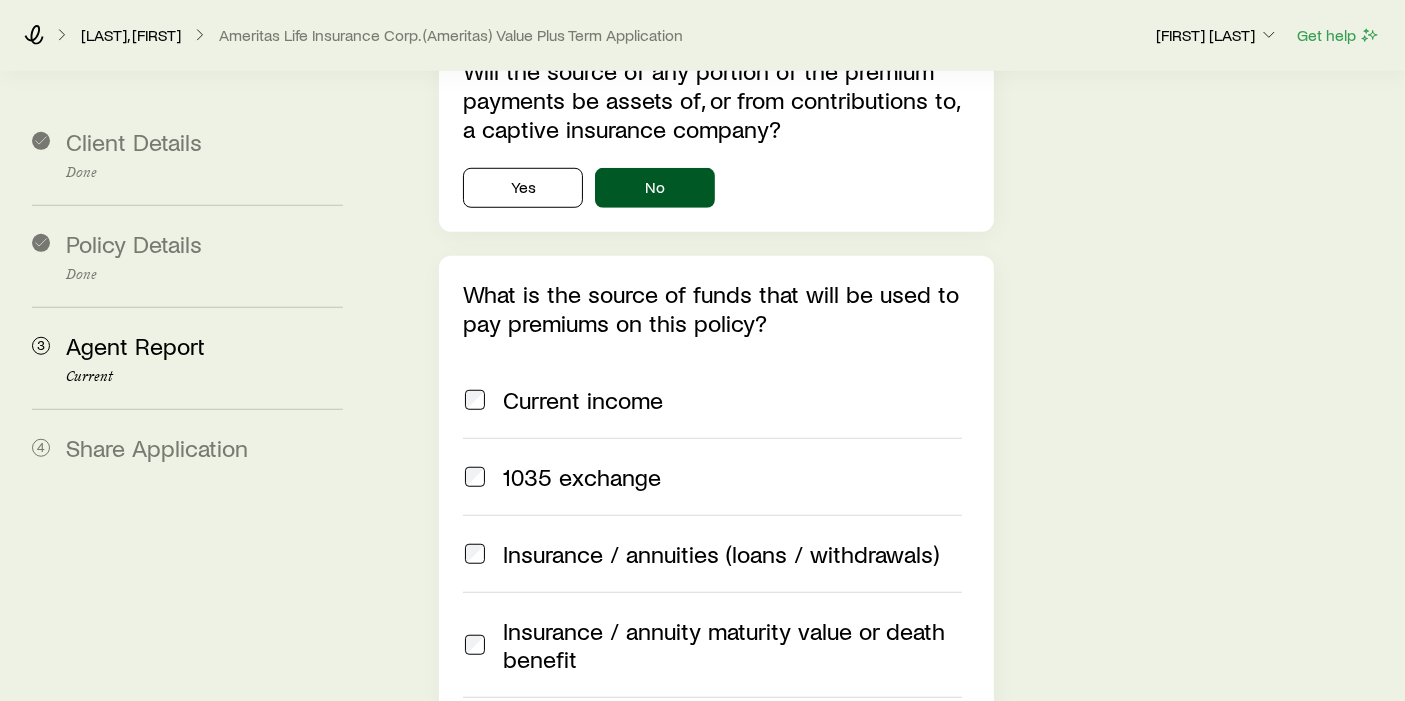 click on "Current income" at bounding box center (583, 400) 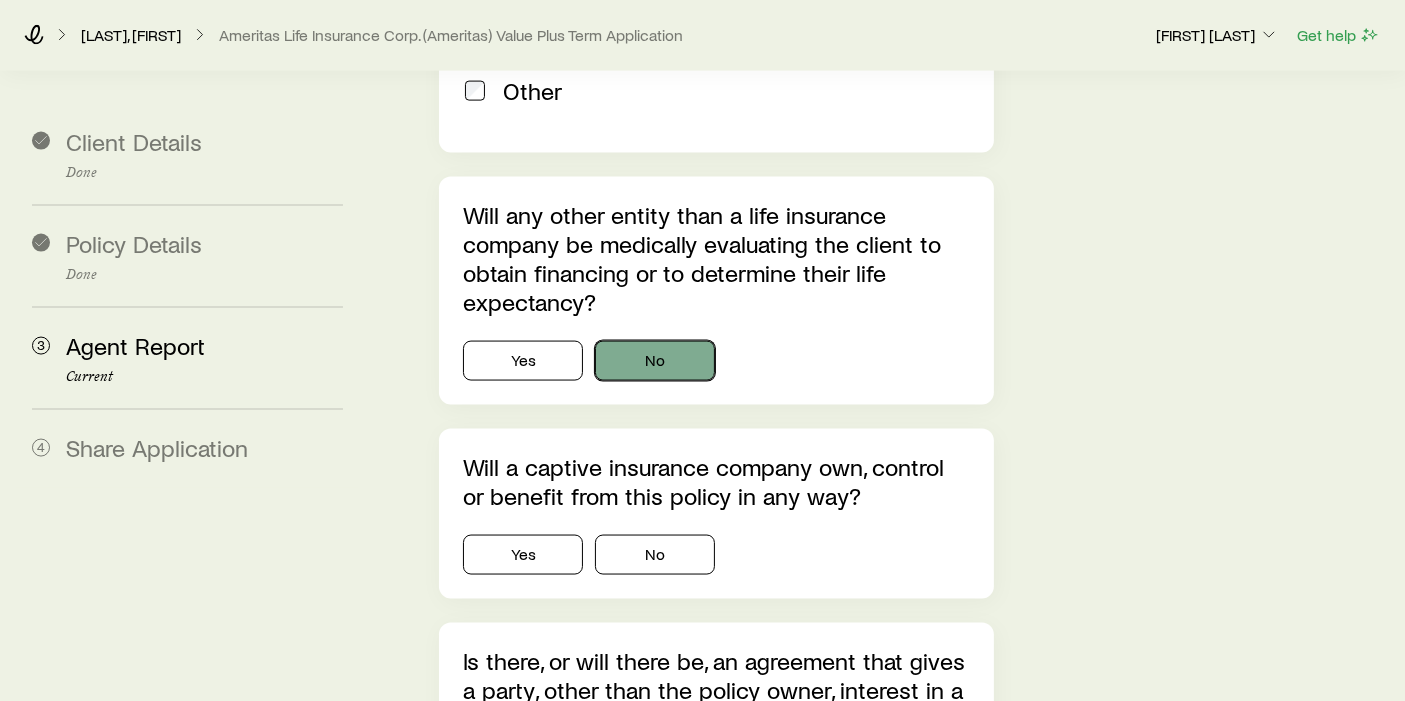 click on "No" at bounding box center [655, 361] 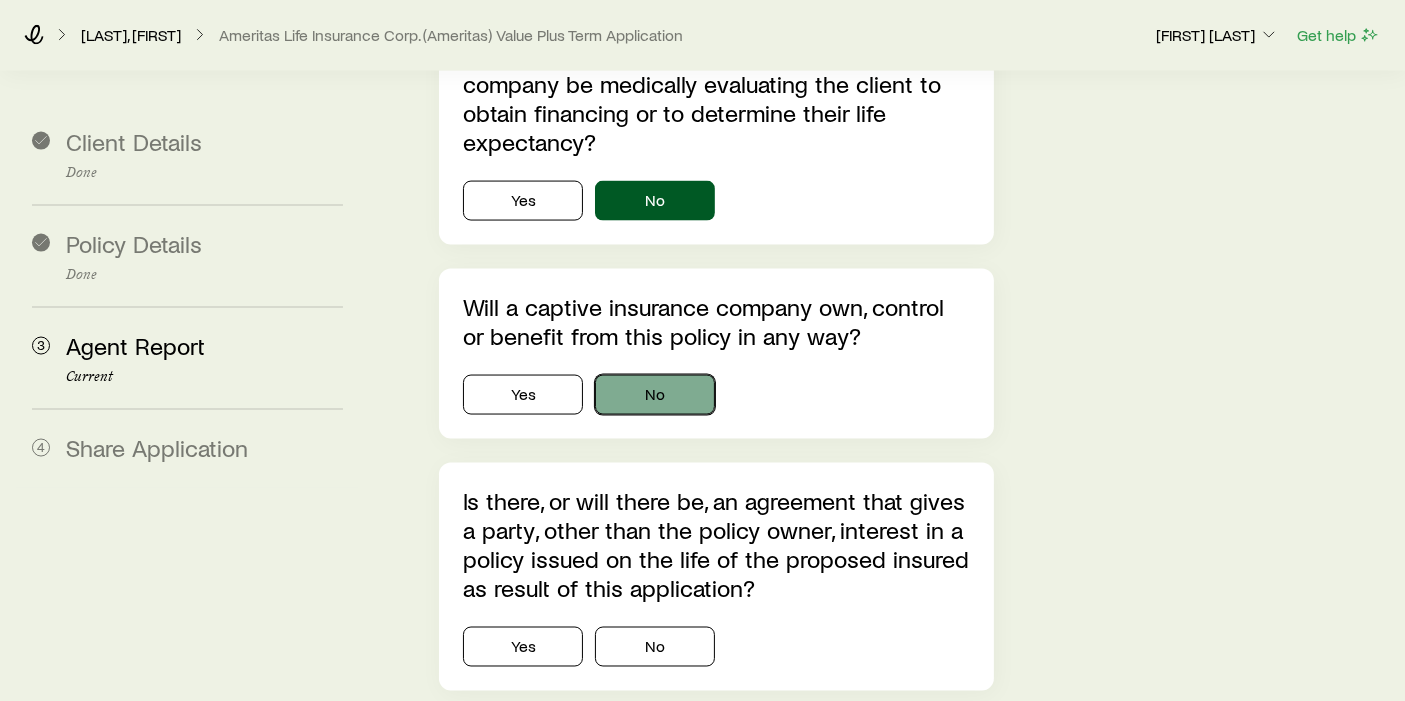 click on "No" at bounding box center [655, 395] 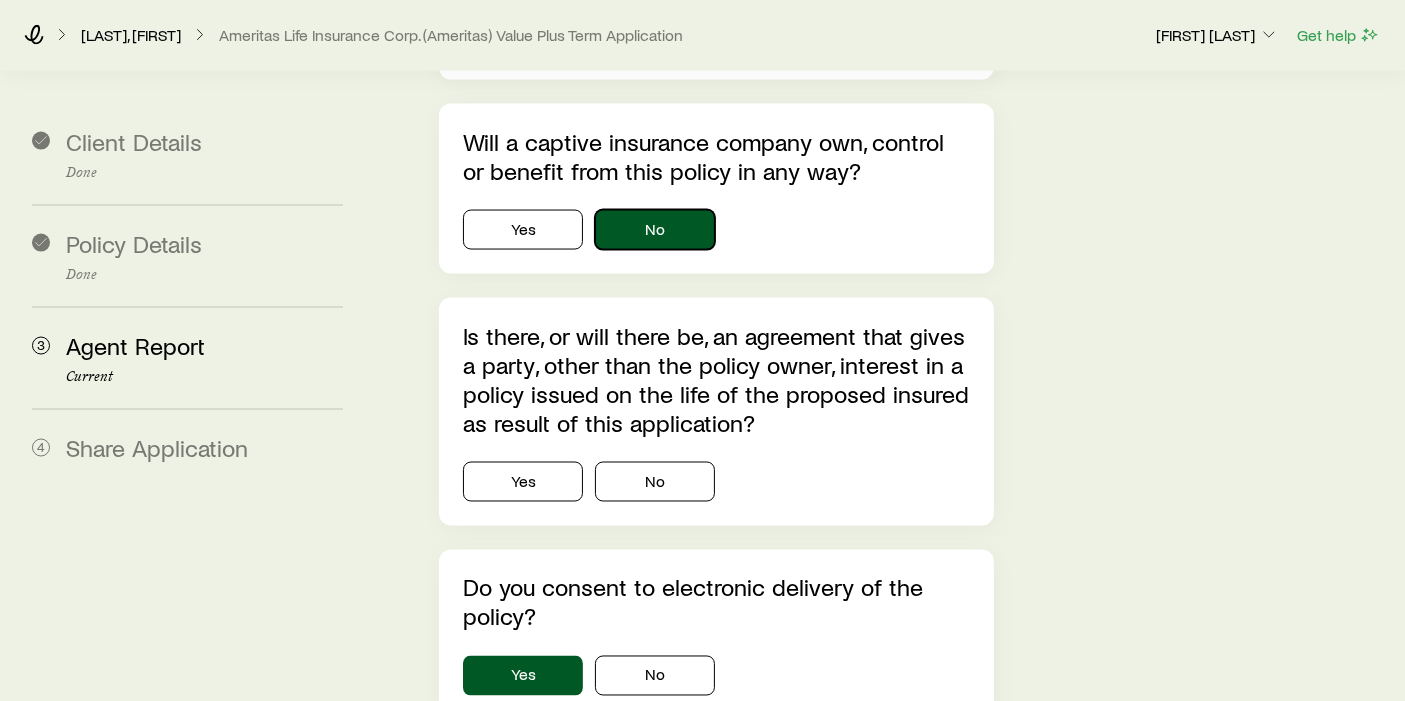 scroll, scrollTop: 3340, scrollLeft: 0, axis: vertical 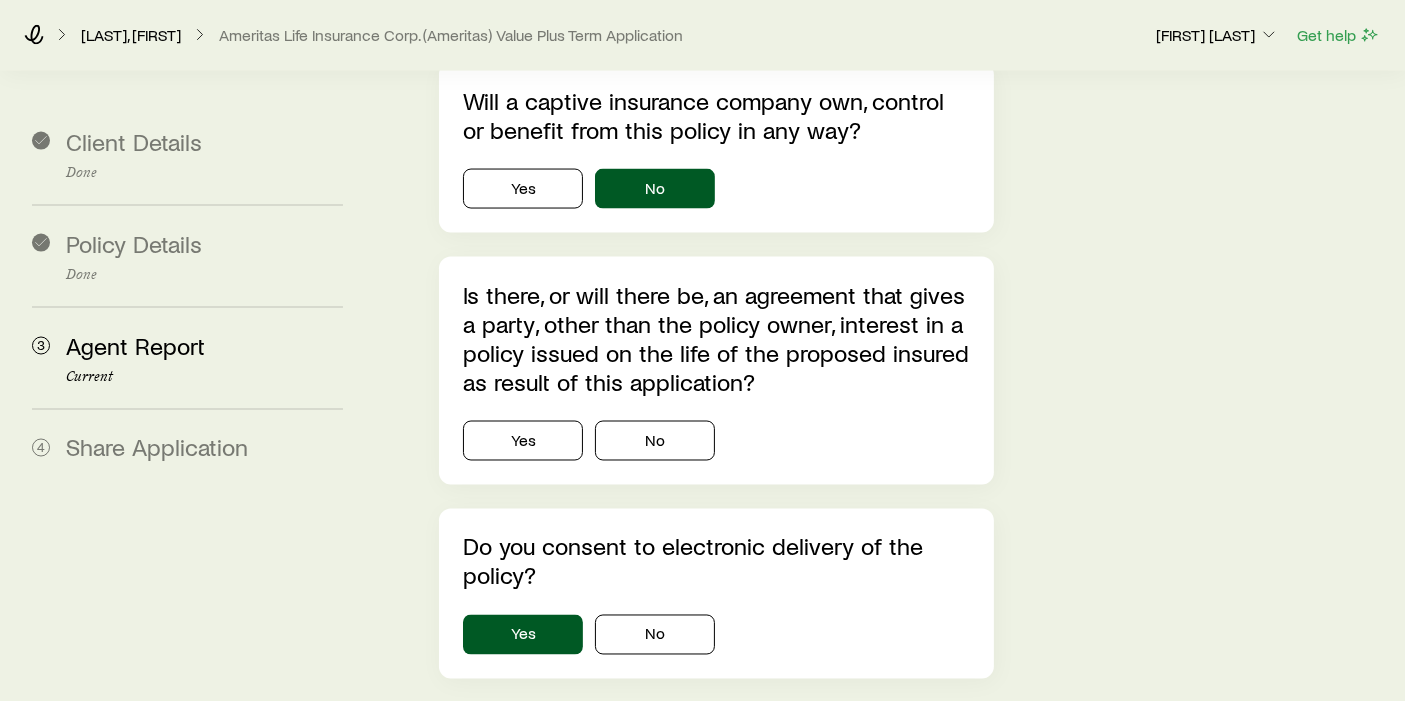 click on "Is there, or will there be, an agreement that gives a party, other than the policy owner, interest in a policy issued on the life of the proposed insured as result of this application? Yes No" at bounding box center (716, 371) 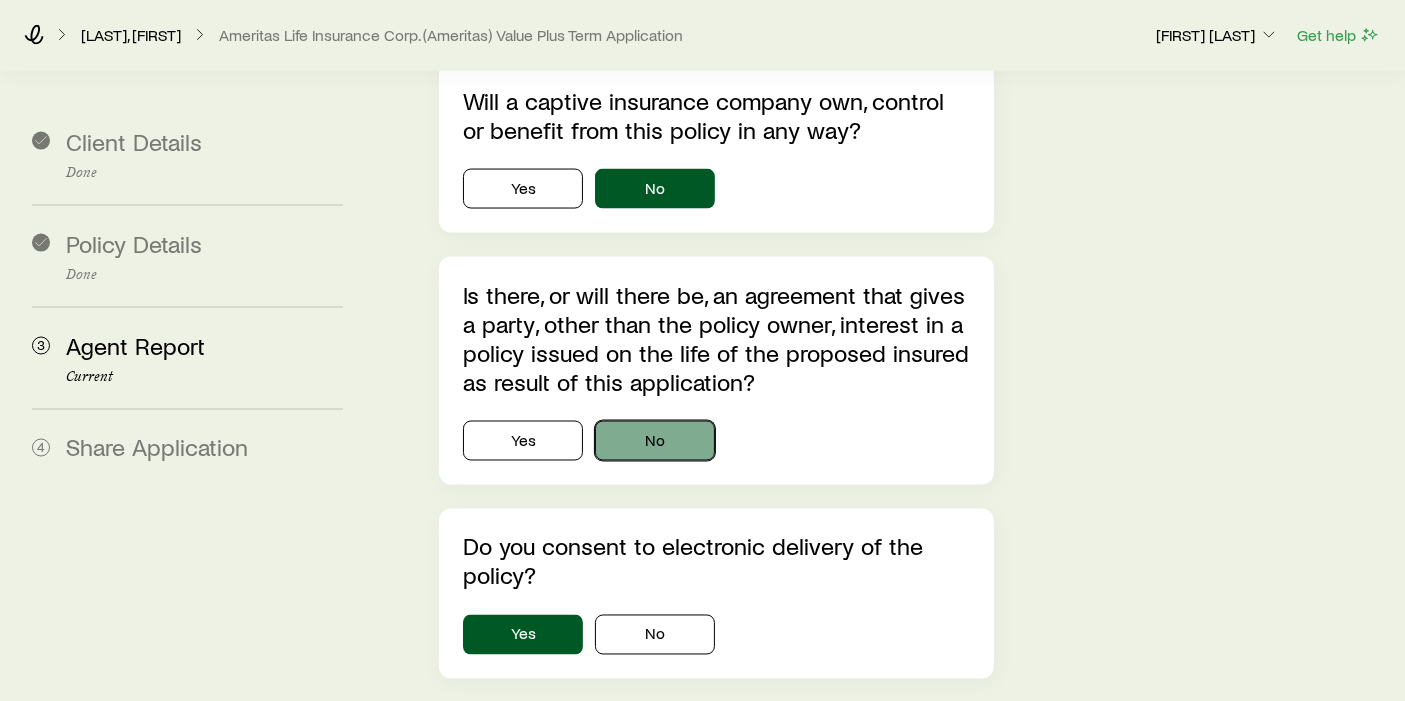 click on "No" at bounding box center (655, 441) 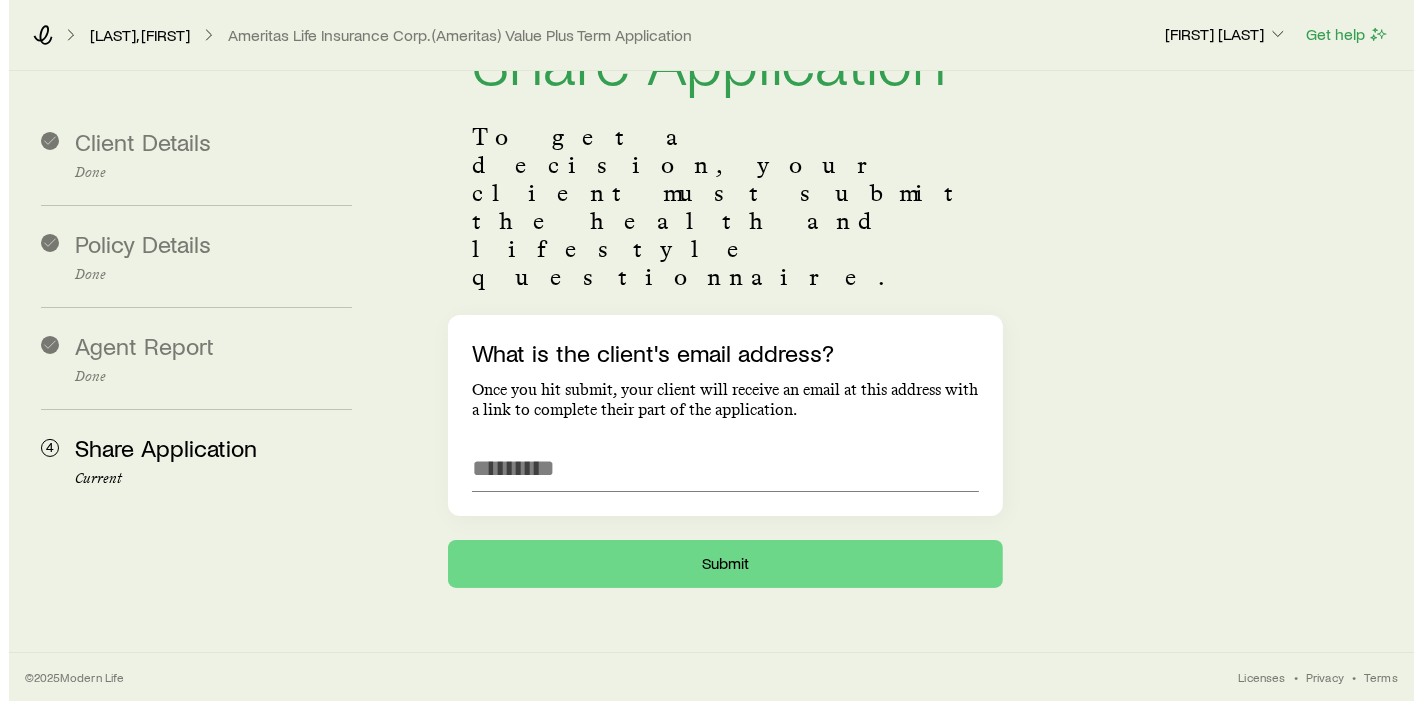 scroll, scrollTop: 0, scrollLeft: 0, axis: both 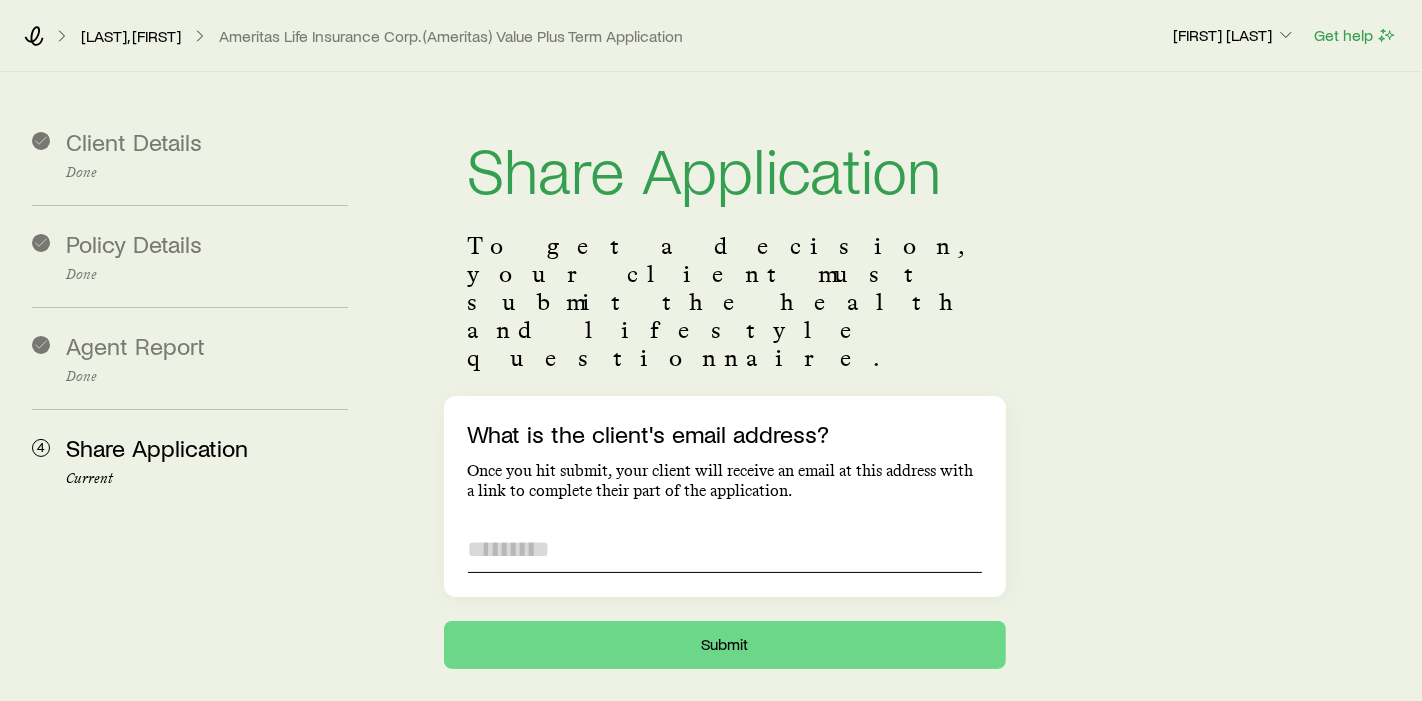 click on "What is the client's email address?" at bounding box center (725, 549) 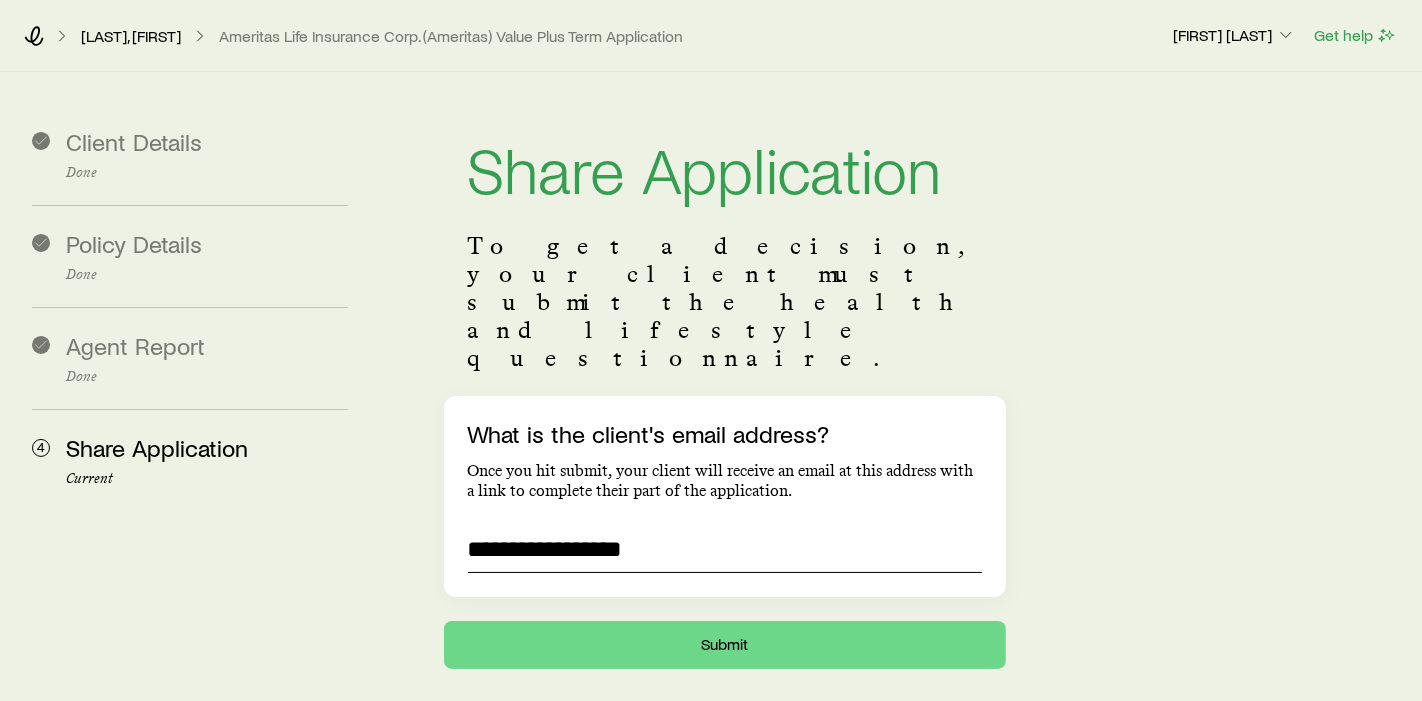 type on "**********" 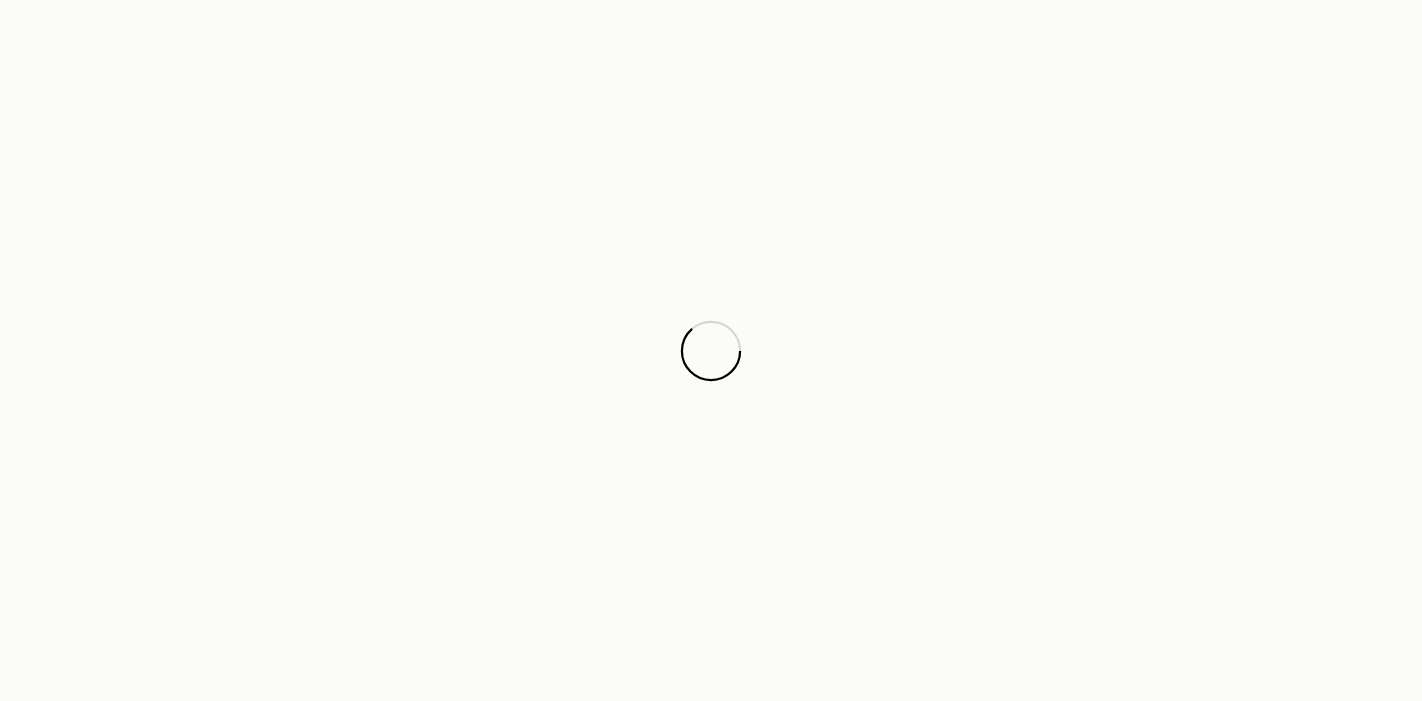 scroll, scrollTop: 0, scrollLeft: 0, axis: both 